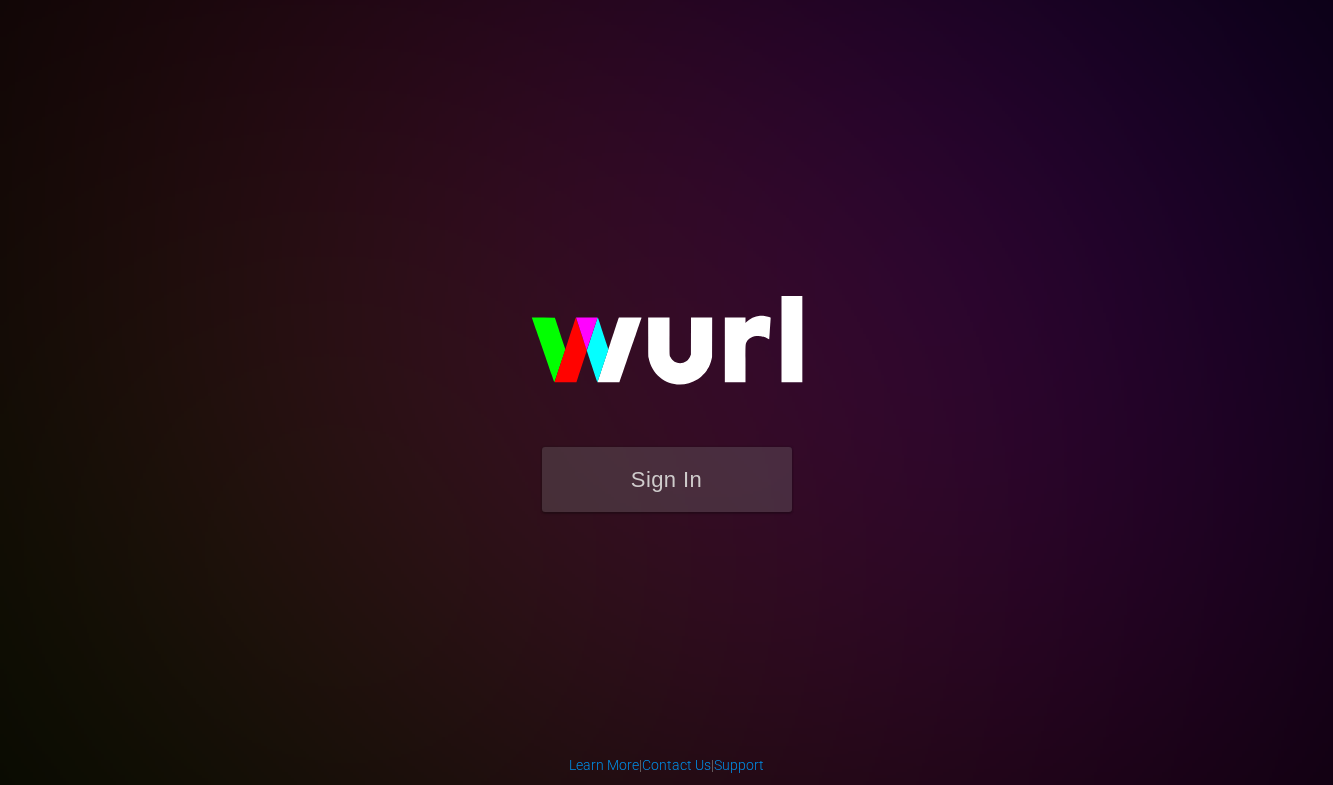 scroll, scrollTop: 0, scrollLeft: 0, axis: both 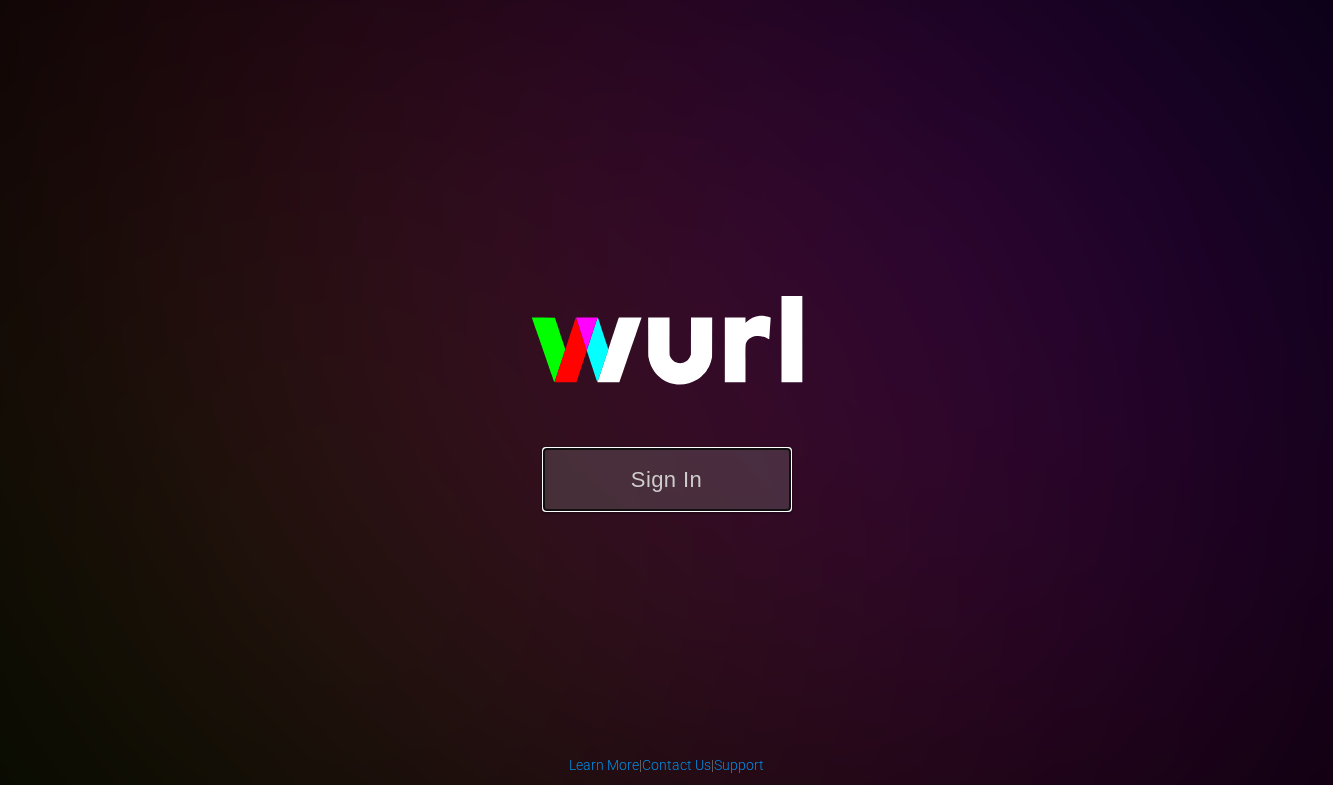 drag, startPoint x: 658, startPoint y: 485, endPoint x: 692, endPoint y: 464, distance: 39.962482 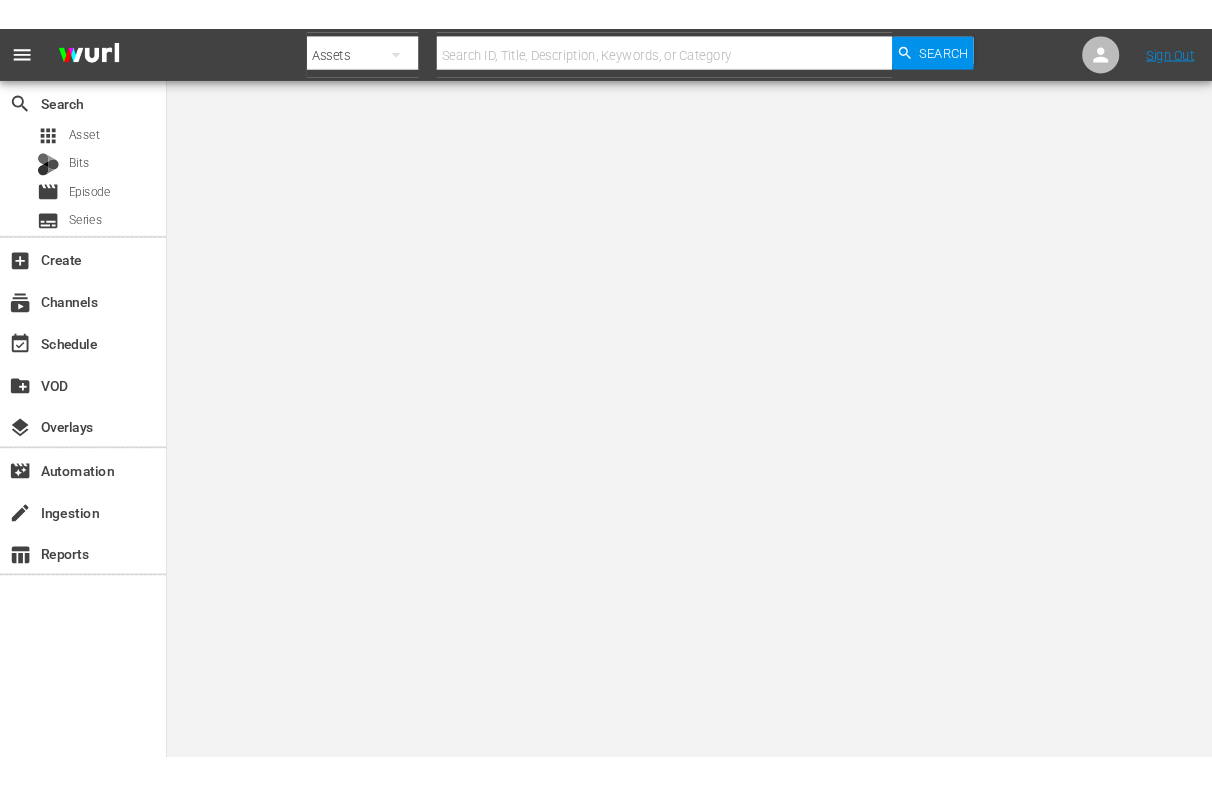 scroll, scrollTop: 0, scrollLeft: 0, axis: both 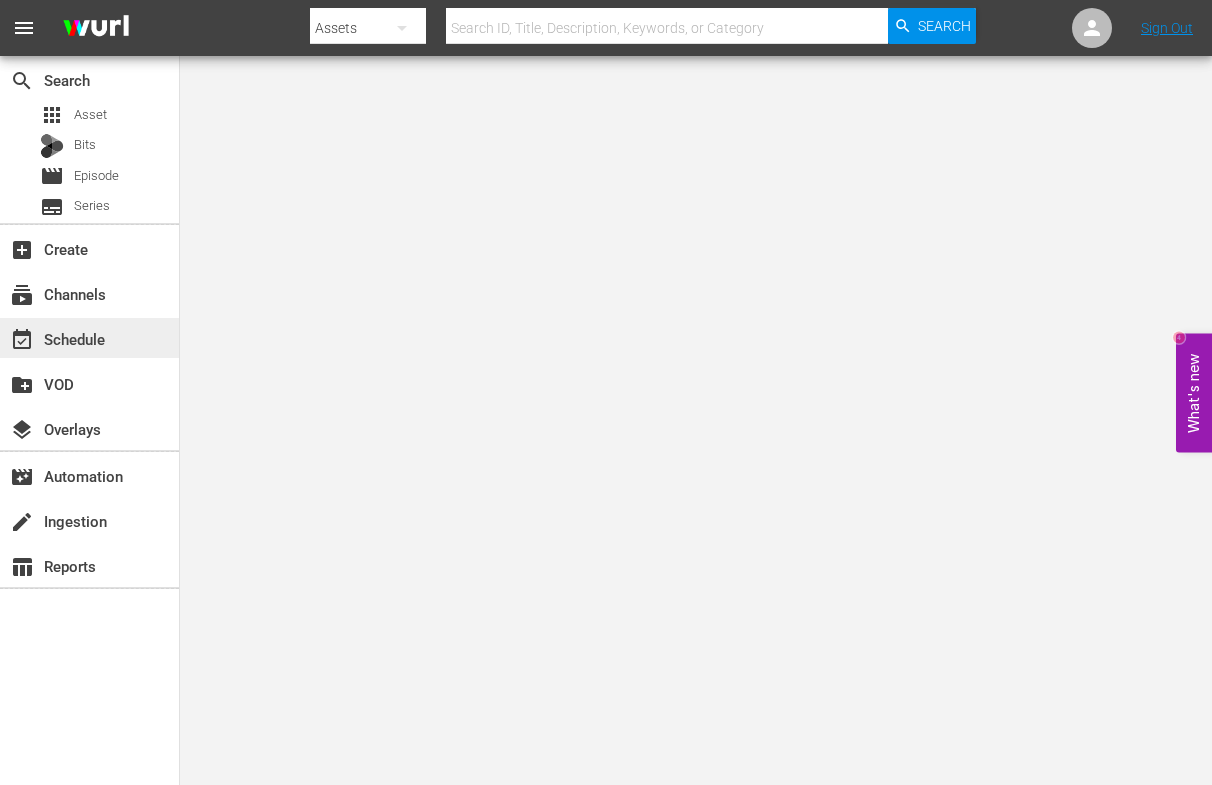 click on "event_available   Schedule" at bounding box center [56, 336] 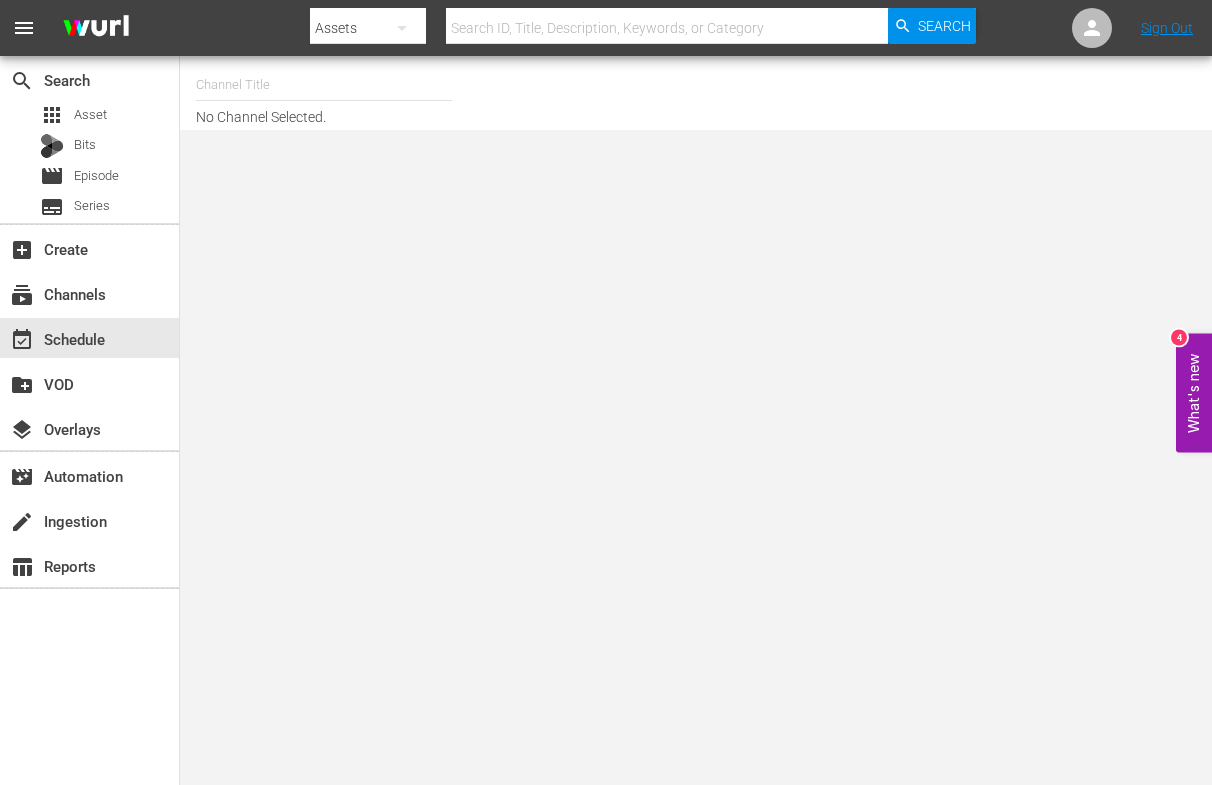 click at bounding box center (324, 85) 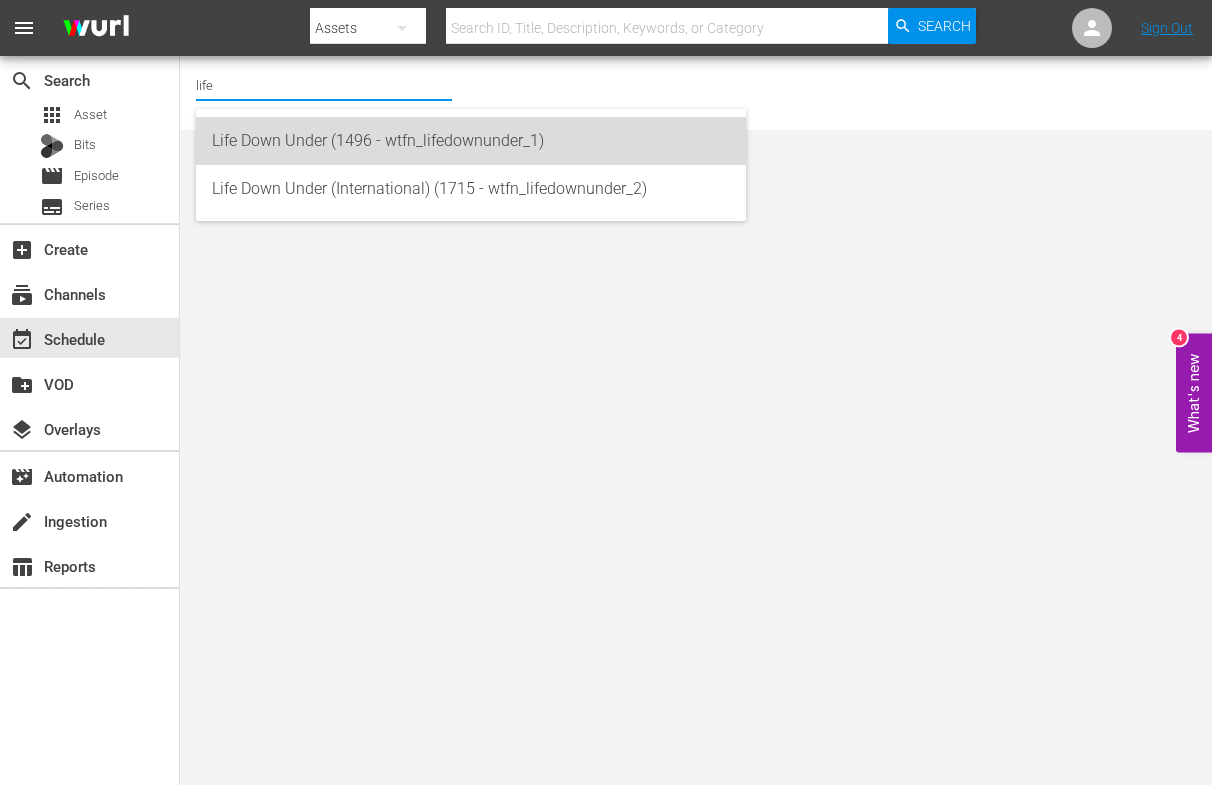 click on "Life Down Under (1496 - wtfn_lifedownunder_1)" at bounding box center (471, 141) 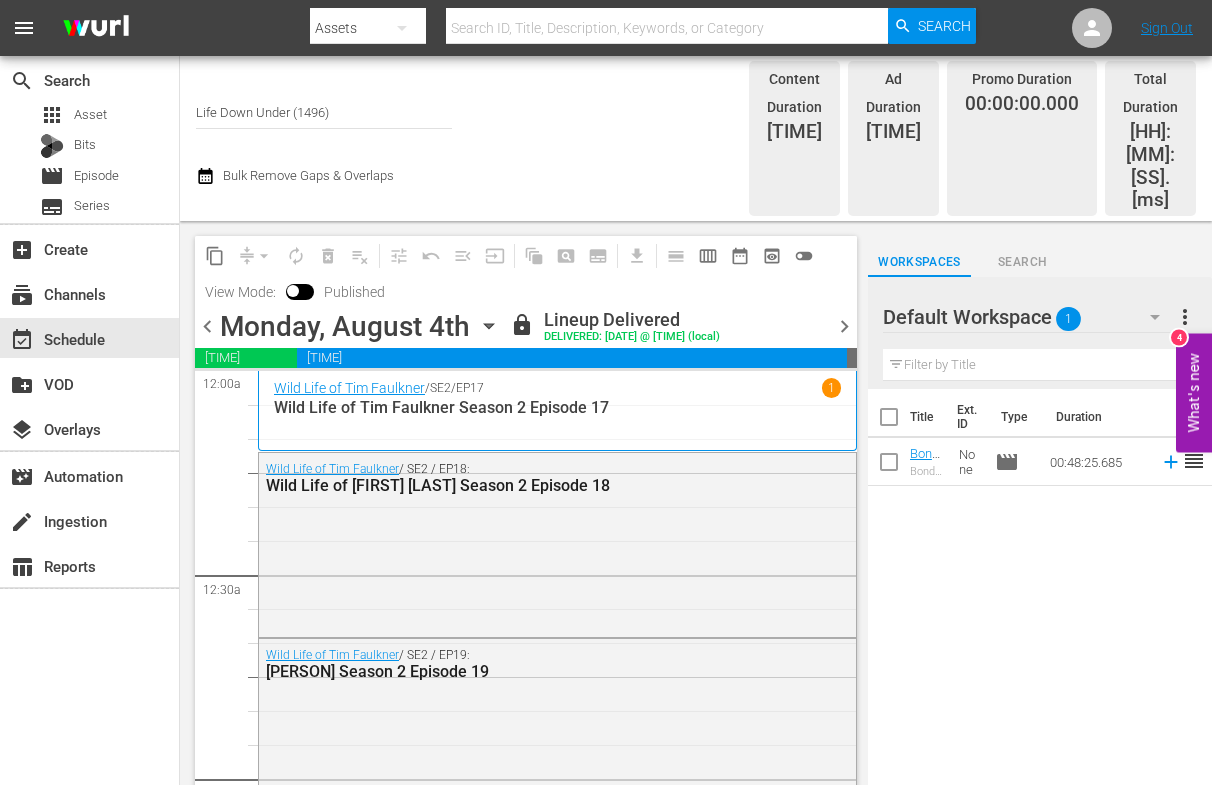 click 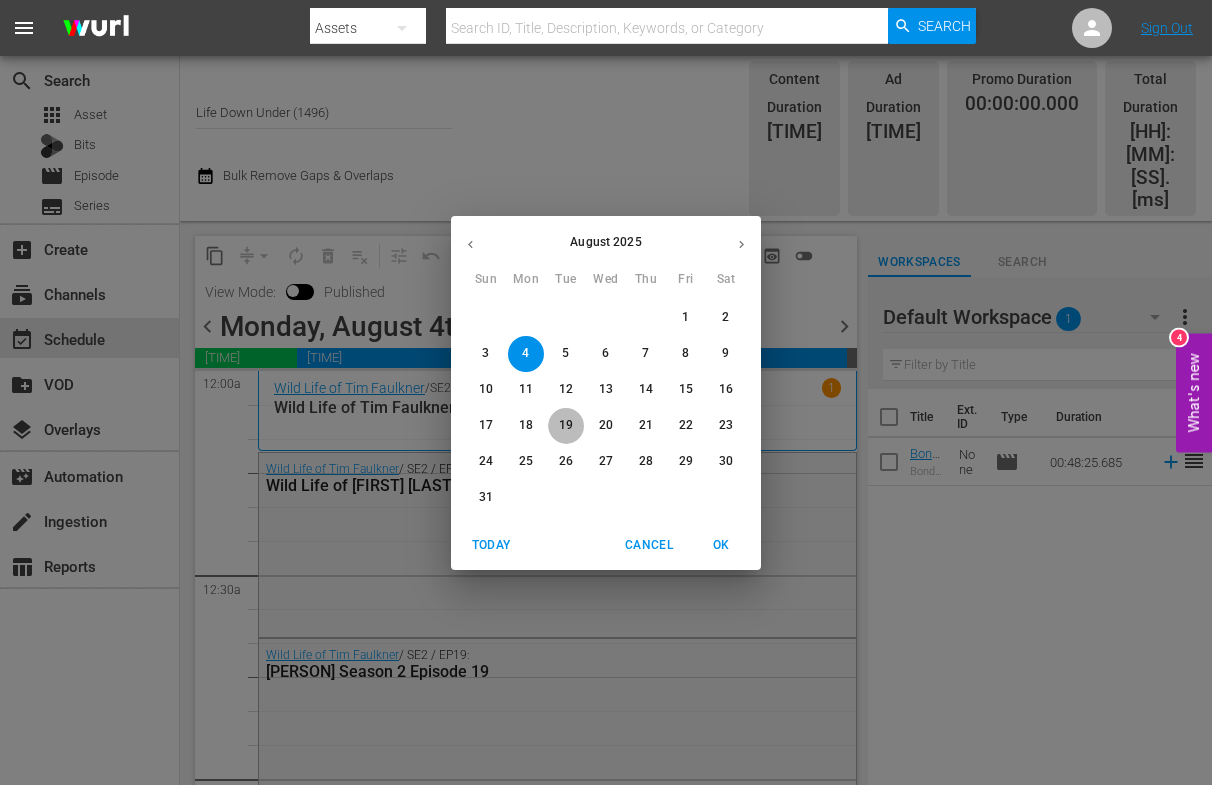click on "19" at bounding box center [566, 425] 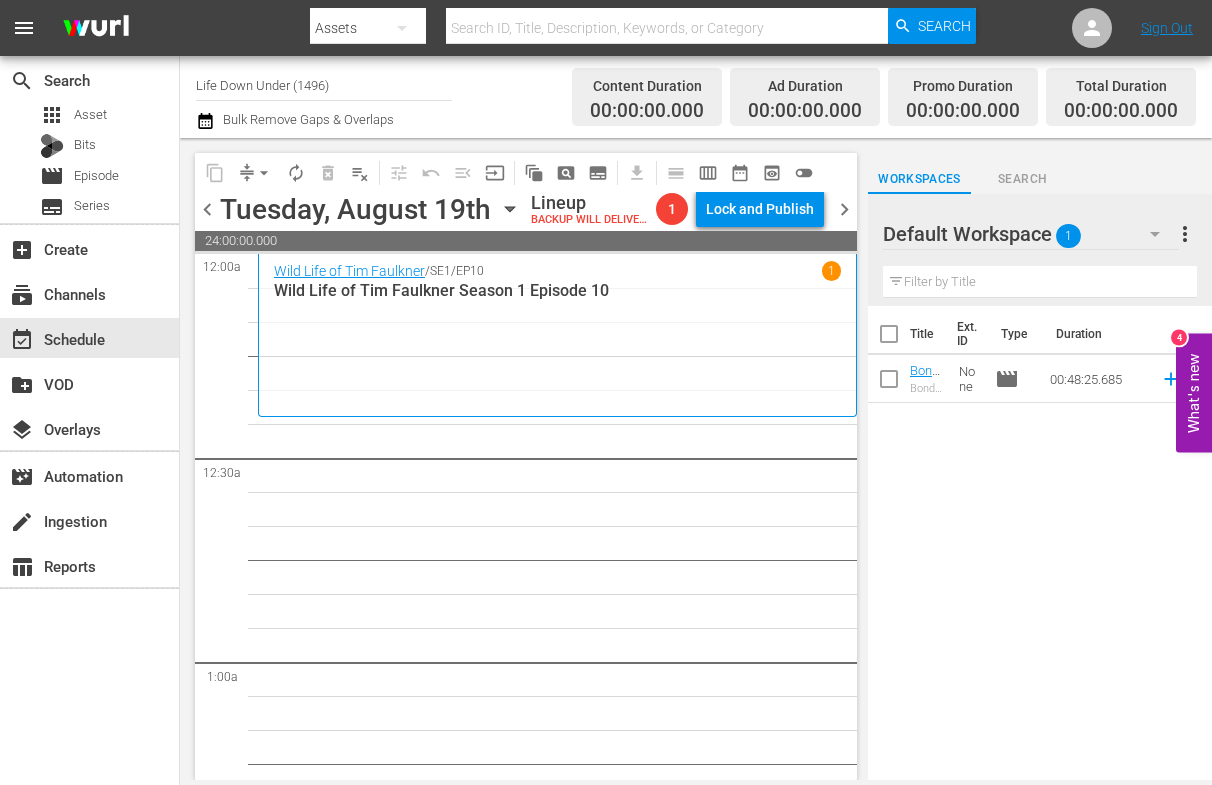 click on "Wild Life of Tim Faulkner   /    SE1  /    EP10 1" at bounding box center [557, 270] 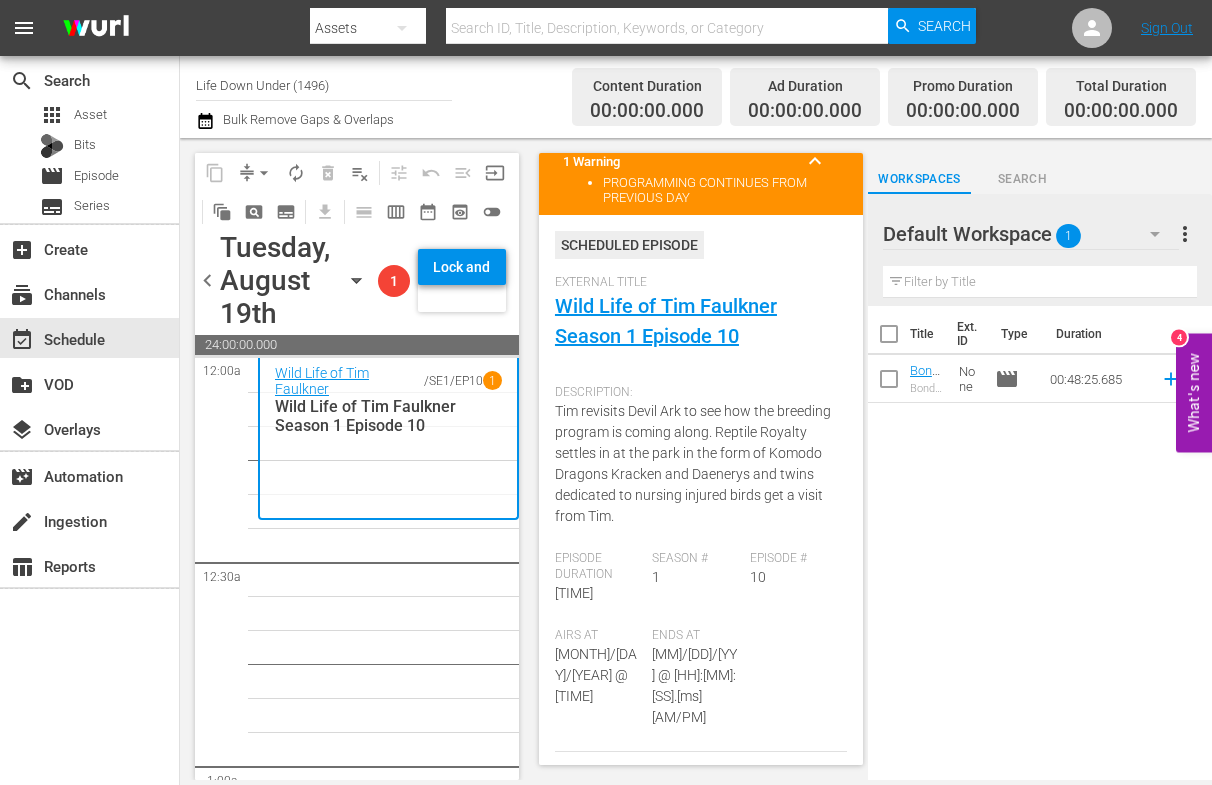 scroll, scrollTop: 0, scrollLeft: 0, axis: both 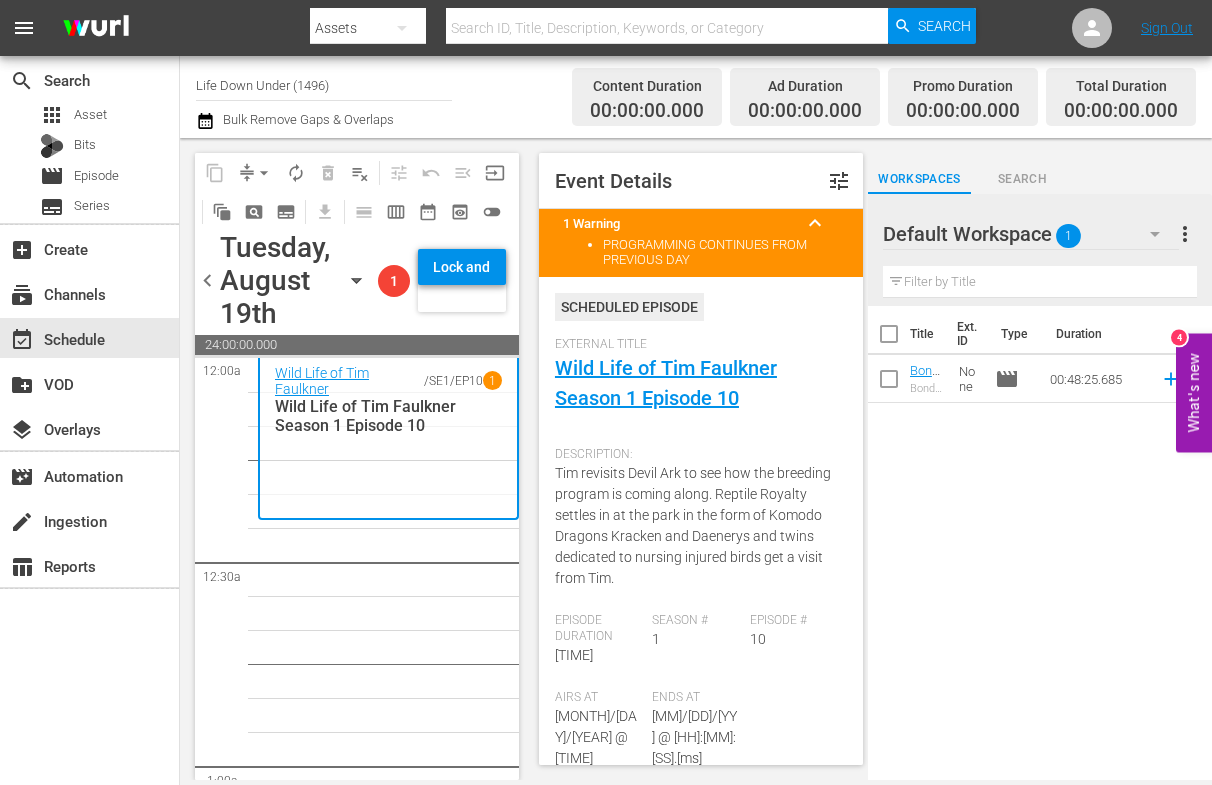 click 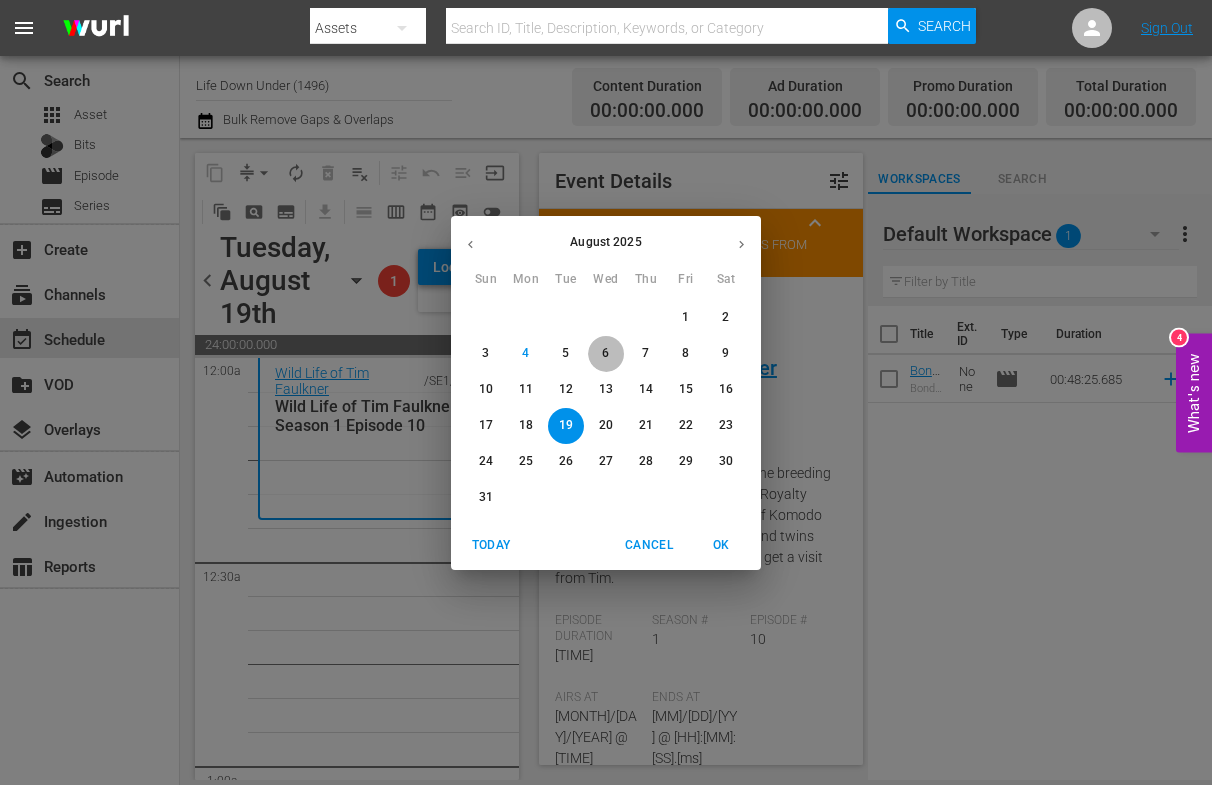 click on "6" at bounding box center [606, 353] 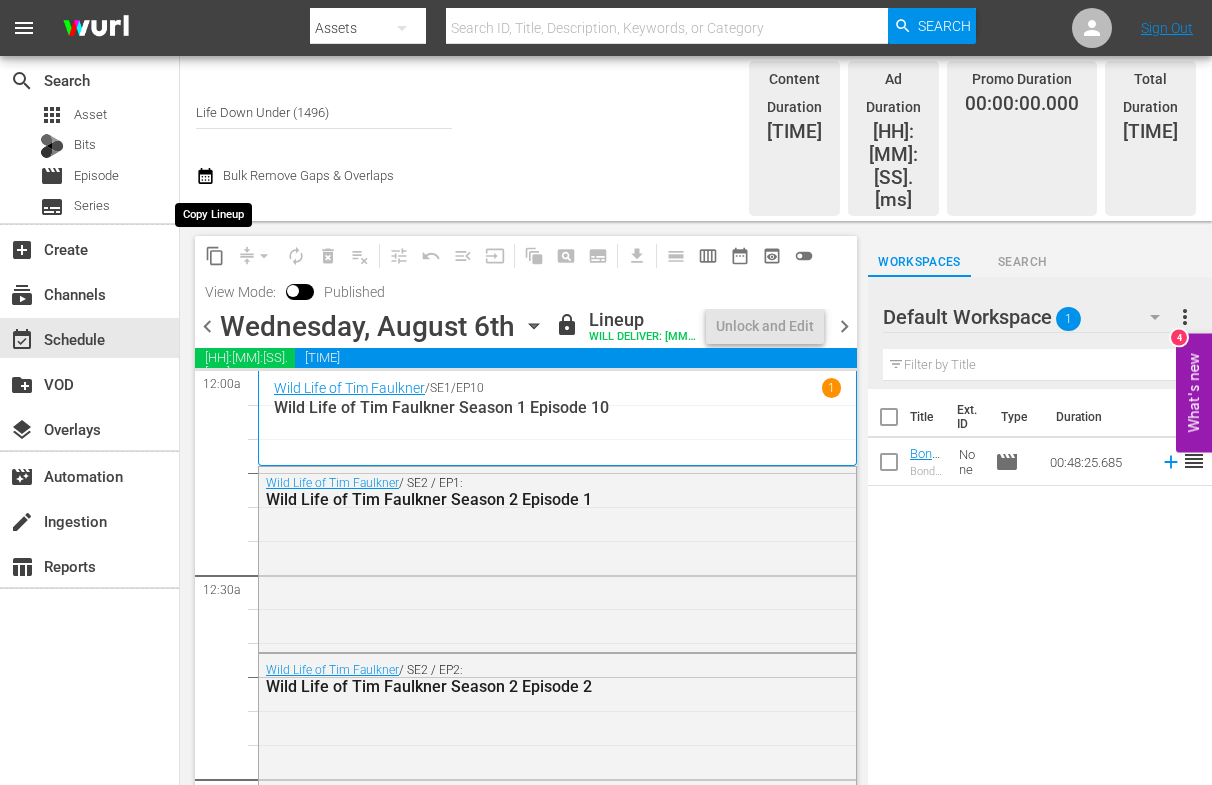 click on "content_copy" at bounding box center (215, 256) 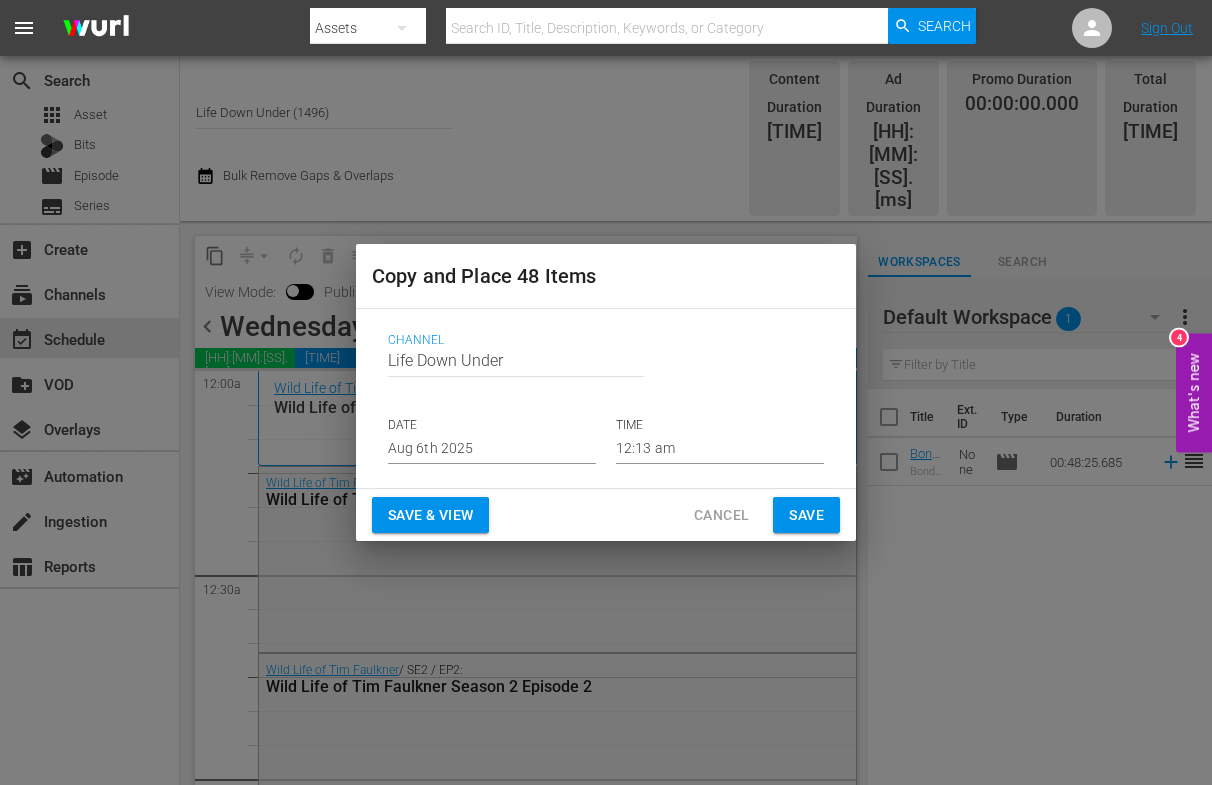 click on "Aug 6th 2025" at bounding box center (492, 449) 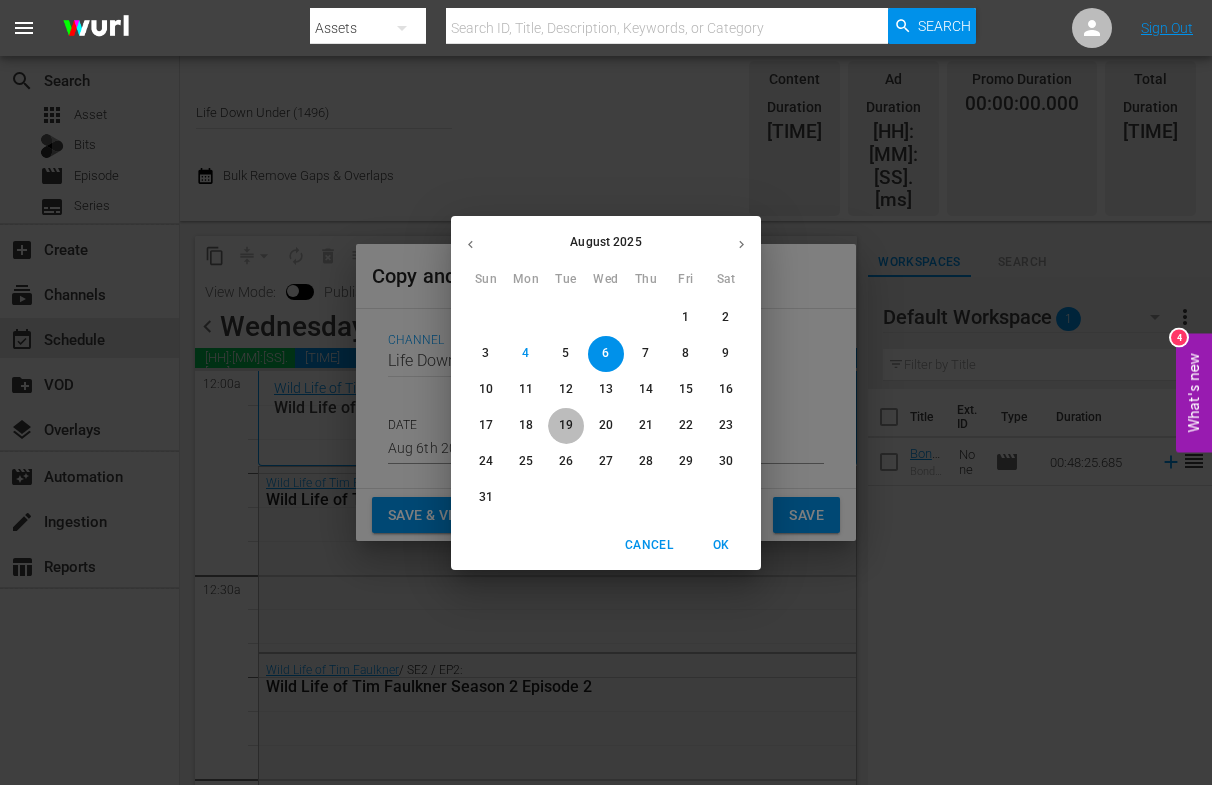 click on "19" at bounding box center [566, 425] 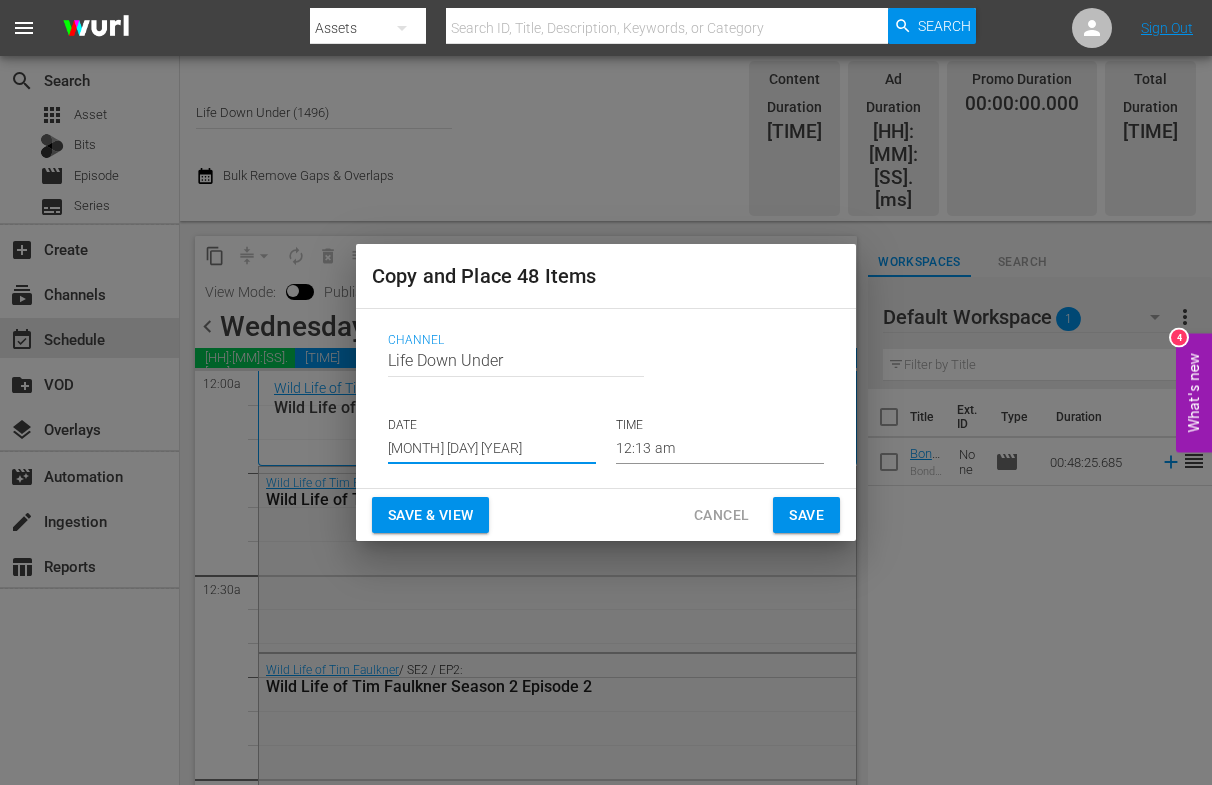 click on "Save & View" at bounding box center [430, 515] 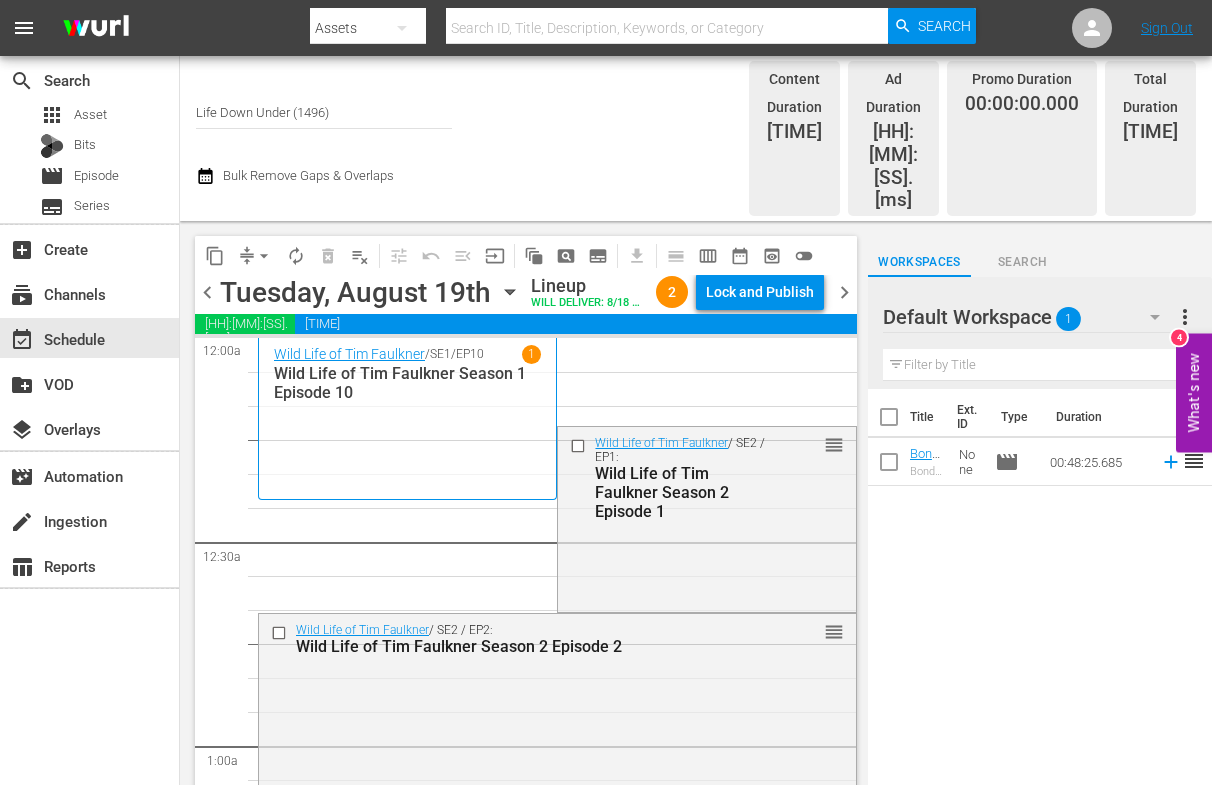 click on "[SHOW] [SEASON] [EPISODE]" at bounding box center [680, 492] 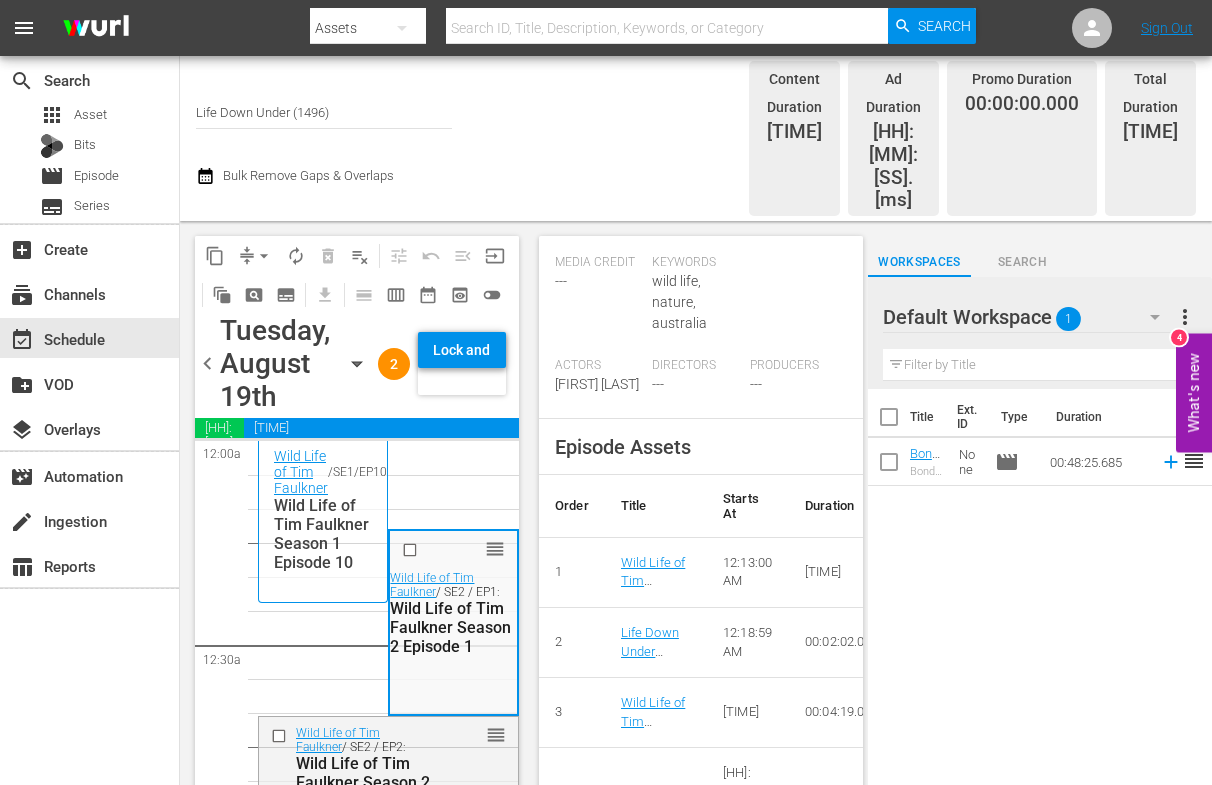 scroll, scrollTop: 809, scrollLeft: 0, axis: vertical 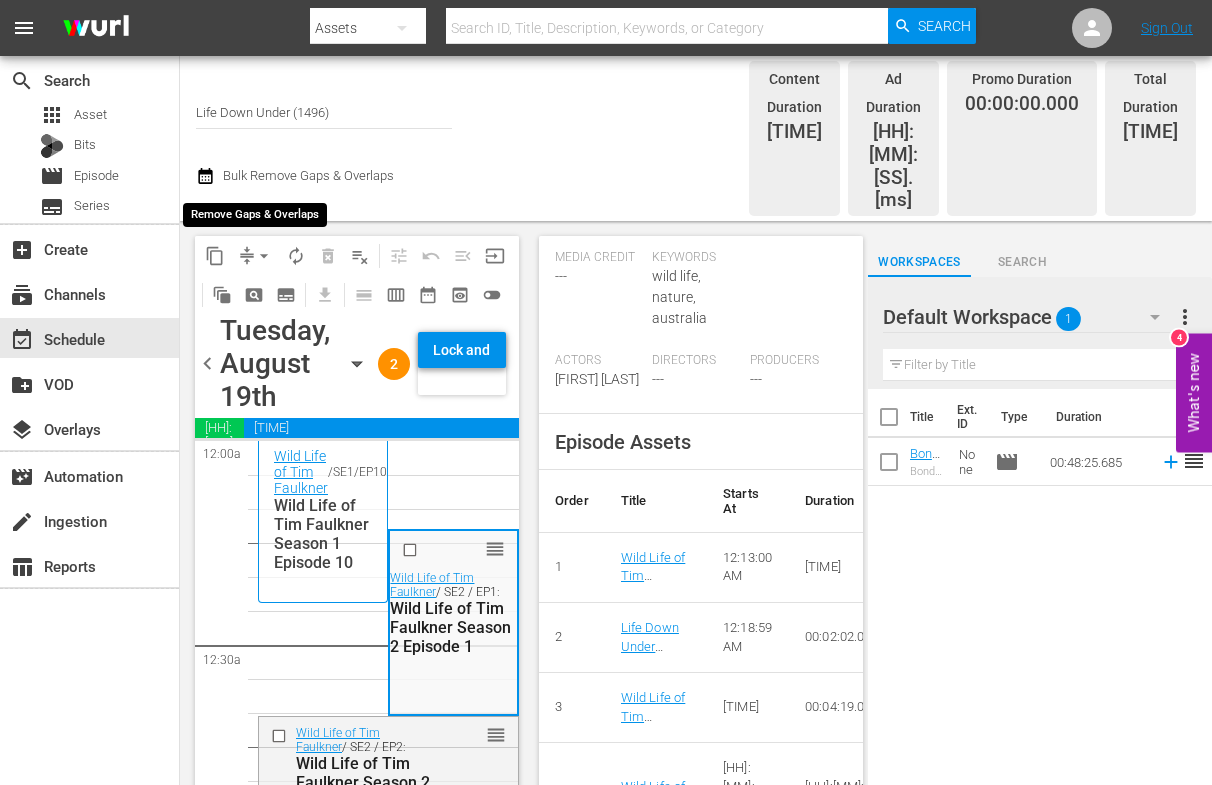 click on "arrow_drop_down" at bounding box center [264, 256] 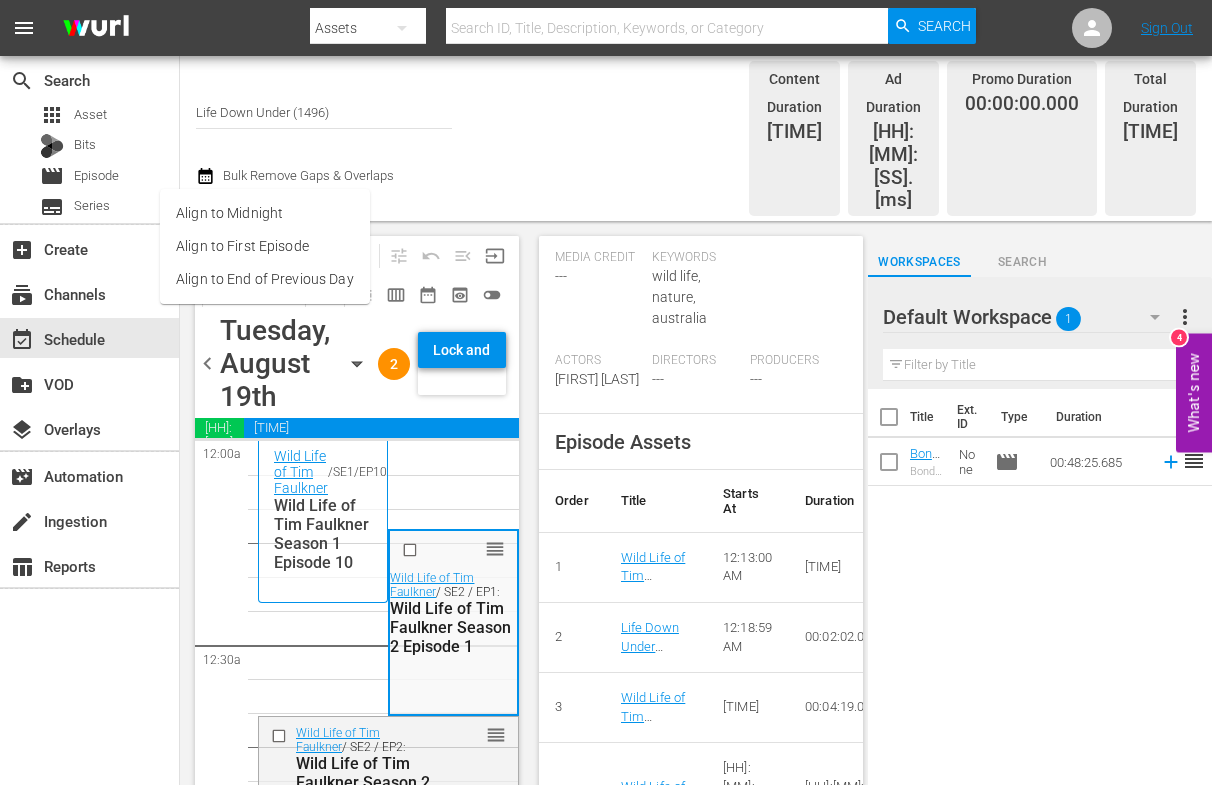 click on "Align to End of Previous Day" at bounding box center [265, 279] 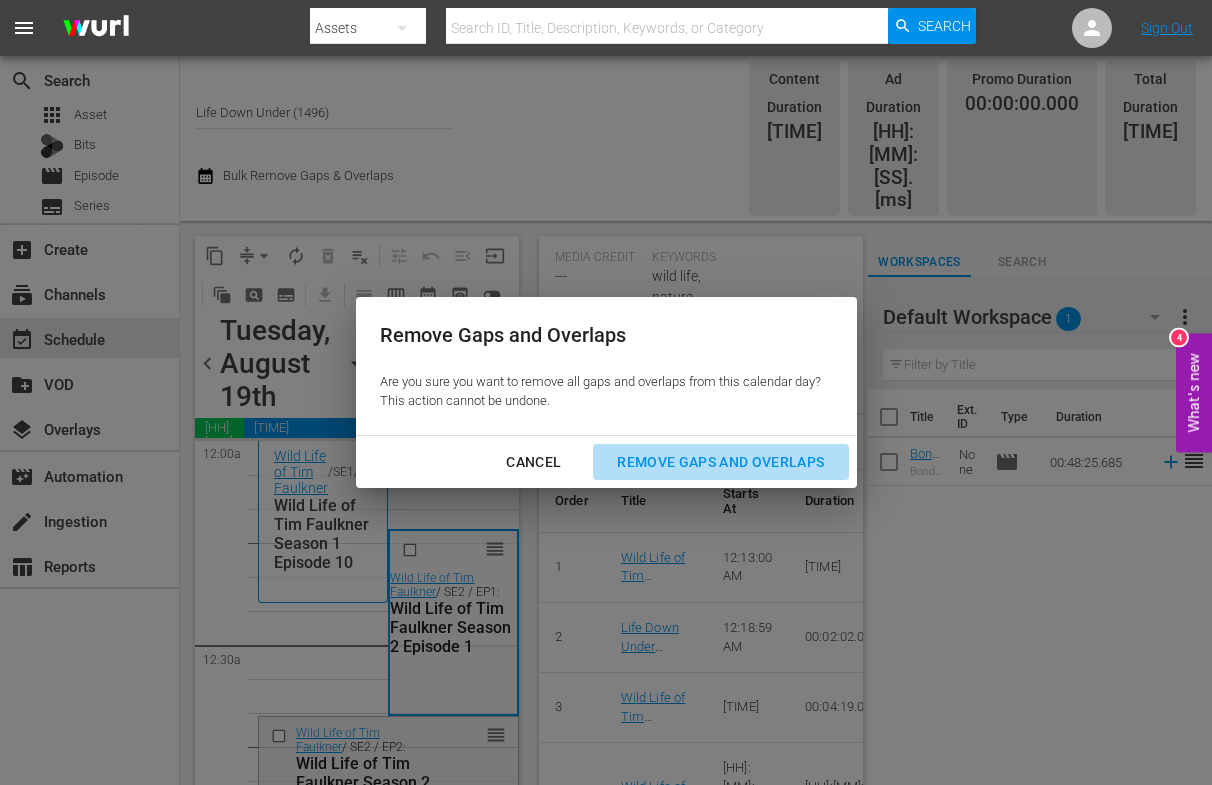 drag, startPoint x: 709, startPoint y: 454, endPoint x: 608, endPoint y: 430, distance: 103.81233 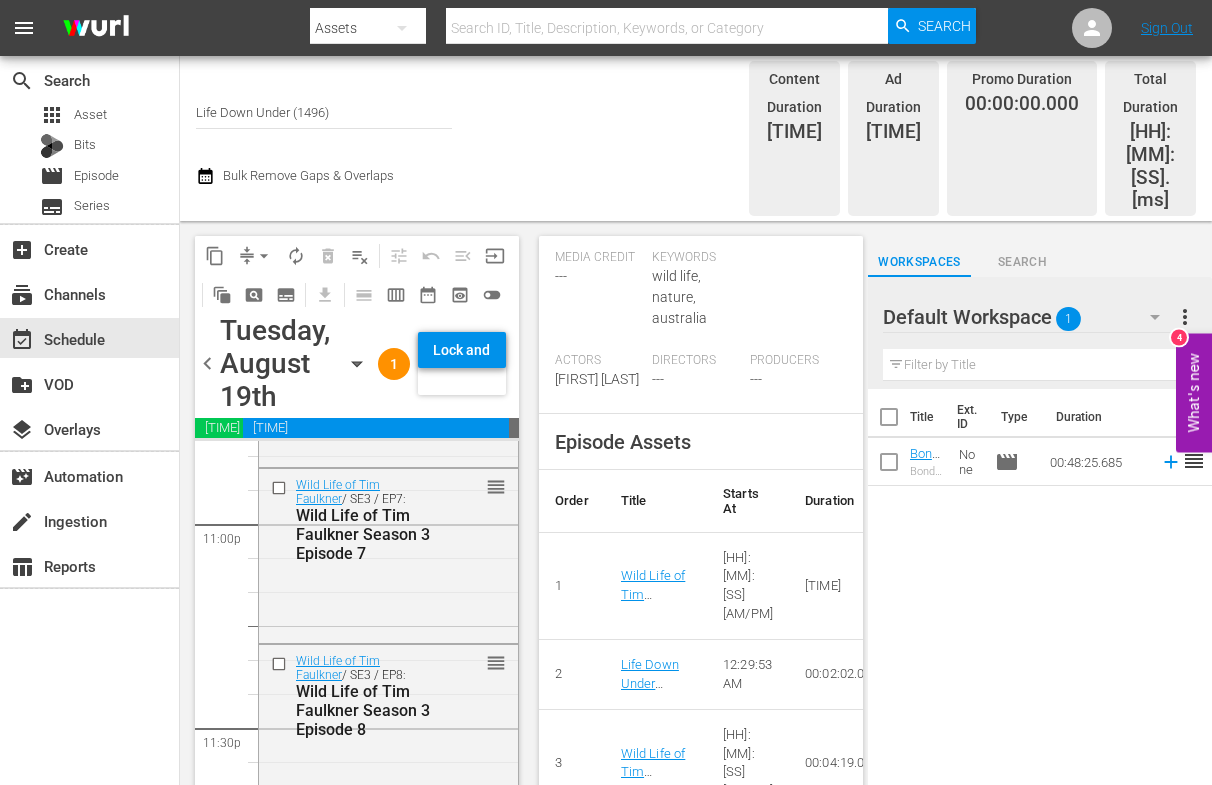 scroll, scrollTop: 9434, scrollLeft: 0, axis: vertical 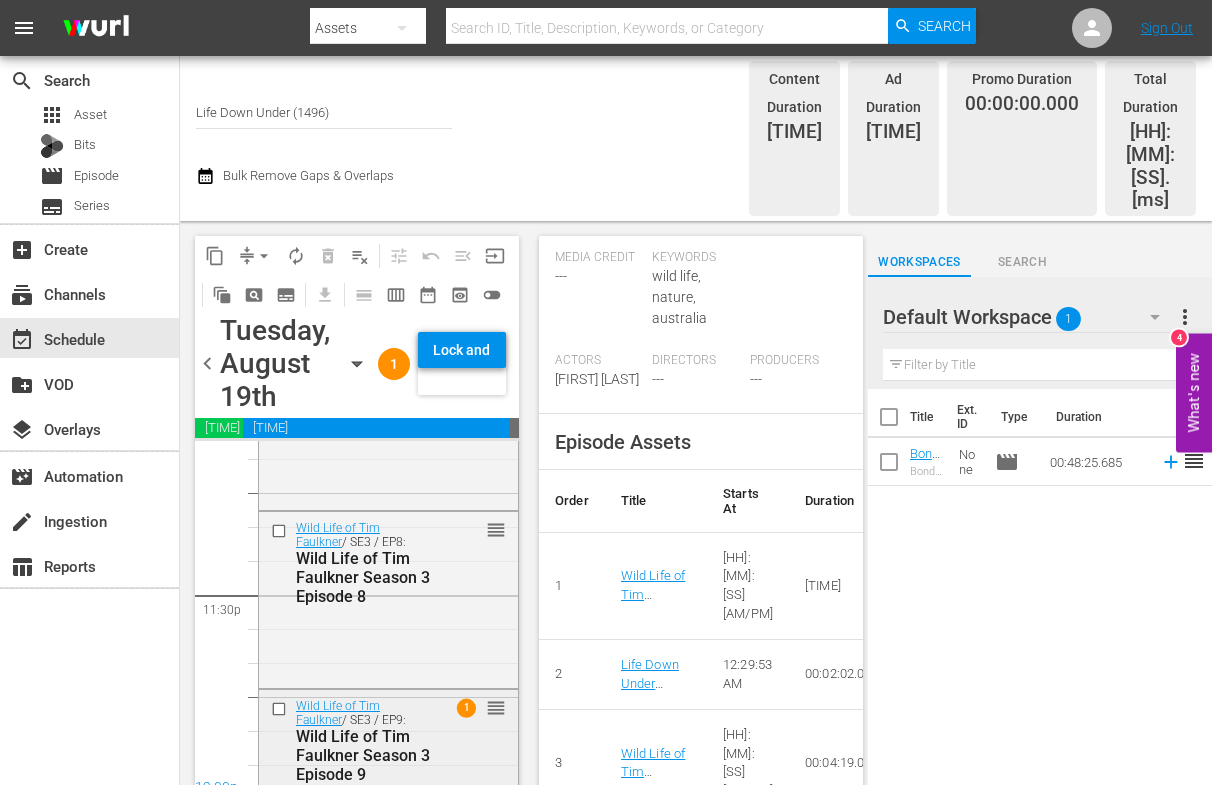click on "Wild Life of Tim Faulkner Season 3 Episode 9" at bounding box center (364, 755) 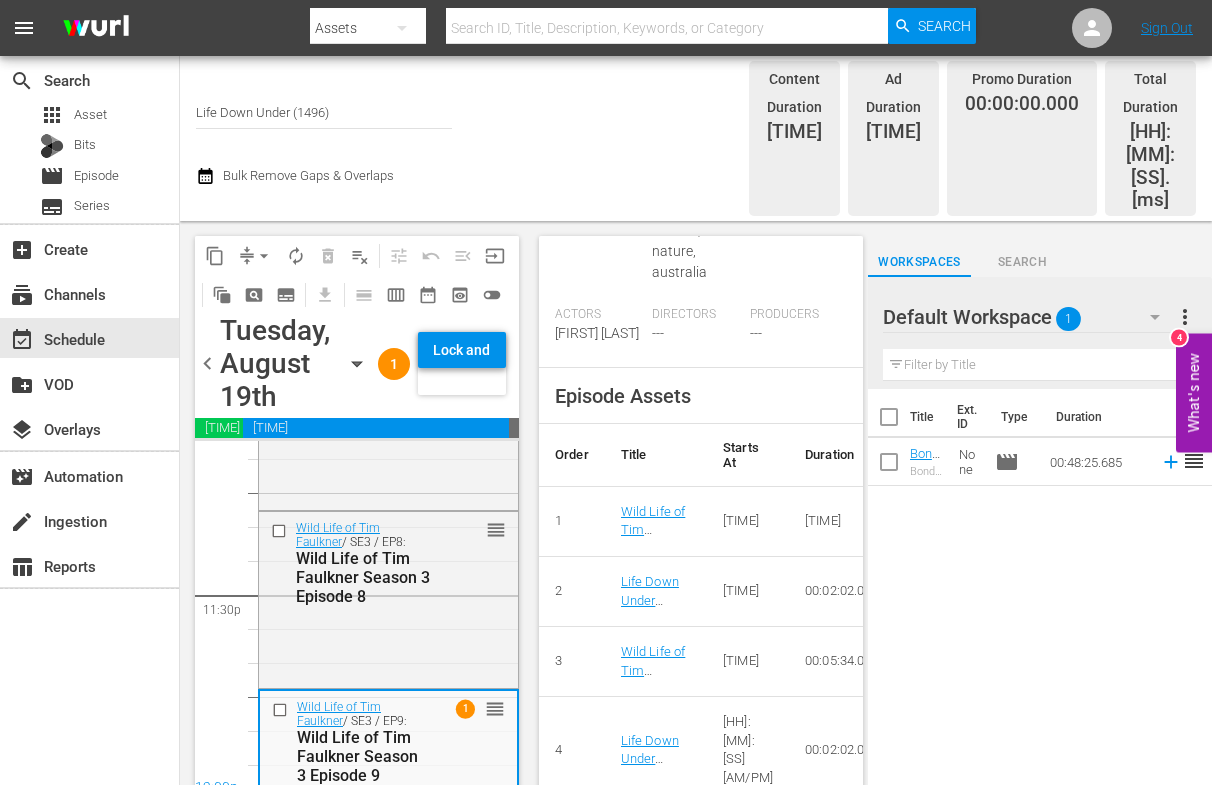 scroll, scrollTop: 871, scrollLeft: 0, axis: vertical 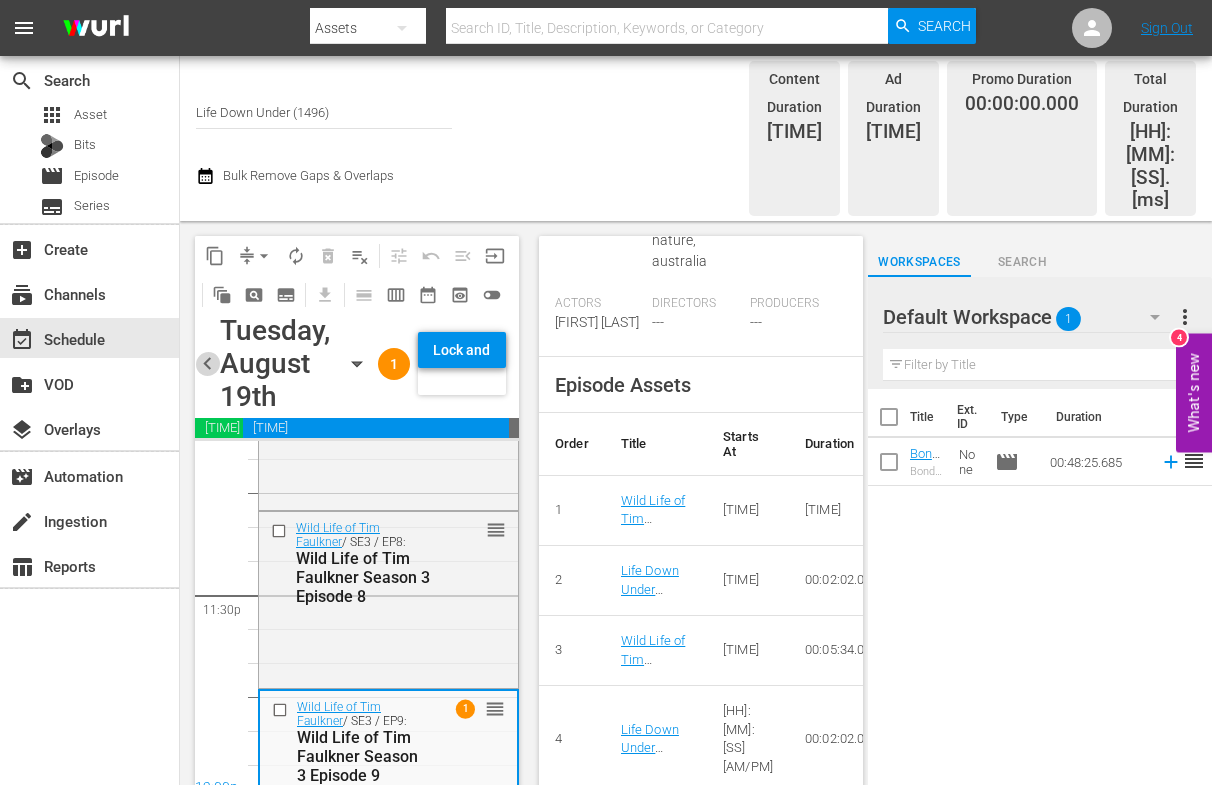 click on "chevron_left" at bounding box center (207, 363) 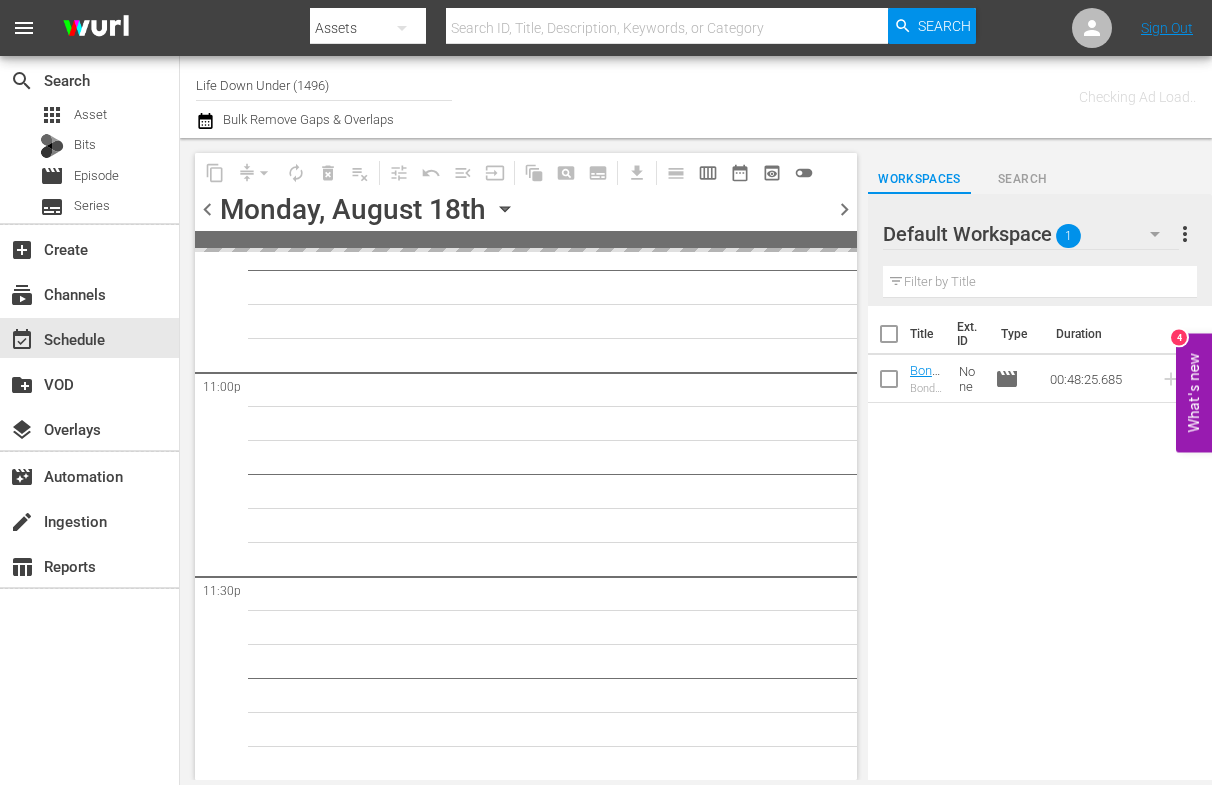 scroll, scrollTop: 9263, scrollLeft: 0, axis: vertical 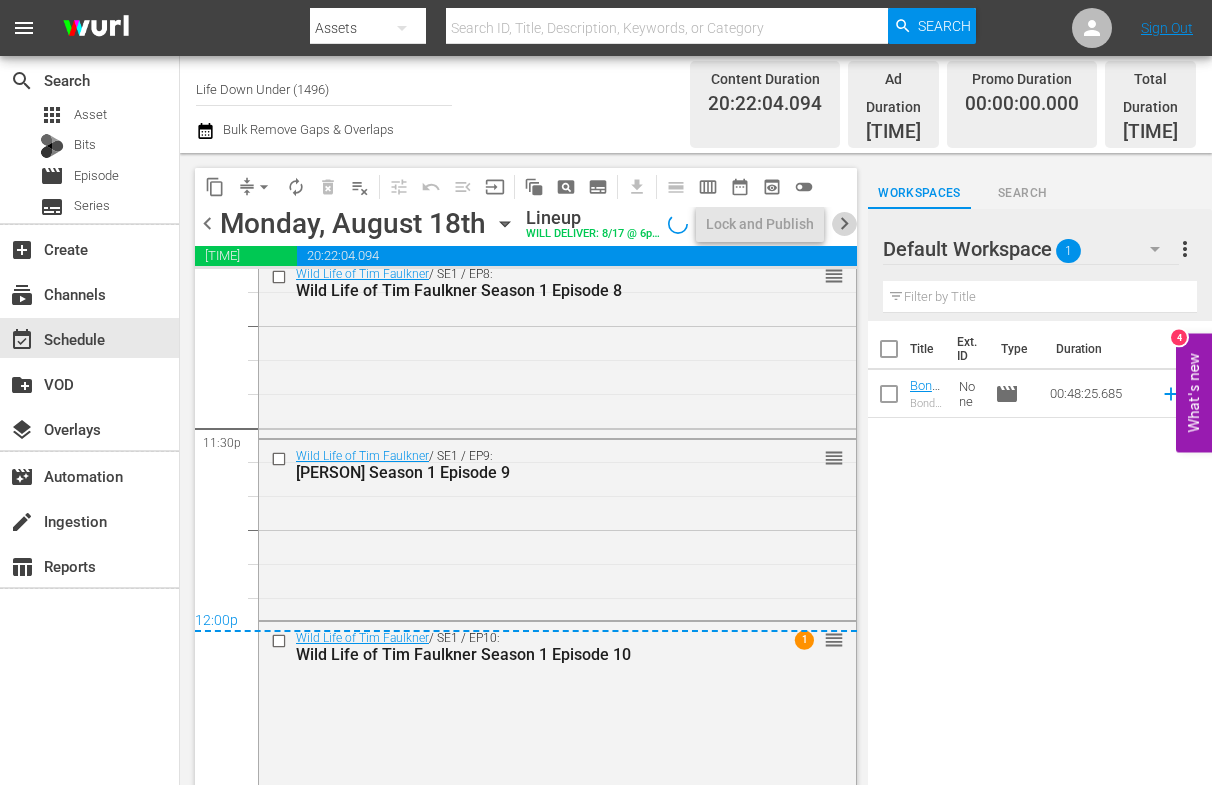 click on "chevron_right" at bounding box center [844, 223] 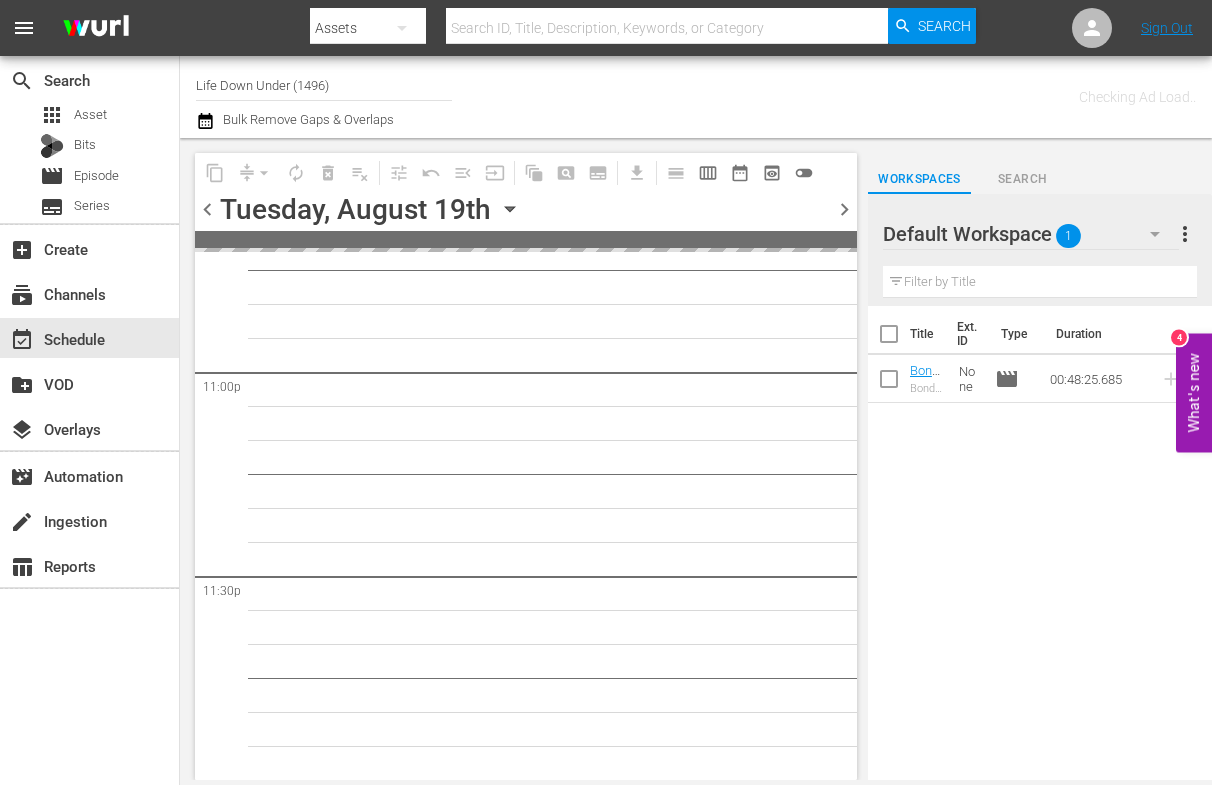 scroll, scrollTop: 9263, scrollLeft: 0, axis: vertical 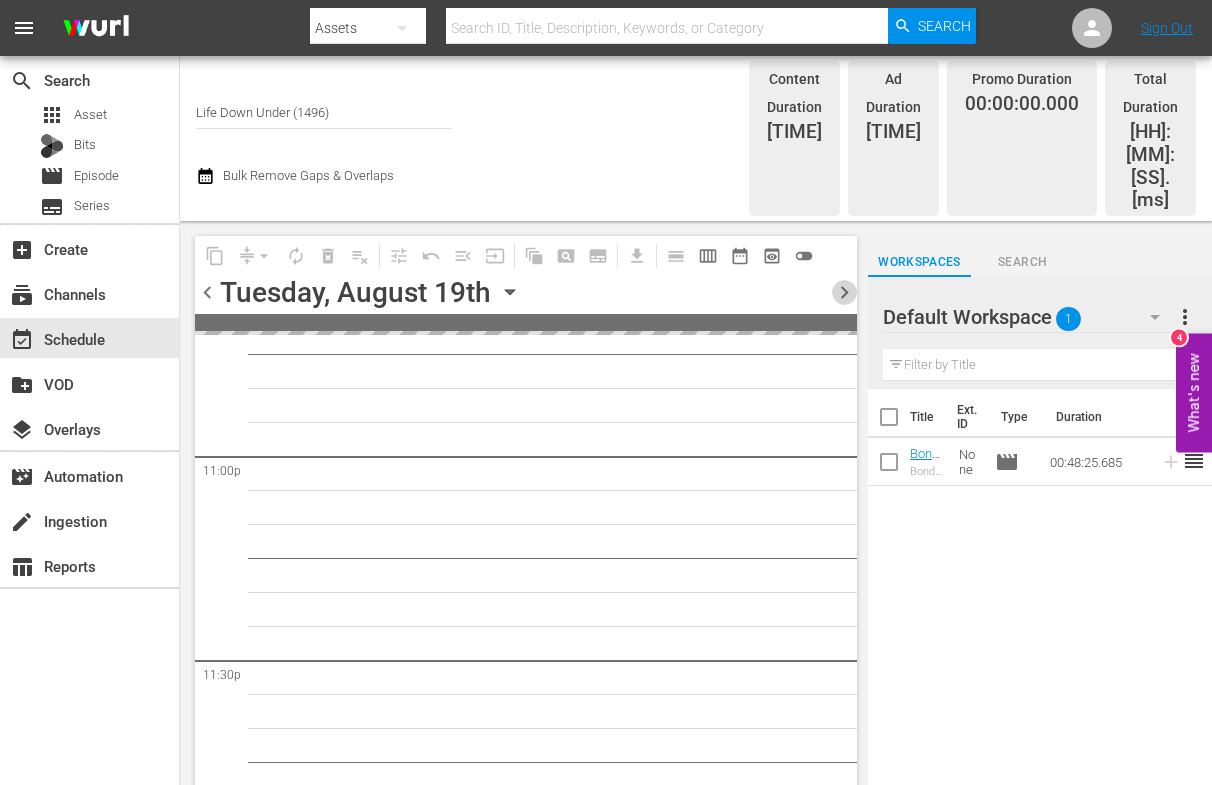 click on "chevron_right" at bounding box center (844, 292) 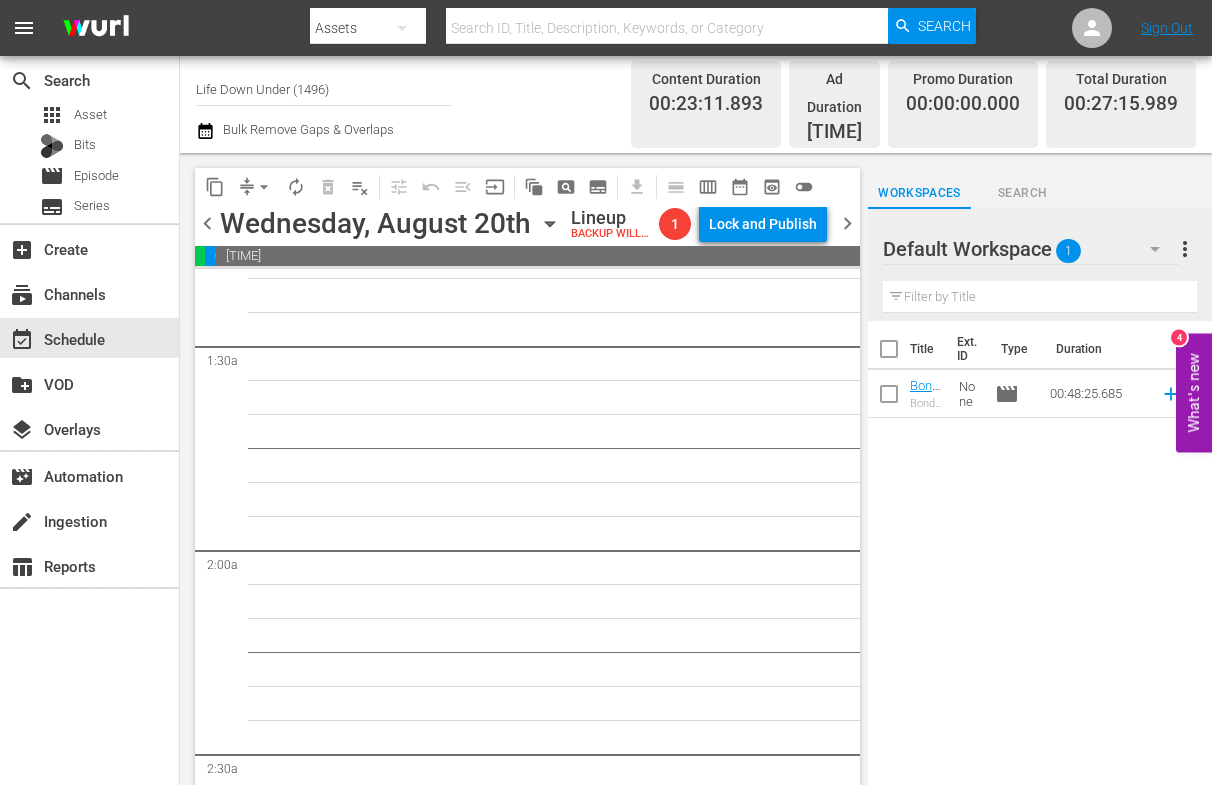 scroll, scrollTop: 0, scrollLeft: 0, axis: both 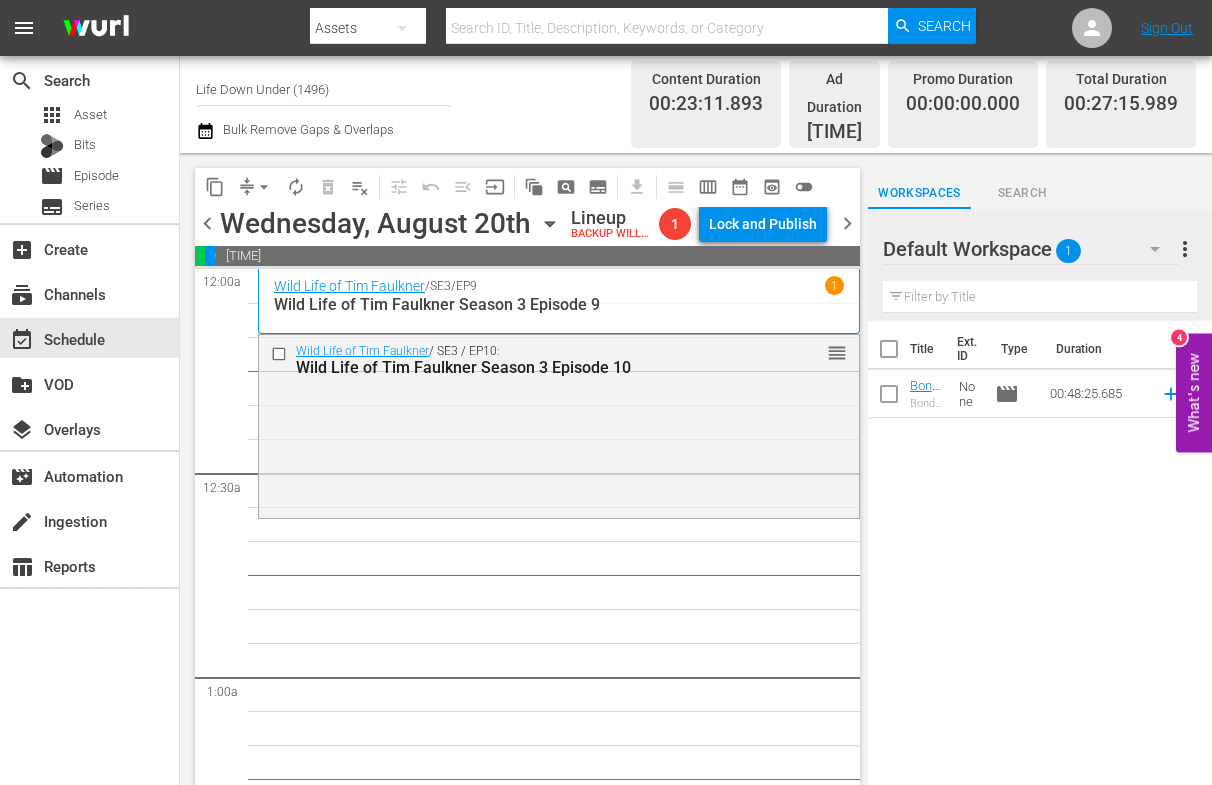 click 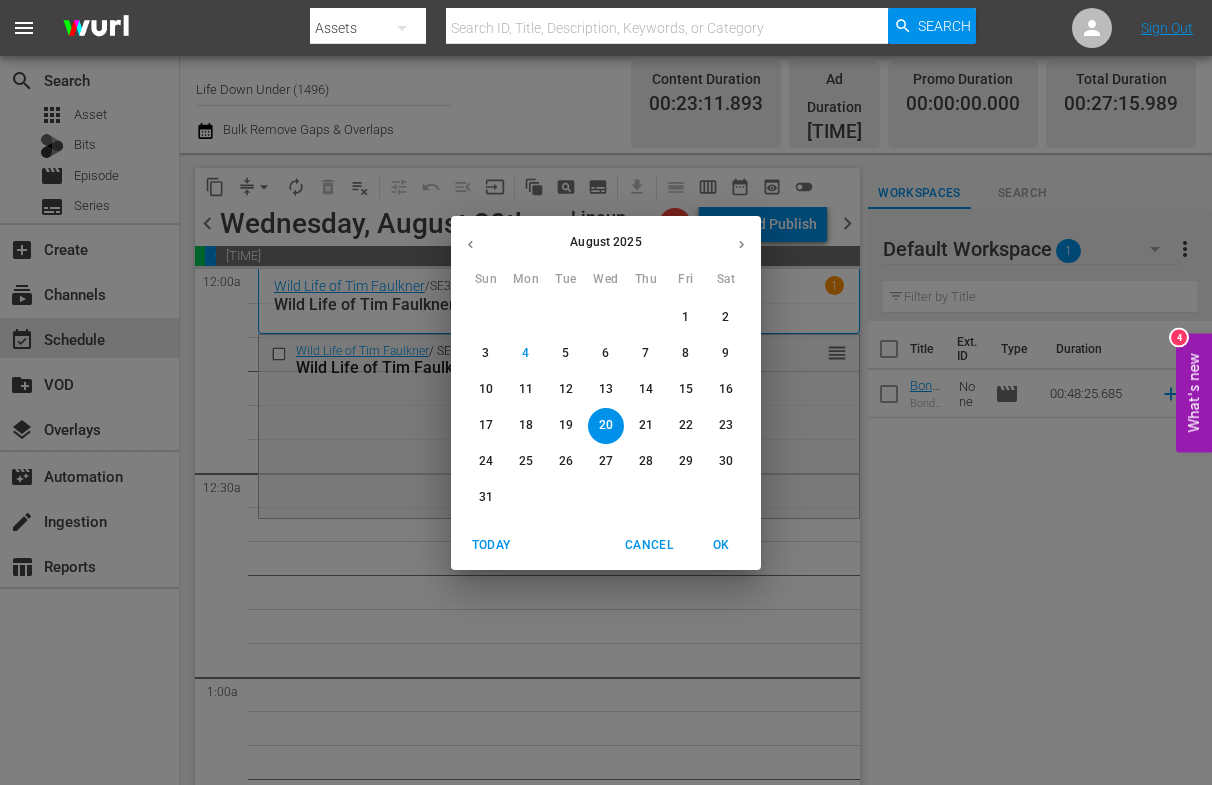click on "7" at bounding box center (646, 353) 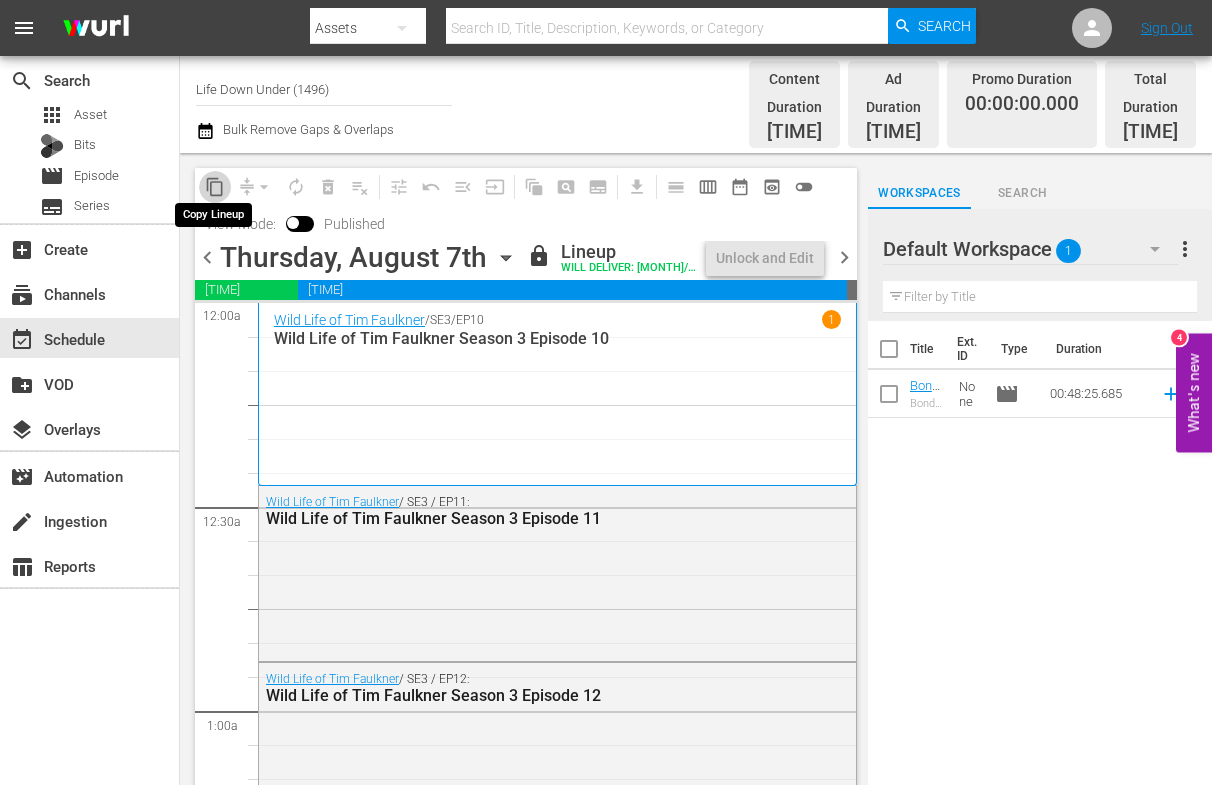 click on "content_copy" at bounding box center [215, 187] 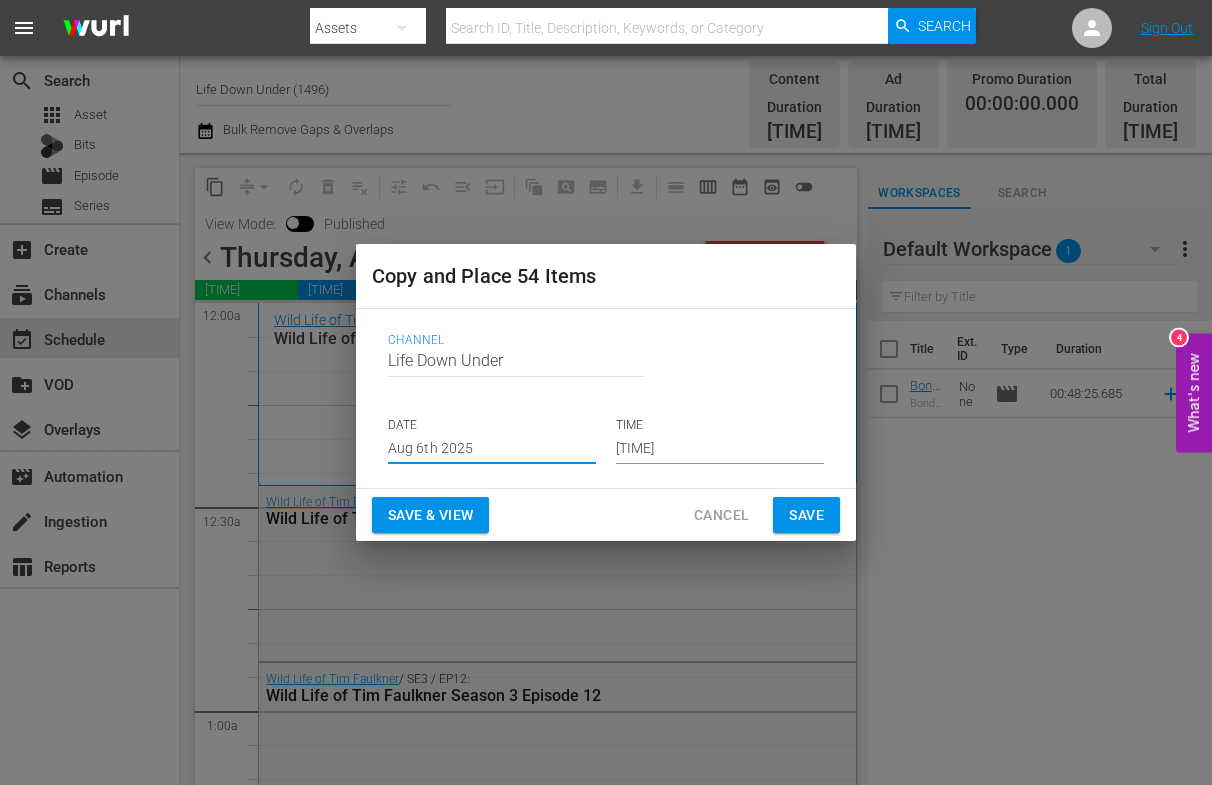 click on "Aug 6th 2025" at bounding box center [492, 449] 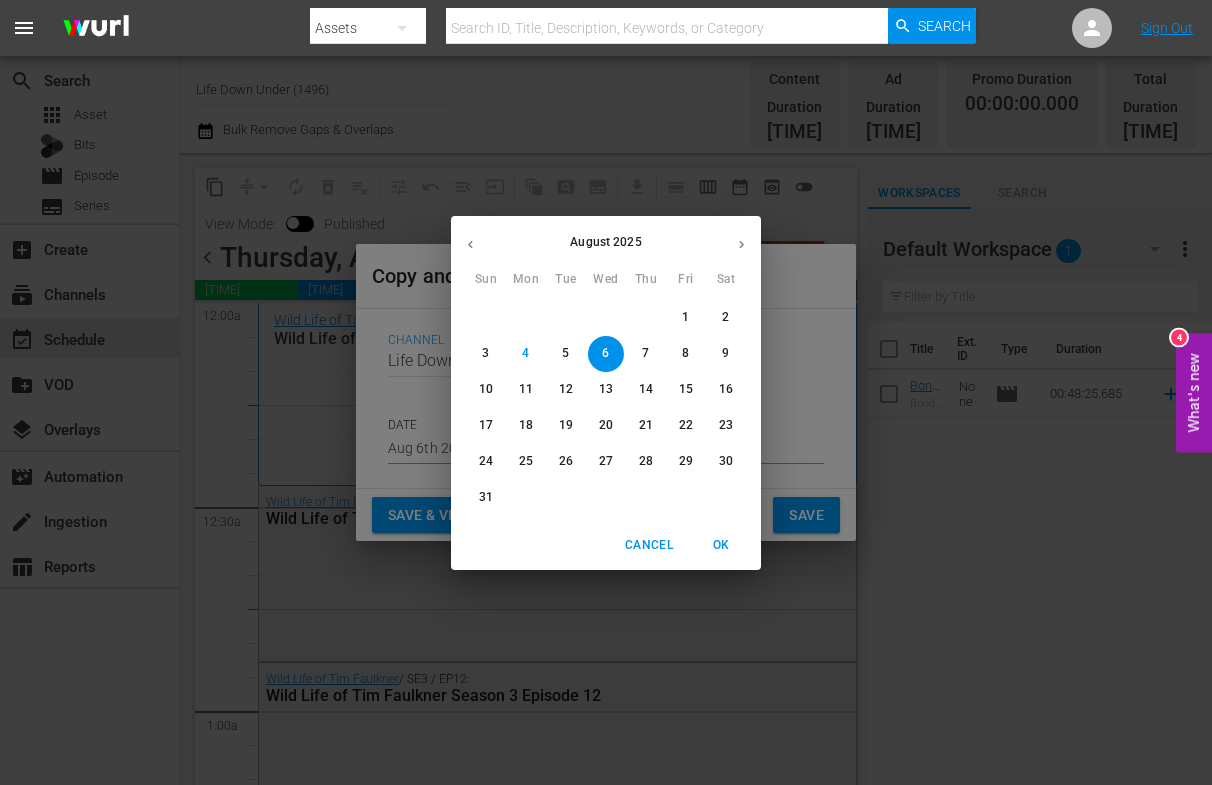 click on "20" at bounding box center (606, 425) 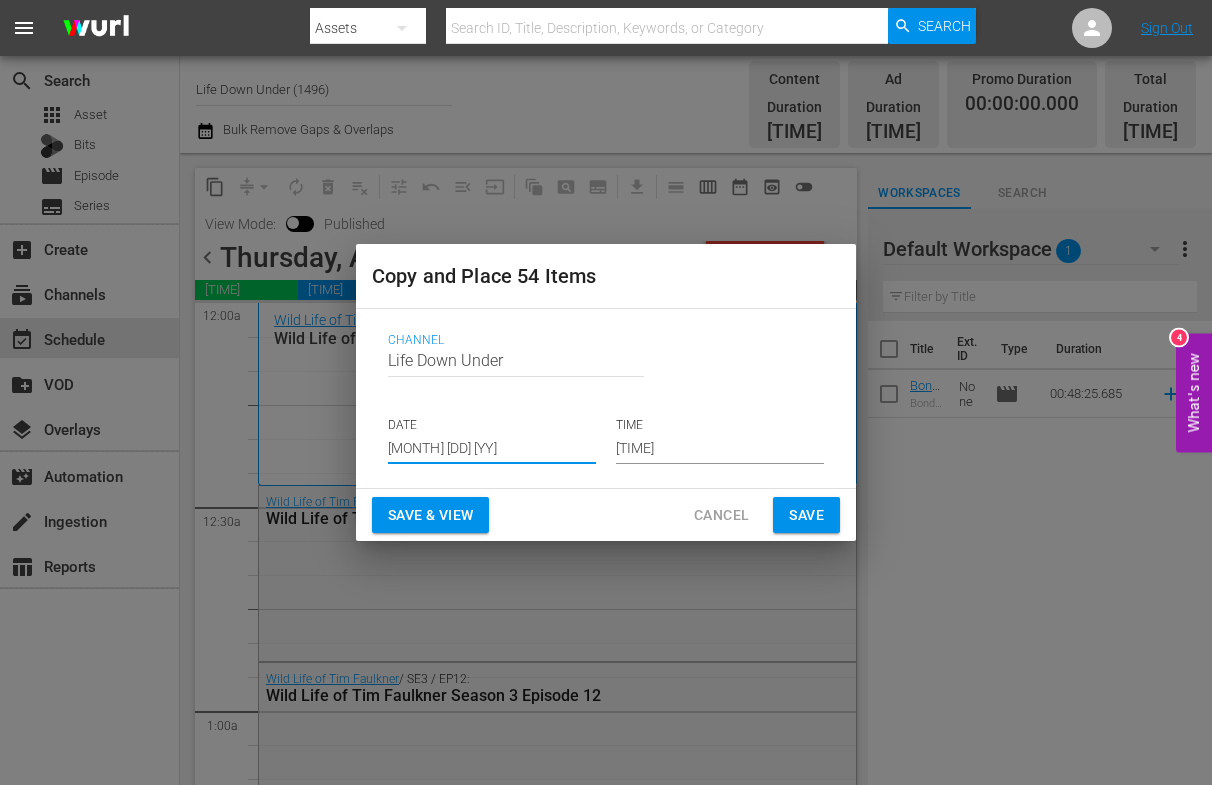 click on "Save & View" at bounding box center [430, 515] 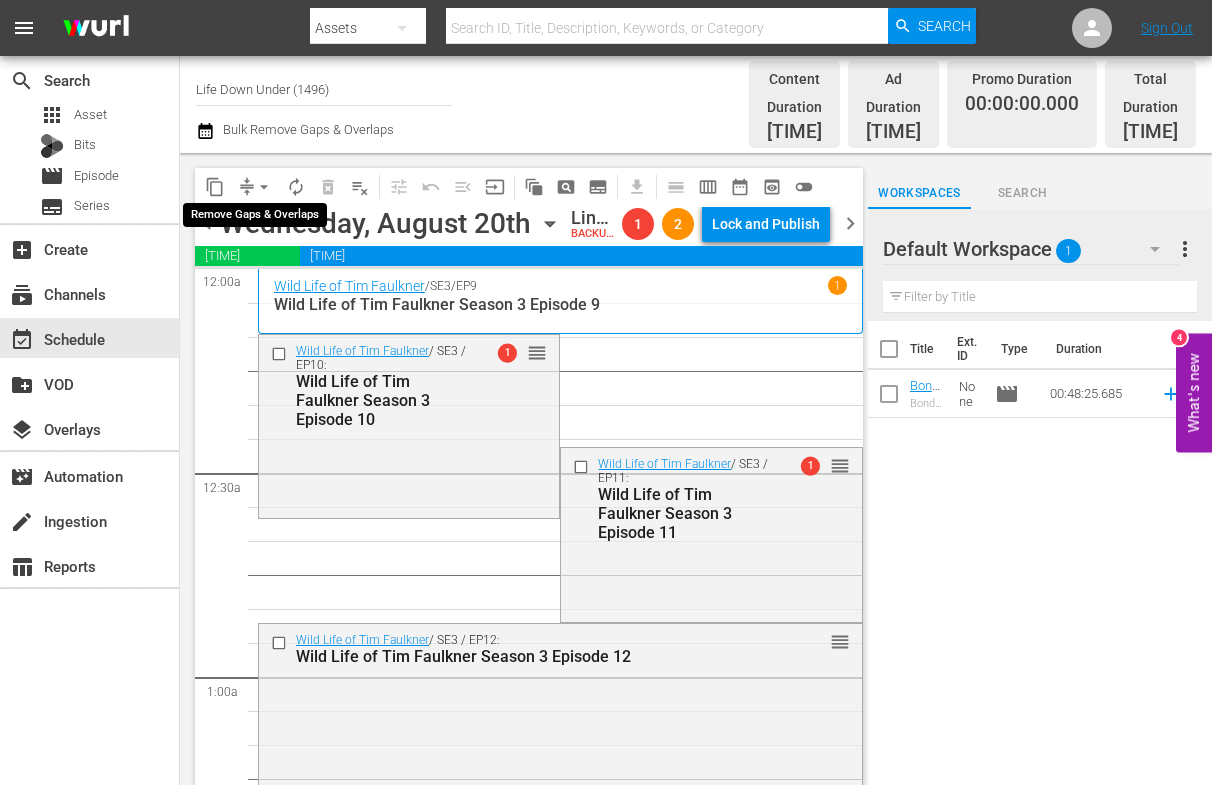 click on "arrow_drop_down" at bounding box center [264, 187] 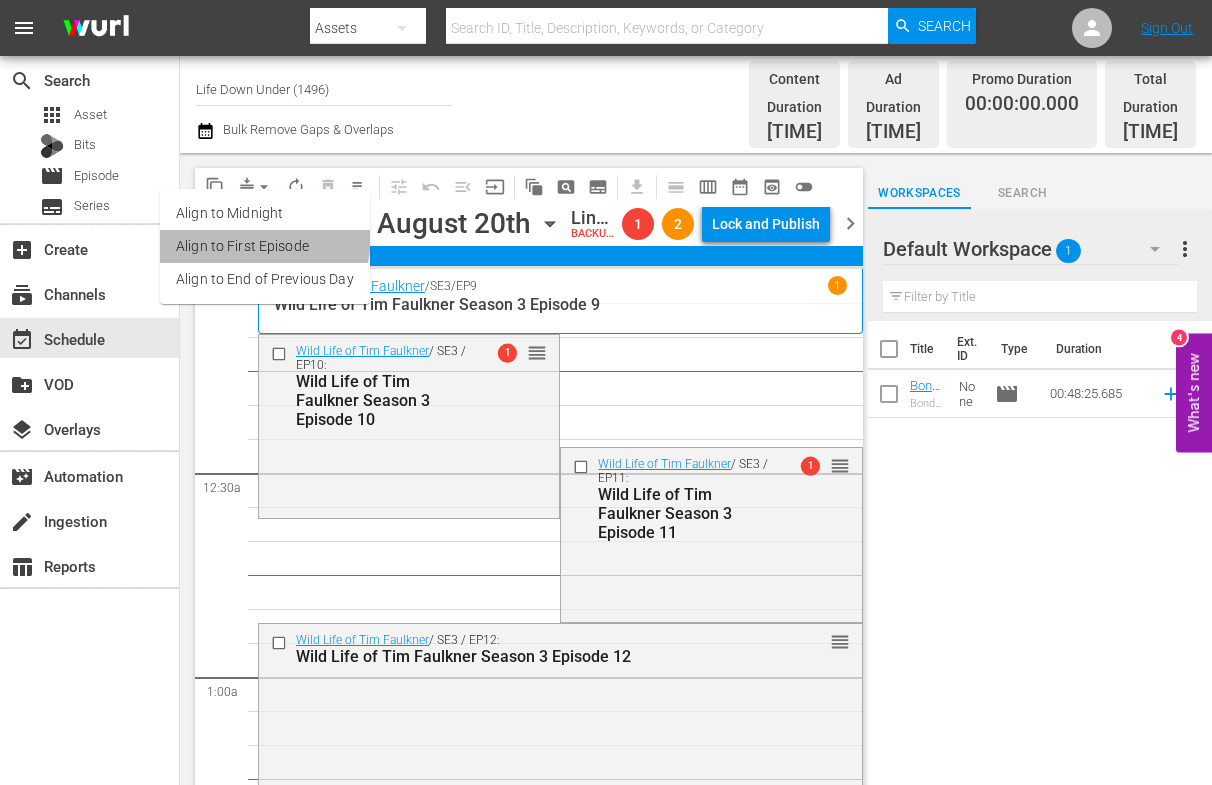 click on "Align to First Episode" at bounding box center [265, 246] 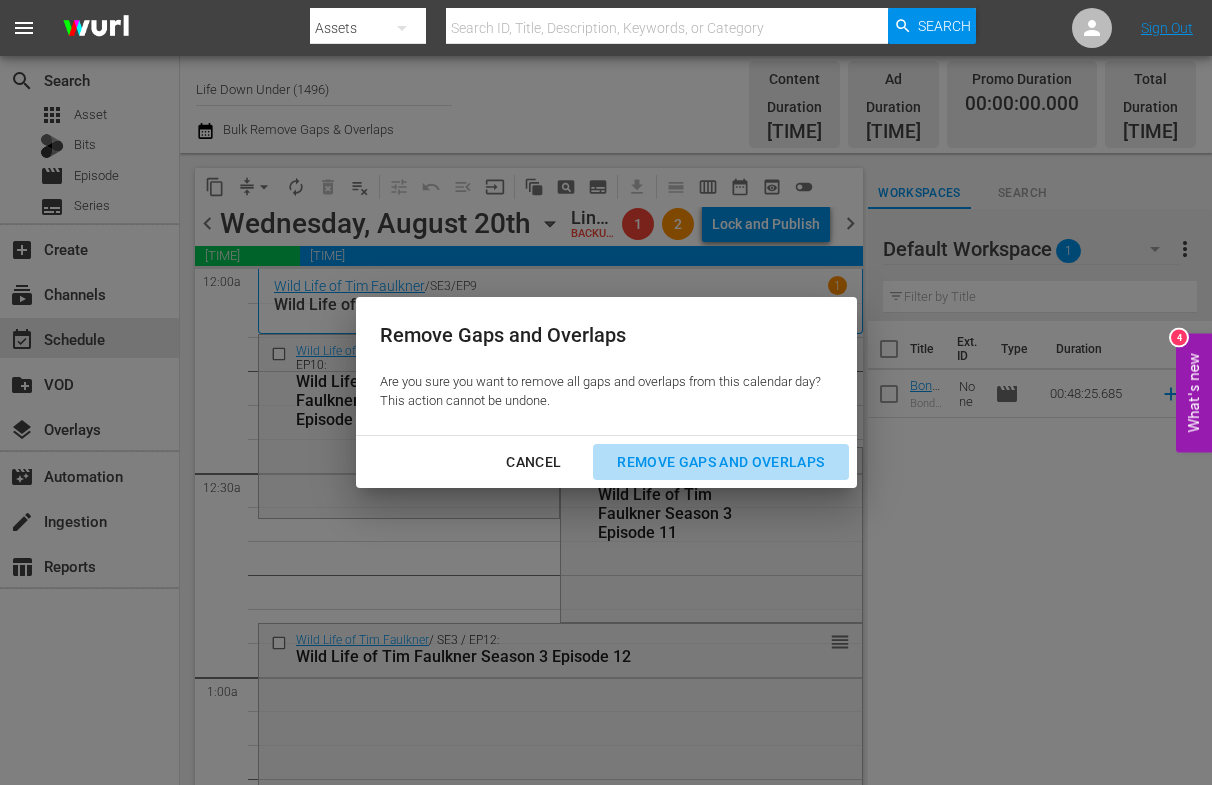 drag, startPoint x: 727, startPoint y: 459, endPoint x: 336, endPoint y: 515, distance: 394.98987 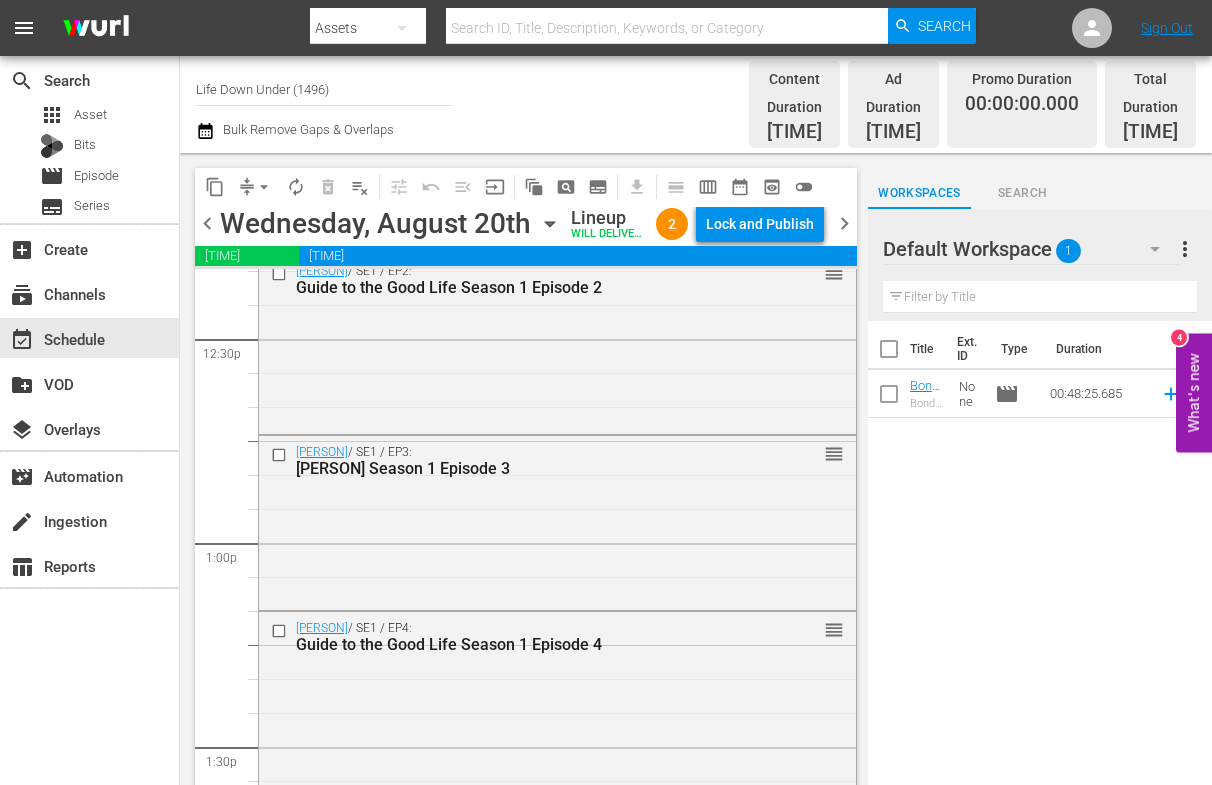 scroll, scrollTop: 5031, scrollLeft: 0, axis: vertical 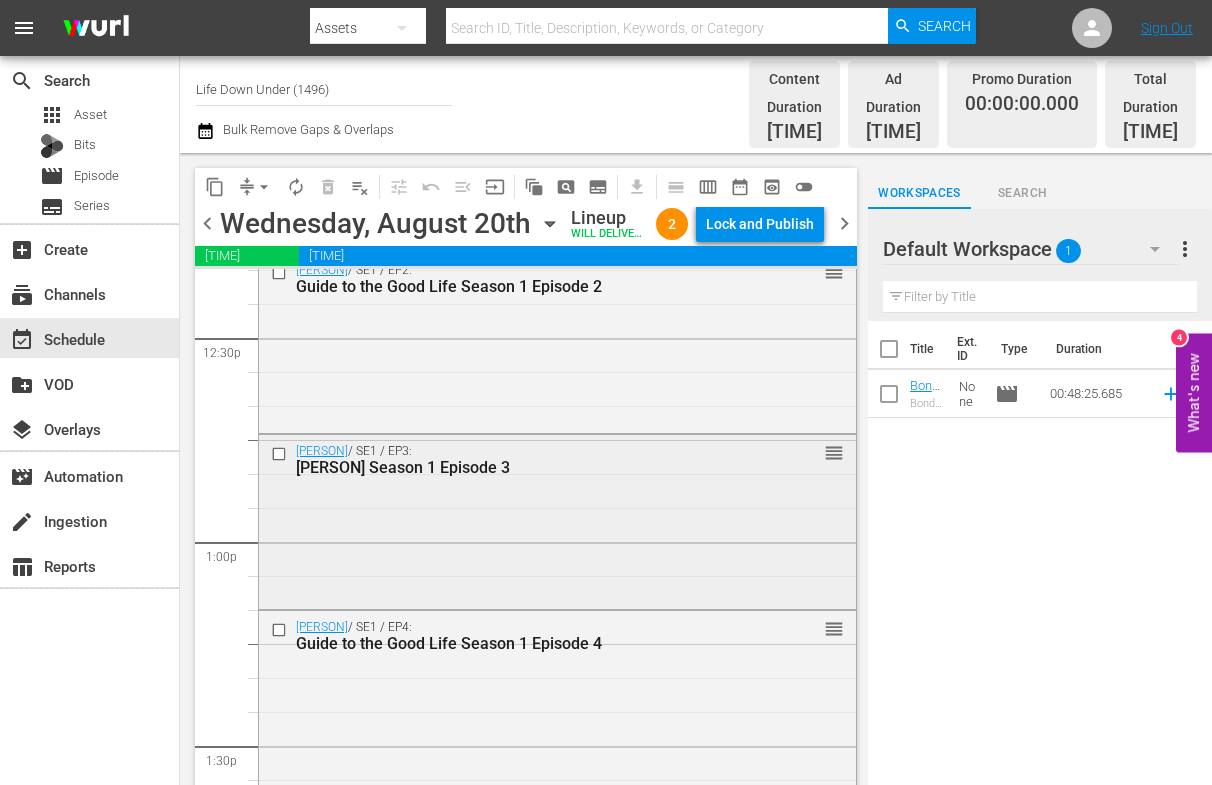 click on "Guide to the Good Life Season 1 Episode 3" at bounding box center [524, 467] 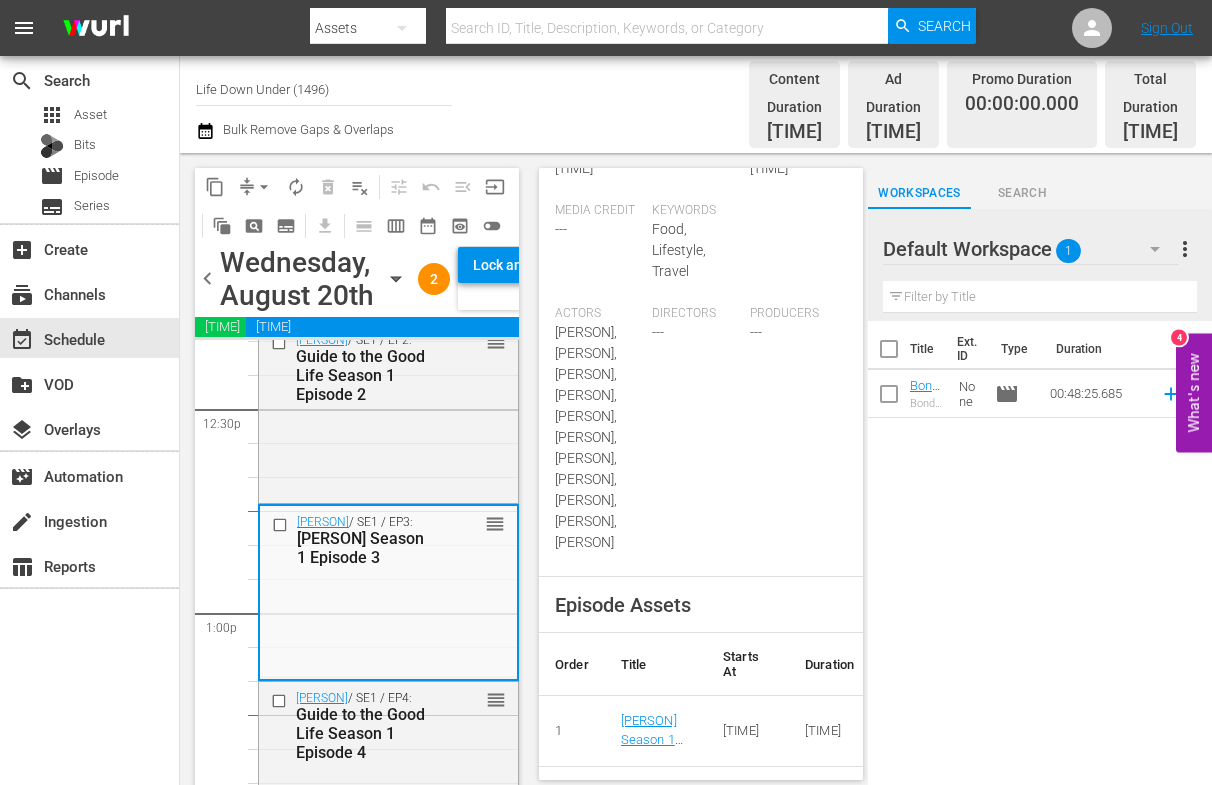 scroll, scrollTop: 716, scrollLeft: 0, axis: vertical 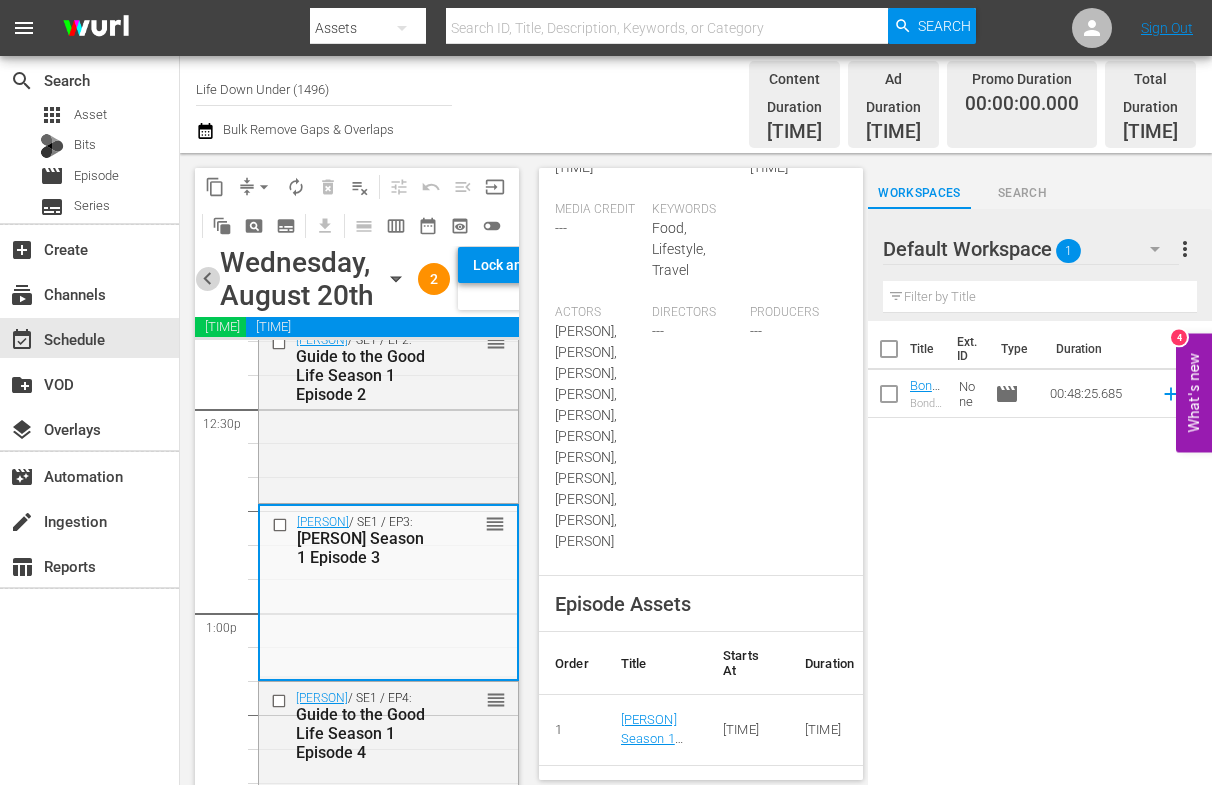 click on "chevron_left" at bounding box center (207, 278) 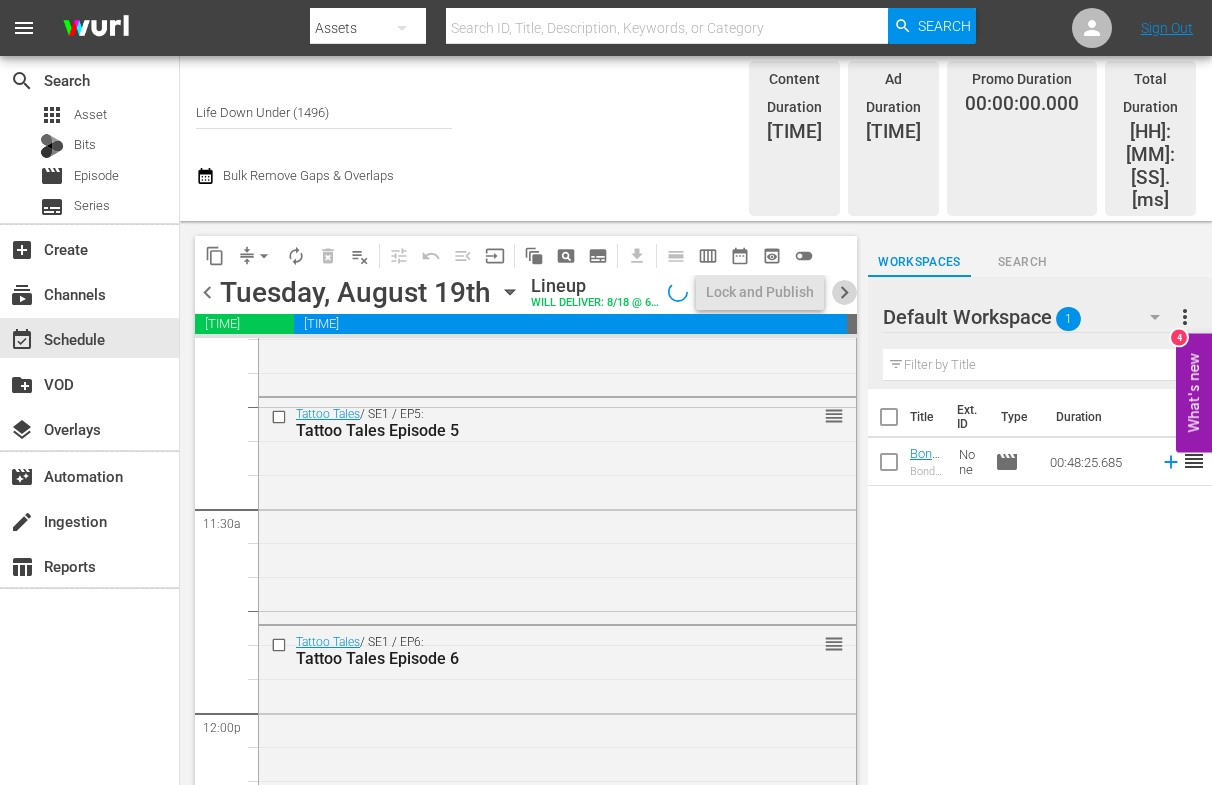 click on "chevron_right" at bounding box center (844, 292) 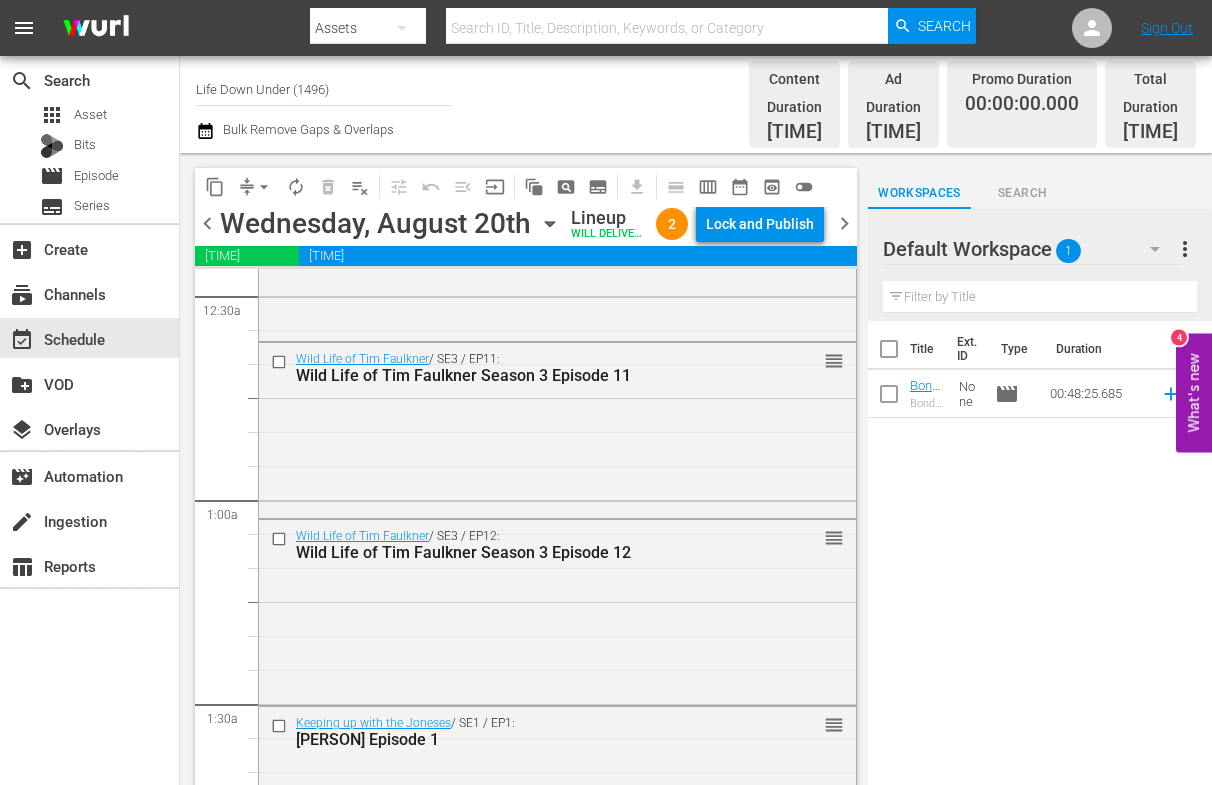 scroll, scrollTop: 0, scrollLeft: 0, axis: both 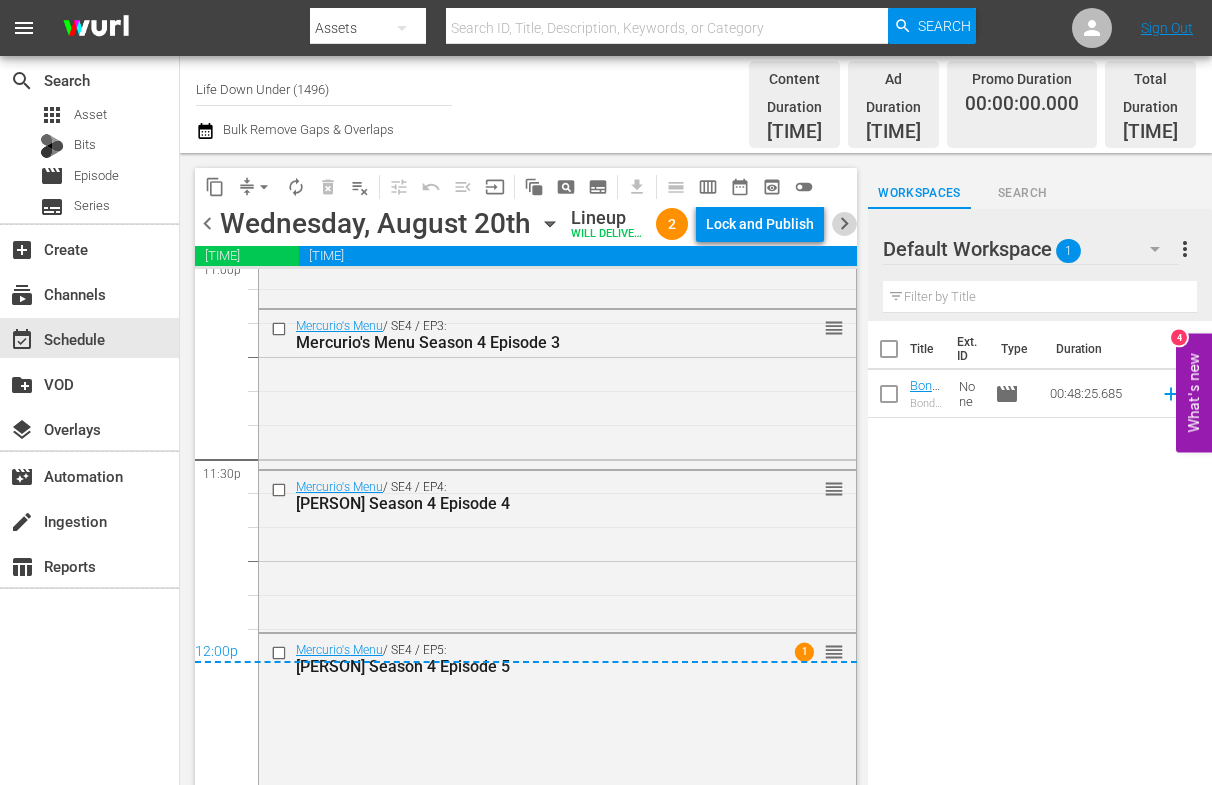 click on "chevron_right" at bounding box center [844, 223] 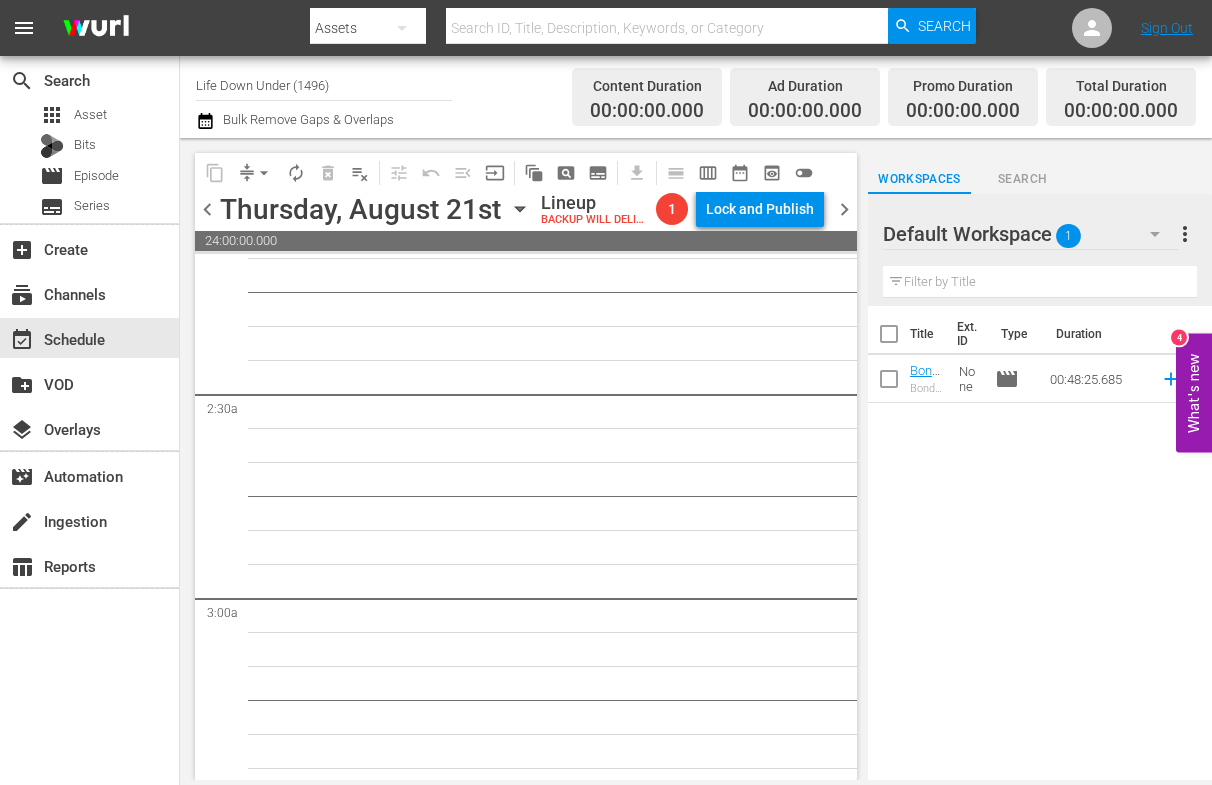 scroll, scrollTop: 0, scrollLeft: 0, axis: both 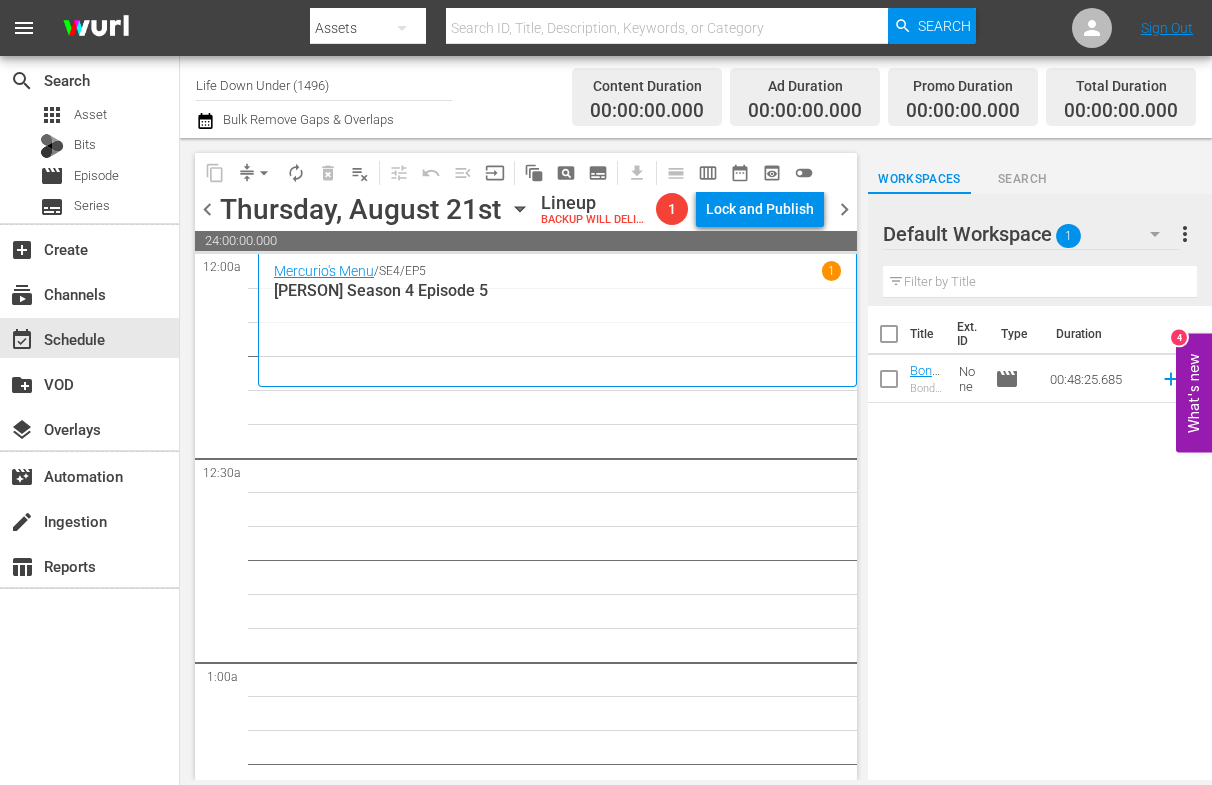 click 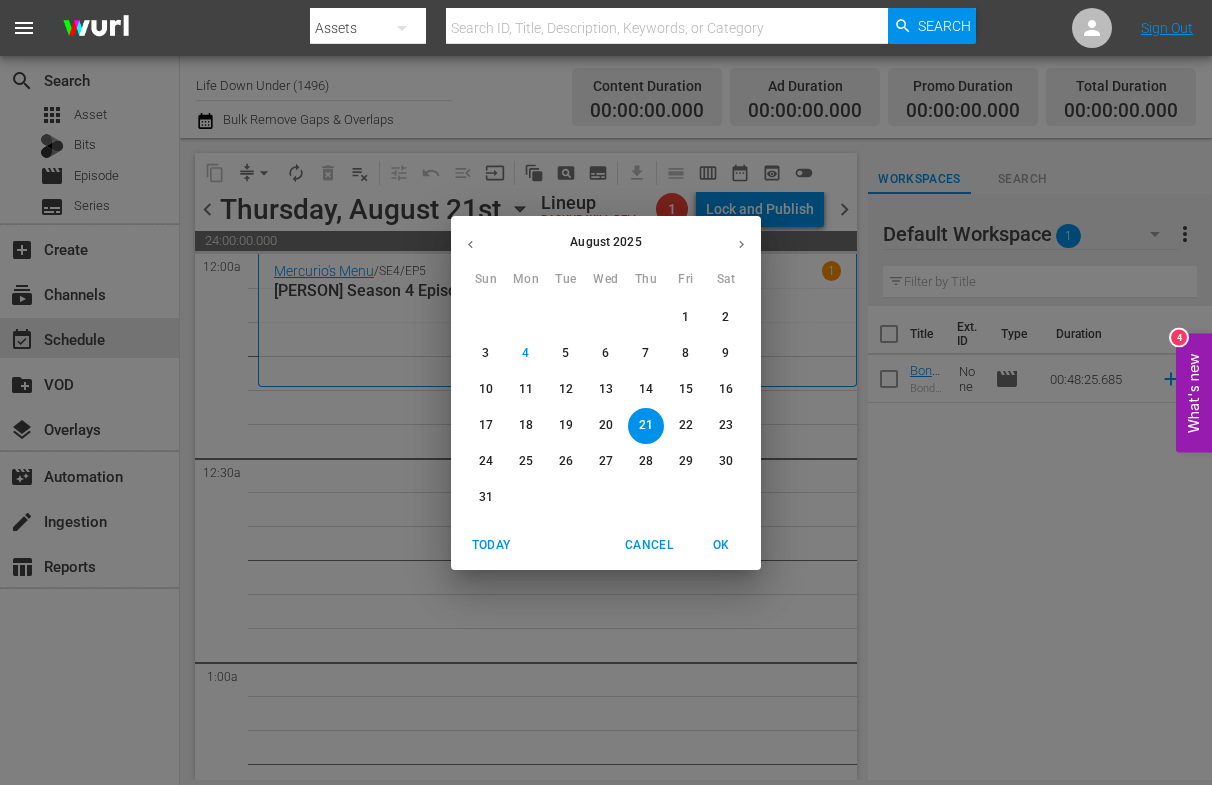 drag, startPoint x: 680, startPoint y: 352, endPoint x: 654, endPoint y: 362, distance: 27.856777 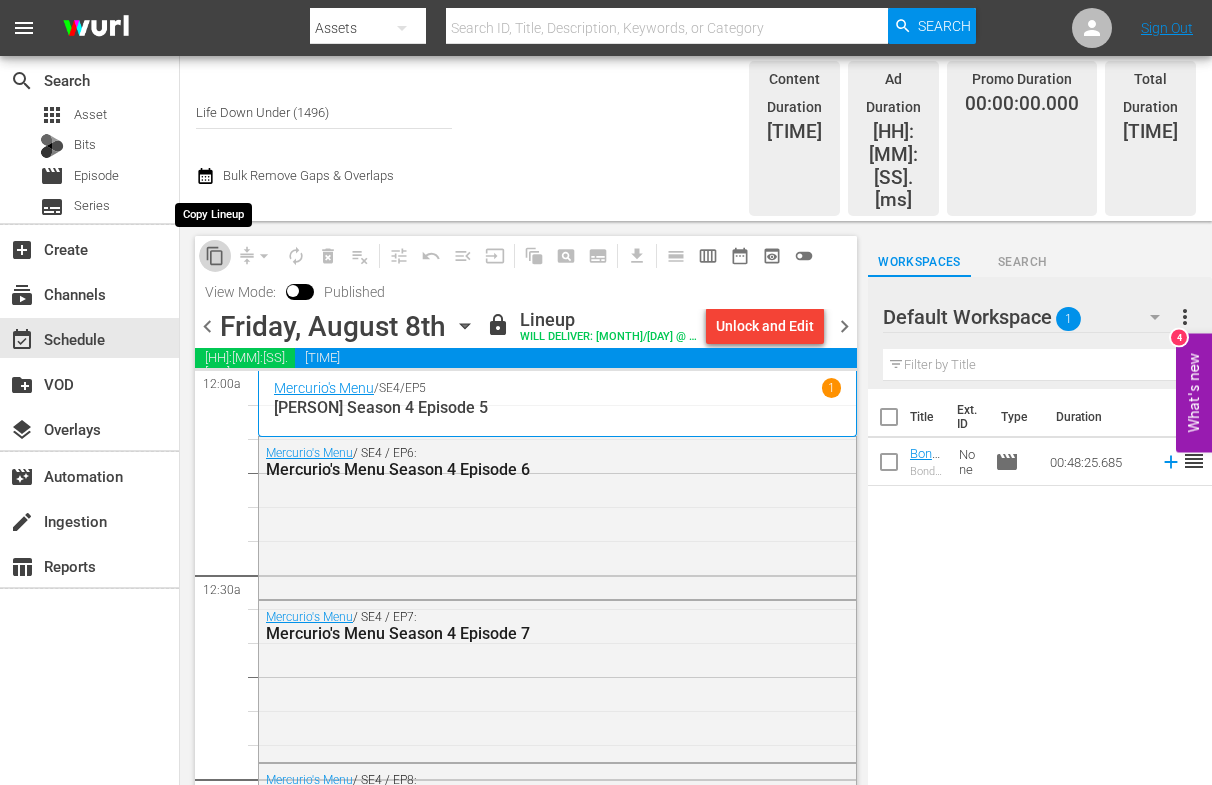 click on "content_copy" at bounding box center (215, 256) 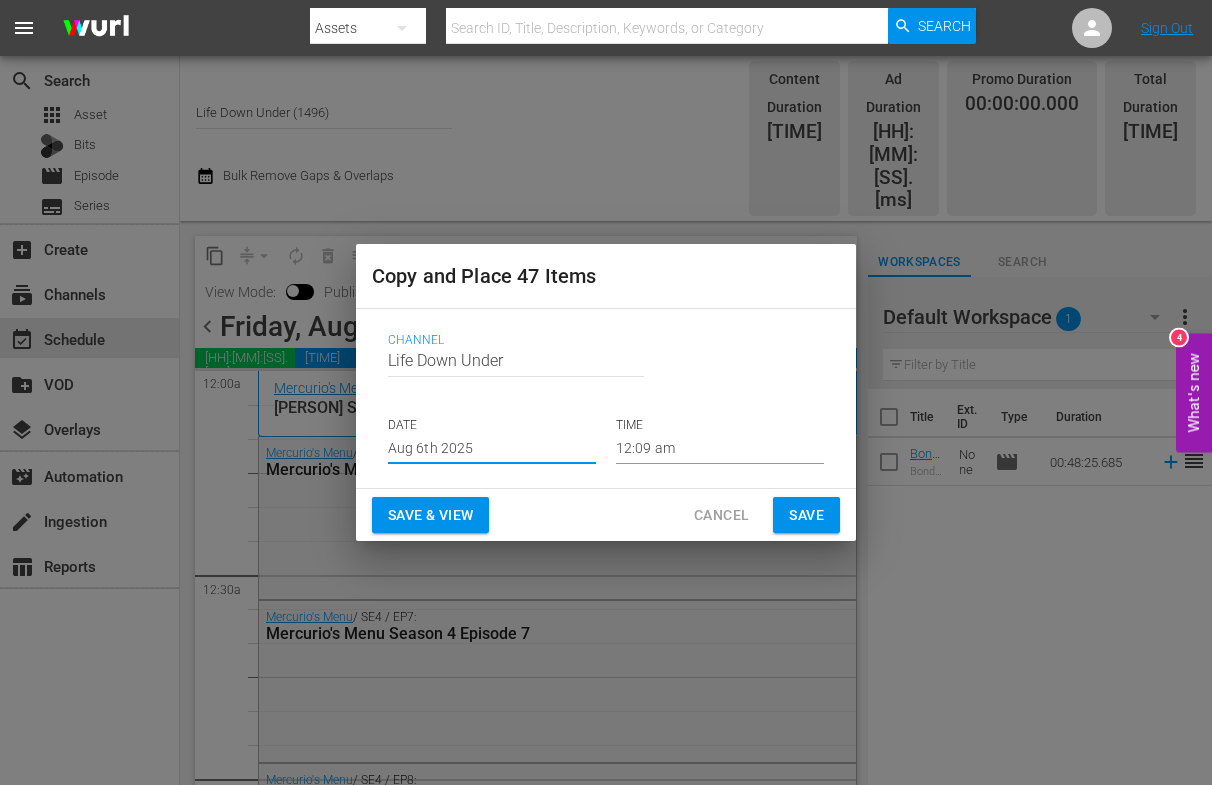 click on "Aug 6th 2025" at bounding box center [492, 449] 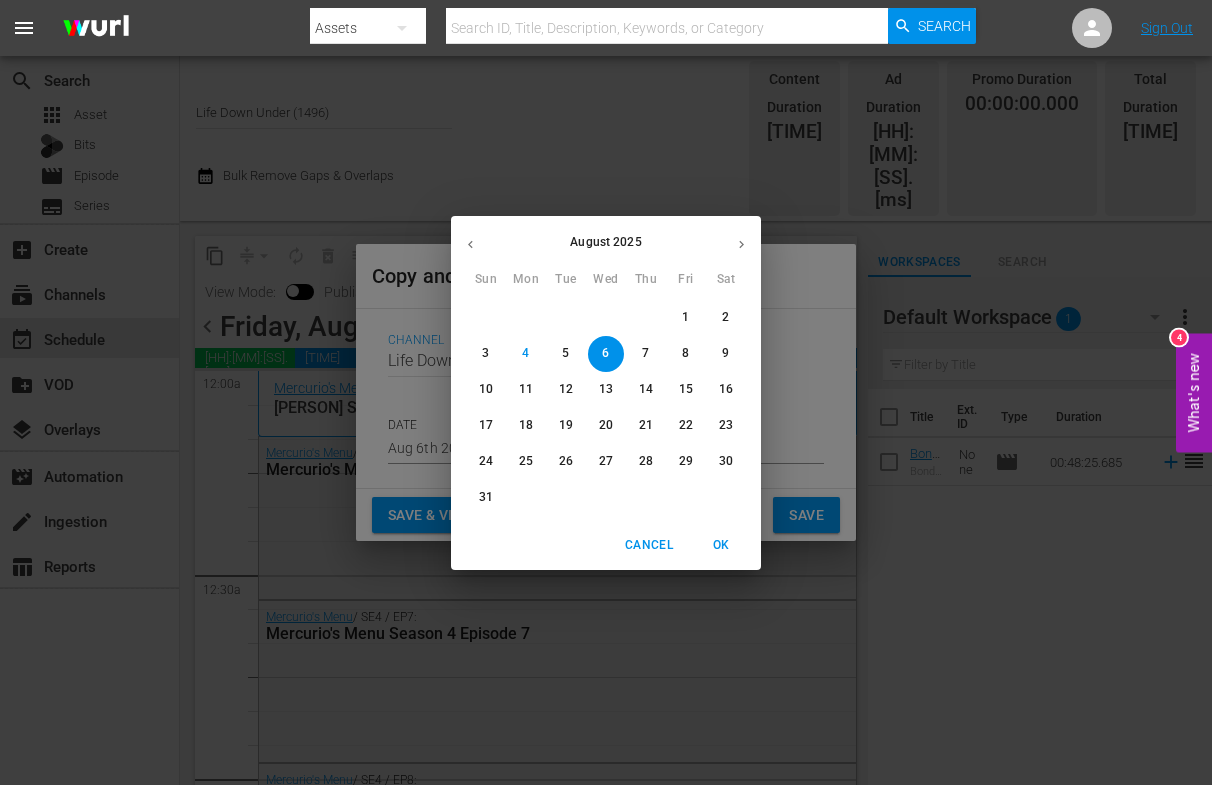 click on "21" at bounding box center (646, 425) 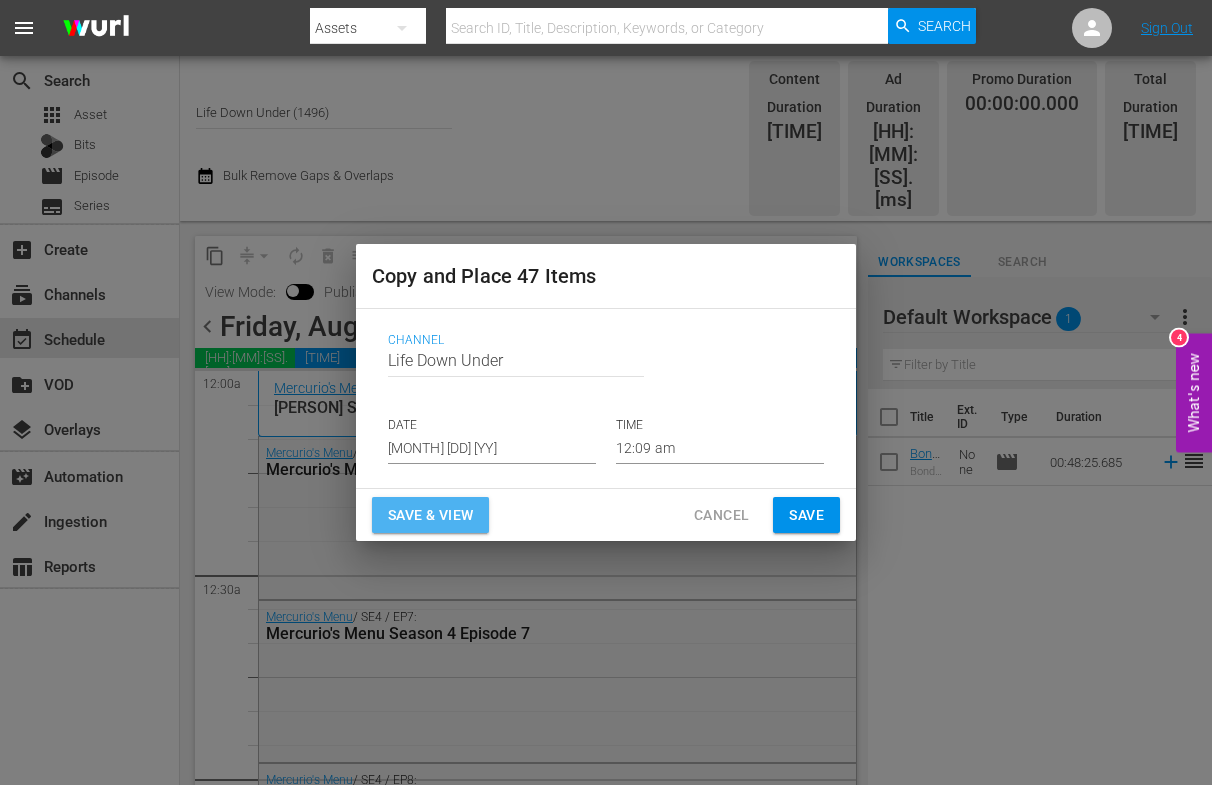 click on "Save & View" at bounding box center (430, 515) 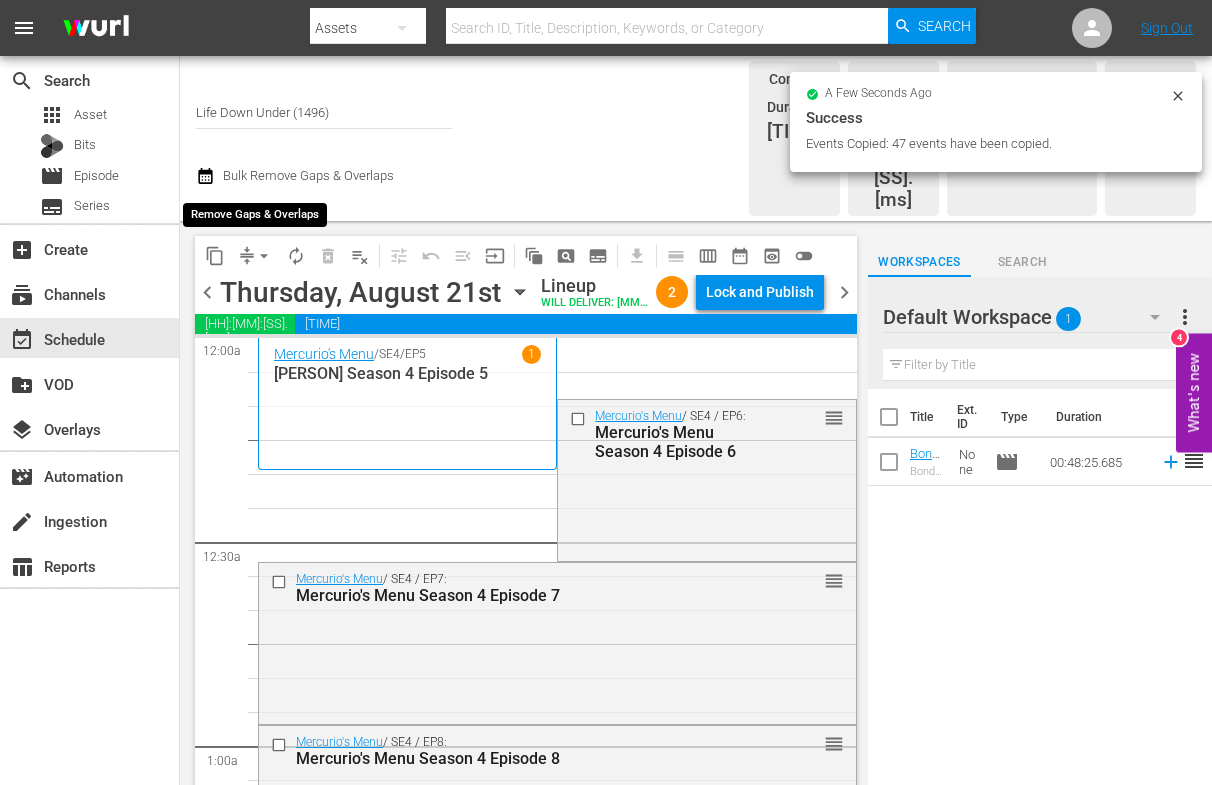 click on "arrow_drop_down" at bounding box center [264, 256] 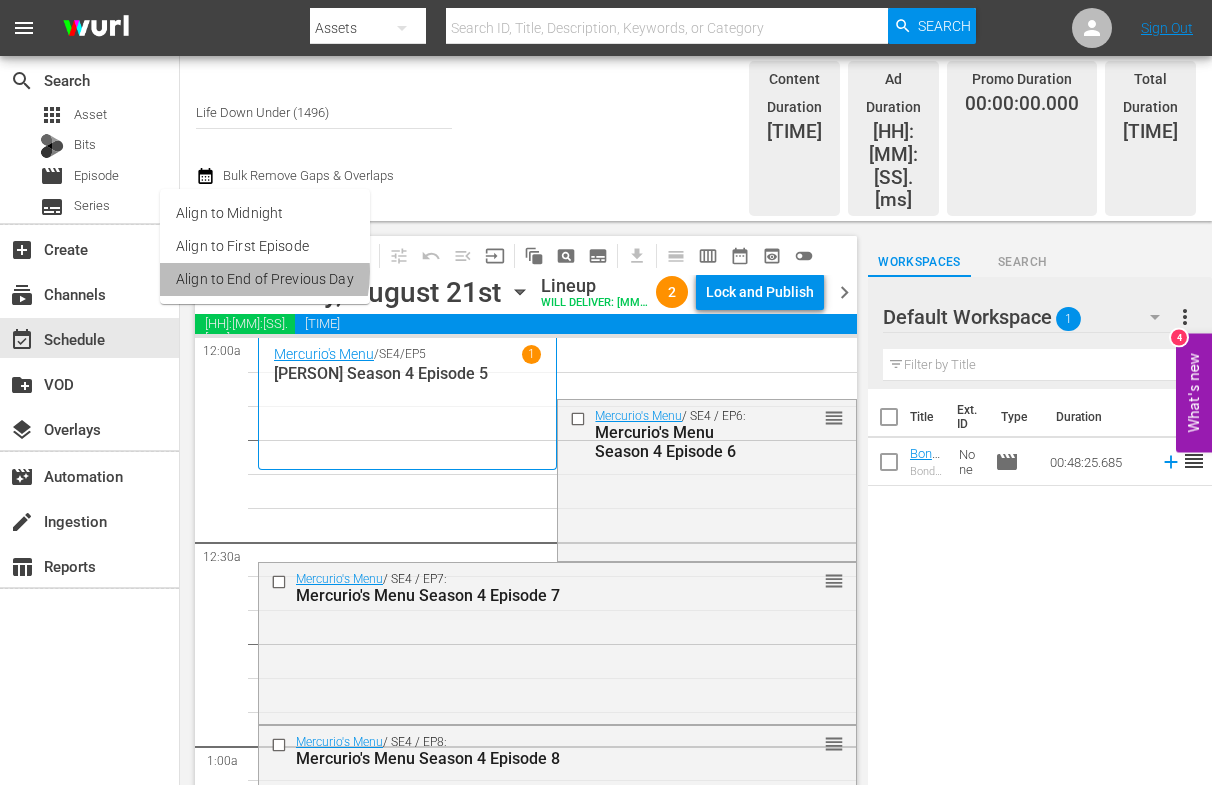 click on "Align to End of Previous Day" at bounding box center [265, 279] 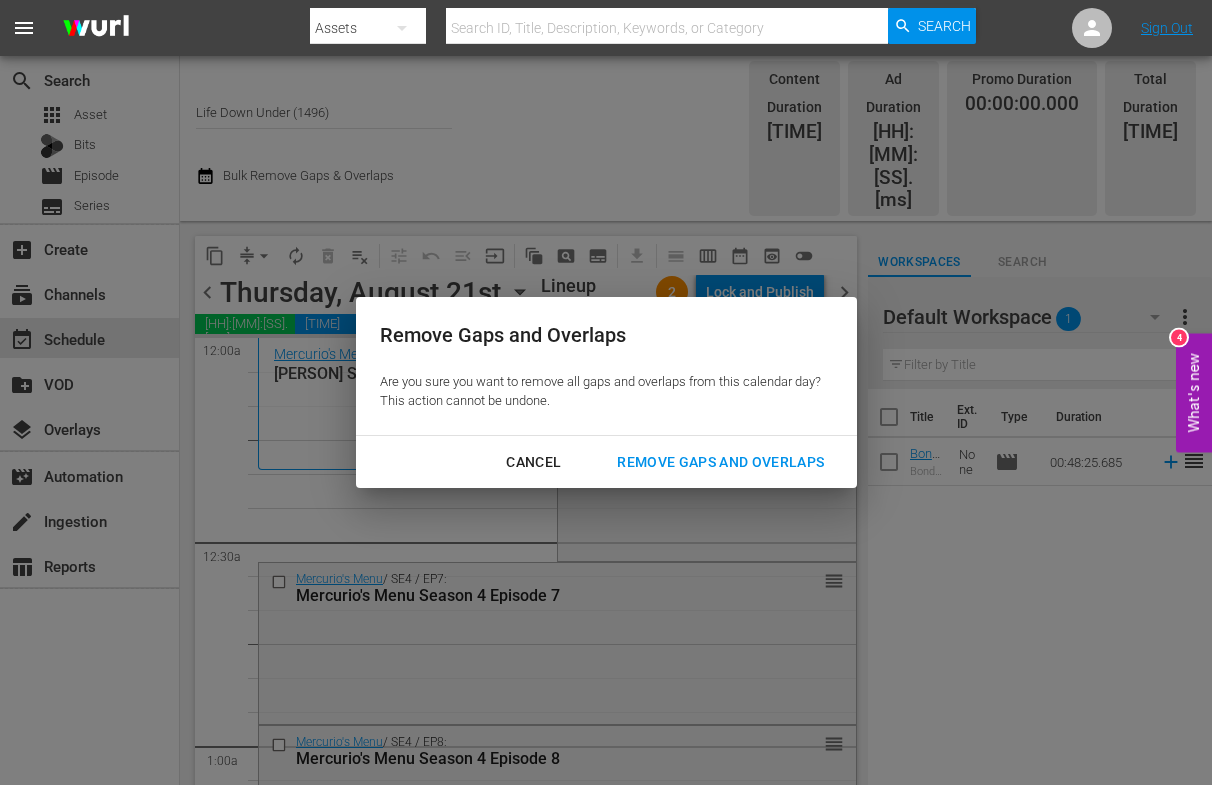 click on "Remove Gaps and Overlaps" at bounding box center (720, 462) 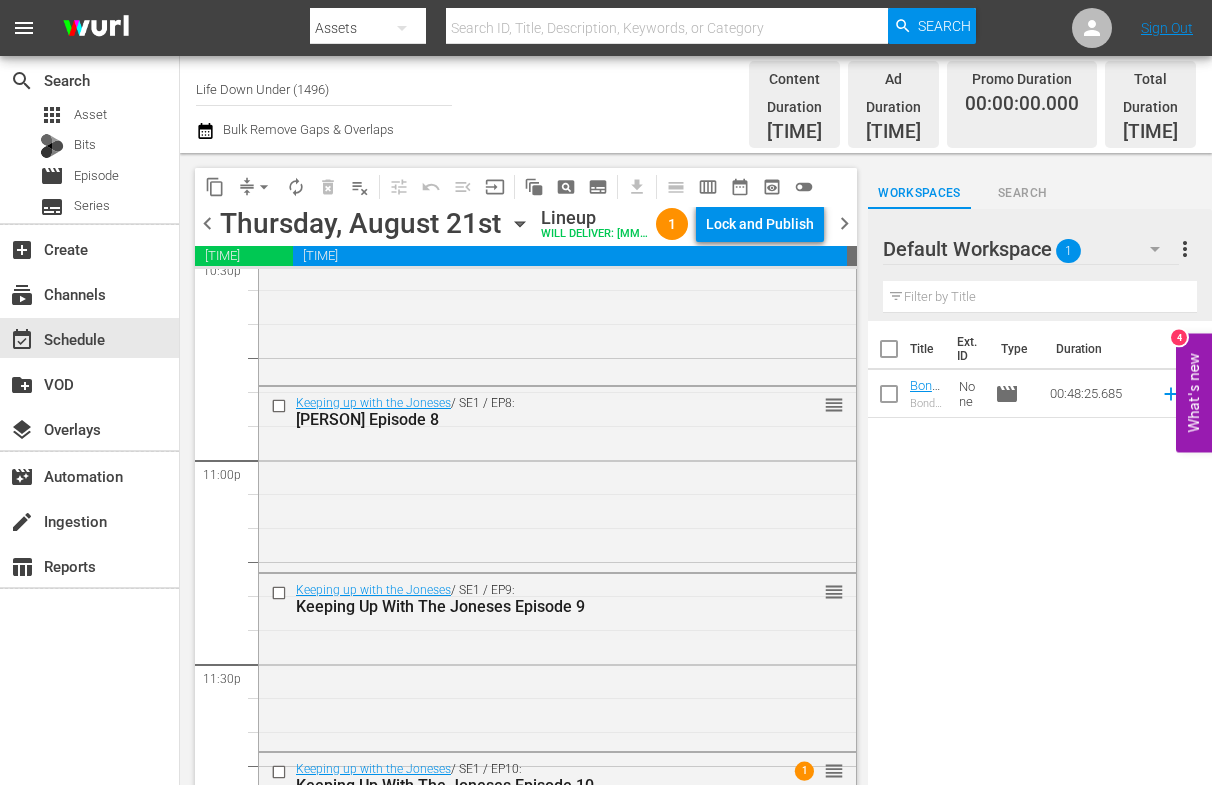 scroll, scrollTop: 9324, scrollLeft: 0, axis: vertical 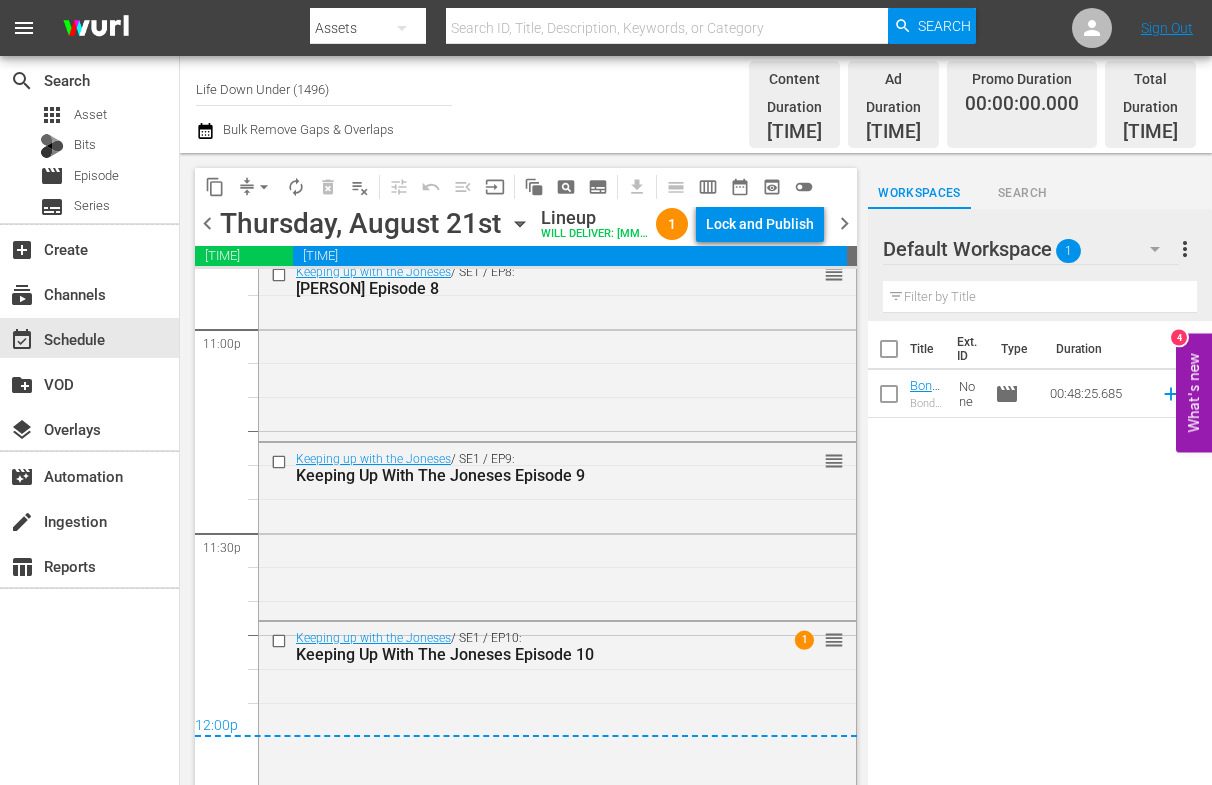 click on "chevron_right" at bounding box center (844, 223) 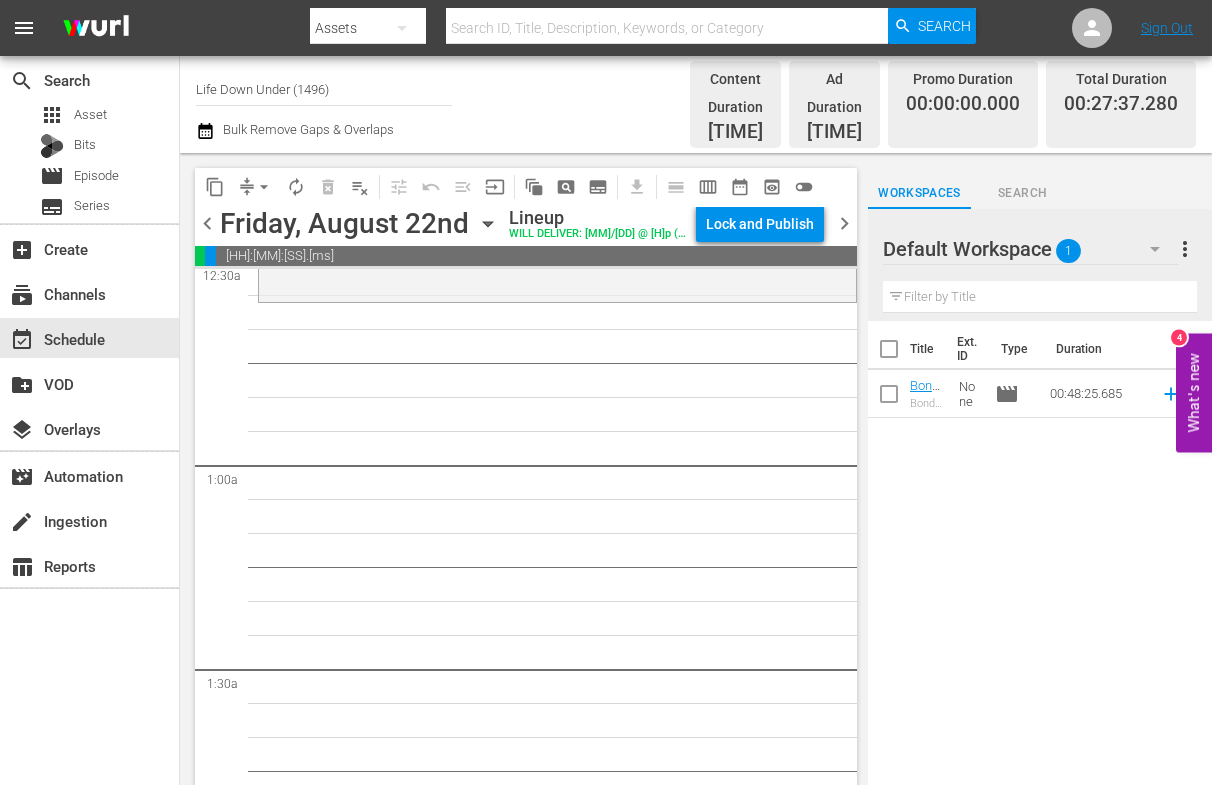 scroll, scrollTop: 0, scrollLeft: 0, axis: both 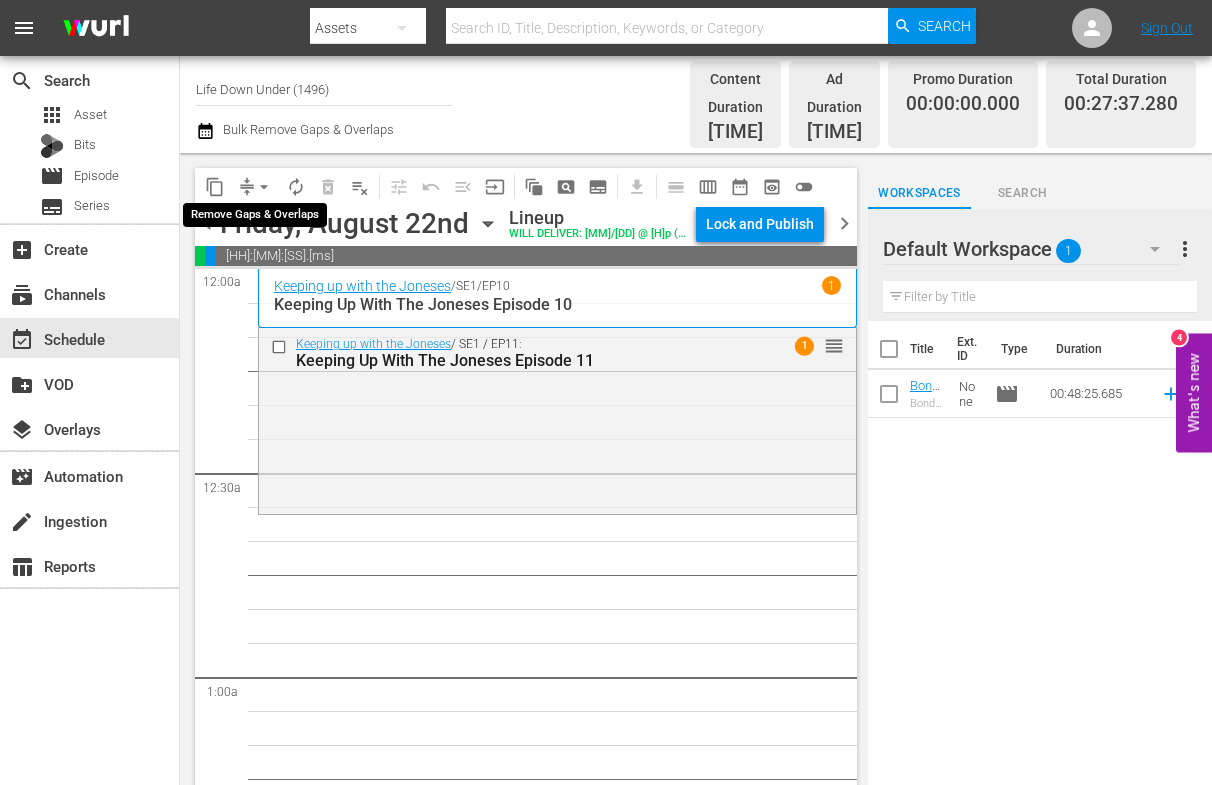 click on "arrow_drop_down" at bounding box center [264, 187] 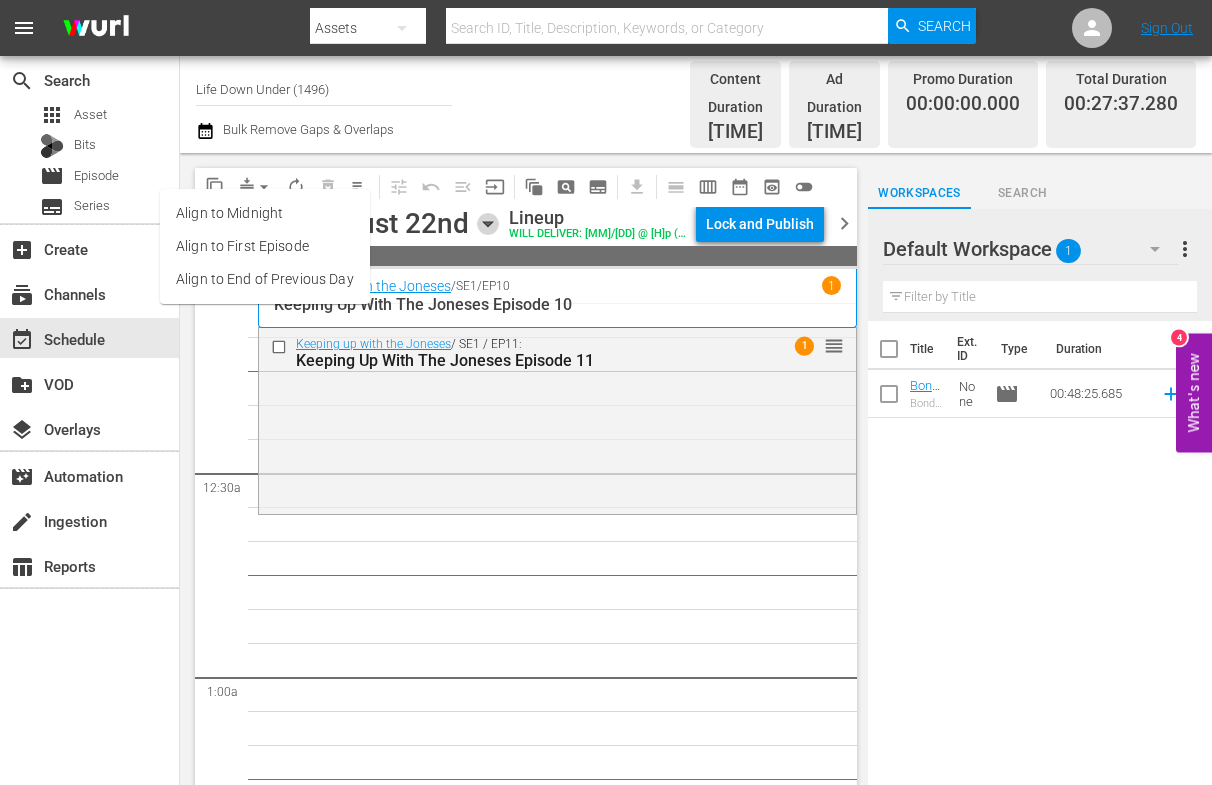 click 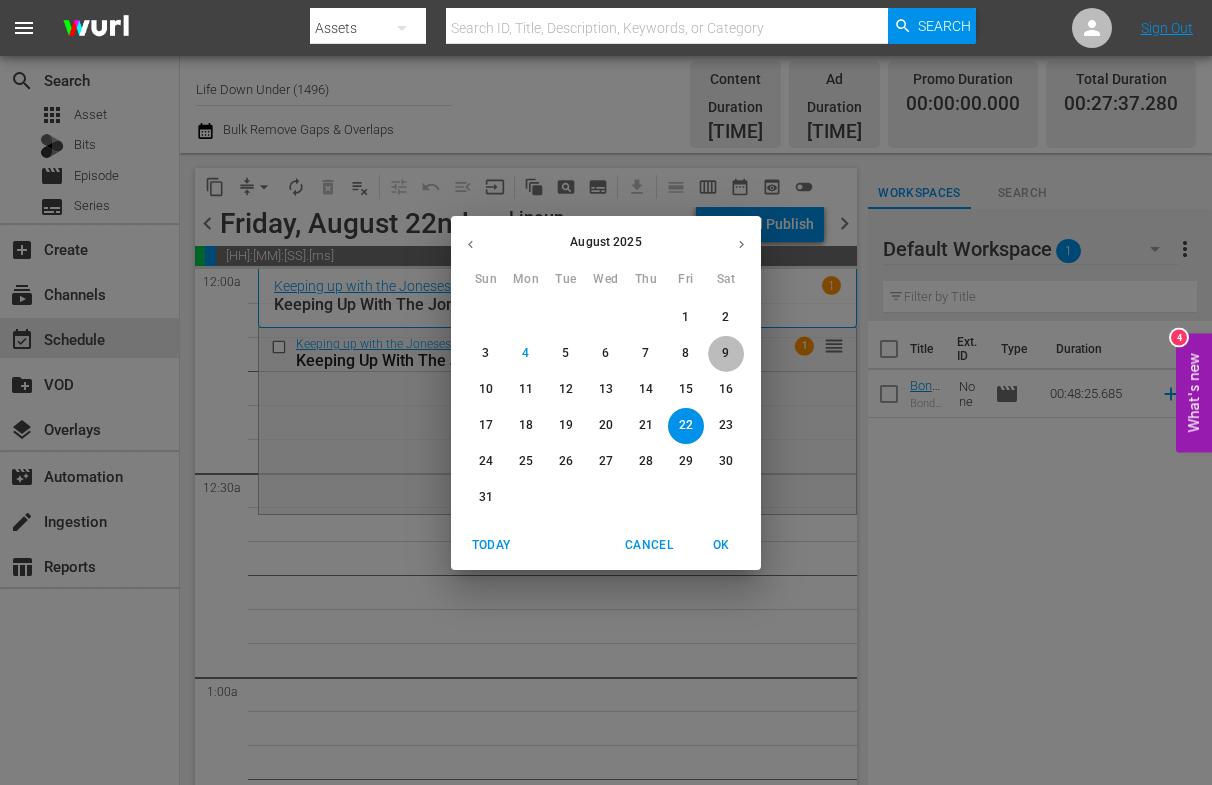 click on "9" at bounding box center [726, 353] 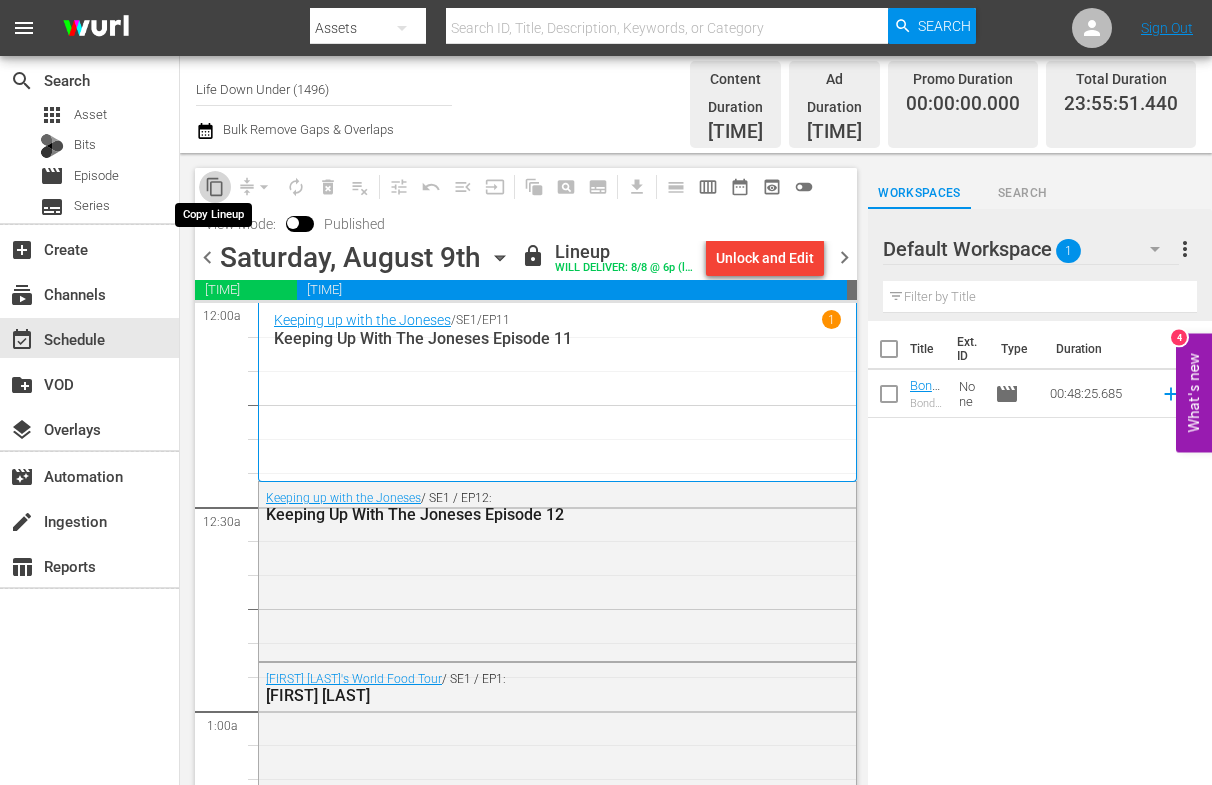 click on "content_copy" at bounding box center (215, 187) 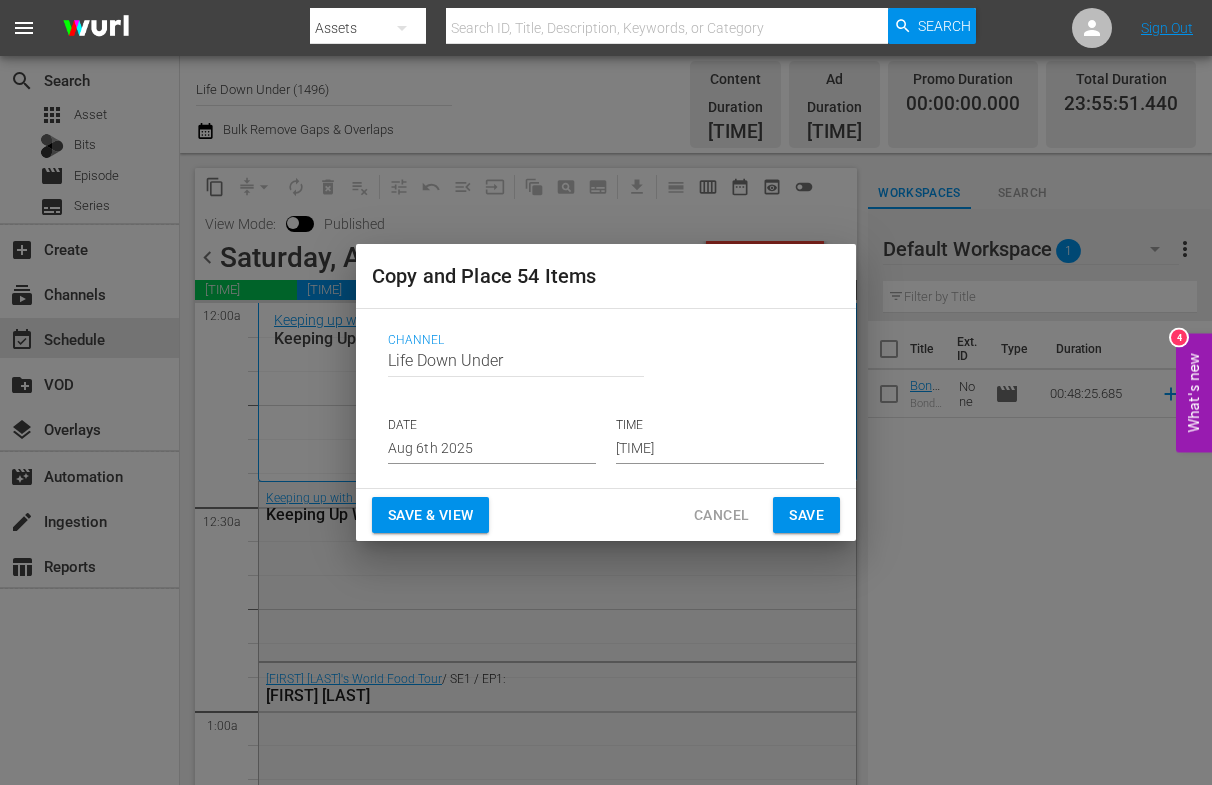 click on "Aug 6th 2025" at bounding box center [492, 449] 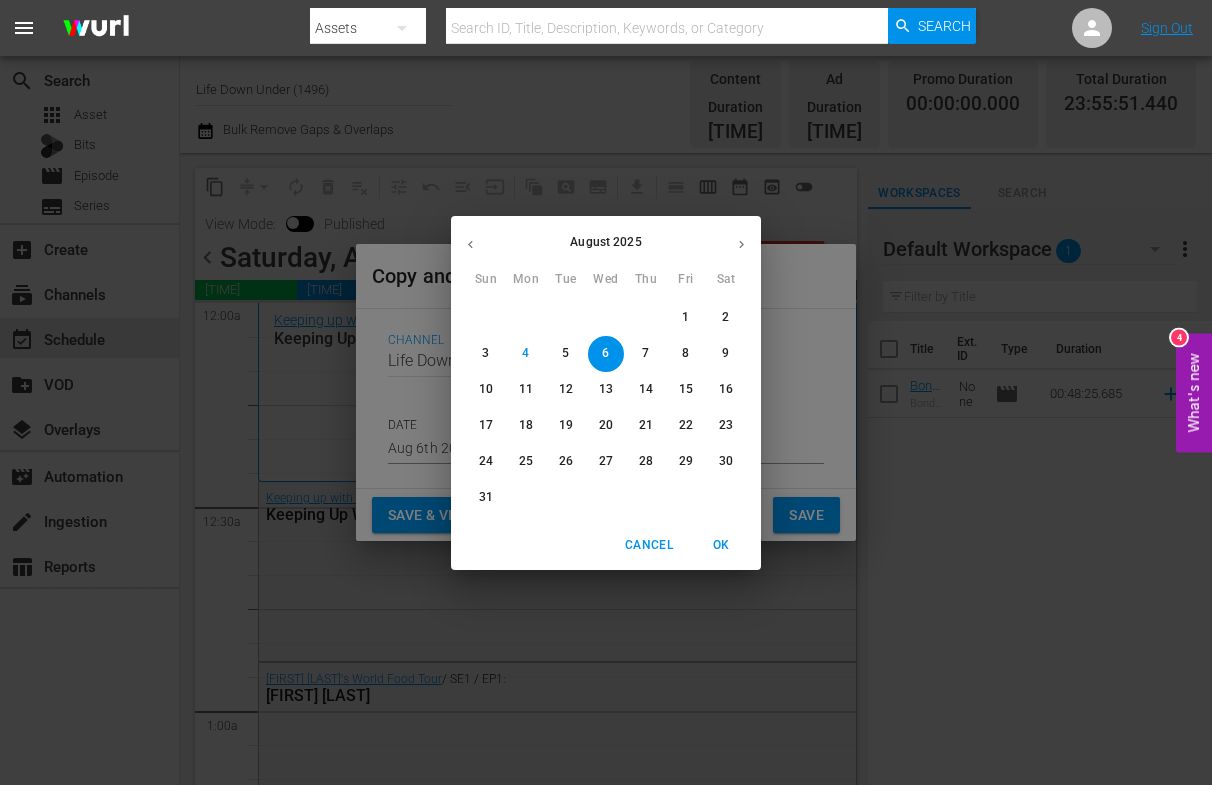click on "22" at bounding box center [686, 425] 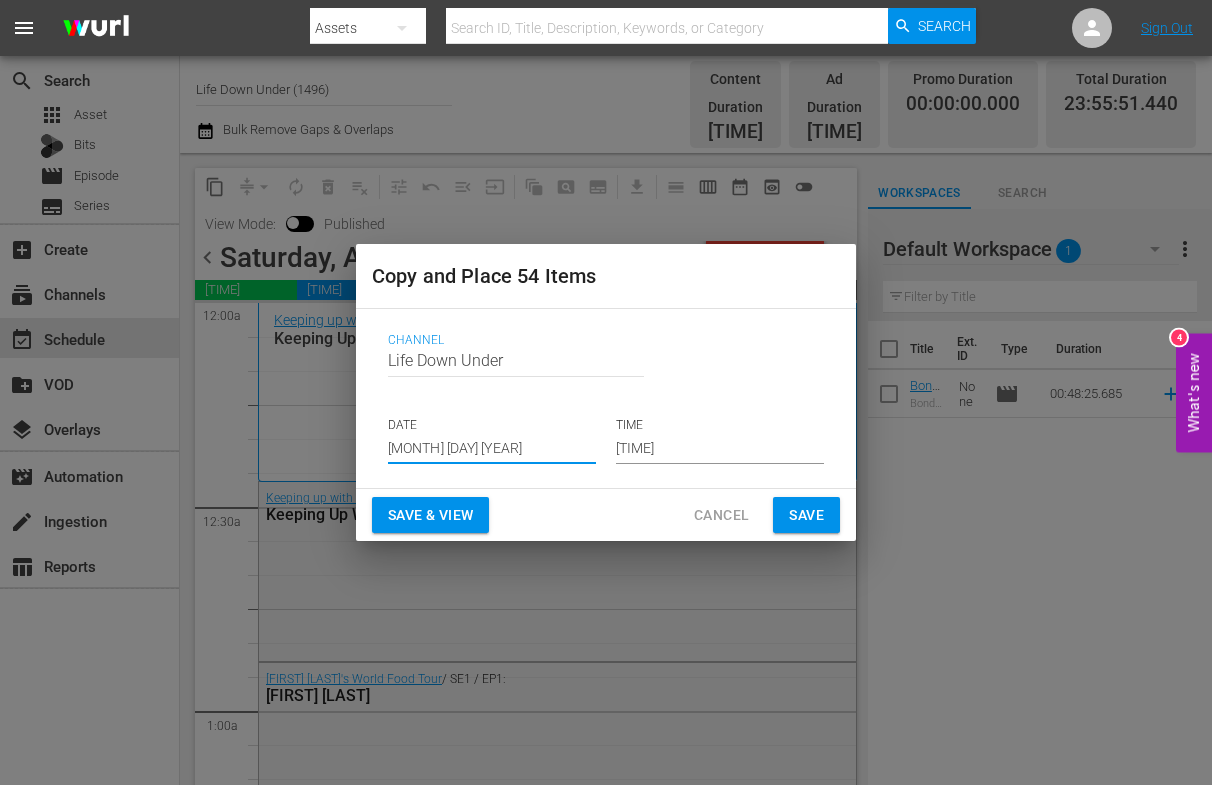 click on "Save & View" at bounding box center (430, 515) 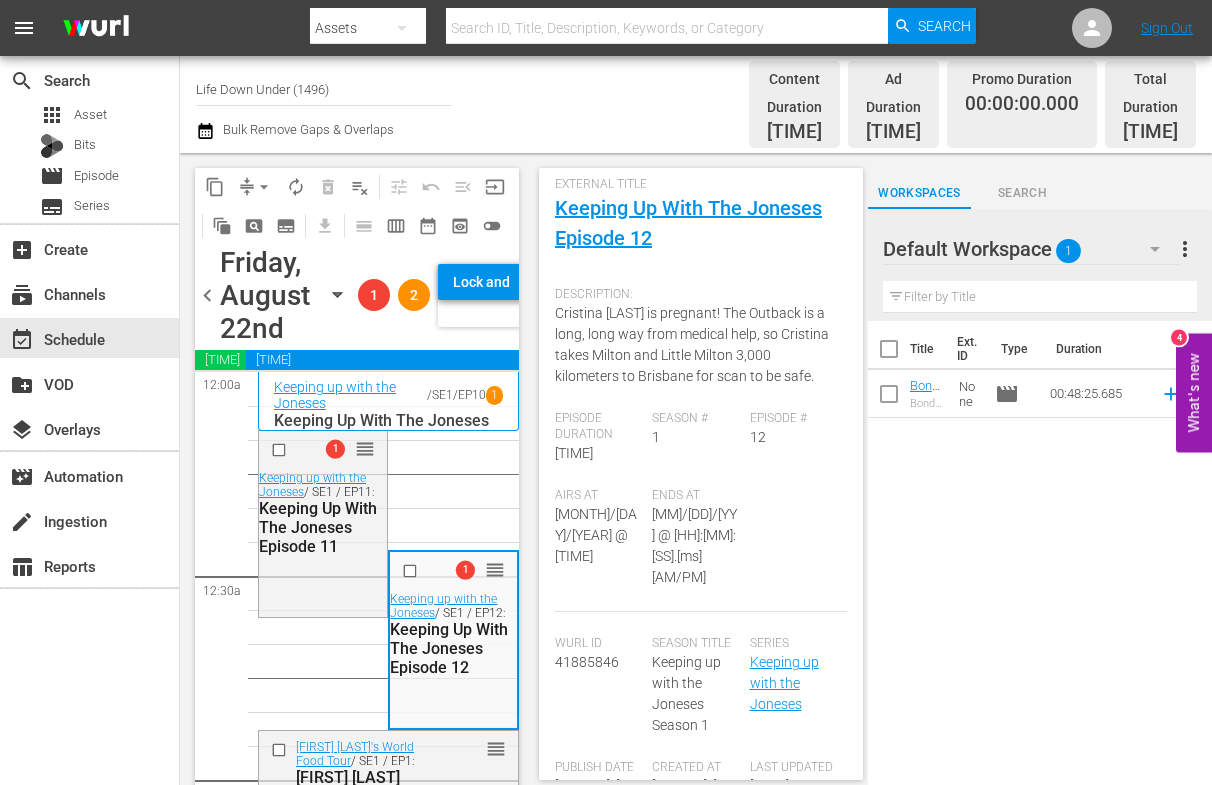 scroll, scrollTop: 0, scrollLeft: 0, axis: both 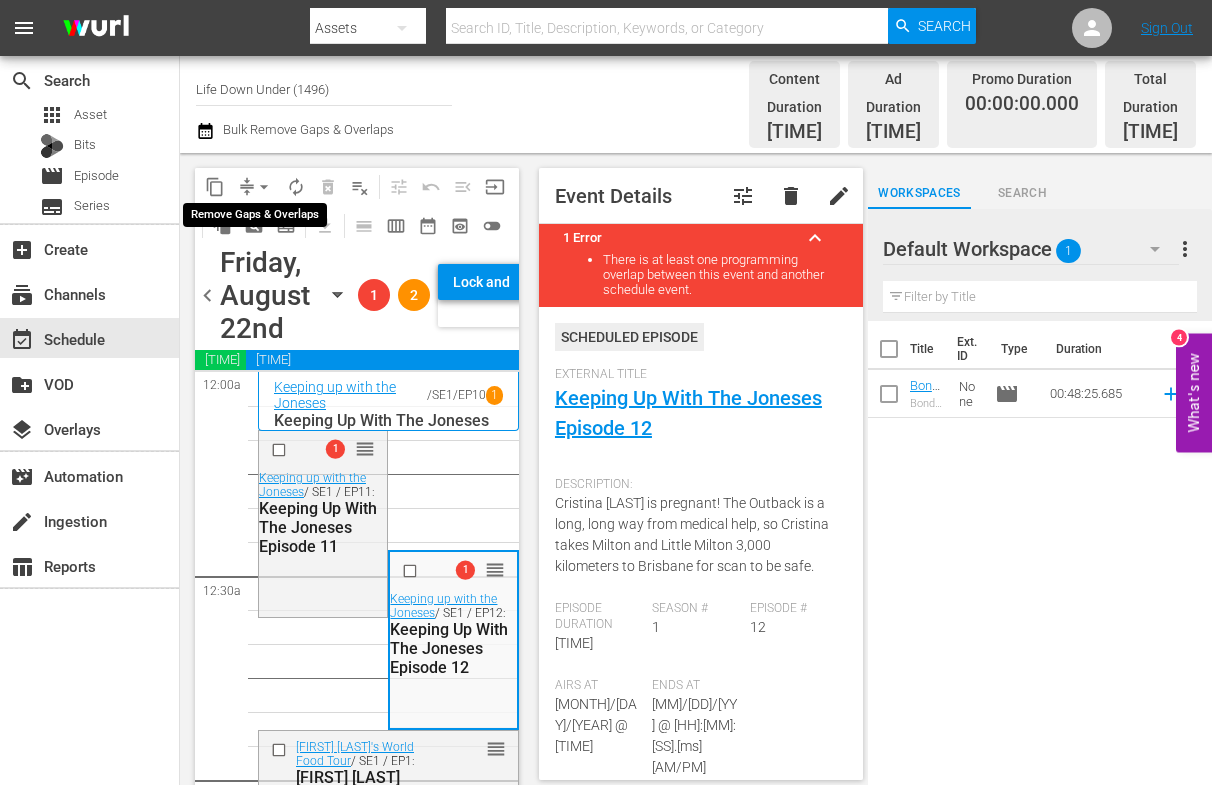 click on "arrow_drop_down" at bounding box center [264, 187] 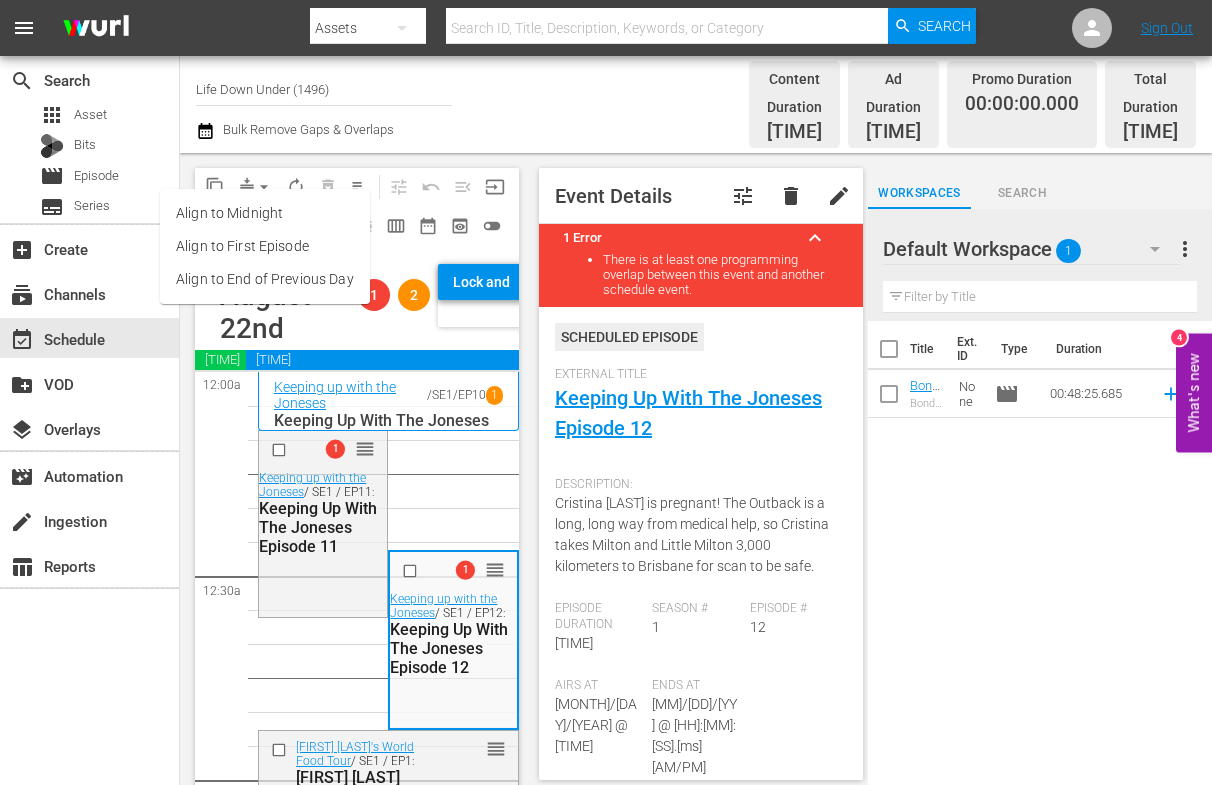 click on "Align to First Episode" at bounding box center [265, 246] 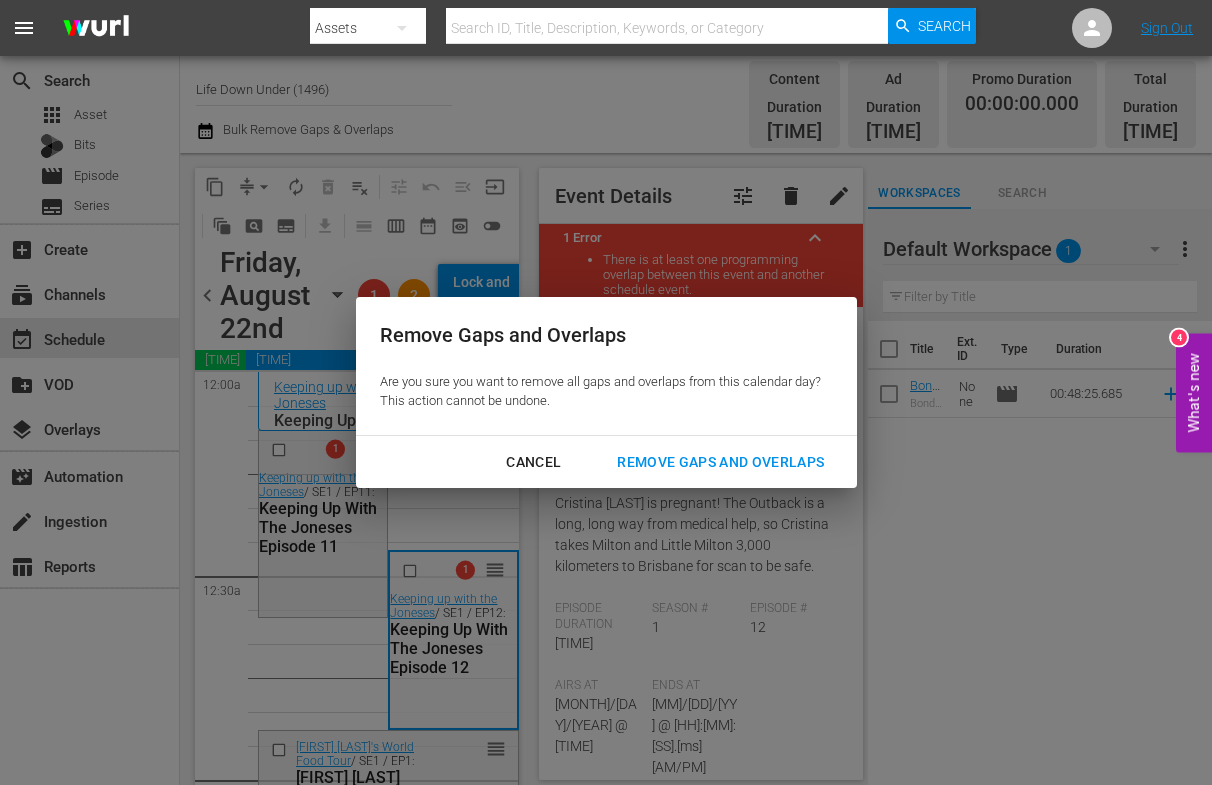 click on "Remove Gaps and Overlaps" at bounding box center [720, 462] 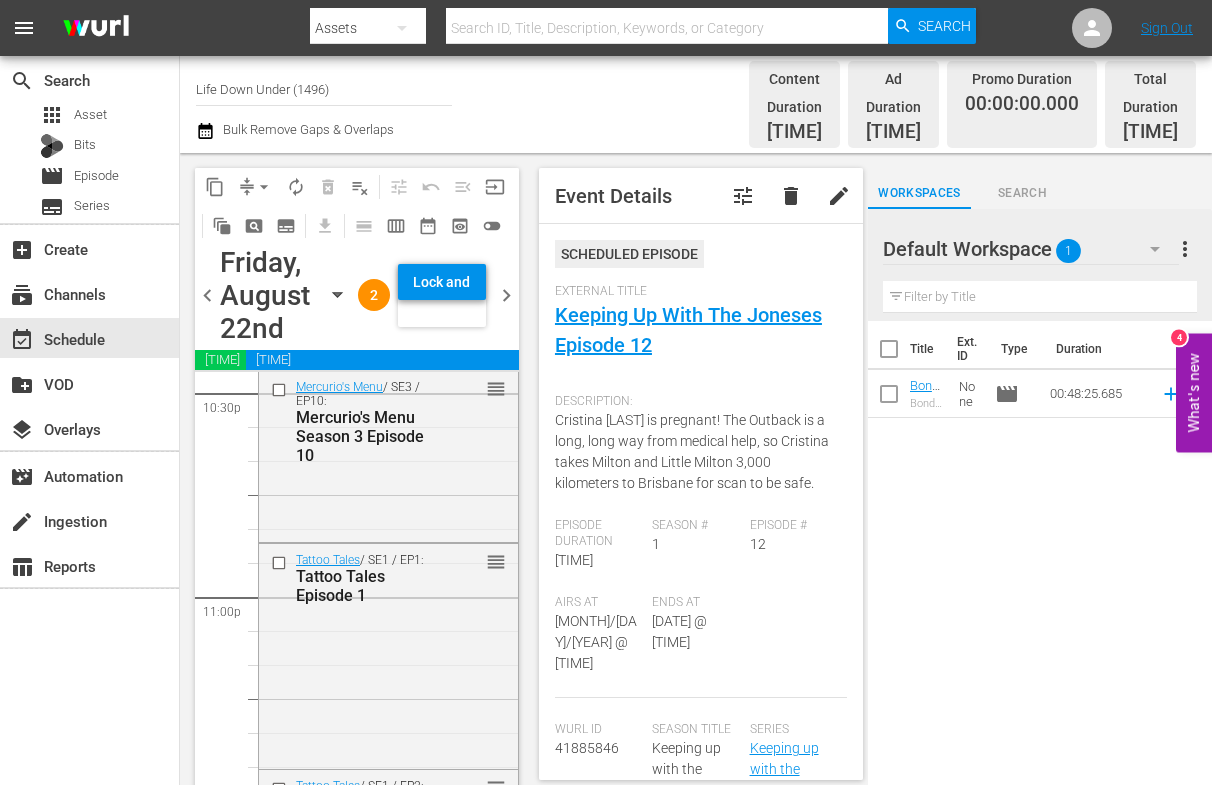 scroll, scrollTop: 9587, scrollLeft: 0, axis: vertical 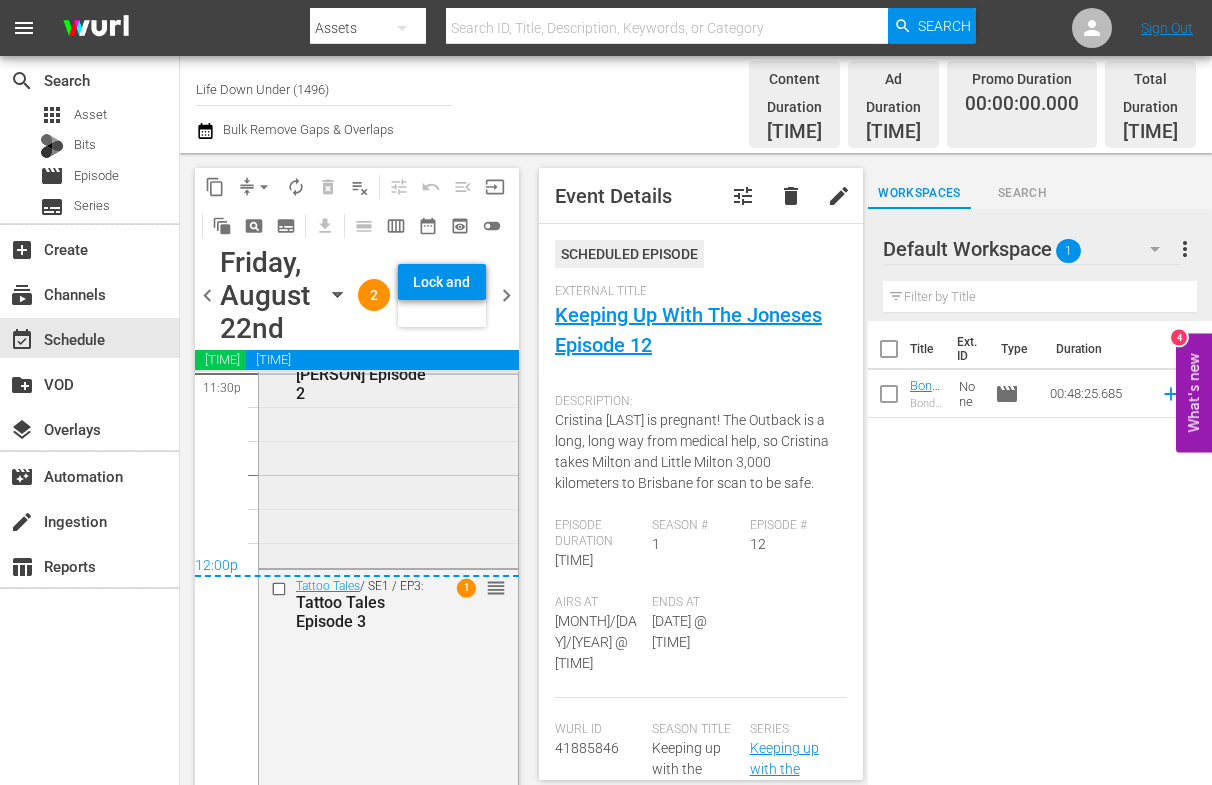 click on "Tattoo Tales Episode 2" at bounding box center [364, 384] 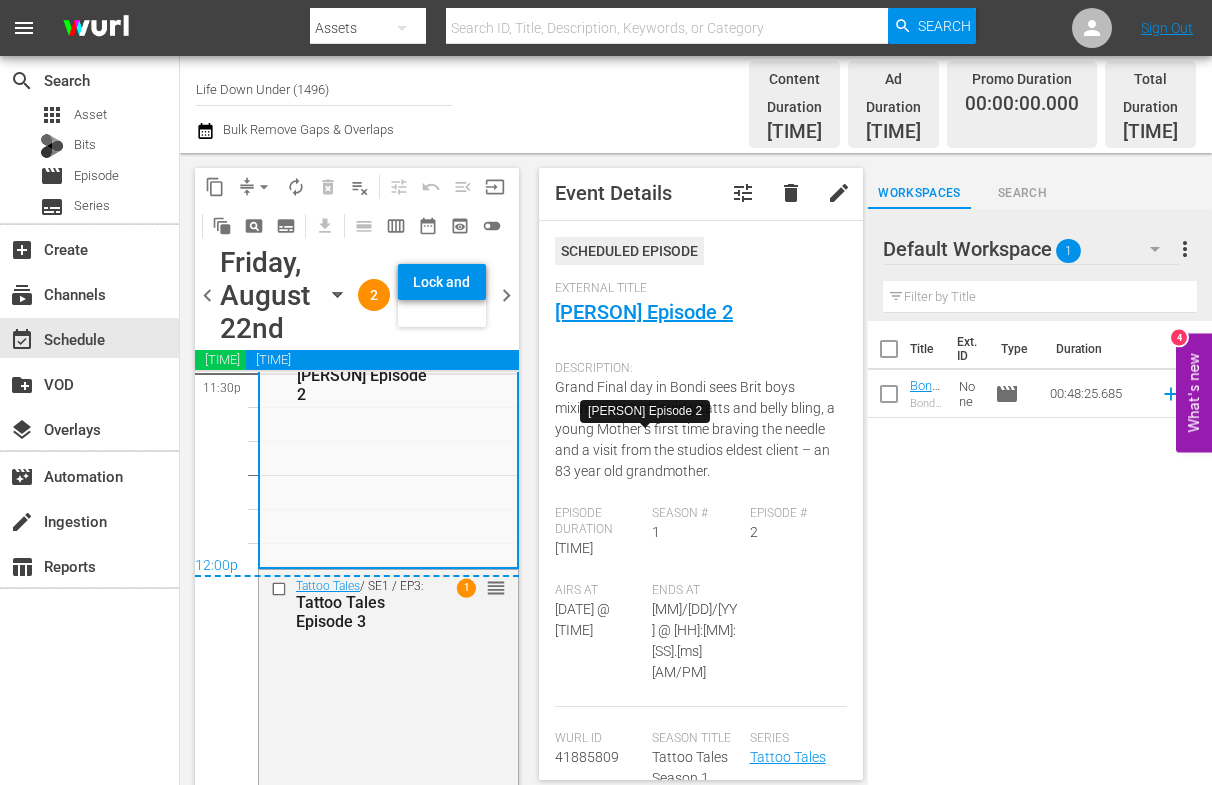 scroll, scrollTop: 0, scrollLeft: 0, axis: both 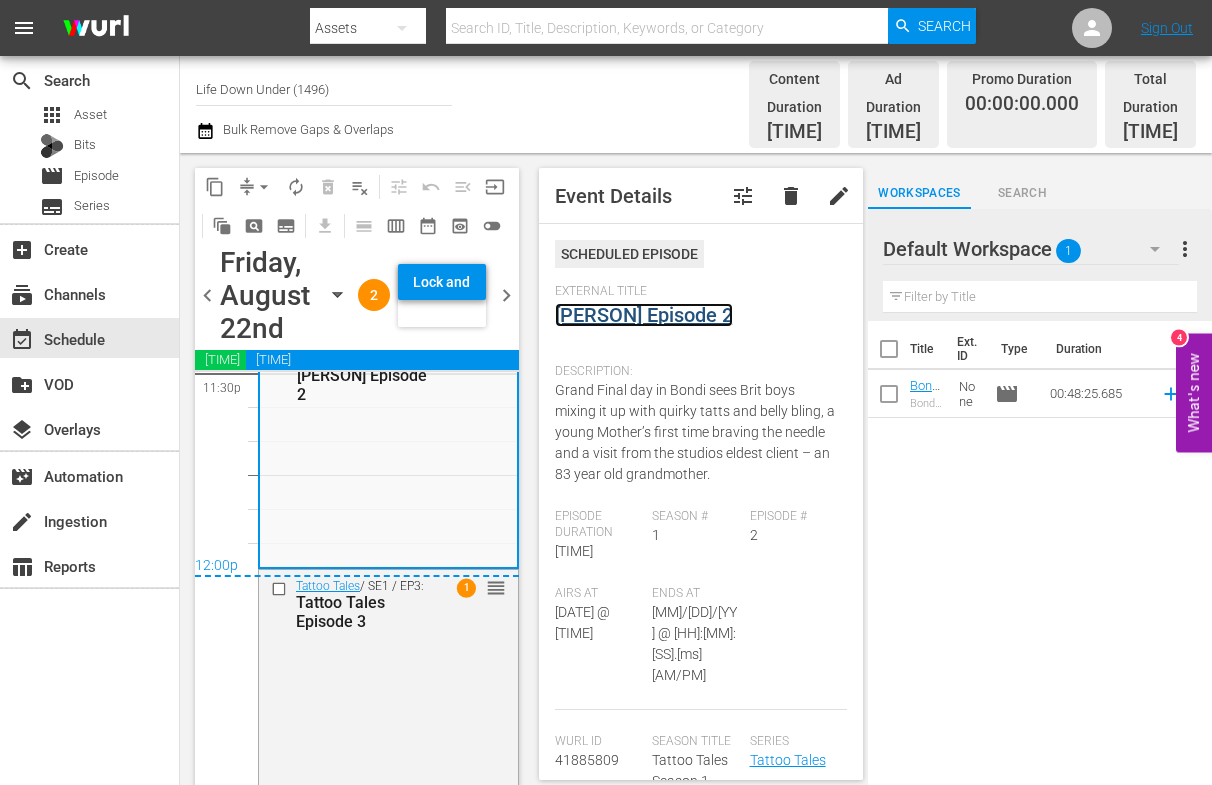 click on "Tattoo Tales Episode 2" at bounding box center [644, 315] 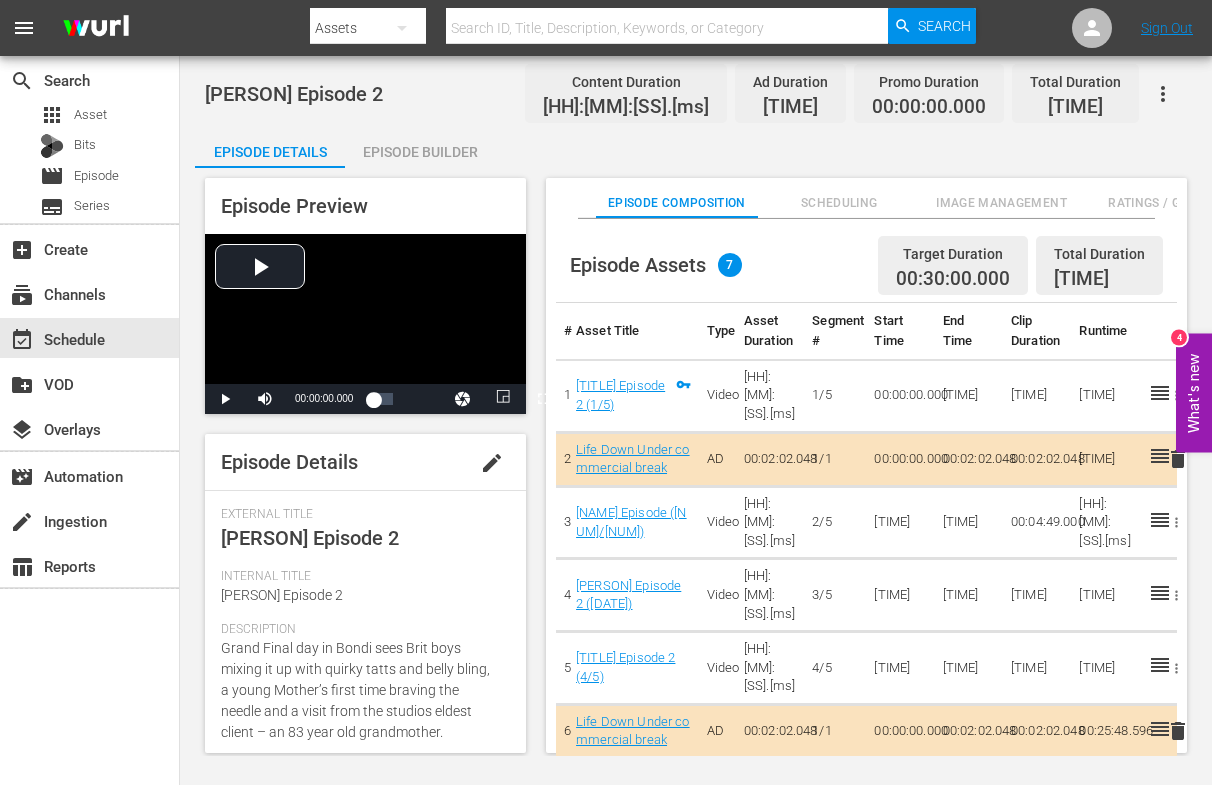 click on "Ratings / Genres" at bounding box center [1164, 203] 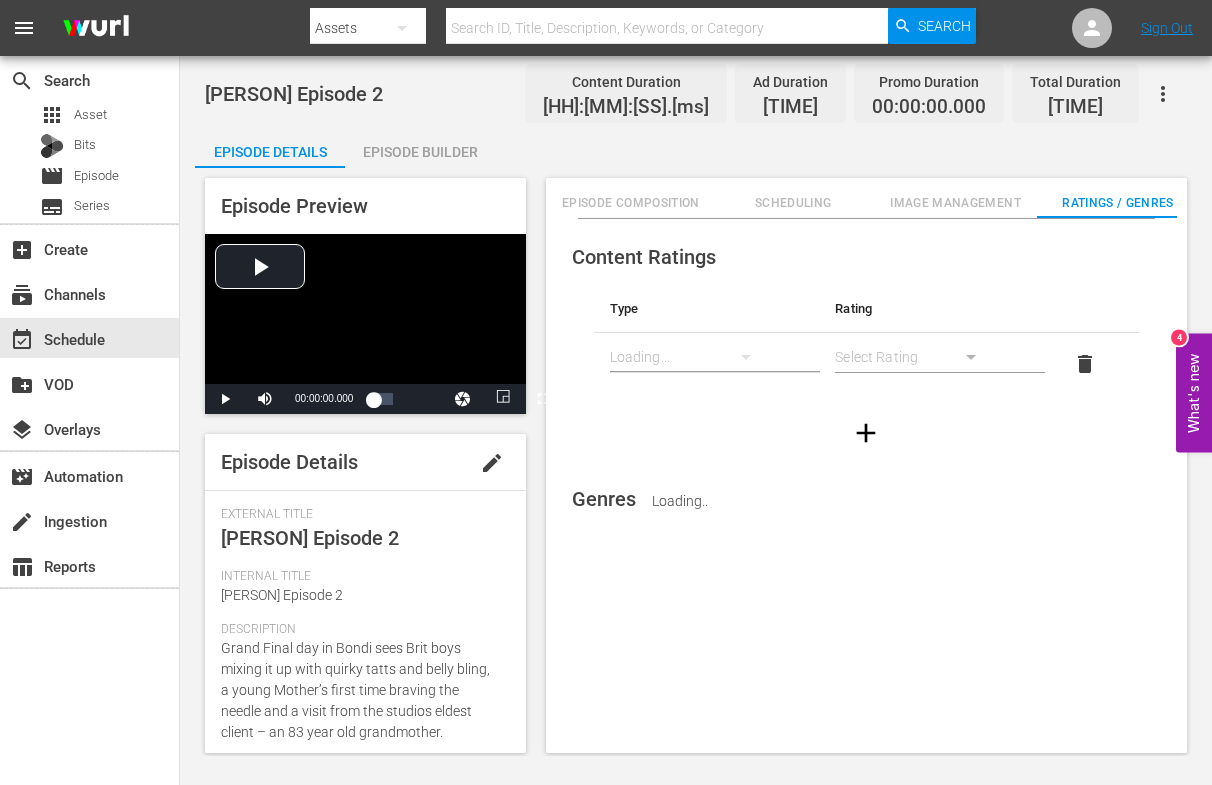 scroll, scrollTop: 0, scrollLeft: 68, axis: horizontal 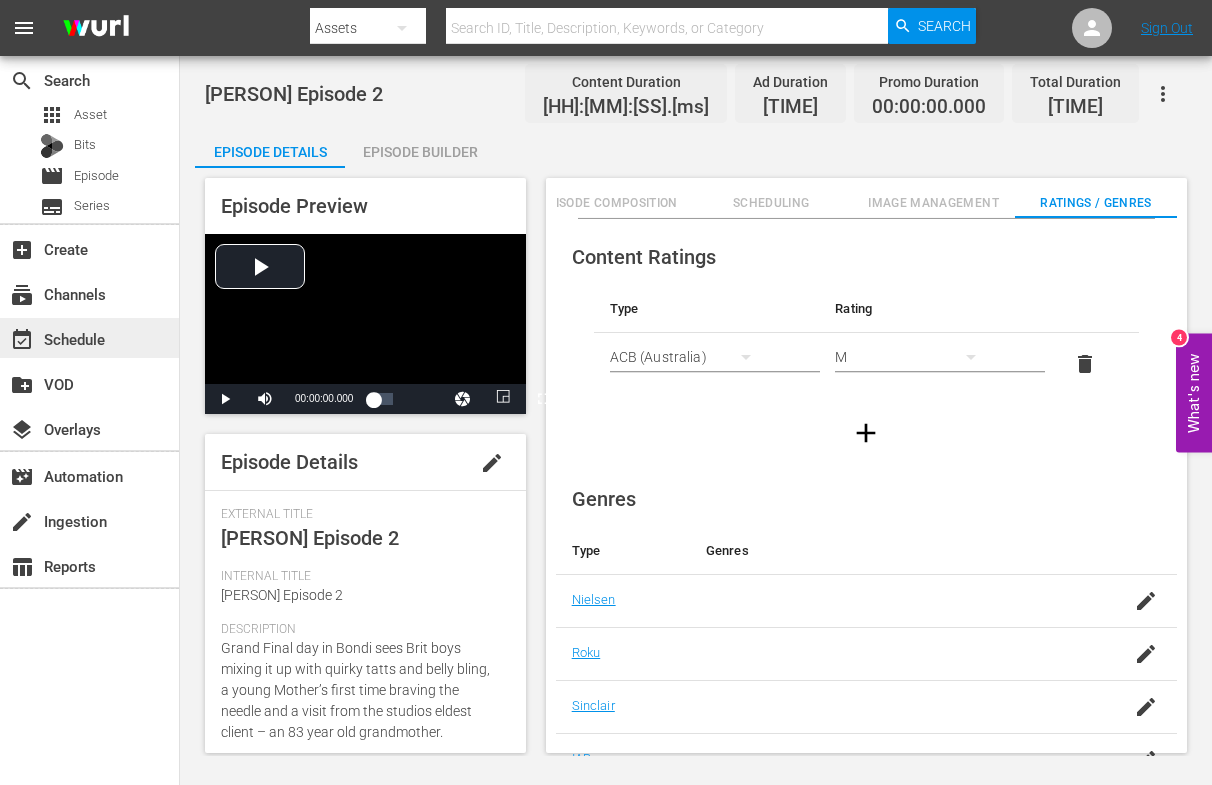 click on "event_available   Schedule" at bounding box center (56, 336) 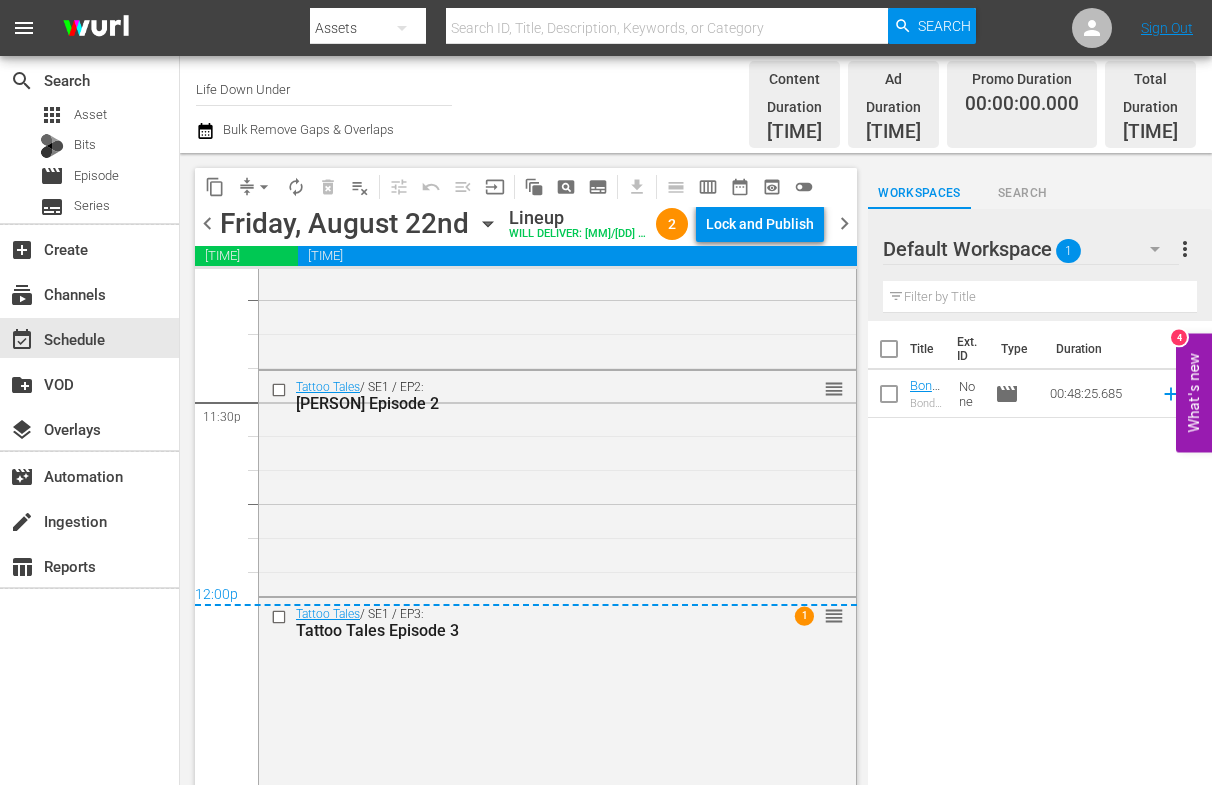 scroll, scrollTop: 9484, scrollLeft: 0, axis: vertical 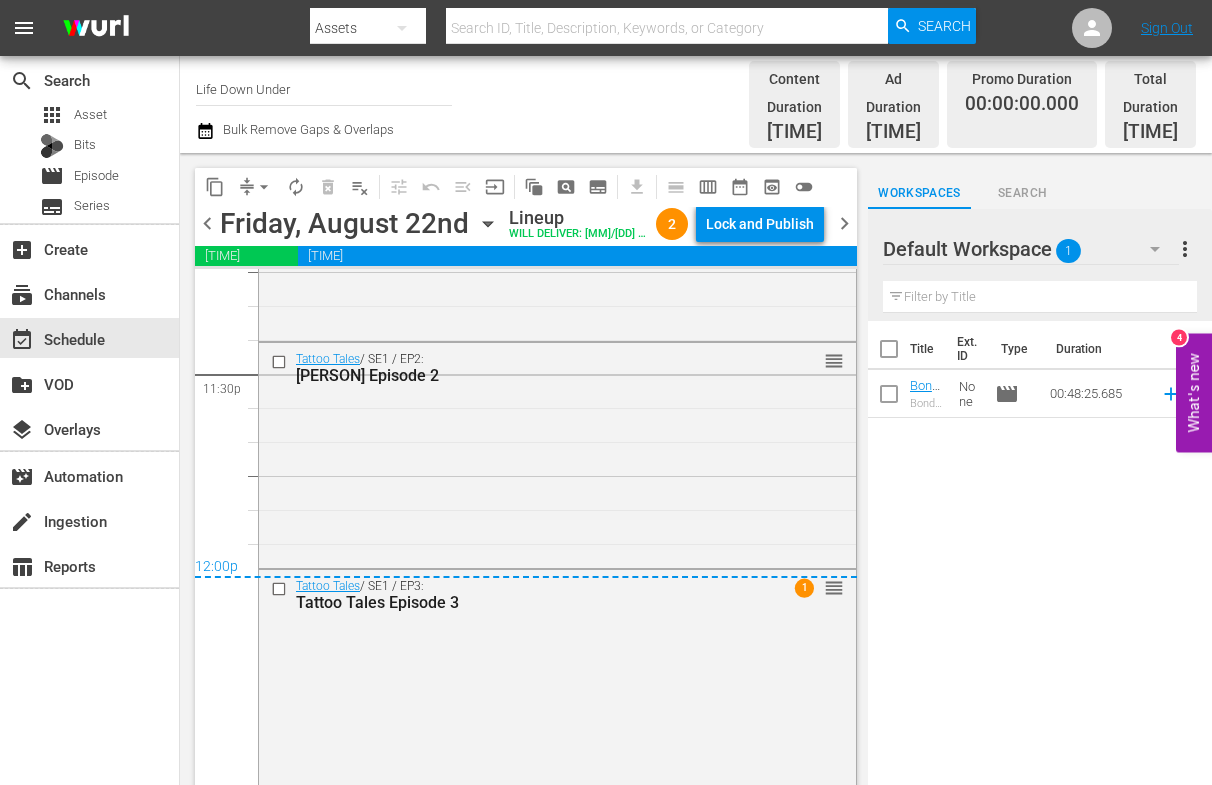click on "chevron_right" at bounding box center [844, 223] 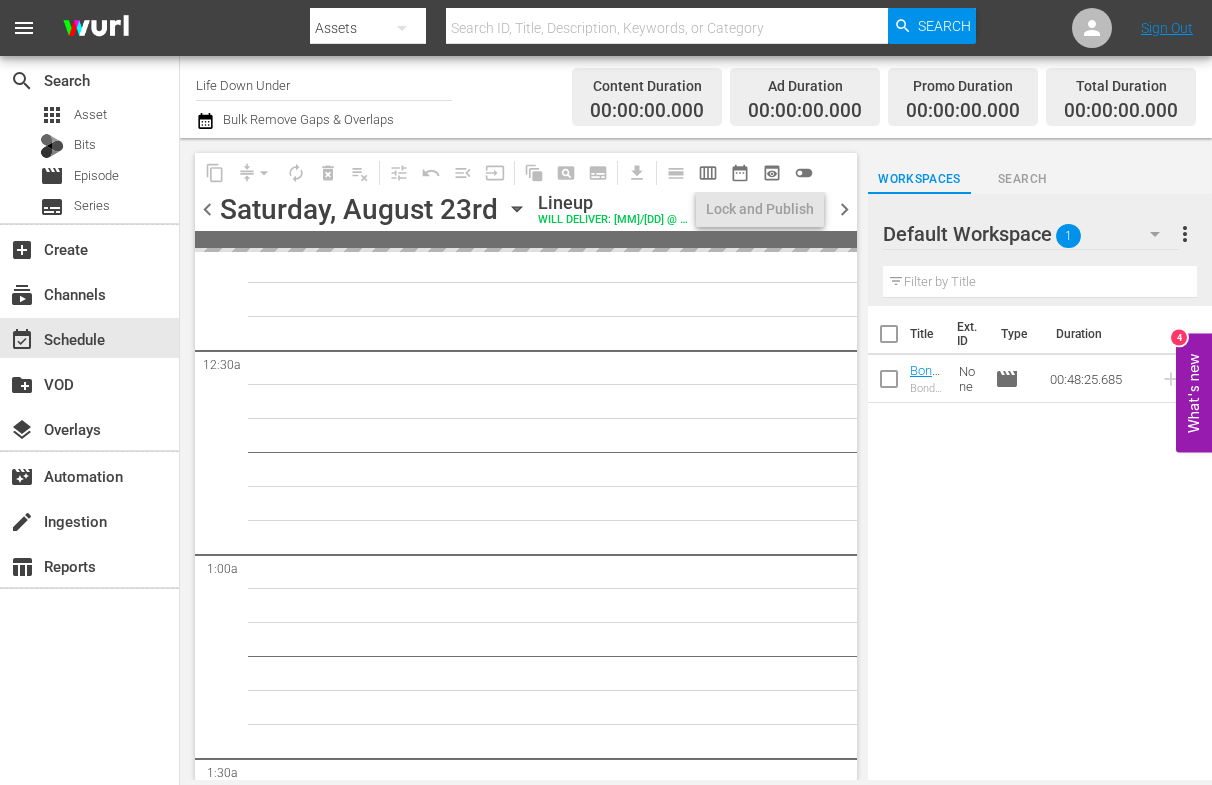 scroll, scrollTop: 0, scrollLeft: 0, axis: both 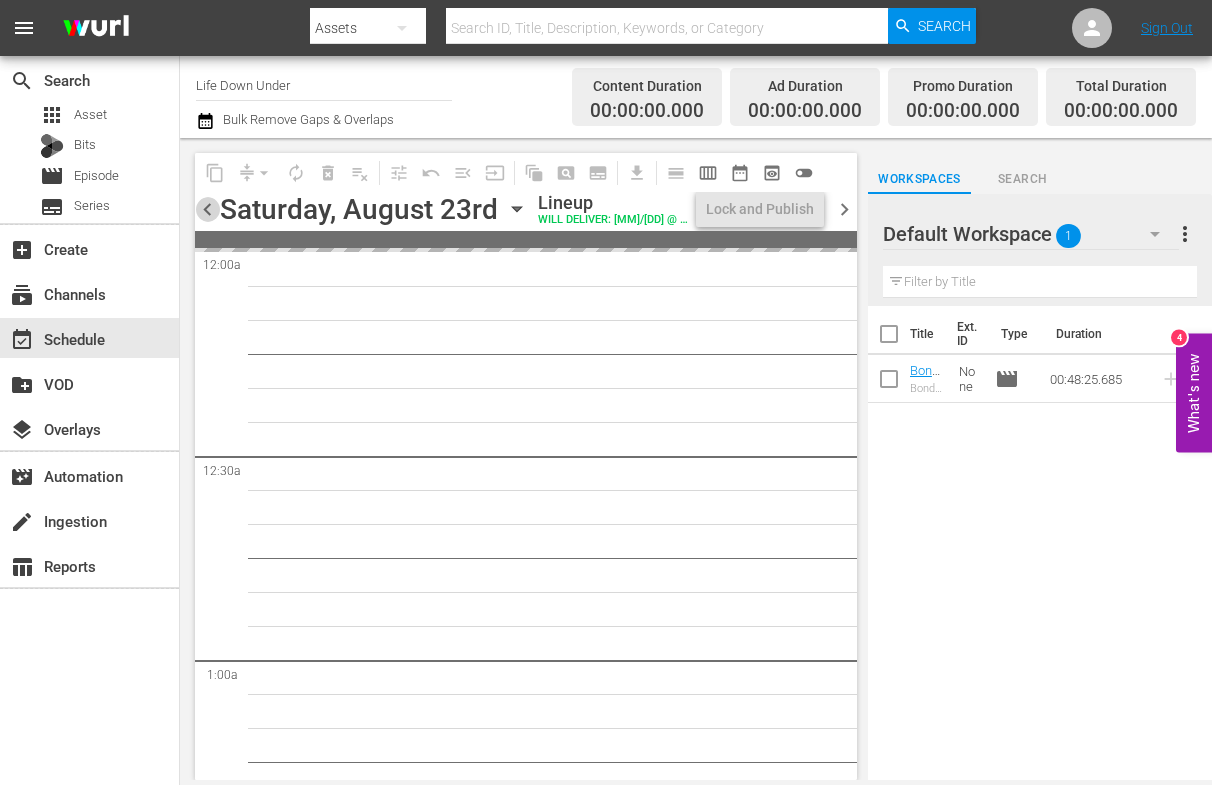 click on "chevron_left" at bounding box center [207, 209] 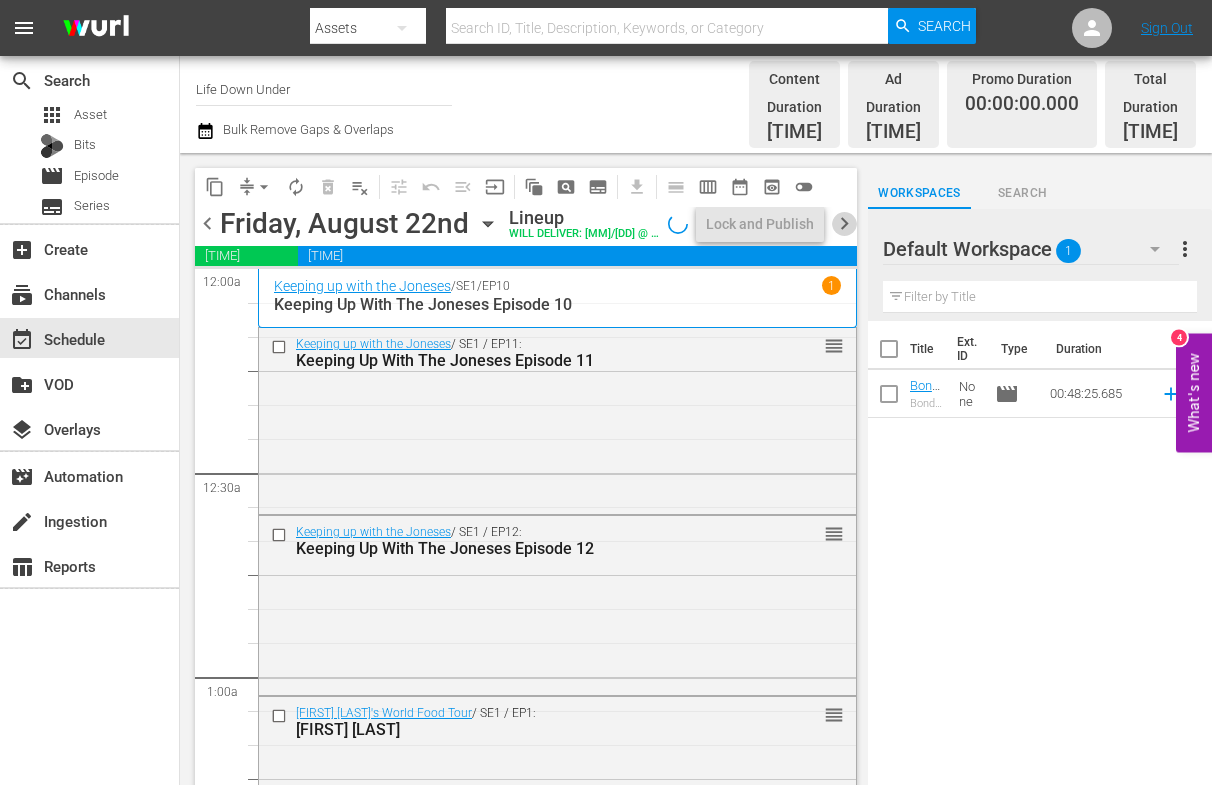 click on "chevron_right" at bounding box center [844, 223] 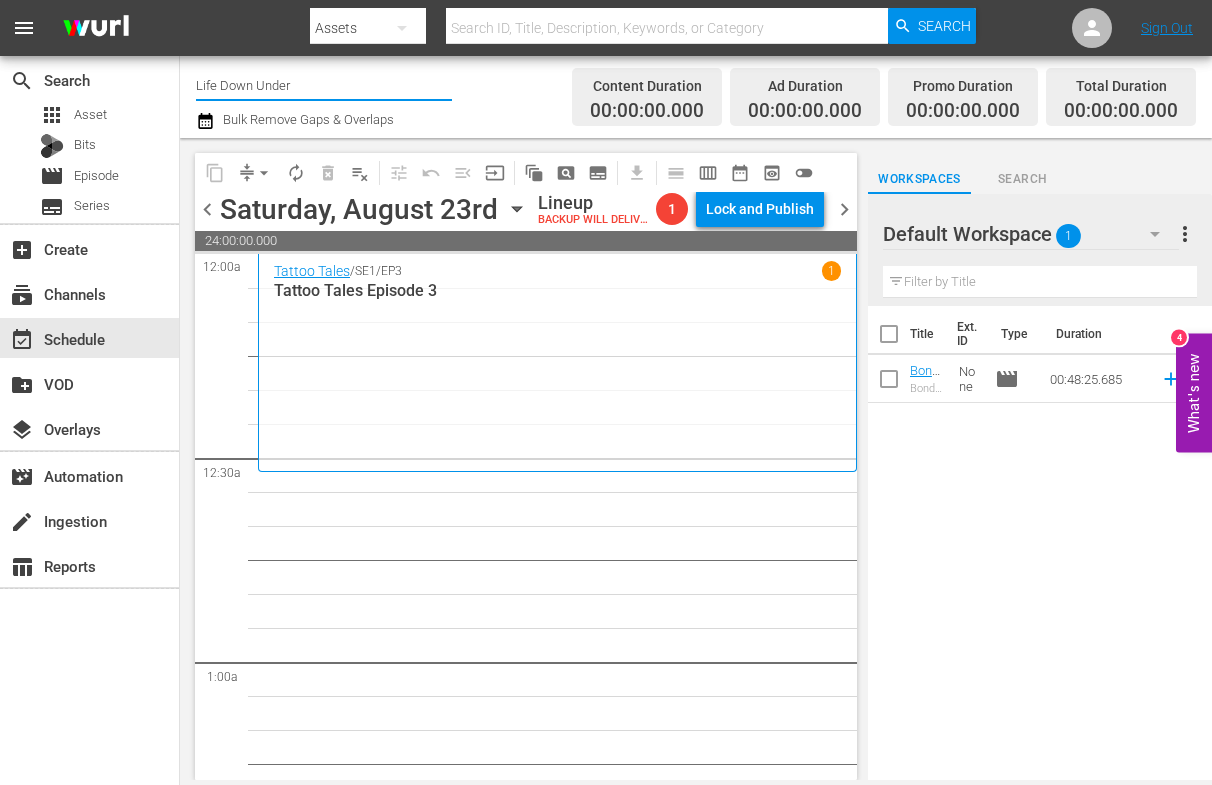 click on "Life Down Under" at bounding box center (324, 85) 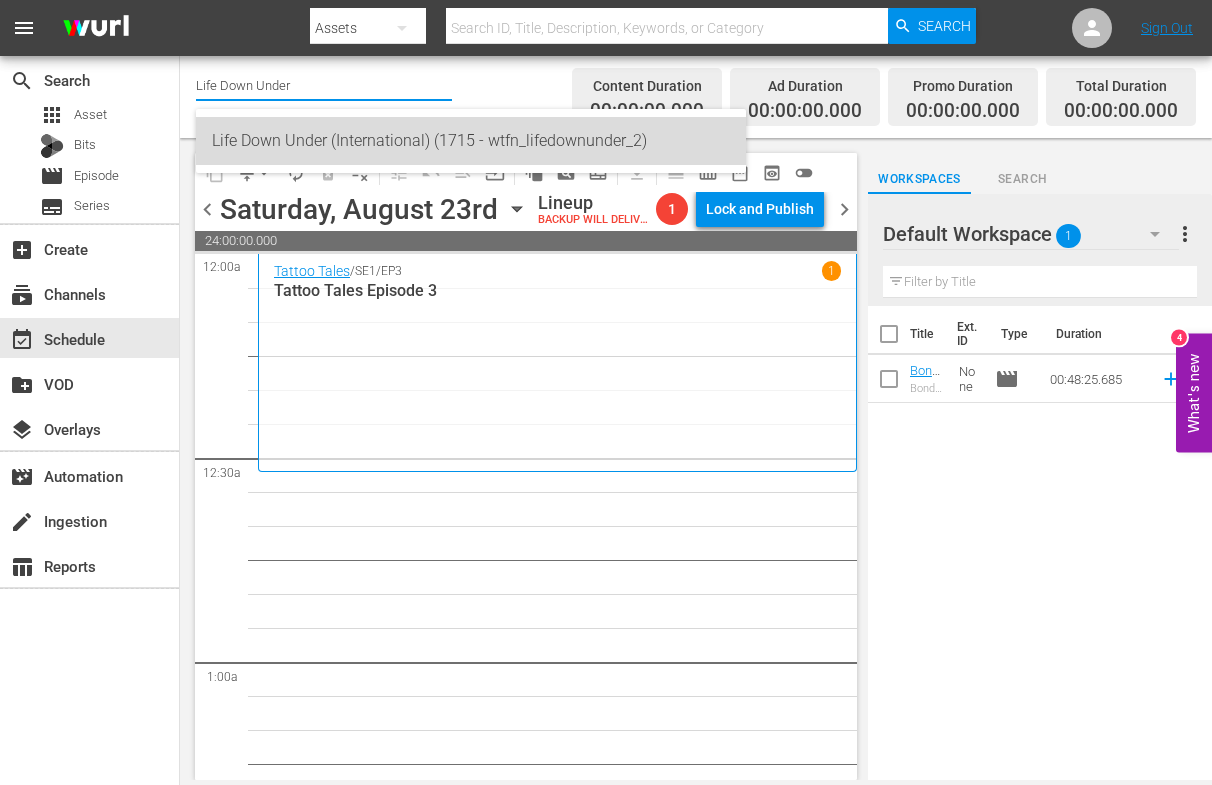 drag, startPoint x: 337, startPoint y: 138, endPoint x: 307, endPoint y: 125, distance: 32.695564 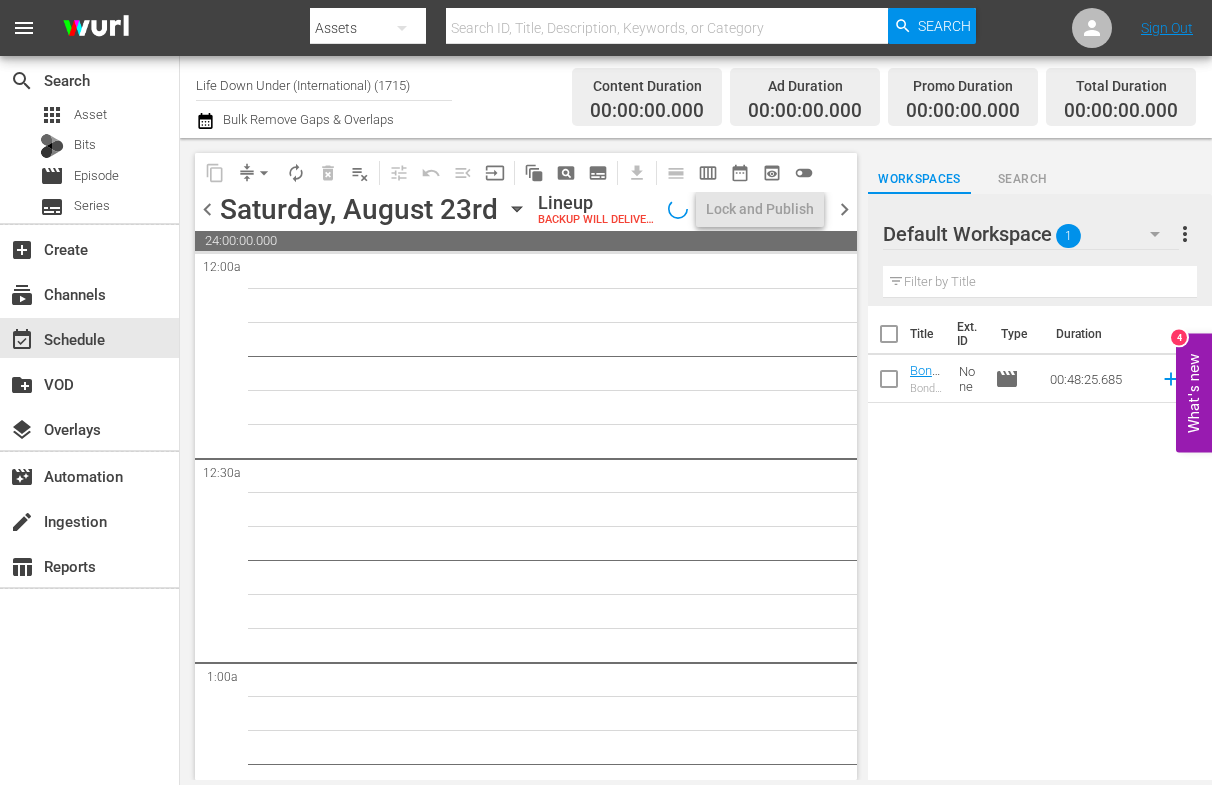 click on "chevron_left" at bounding box center [207, 209] 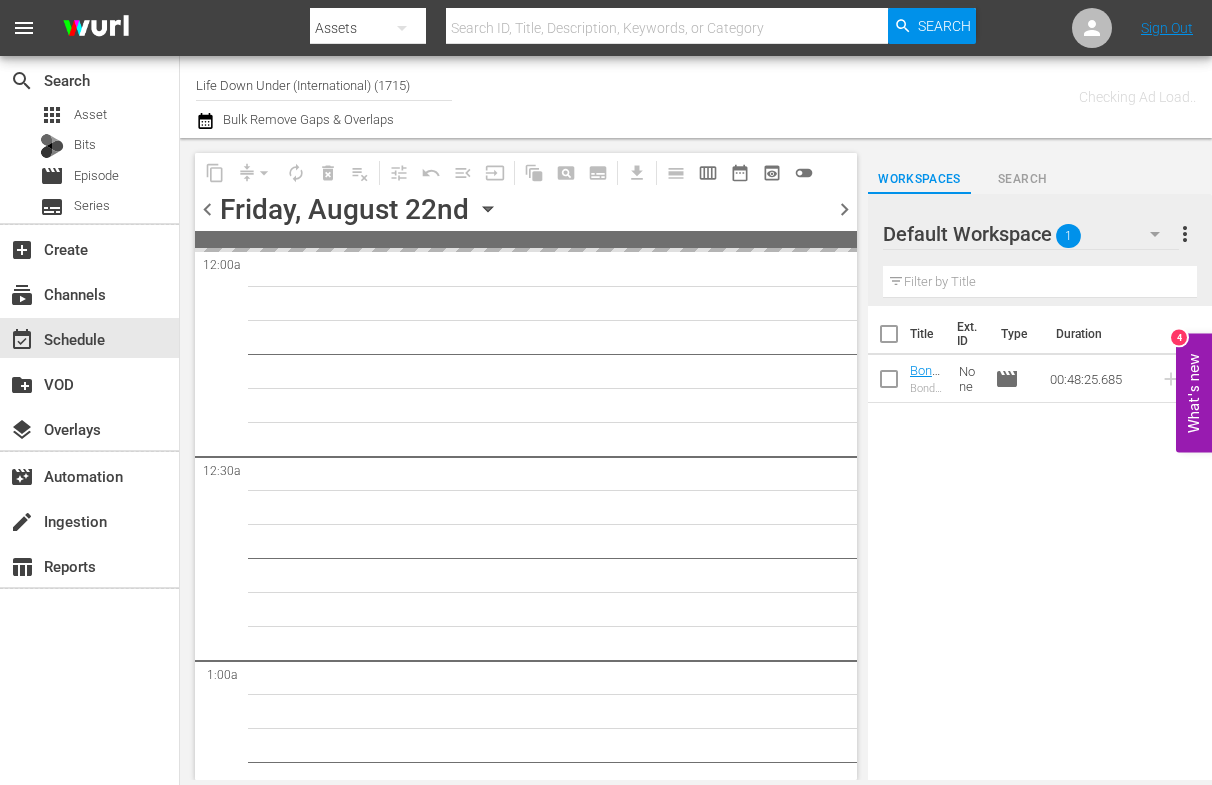 click on "chevron_left" at bounding box center [207, 209] 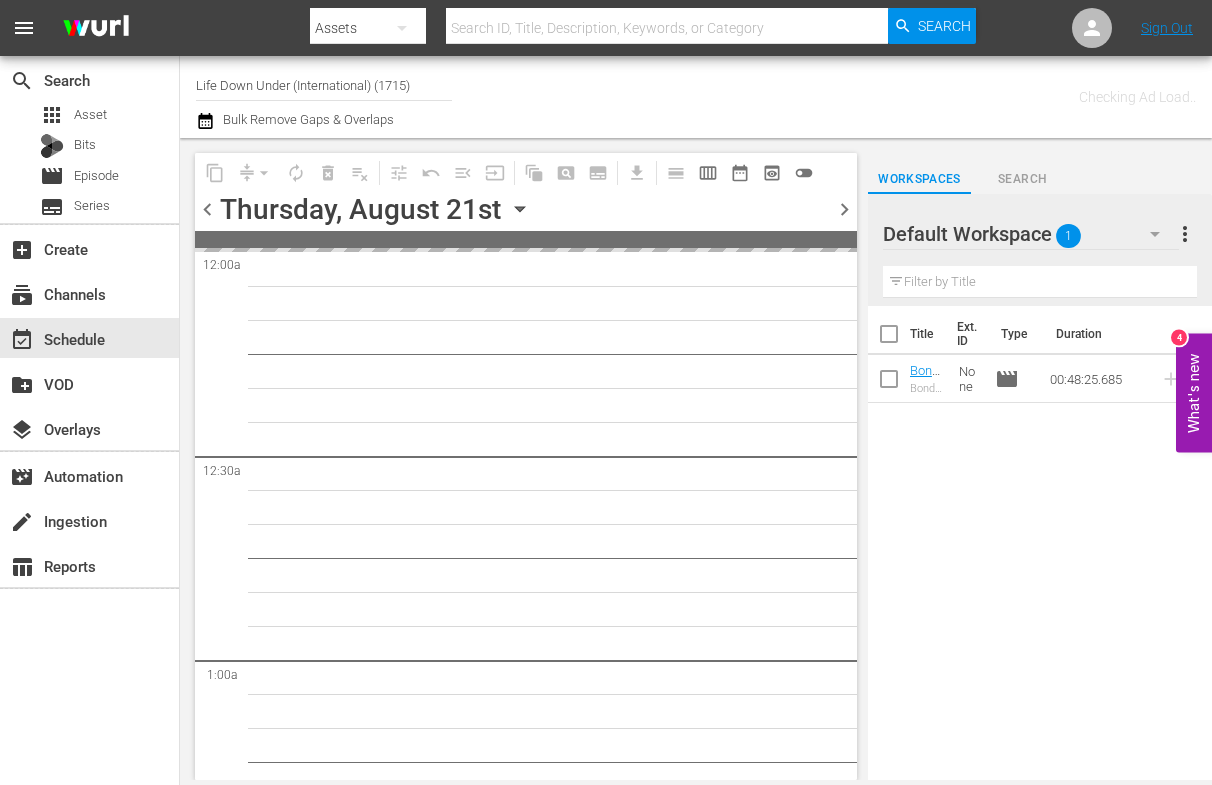 click on "chevron_left" at bounding box center [207, 209] 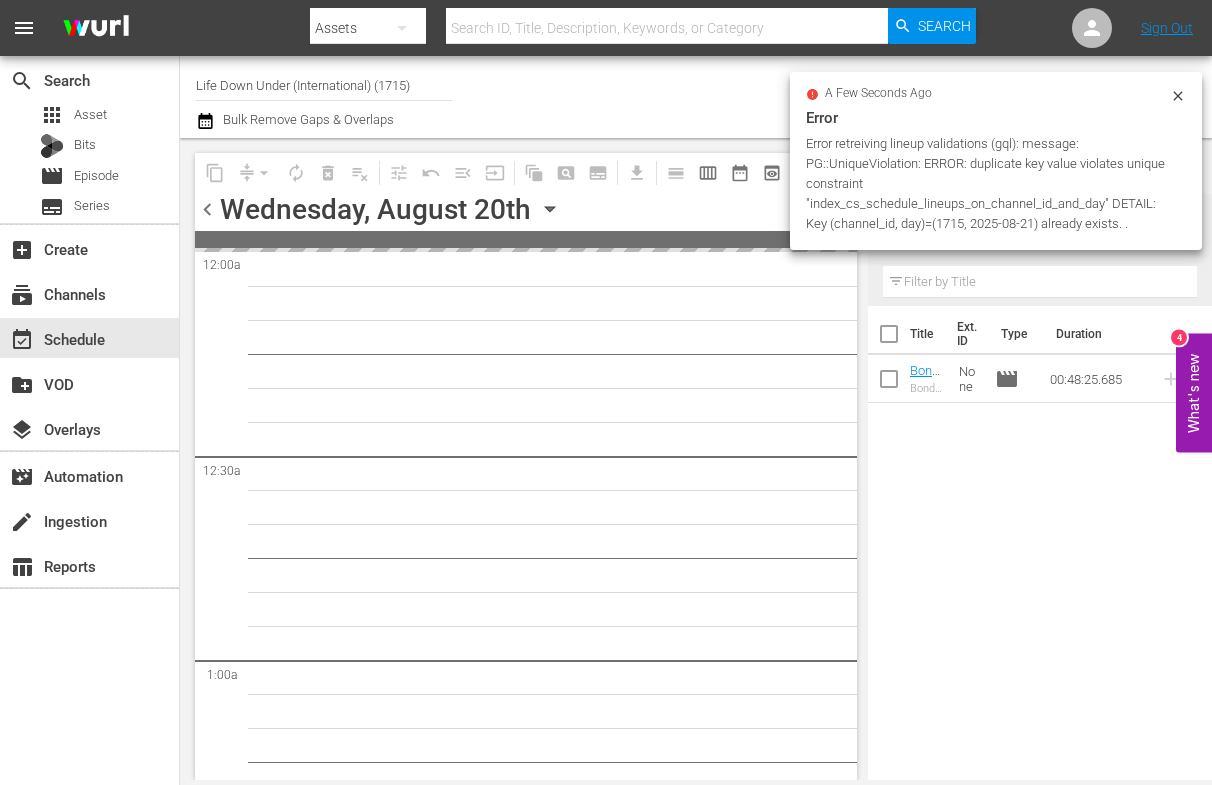 click on "chevron_left" at bounding box center (207, 209) 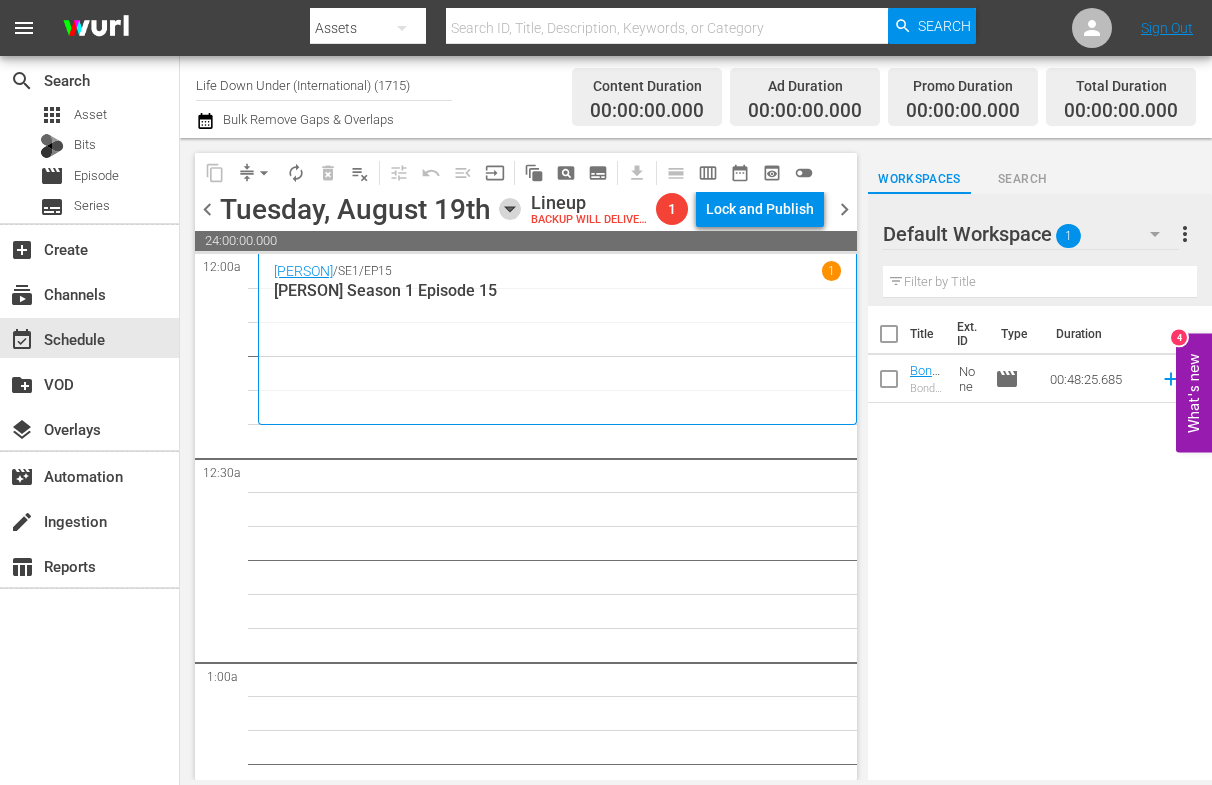 click 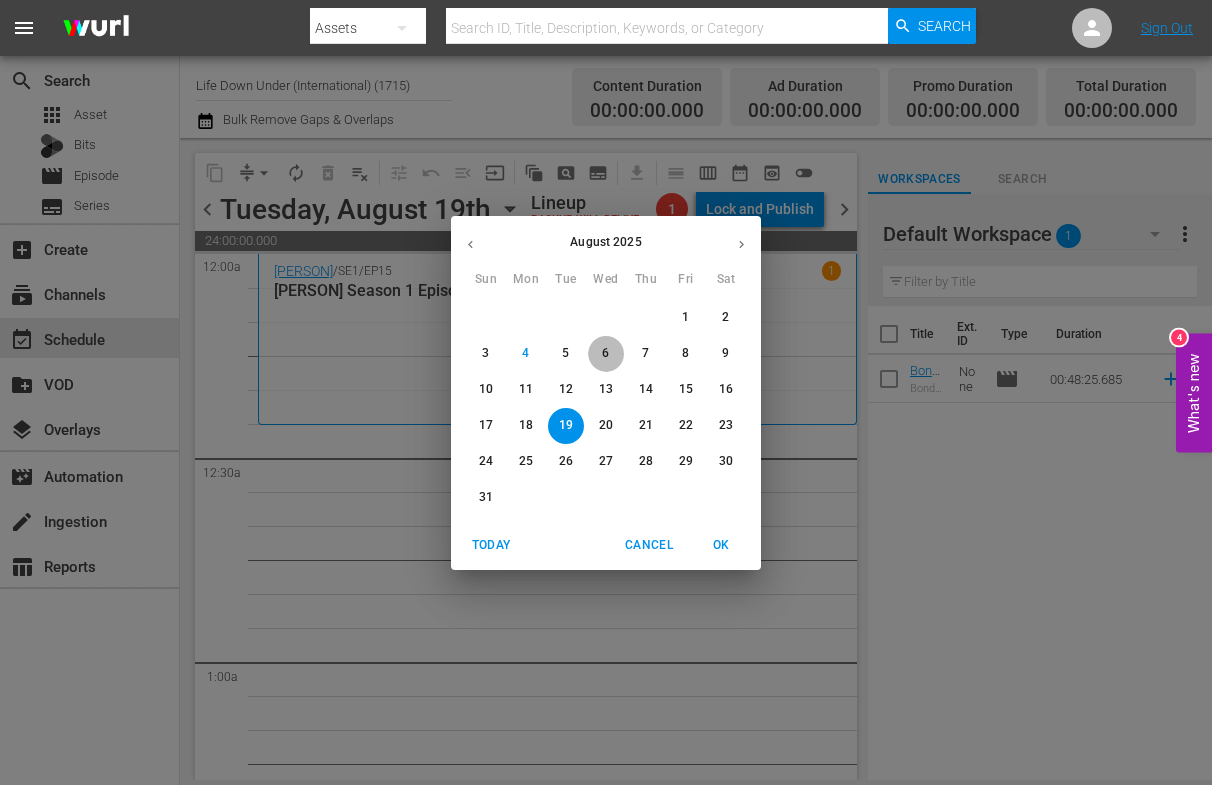 click on "6" at bounding box center (605, 353) 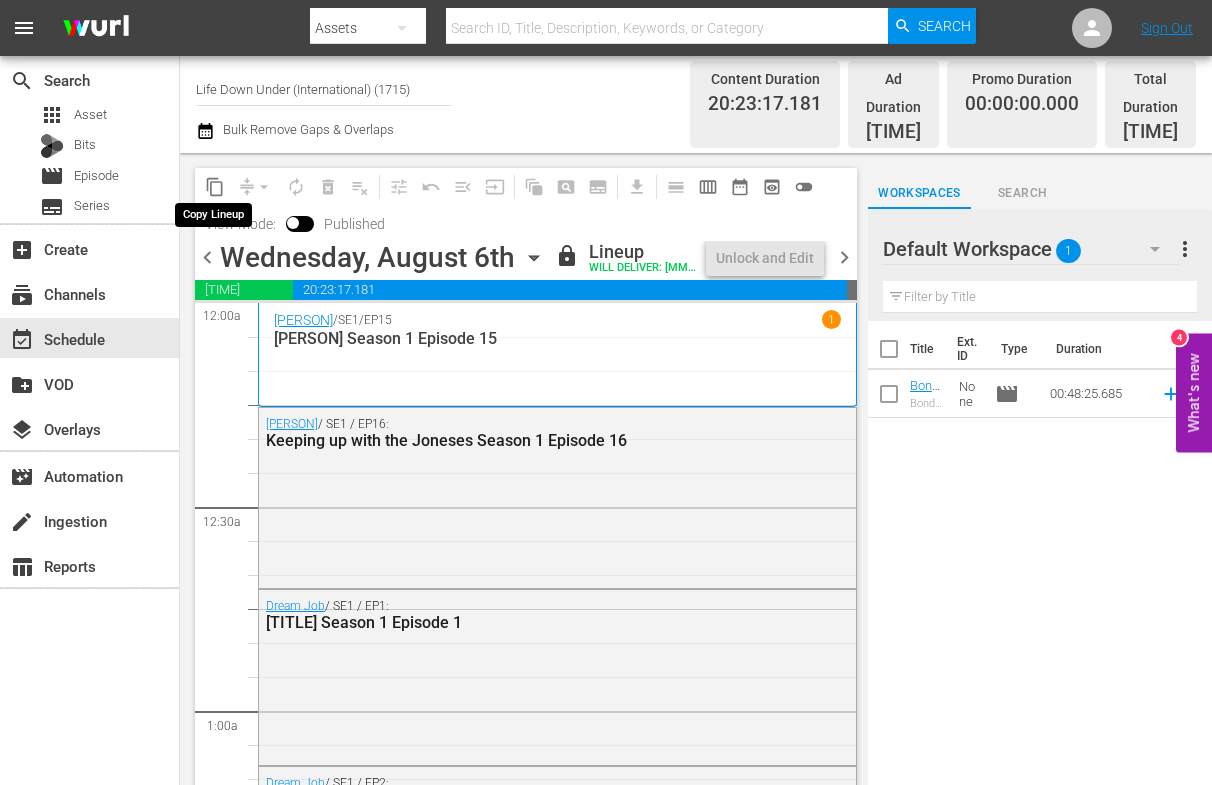 click on "content_copy" at bounding box center [215, 187] 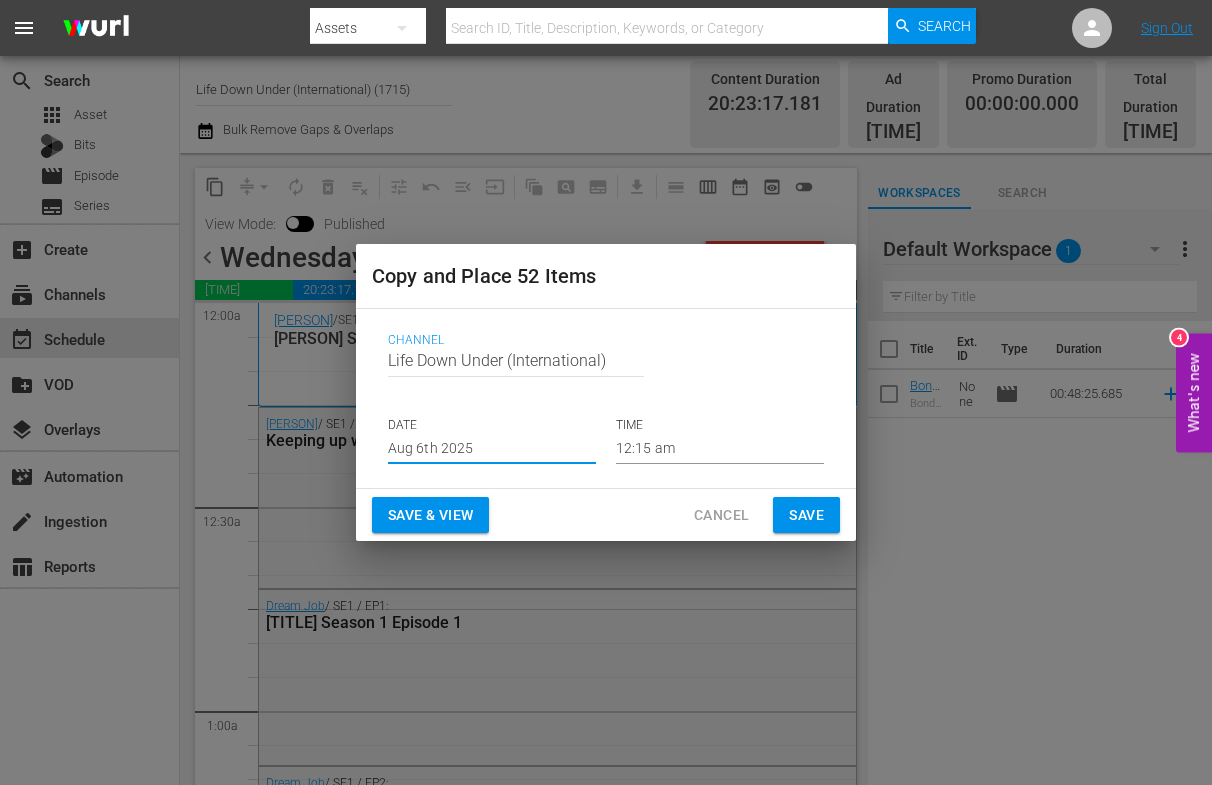 click on "Aug 6th 2025" at bounding box center [492, 449] 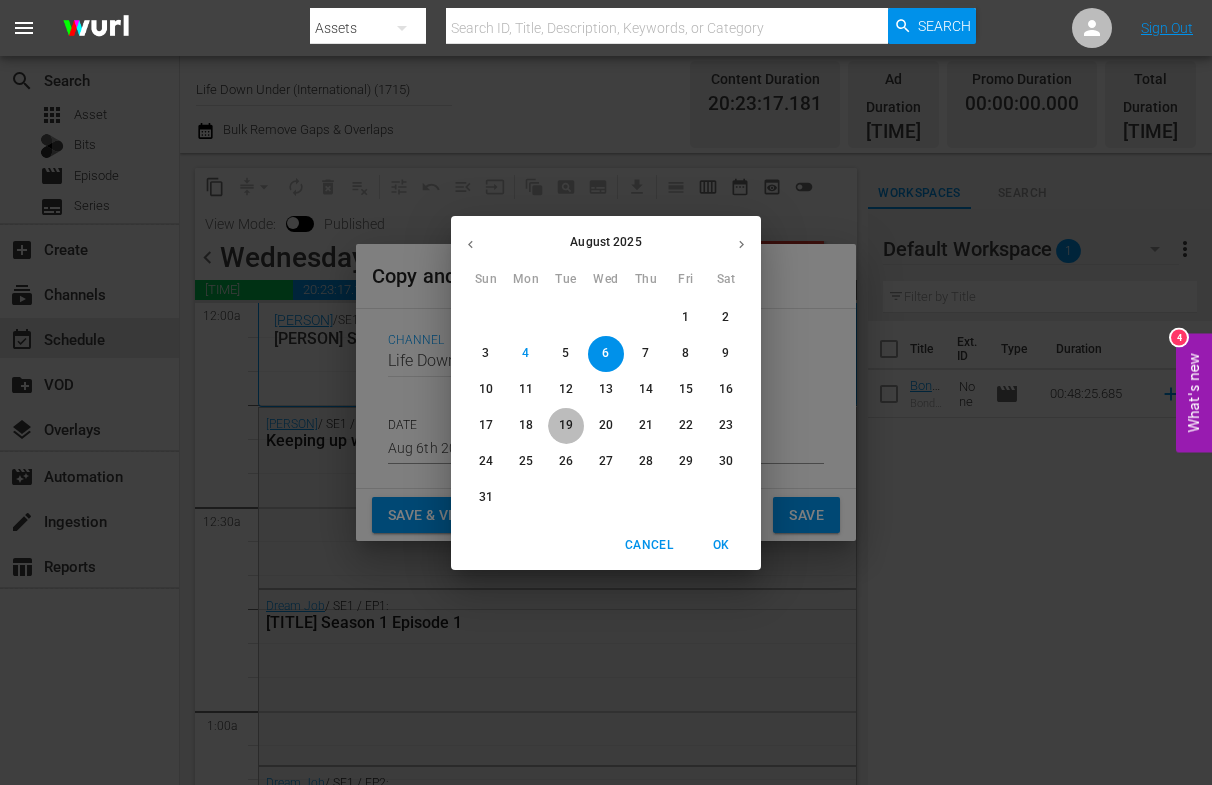 drag, startPoint x: 567, startPoint y: 430, endPoint x: 596, endPoint y: 471, distance: 50.219517 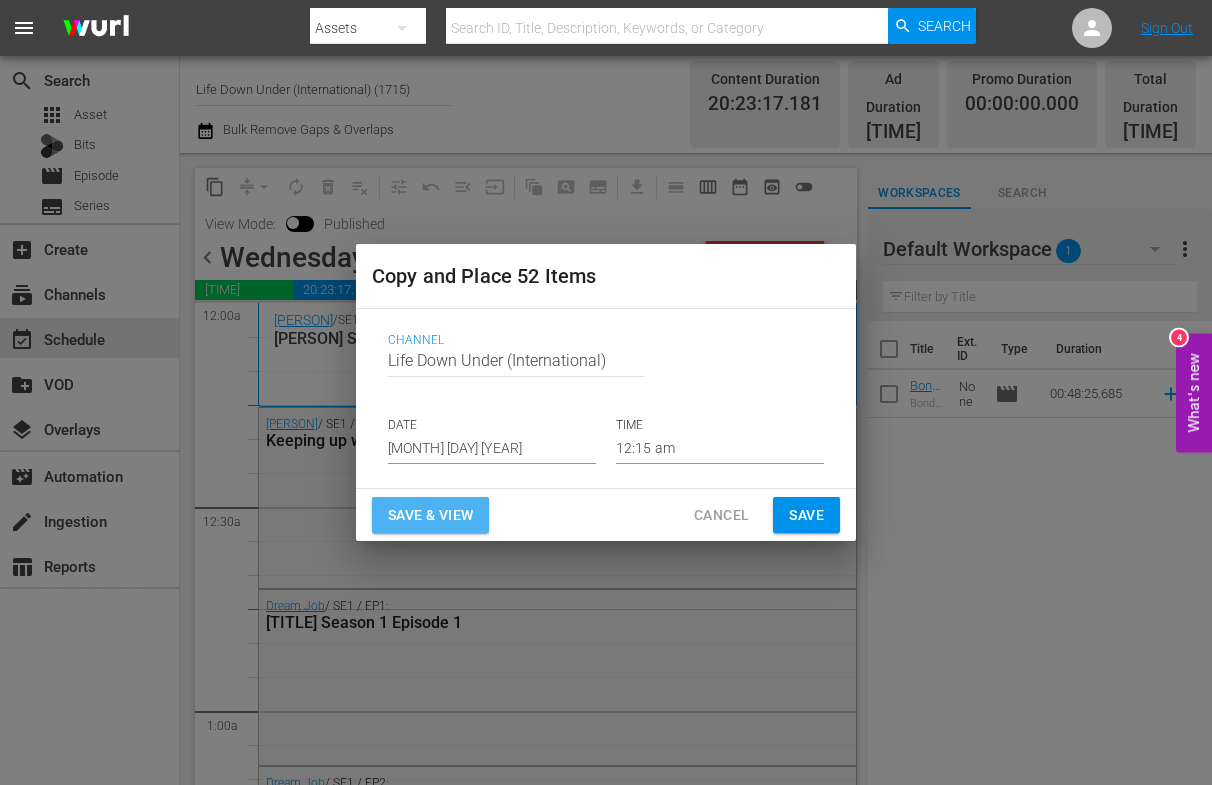 click on "Save & View" at bounding box center [430, 515] 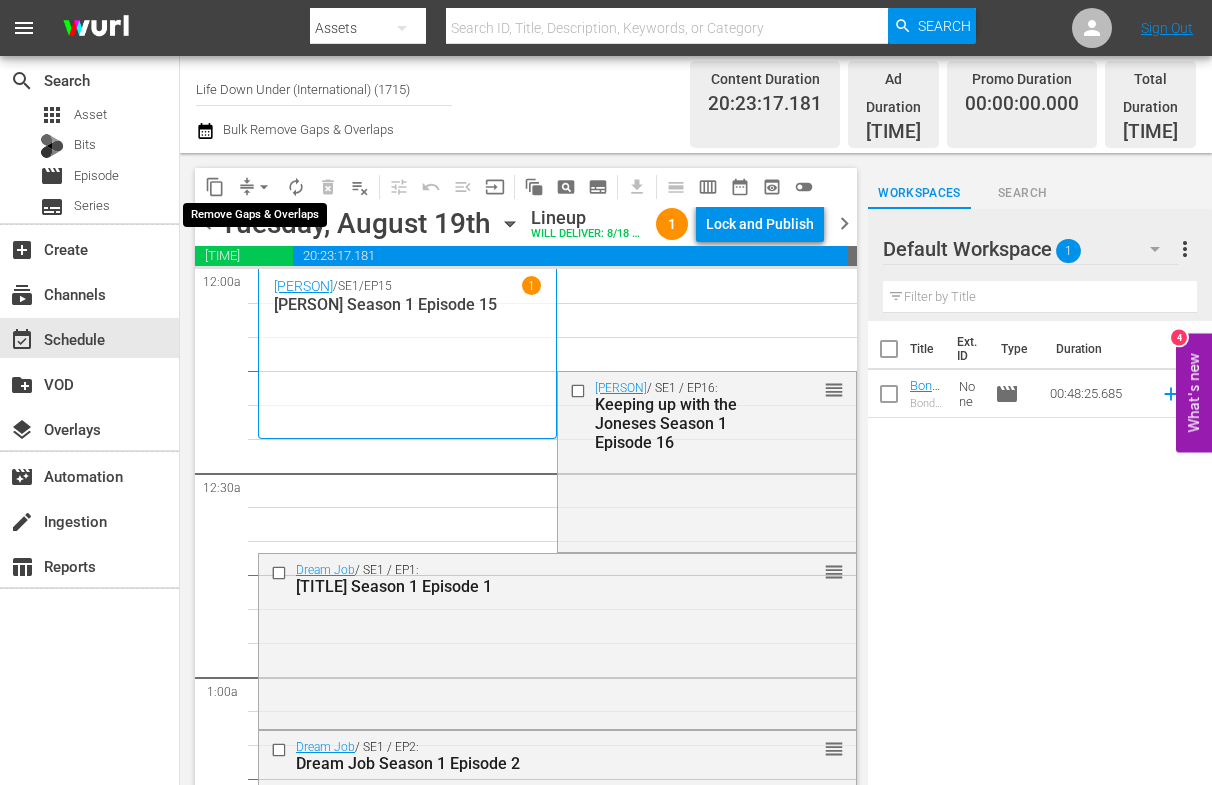 click on "arrow_drop_down" at bounding box center [264, 187] 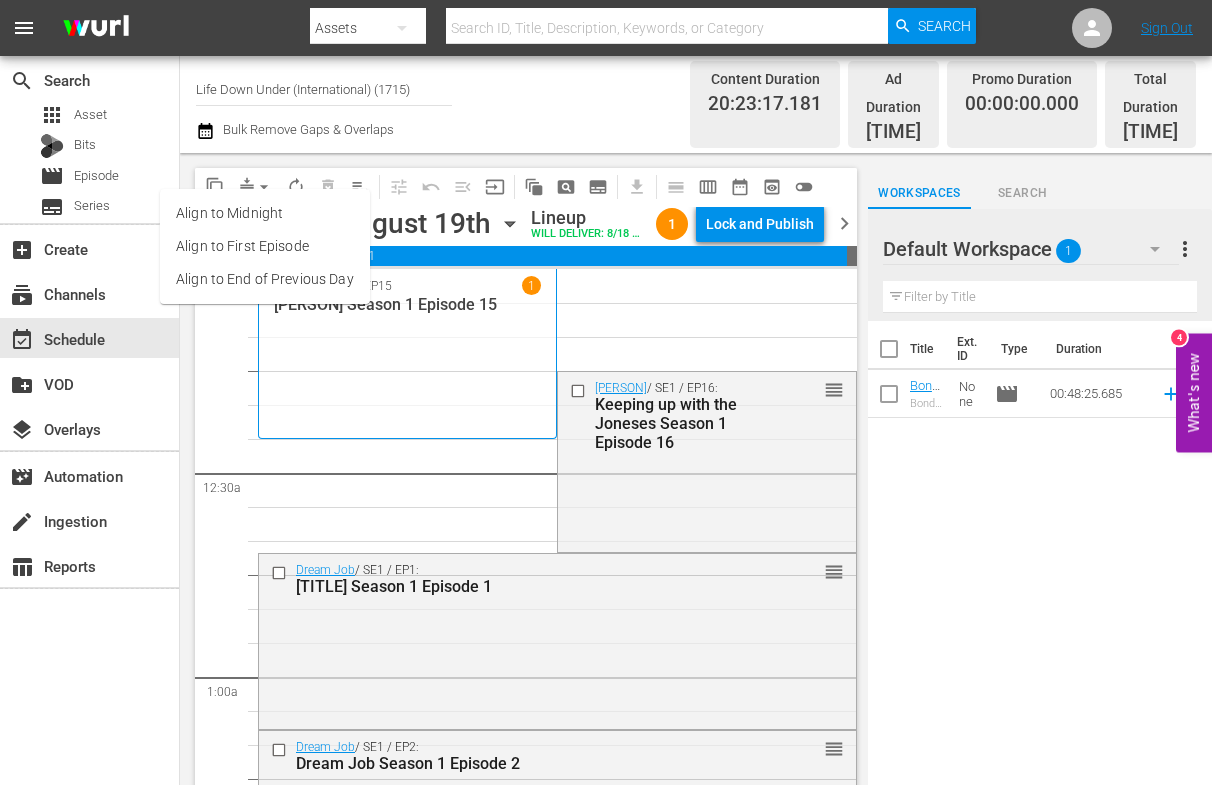 click on "Align to End of Previous Day" at bounding box center [265, 279] 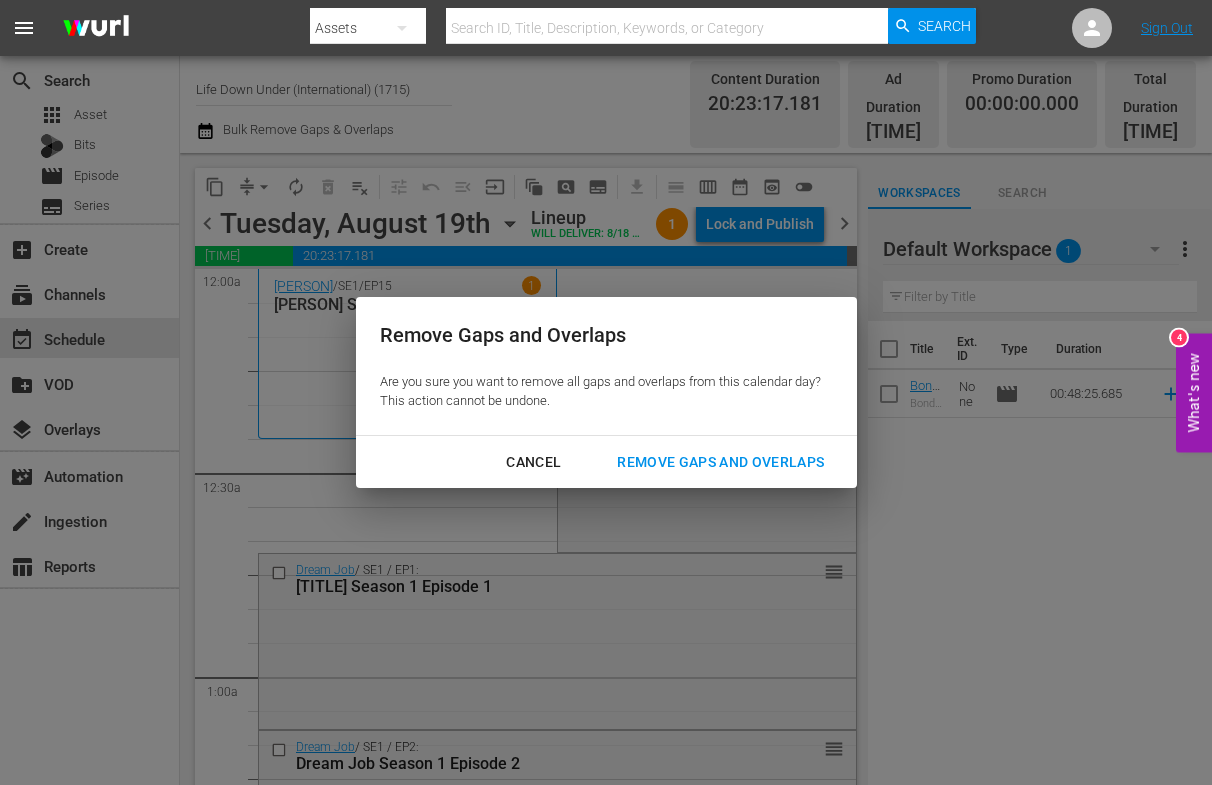 drag, startPoint x: 689, startPoint y: 460, endPoint x: 650, endPoint y: 469, distance: 40.024994 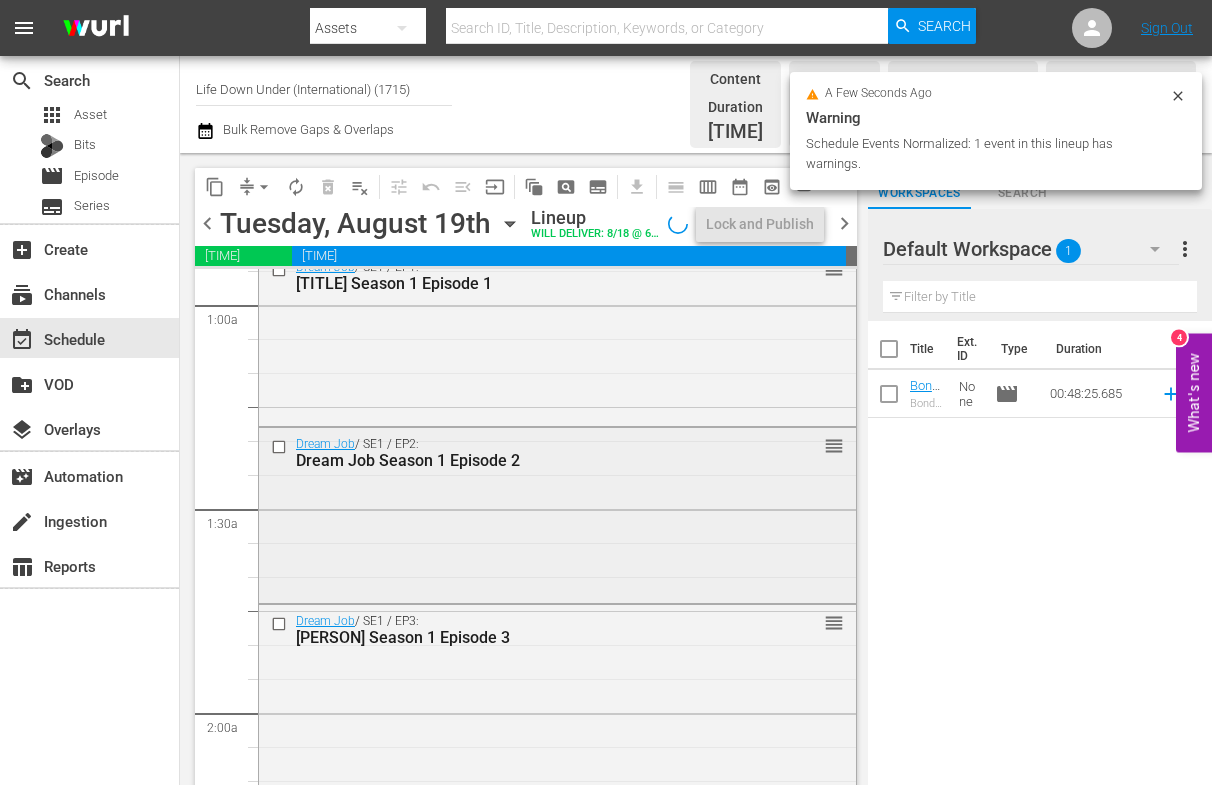 scroll, scrollTop: 447, scrollLeft: 0, axis: vertical 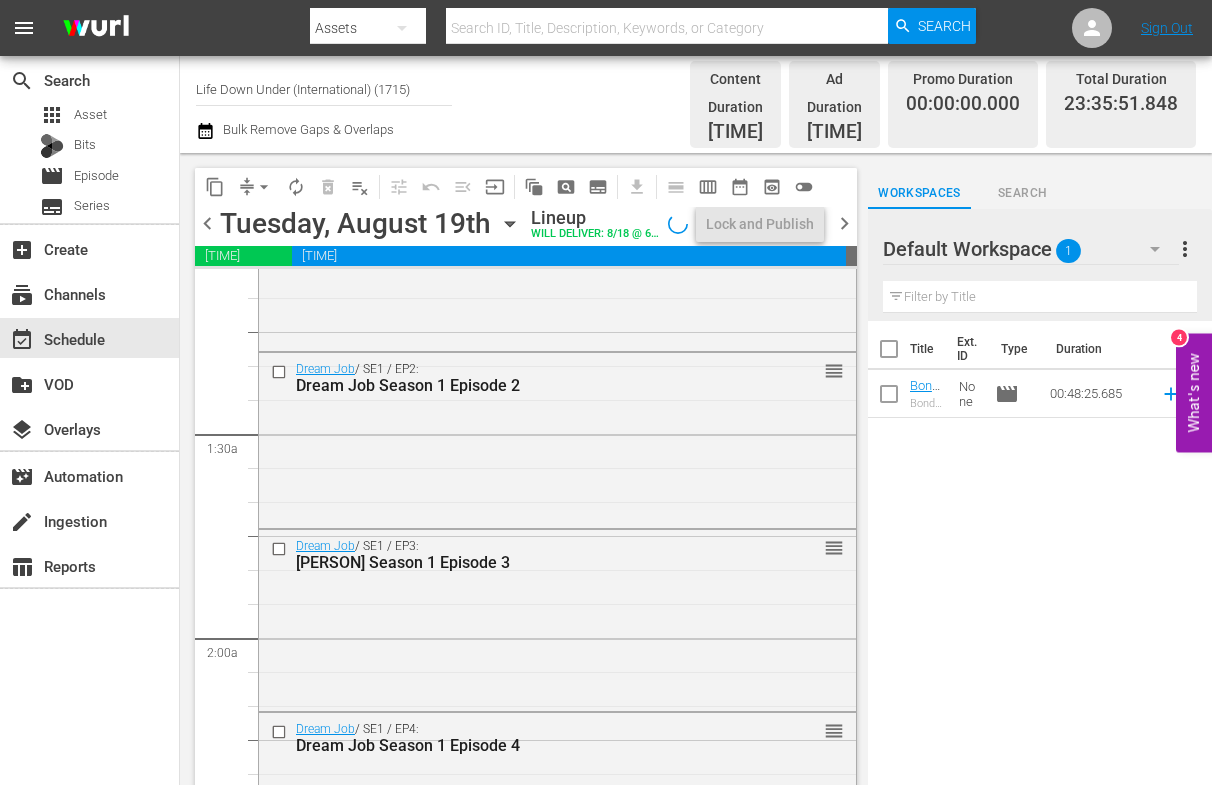 click on "[SHOW] [SEASON] [EPISODE]" at bounding box center (524, 385) 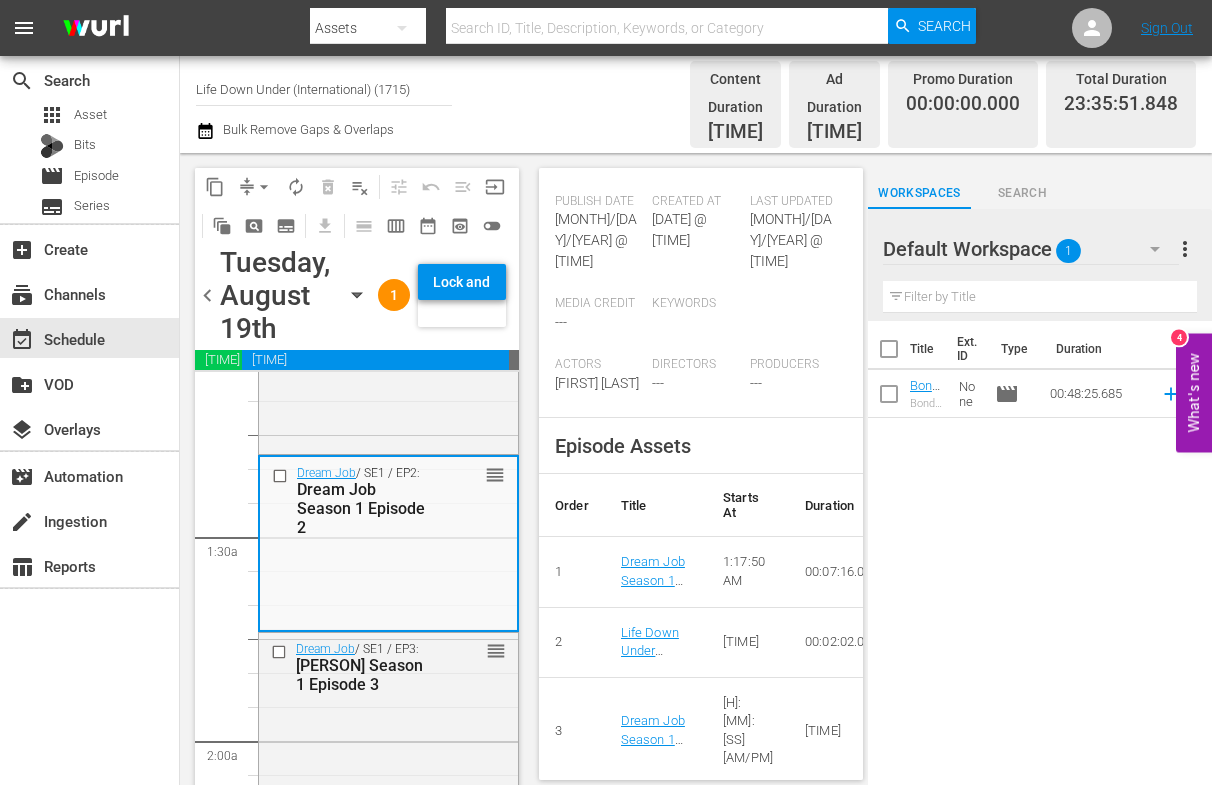 scroll, scrollTop: 645, scrollLeft: 0, axis: vertical 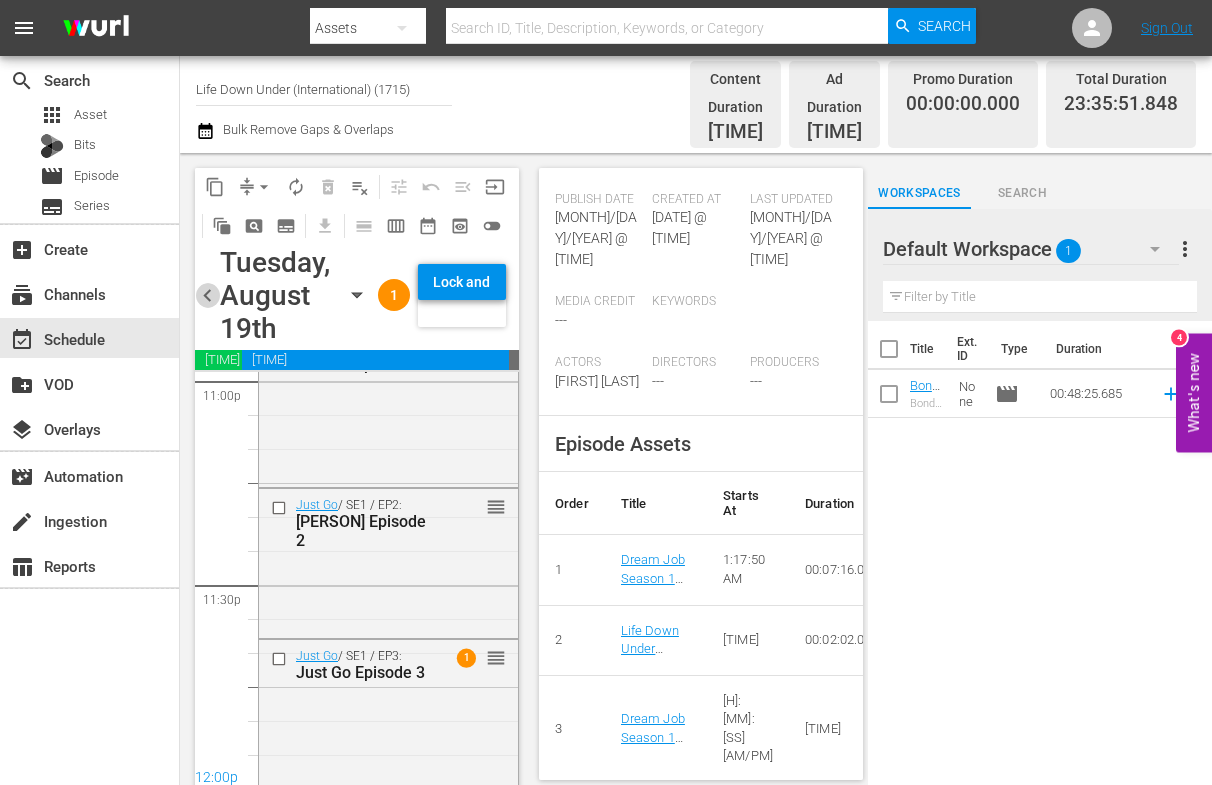 click on "chevron_left" at bounding box center (207, 295) 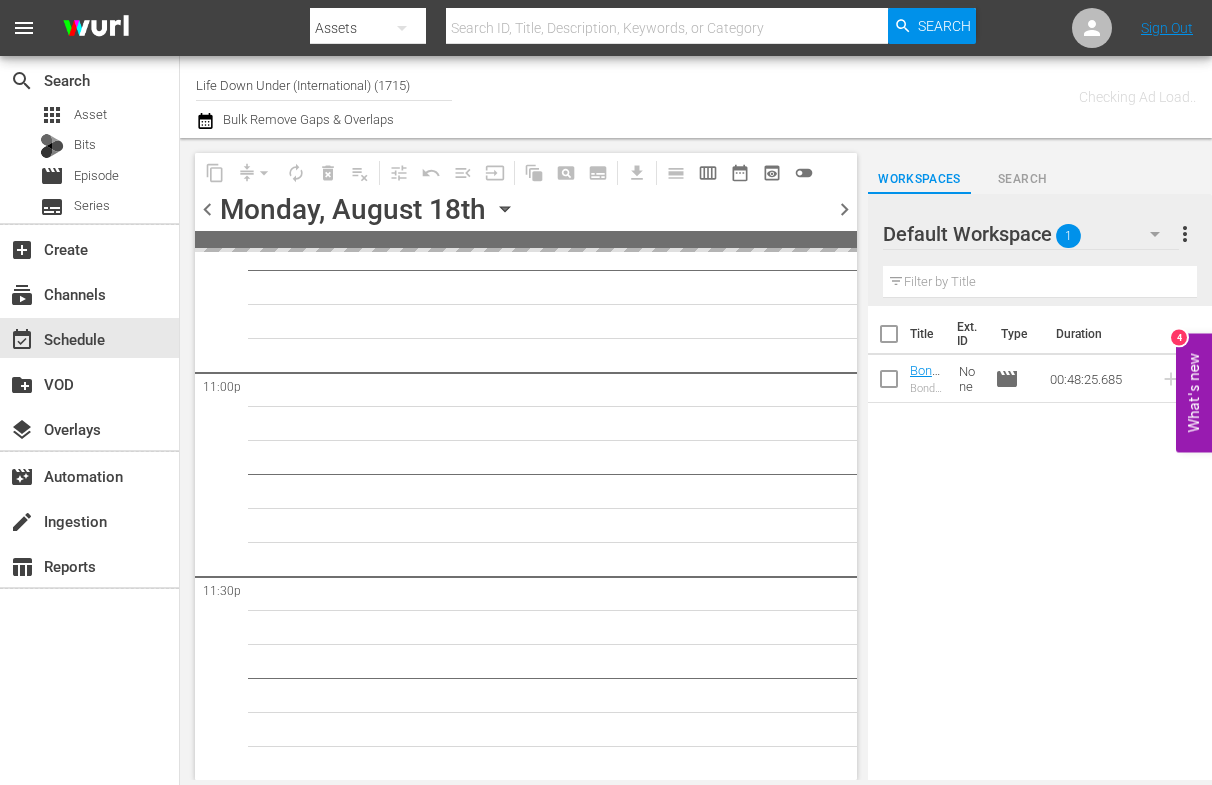 scroll, scrollTop: 9263, scrollLeft: 0, axis: vertical 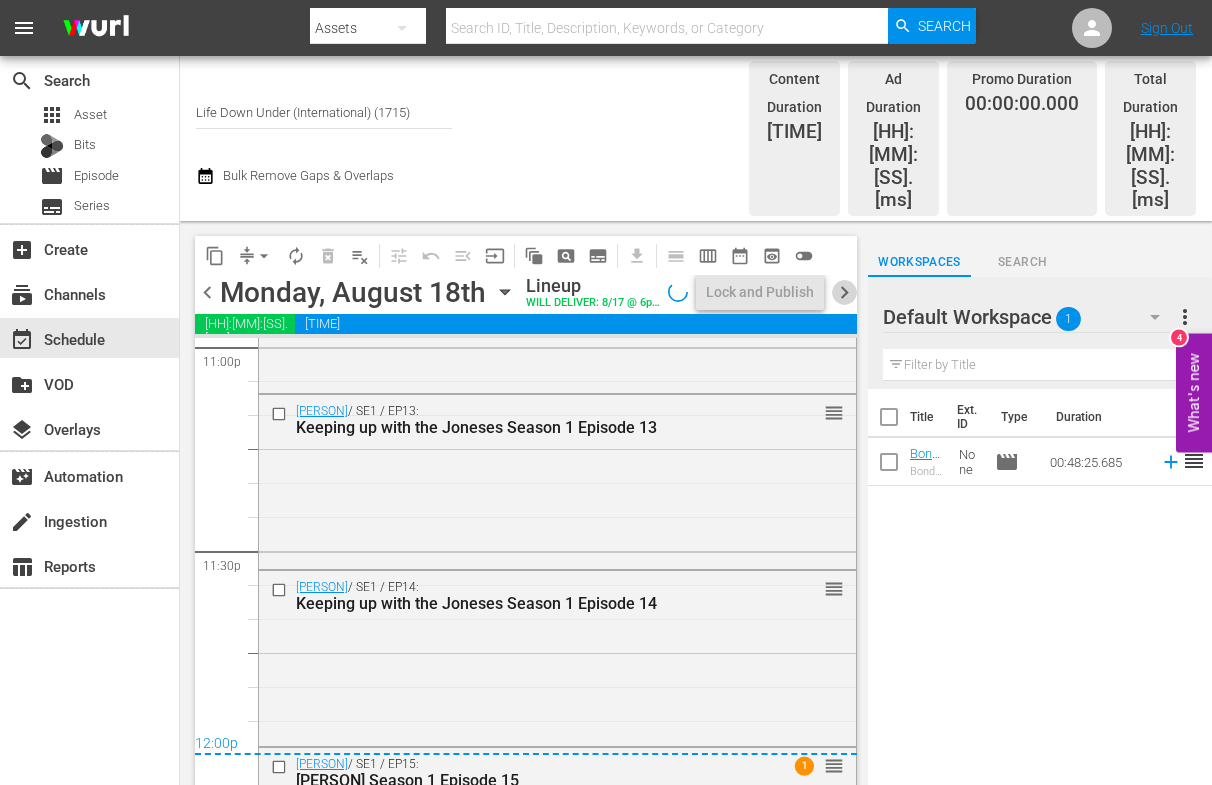 click on "chevron_right" at bounding box center (844, 292) 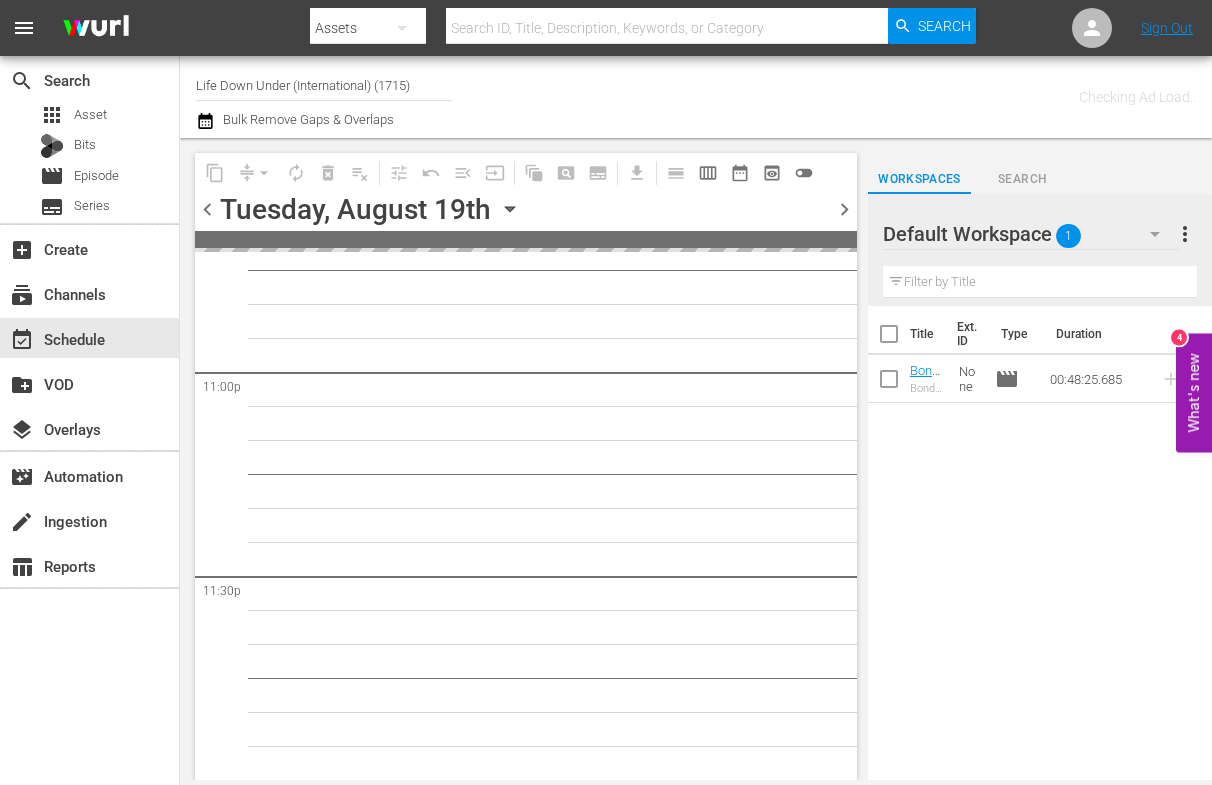 scroll, scrollTop: 9263, scrollLeft: 0, axis: vertical 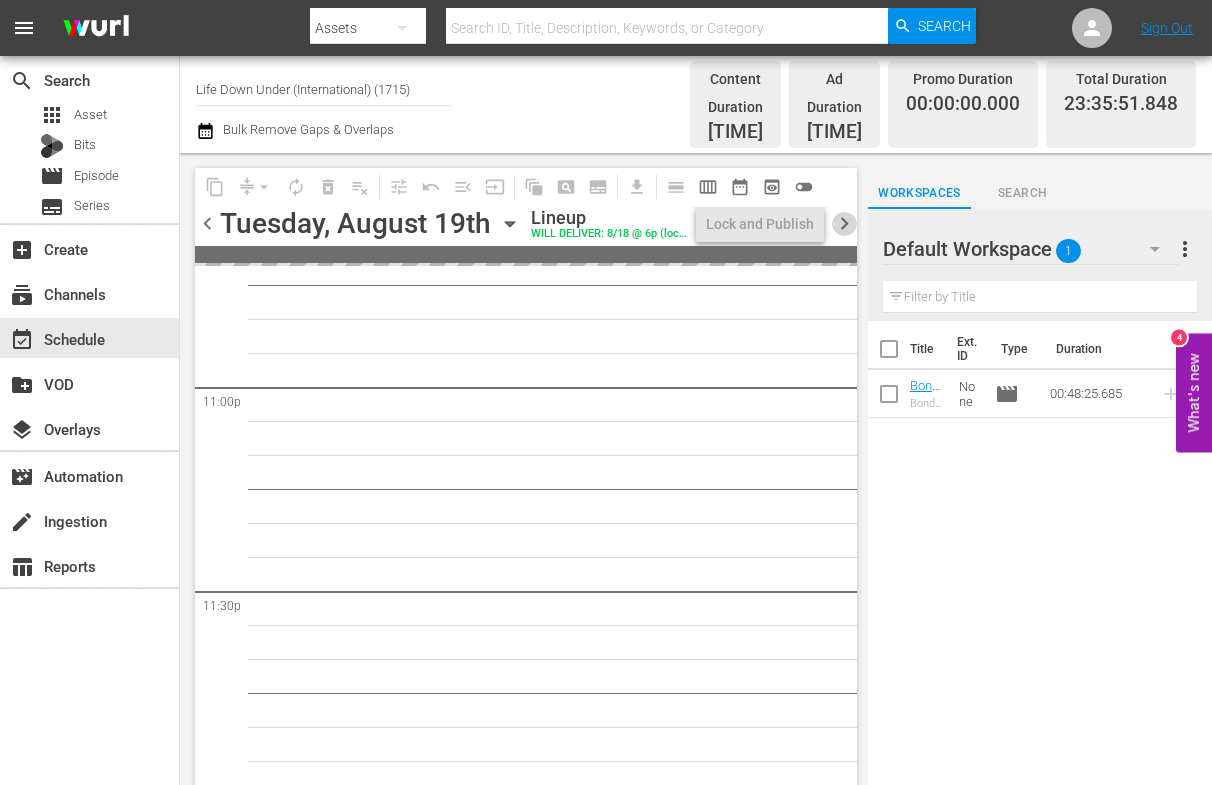 click on "chevron_right" at bounding box center (844, 223) 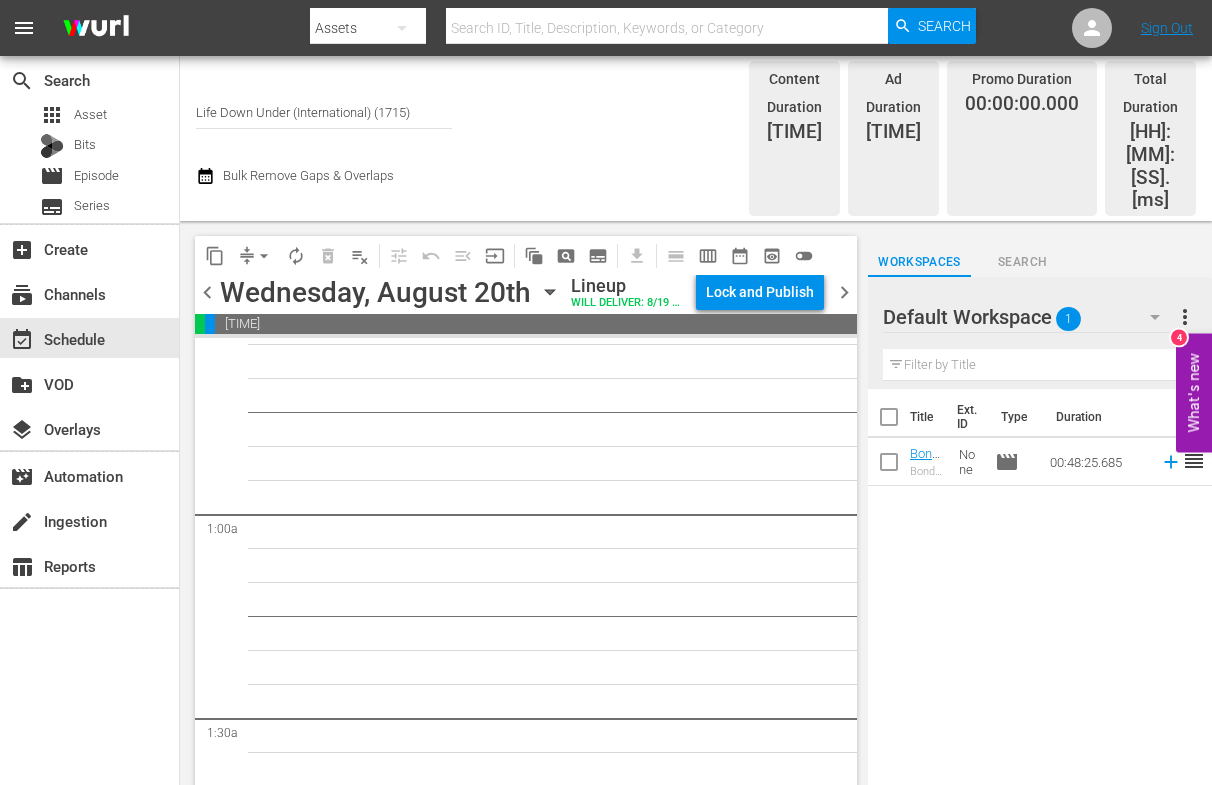 scroll, scrollTop: 0, scrollLeft: 0, axis: both 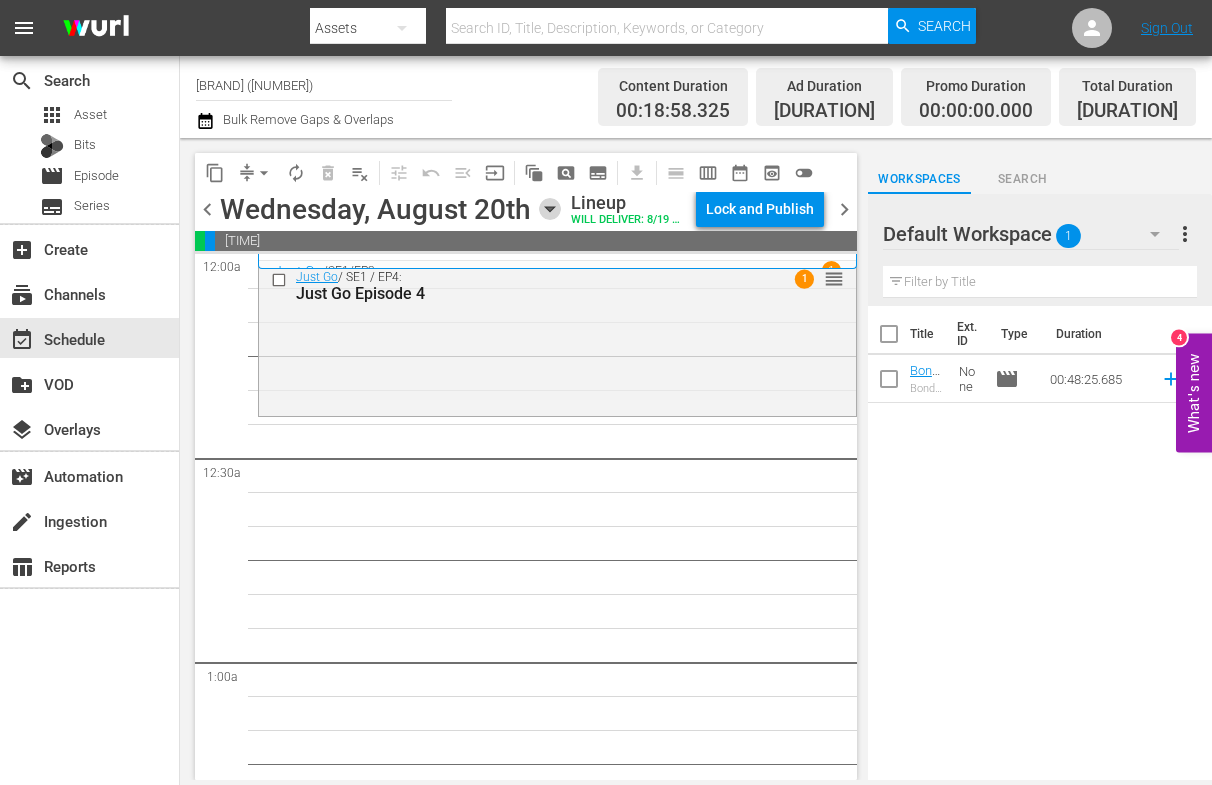 click 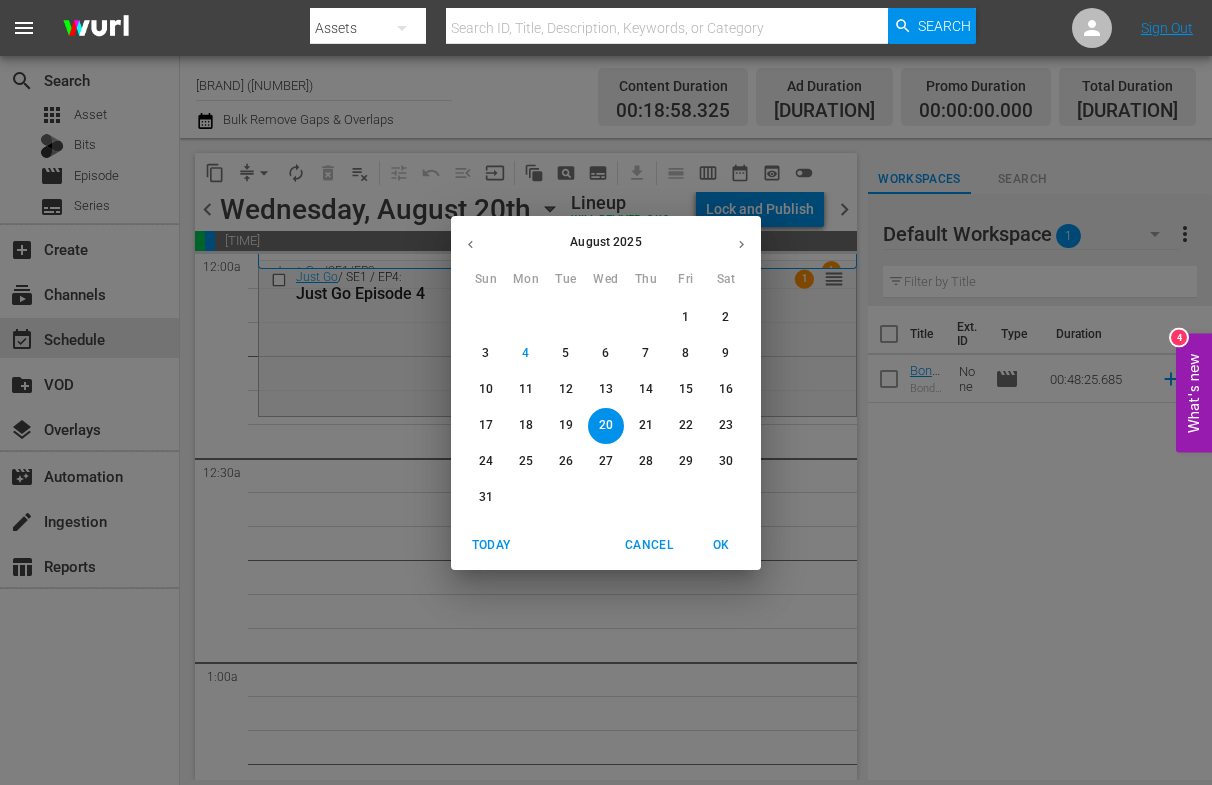 click on "7" at bounding box center (646, 353) 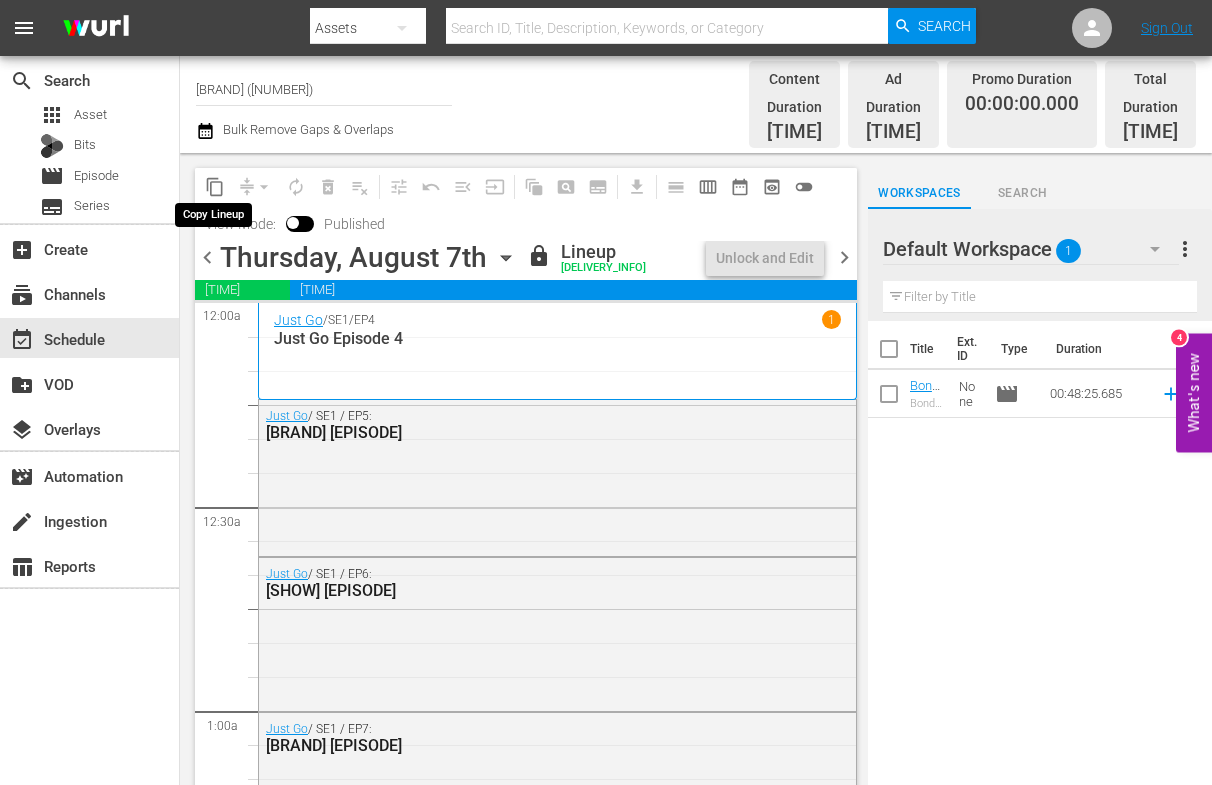 click on "content_copy" at bounding box center (215, 187) 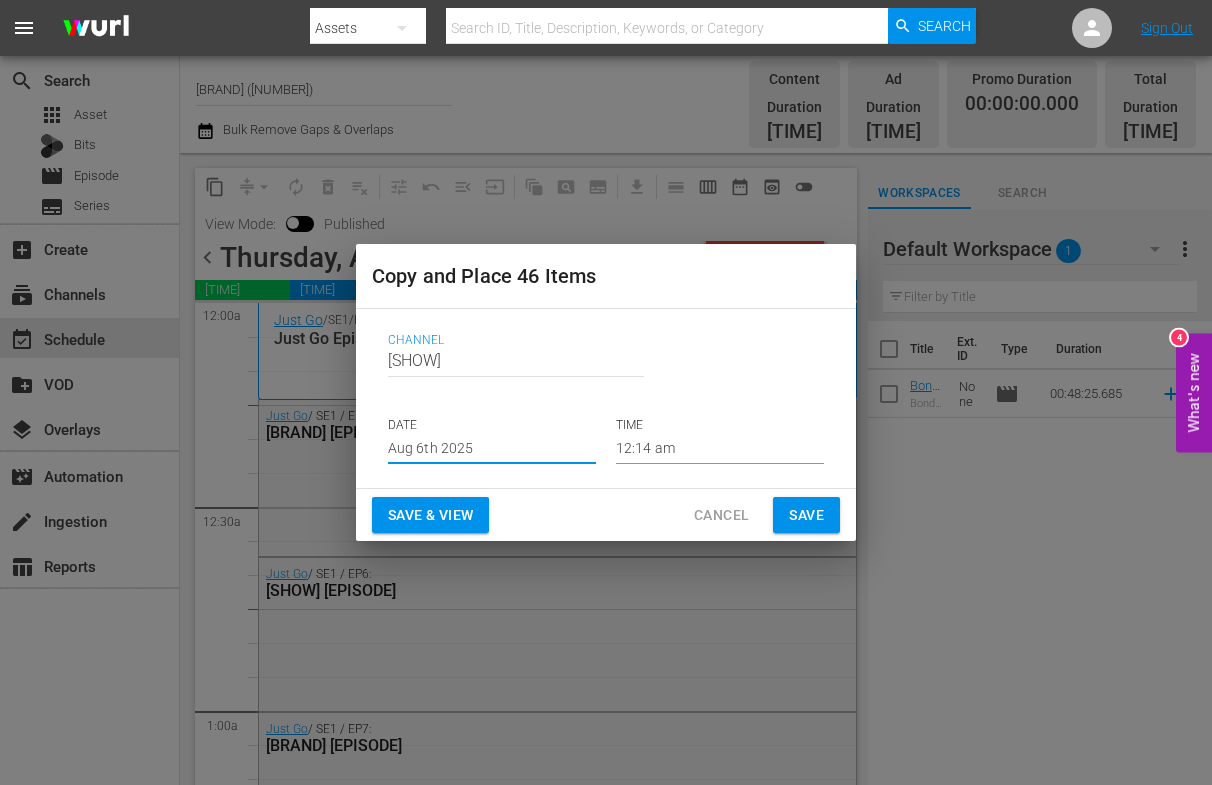 click on "Aug 6th 2025" at bounding box center [492, 449] 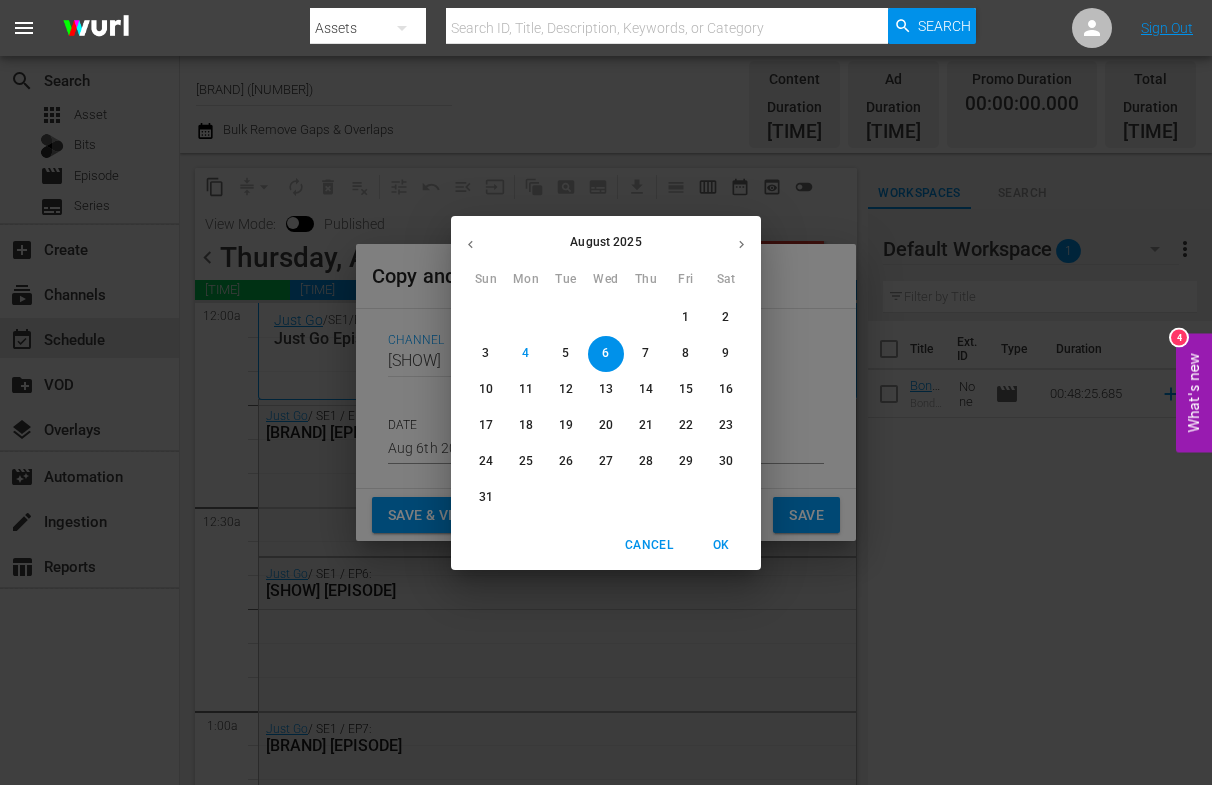 click on "20" at bounding box center [606, 425] 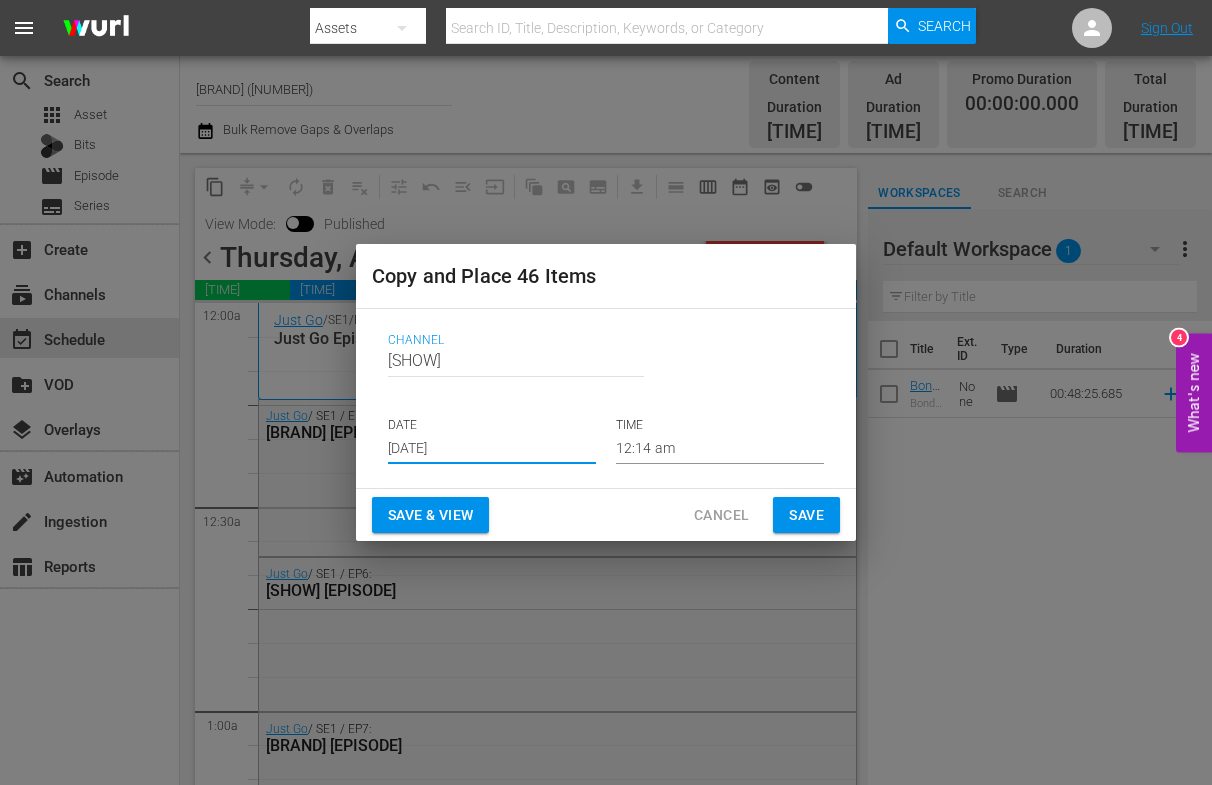 click on "Save & View" at bounding box center (430, 515) 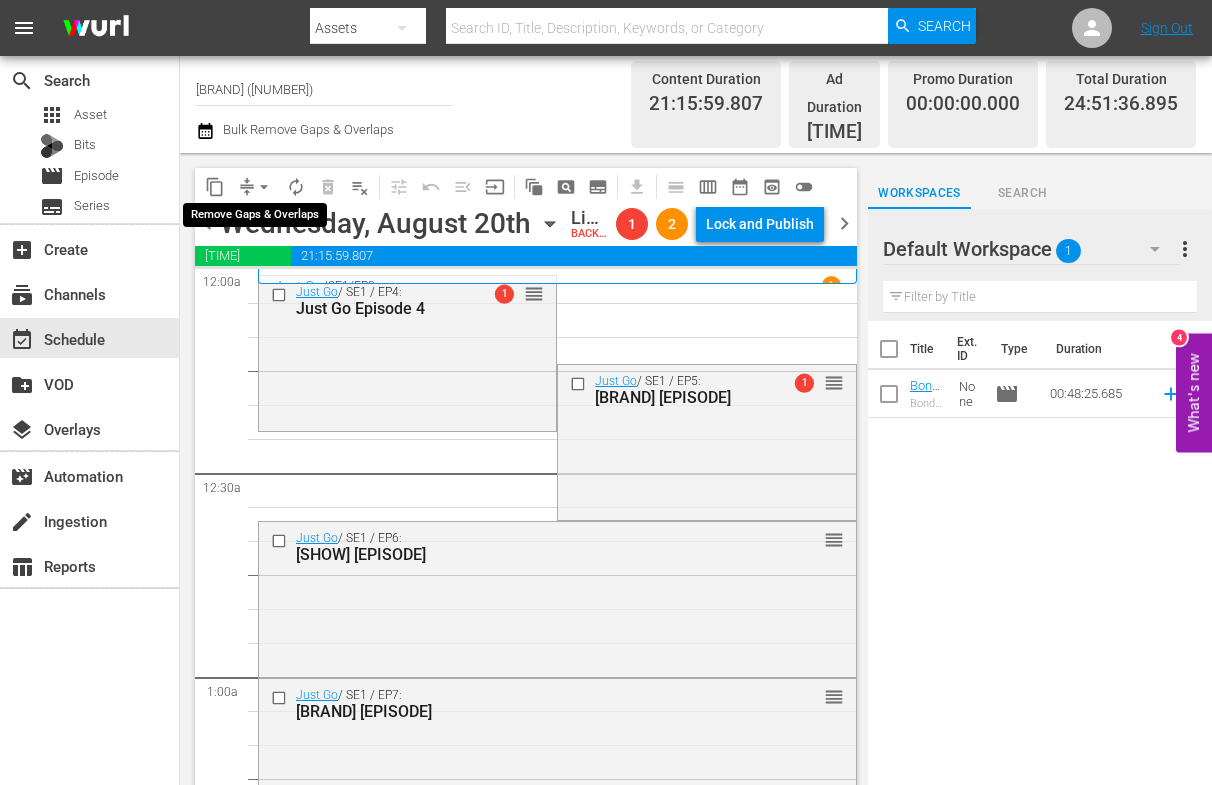 click on "arrow_drop_down" at bounding box center [264, 187] 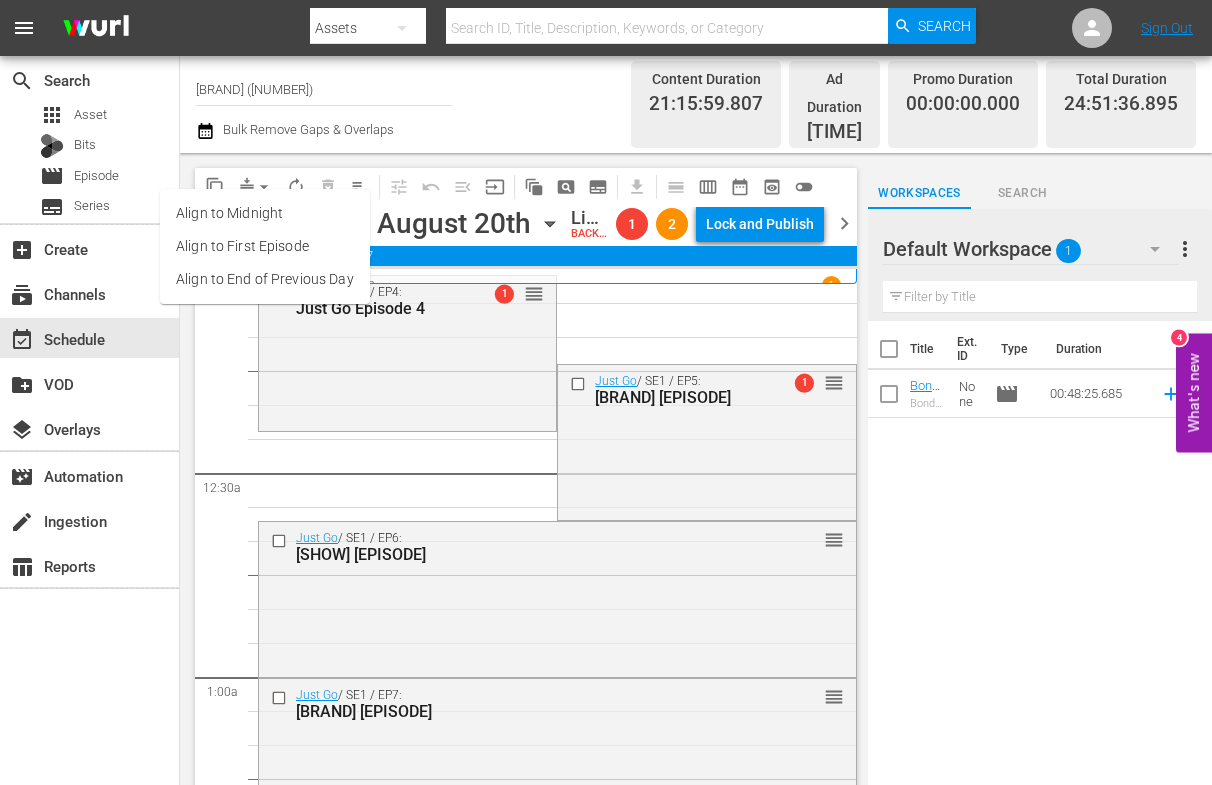 click on "Align to First Episode" at bounding box center [265, 246] 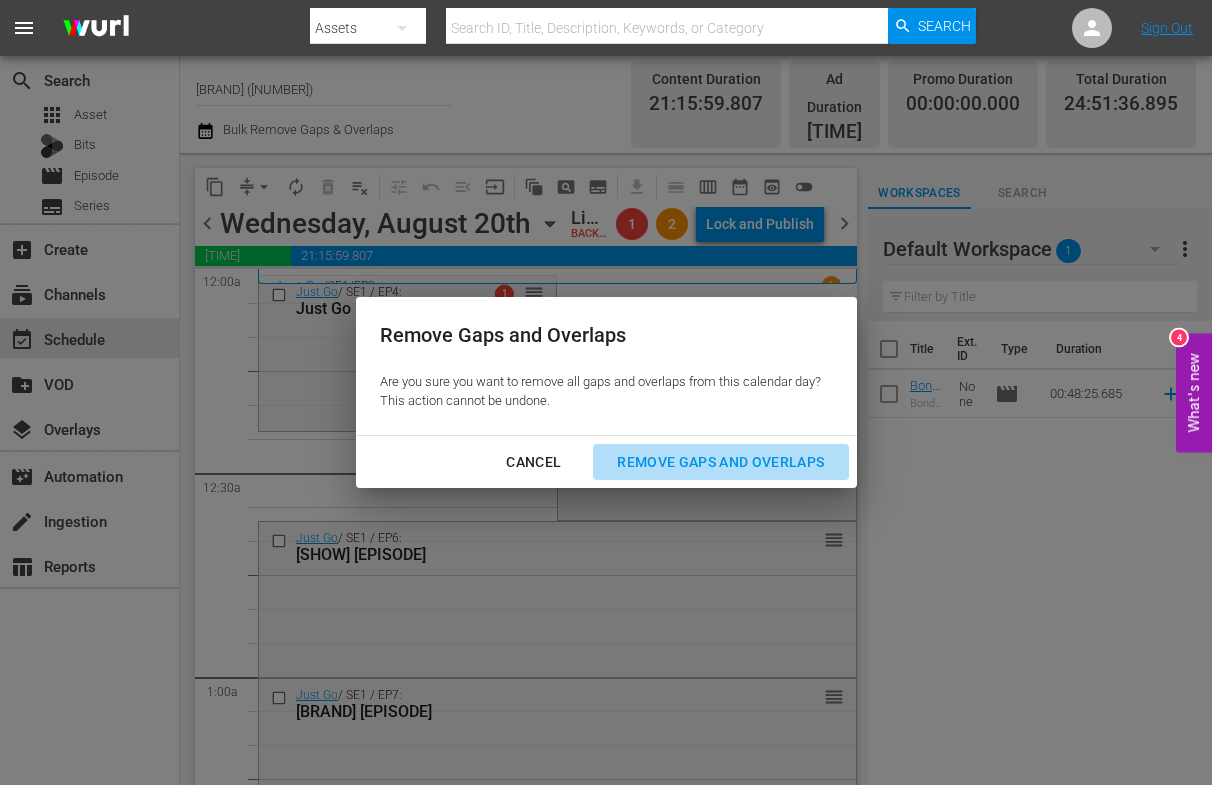 drag, startPoint x: 674, startPoint y: 456, endPoint x: 660, endPoint y: 464, distance: 16.124516 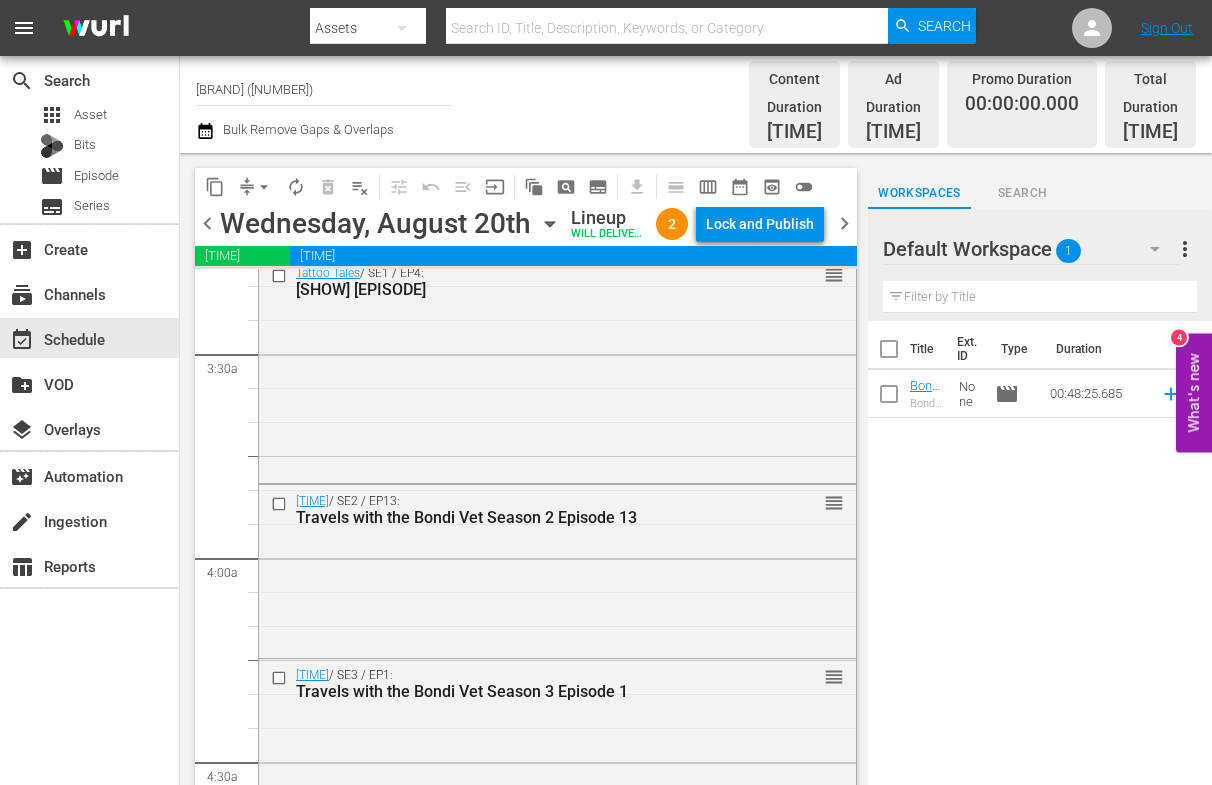 scroll, scrollTop: 1502, scrollLeft: 0, axis: vertical 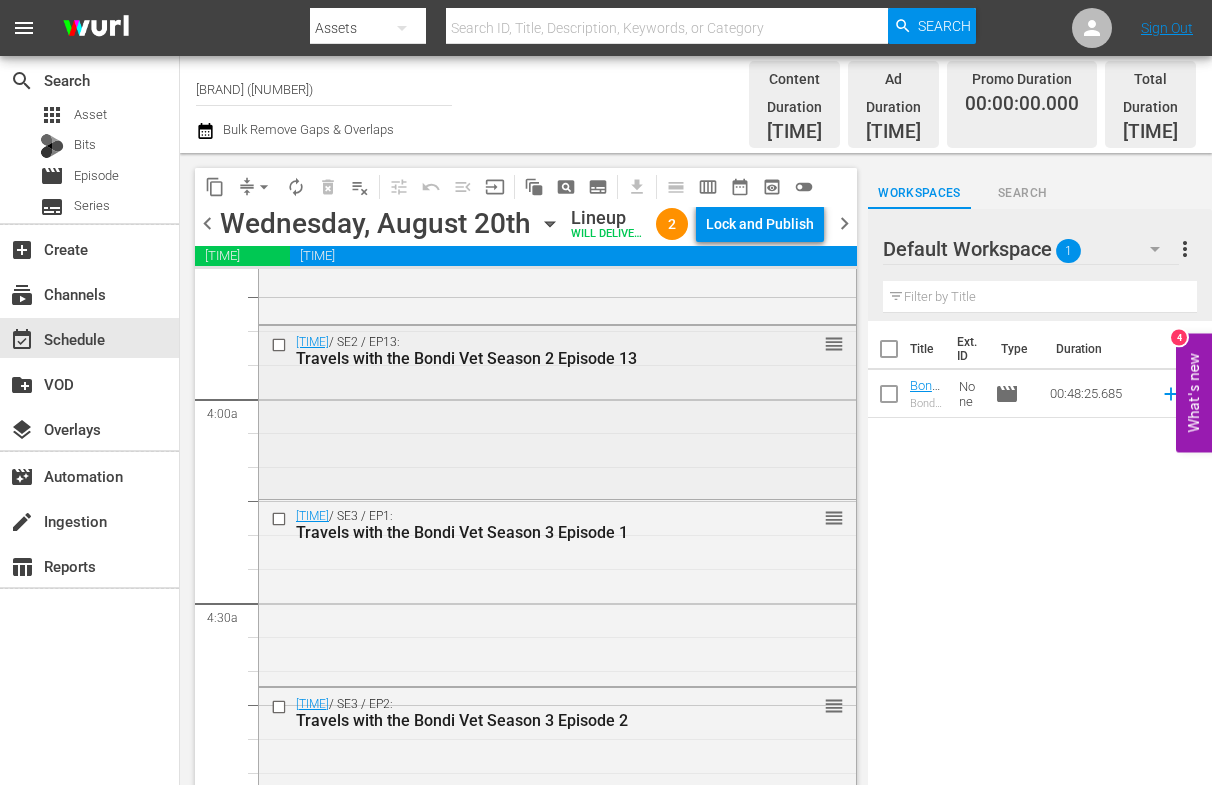 click on "Travels with the Bondi Vet Season 2 Episode 13" at bounding box center [524, 358] 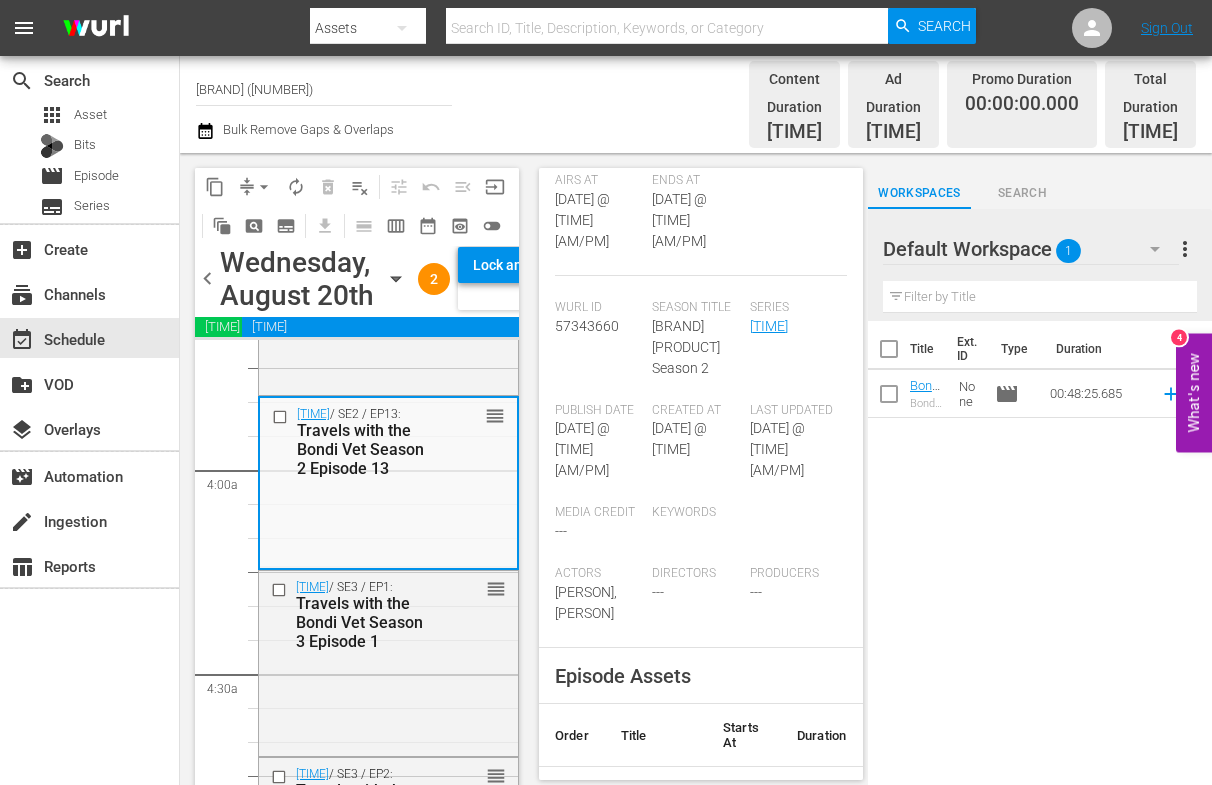 scroll, scrollTop: 423, scrollLeft: 0, axis: vertical 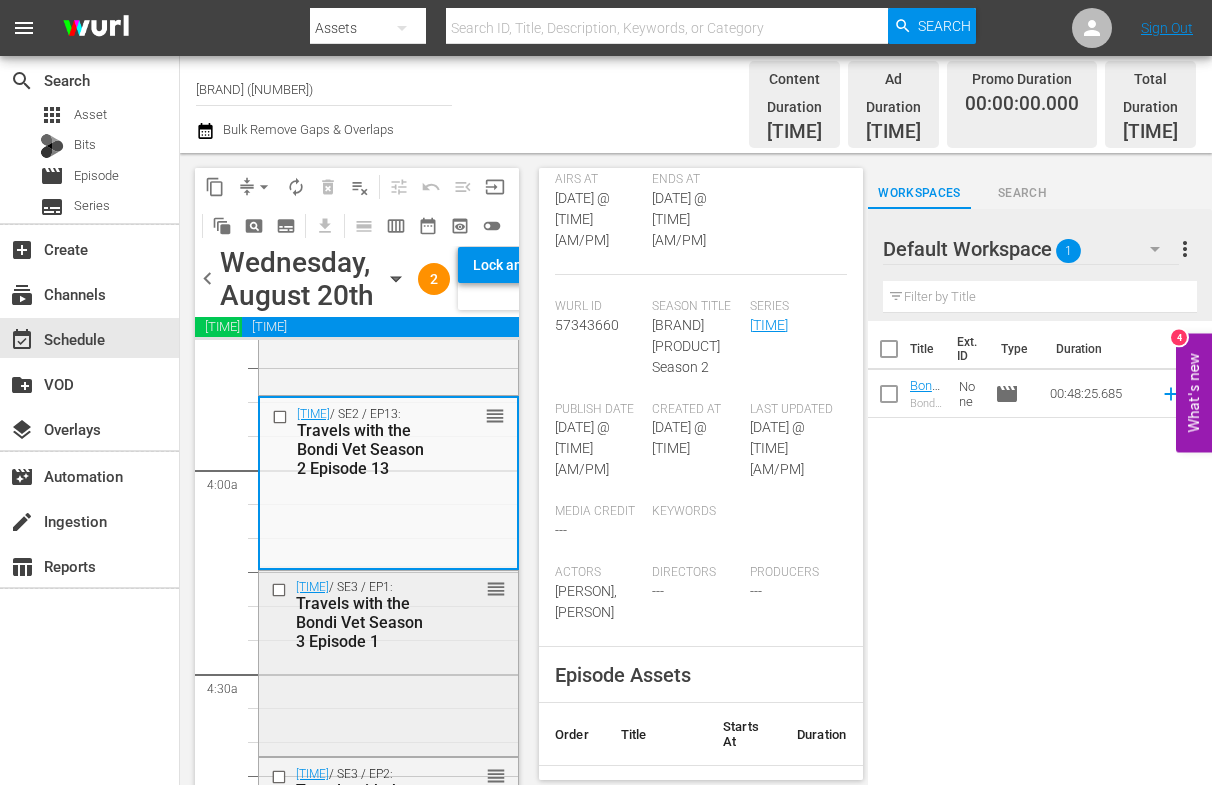 click on "Travels with the Bondi Vet Season 3 Episode 1" at bounding box center [364, 622] 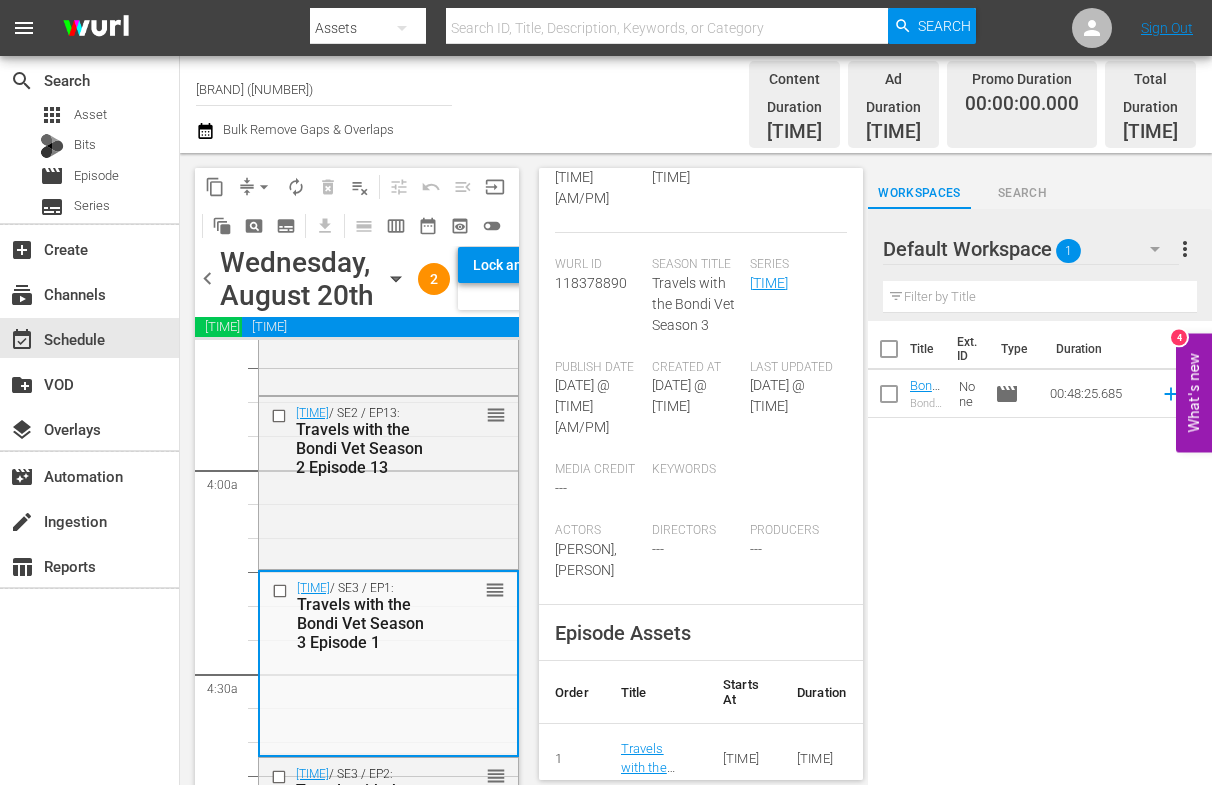 scroll, scrollTop: 509, scrollLeft: 0, axis: vertical 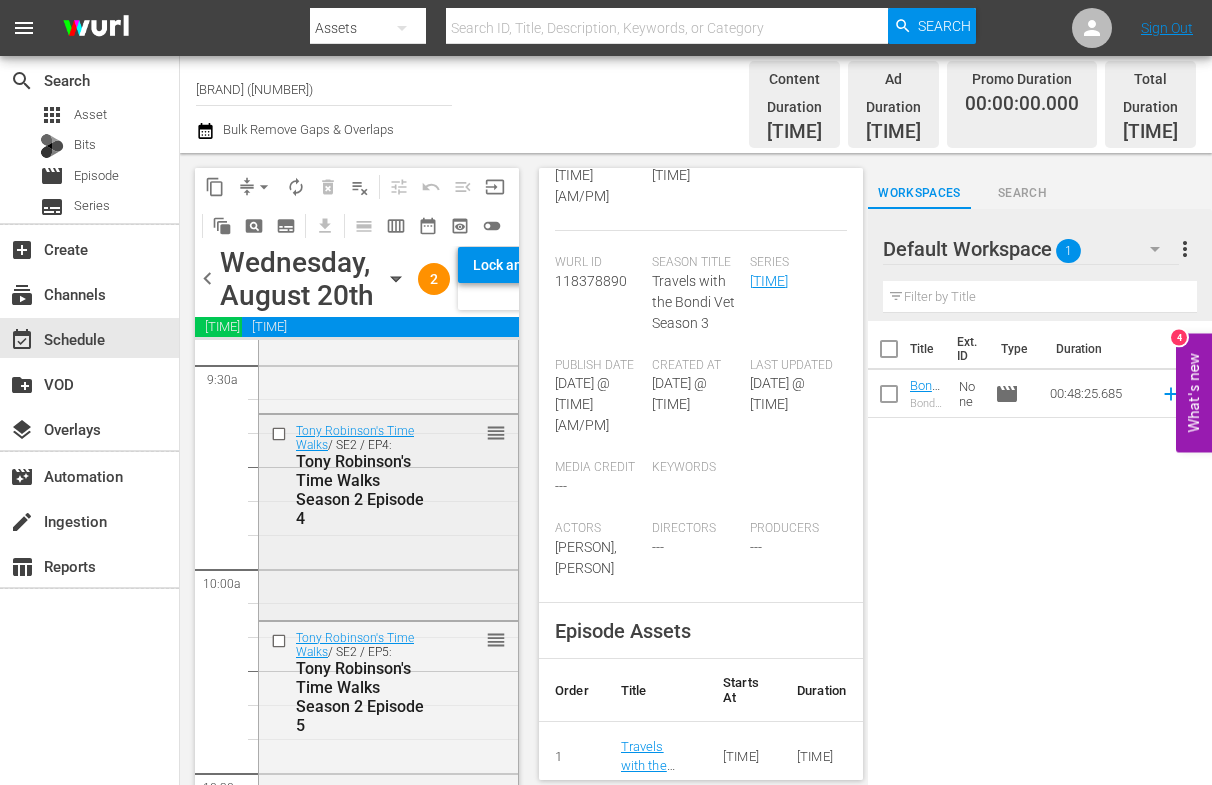 click on "Tony Robinson's Time Walks Season 2 Episode 4" at bounding box center [364, 490] 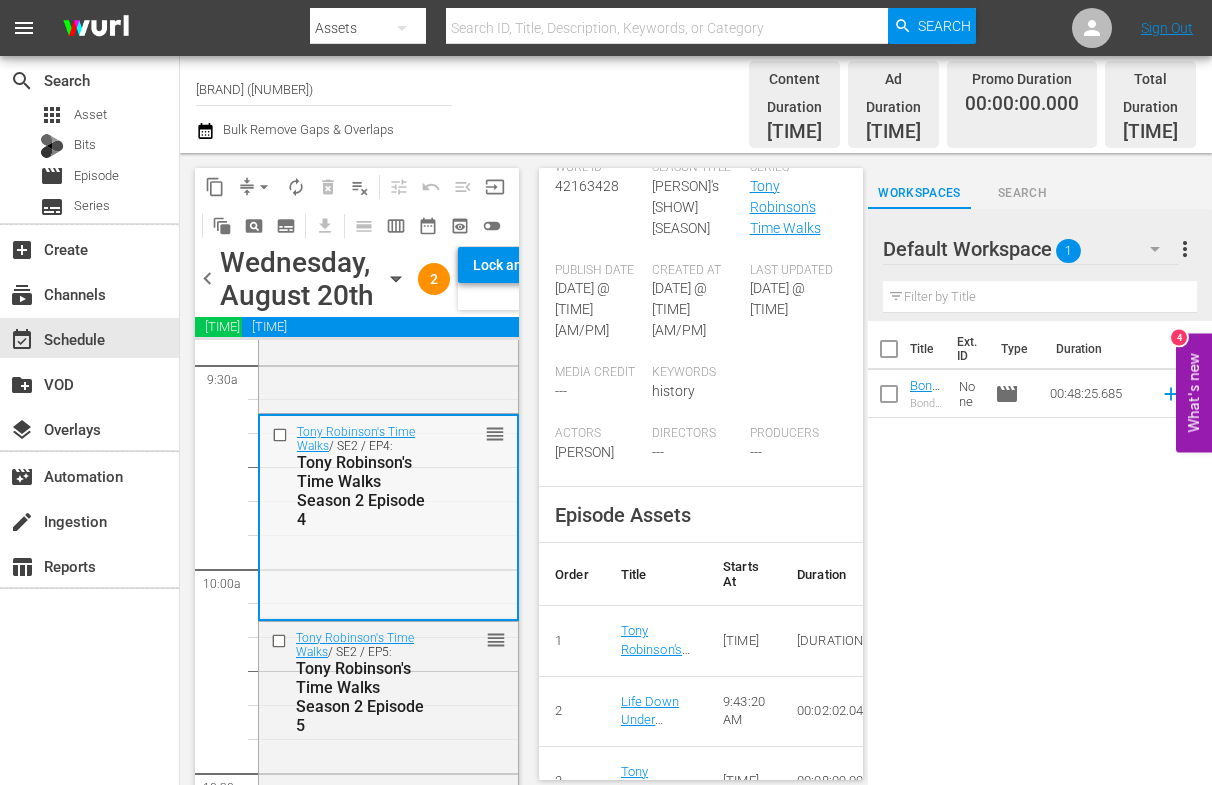 scroll, scrollTop: 564, scrollLeft: 0, axis: vertical 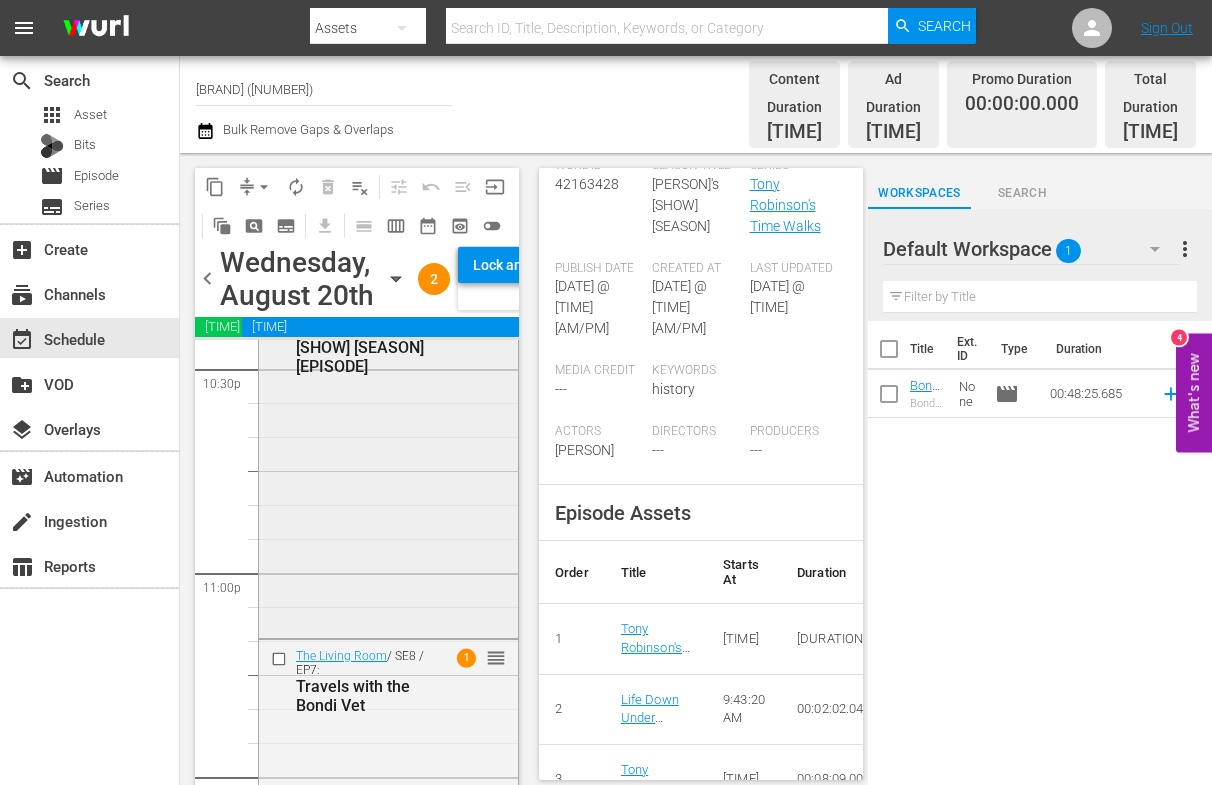 click on "[SHOW] [SEASON] [EPISODE]" at bounding box center [364, 357] 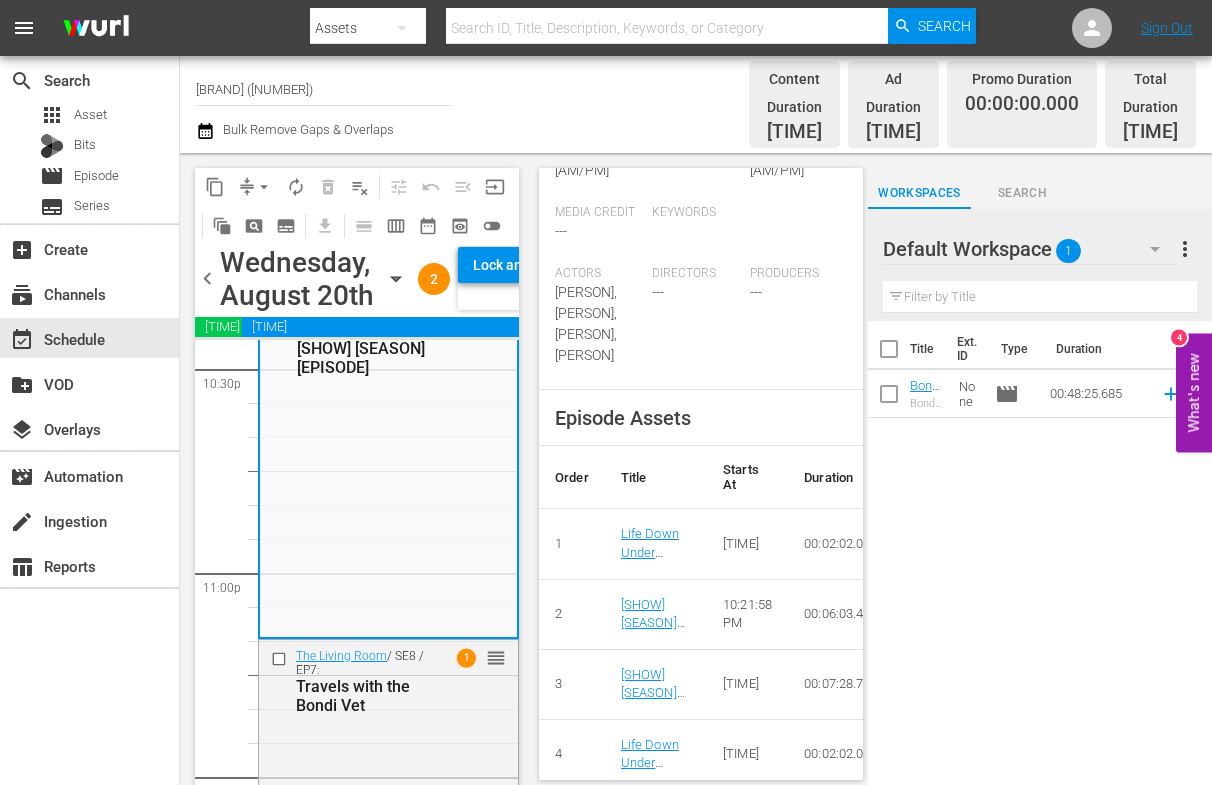 scroll, scrollTop: 719, scrollLeft: 0, axis: vertical 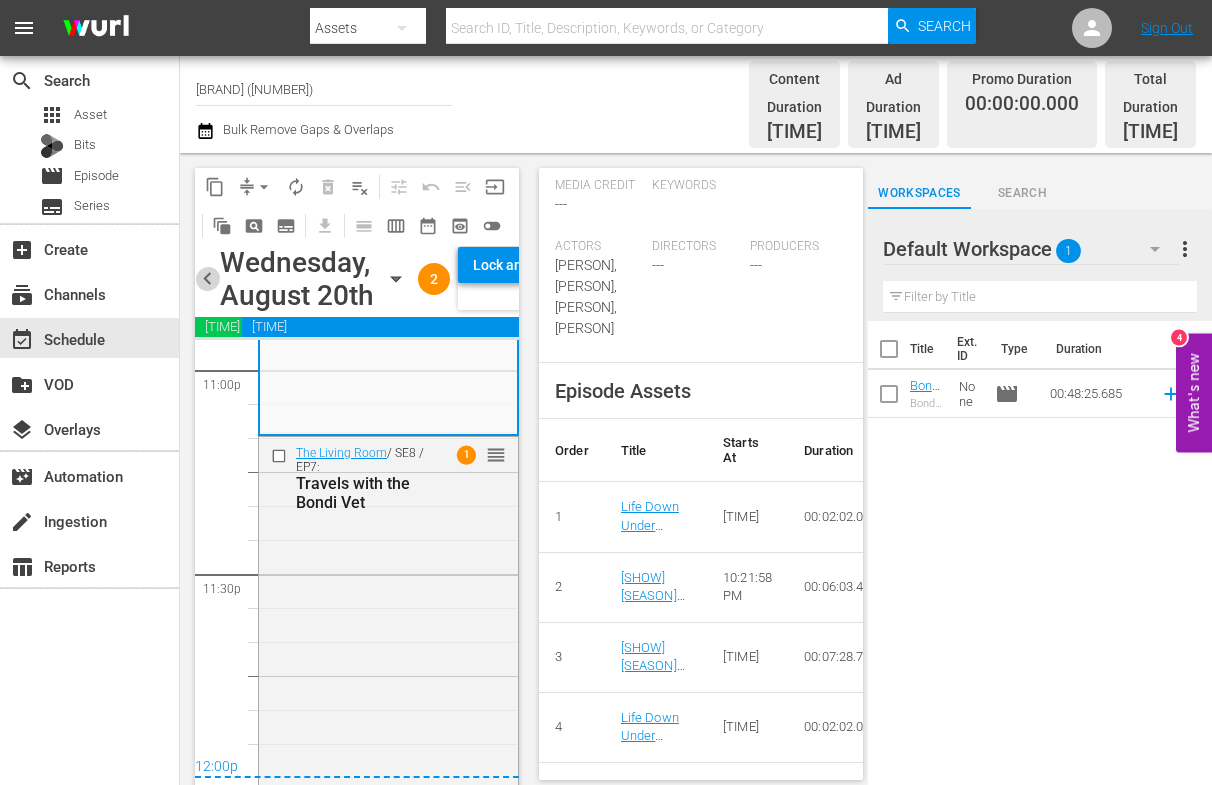 click on "chevron_left" at bounding box center (207, 278) 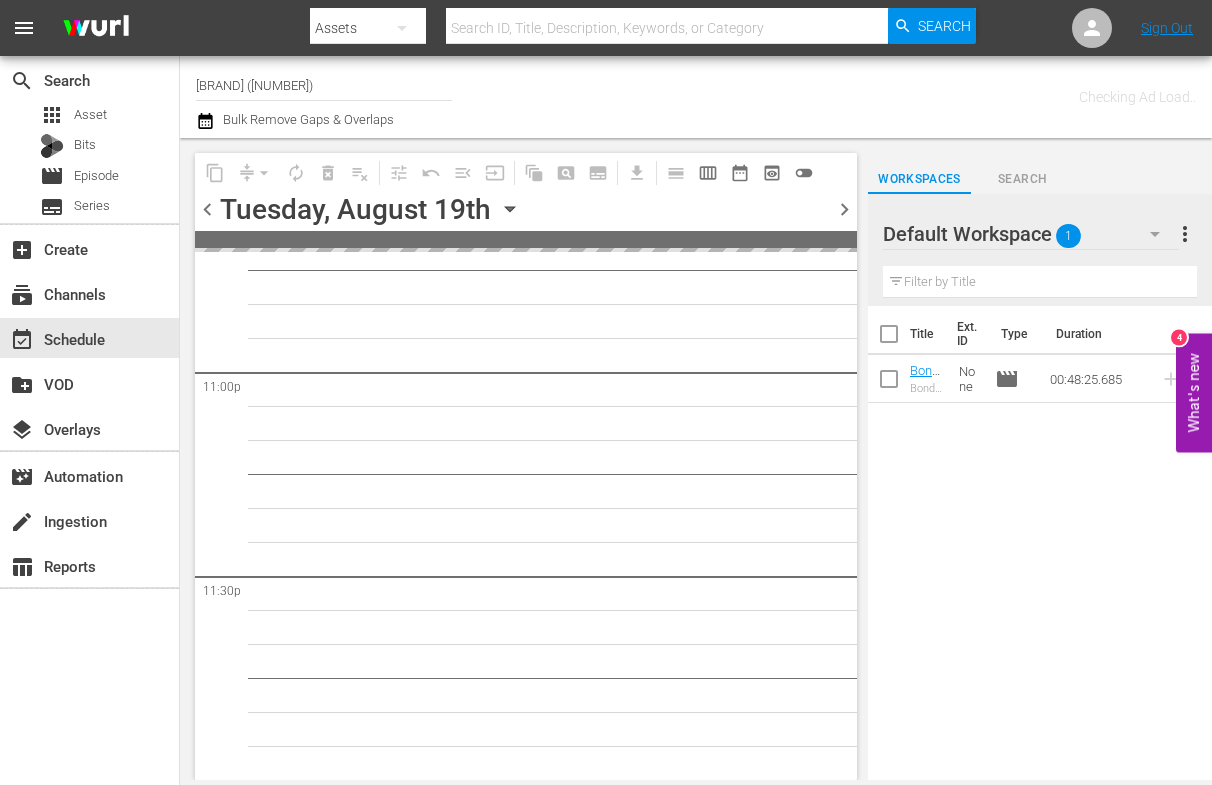 scroll, scrollTop: 9263, scrollLeft: 0, axis: vertical 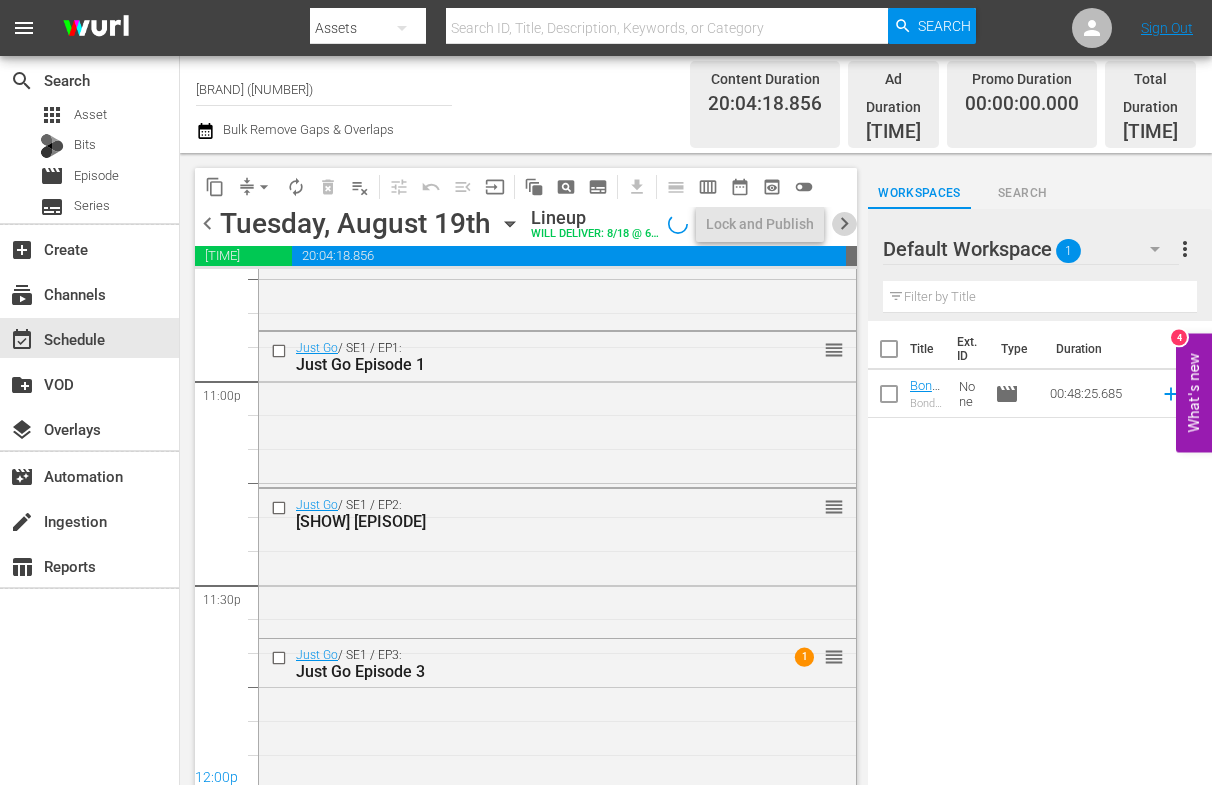 click on "chevron_right" at bounding box center [844, 223] 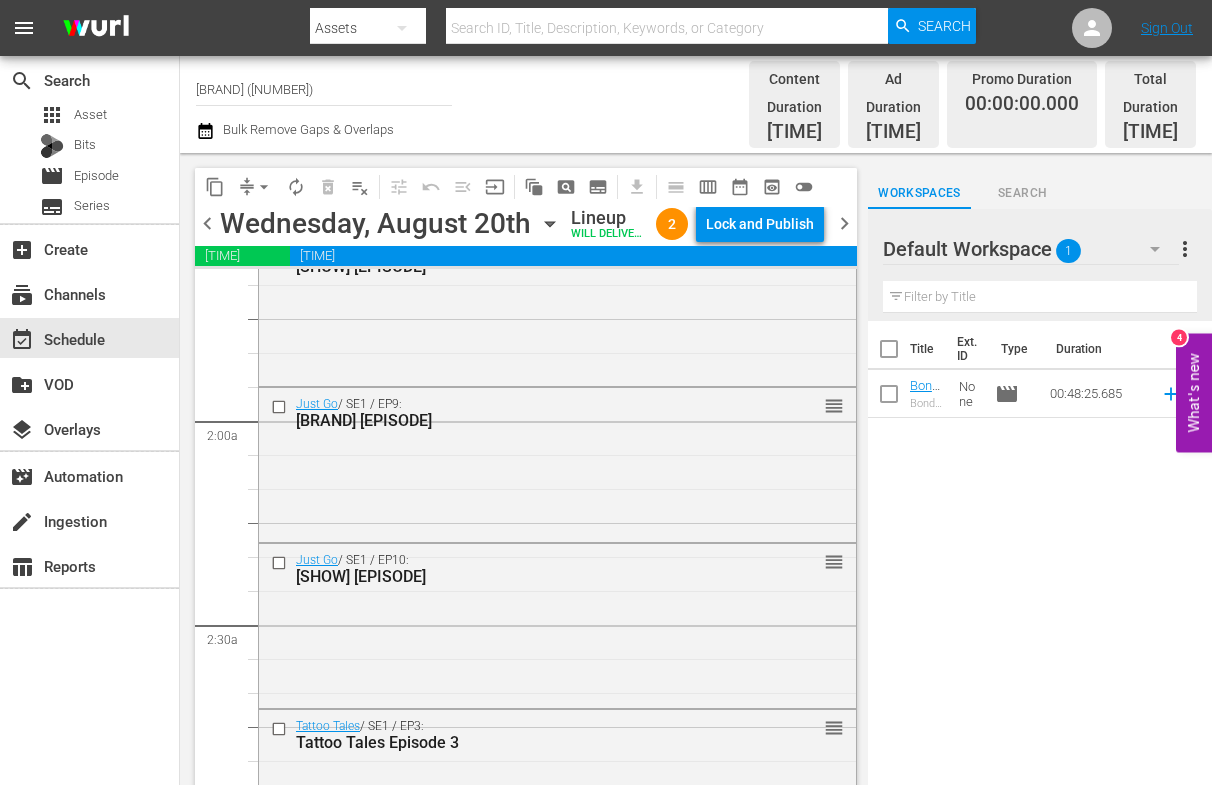 scroll, scrollTop: 0, scrollLeft: 0, axis: both 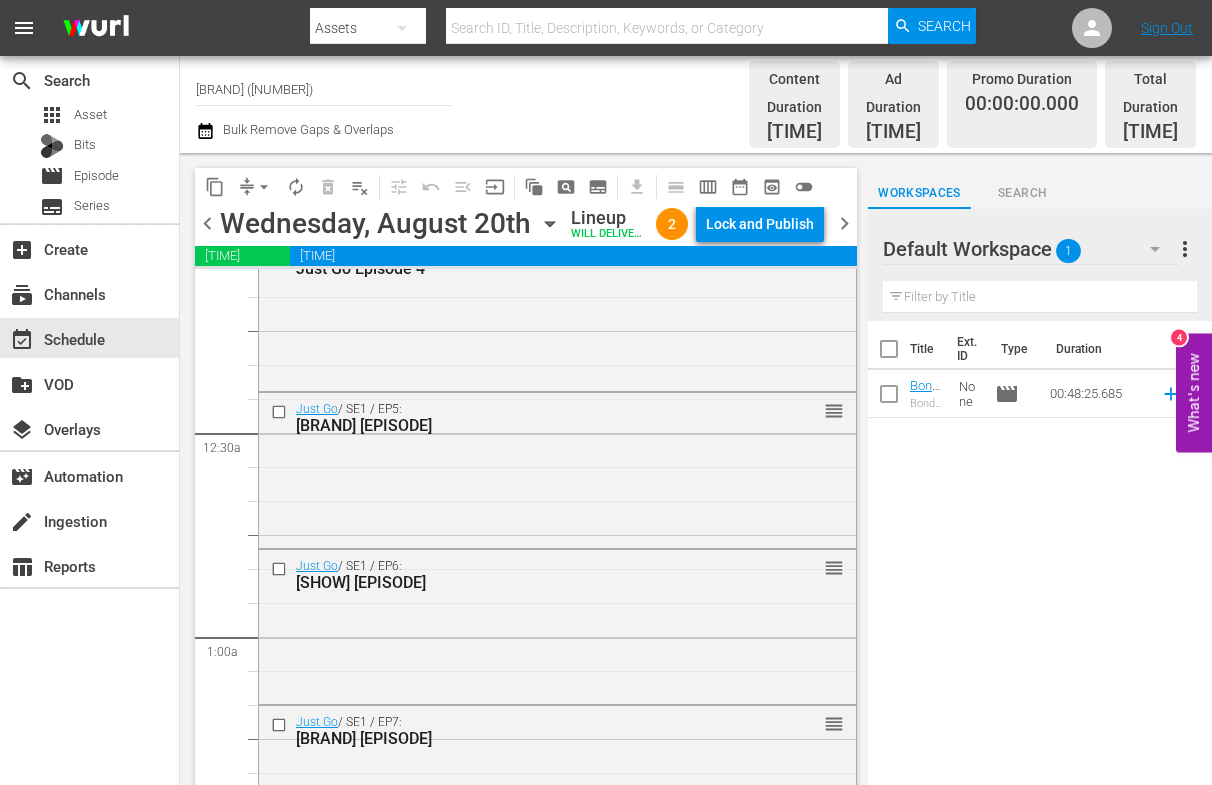 click on "chevron_right" at bounding box center [844, 223] 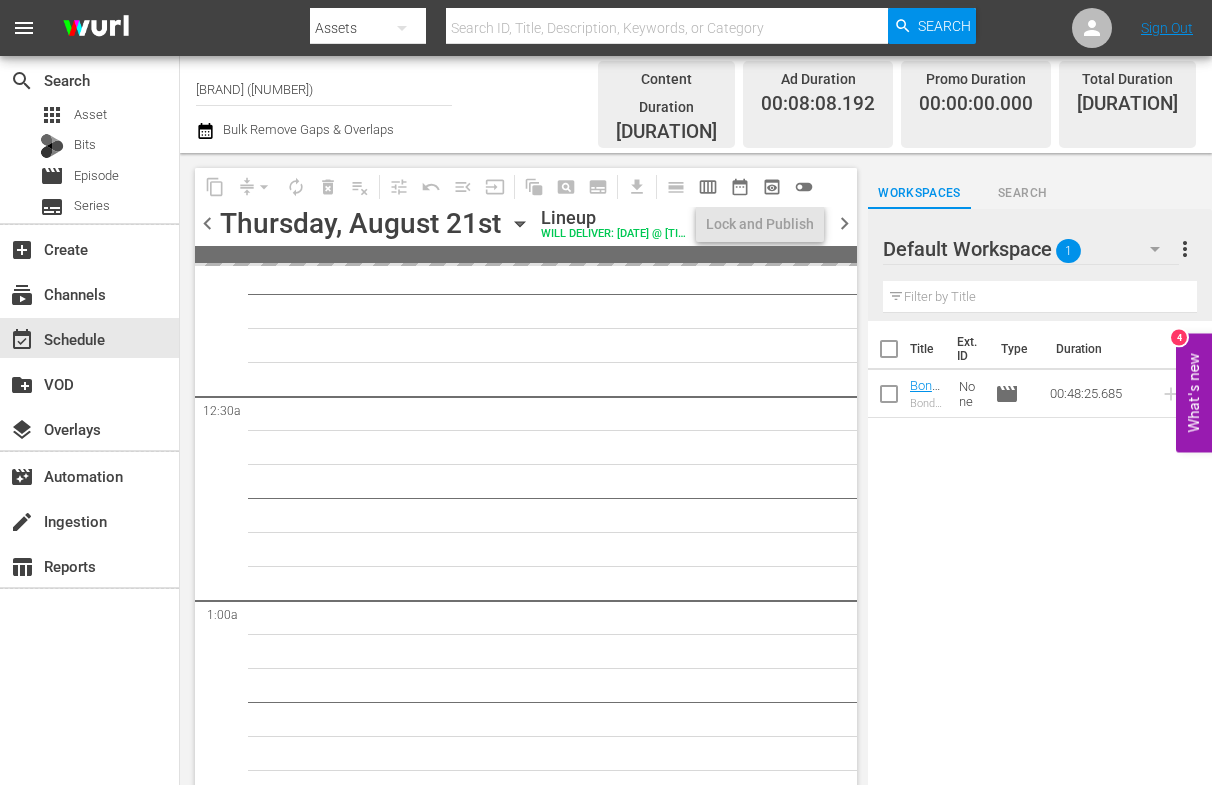 scroll, scrollTop: 0, scrollLeft: 0, axis: both 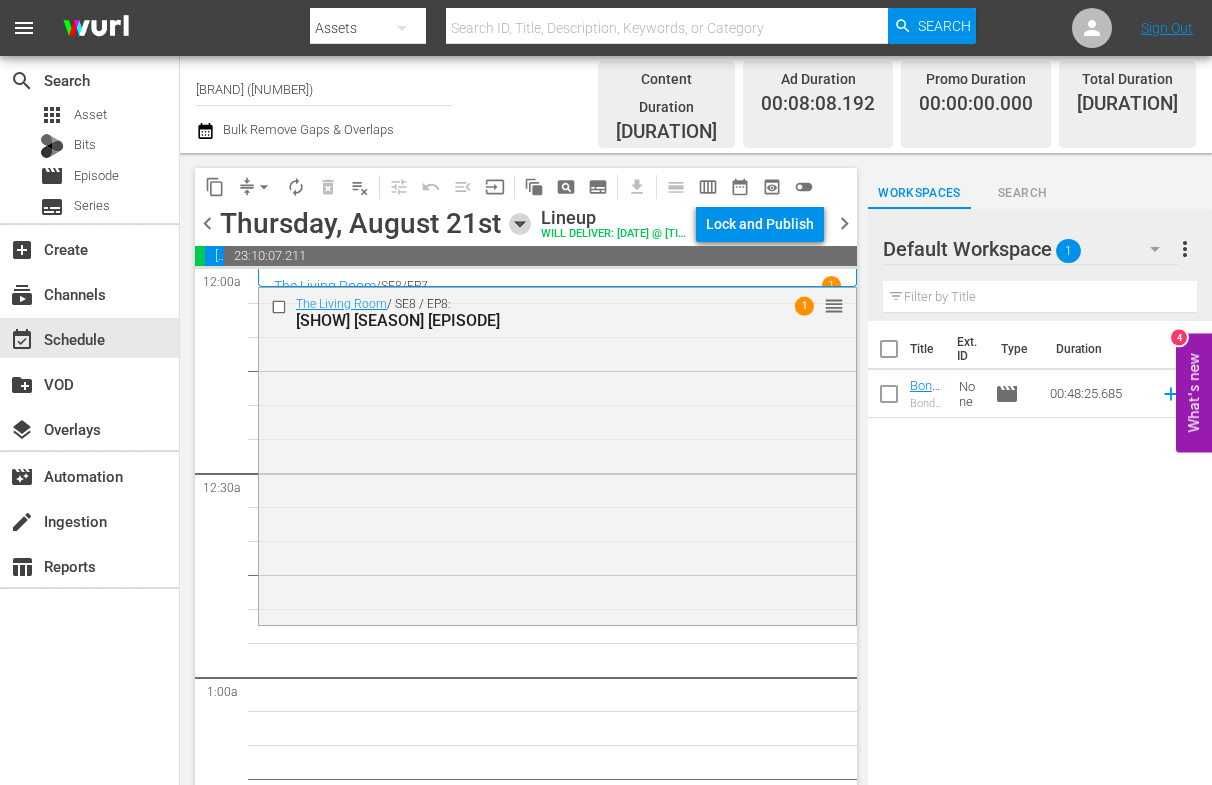click 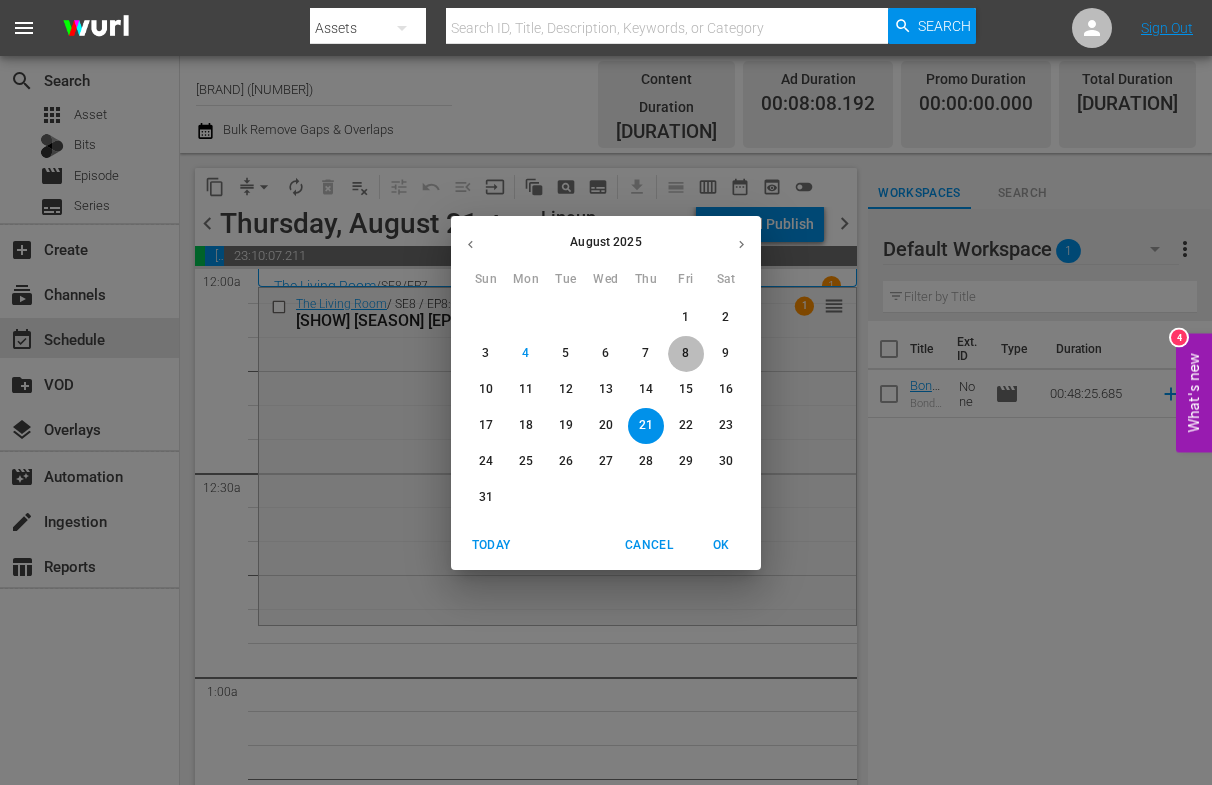 click on "8" at bounding box center (685, 353) 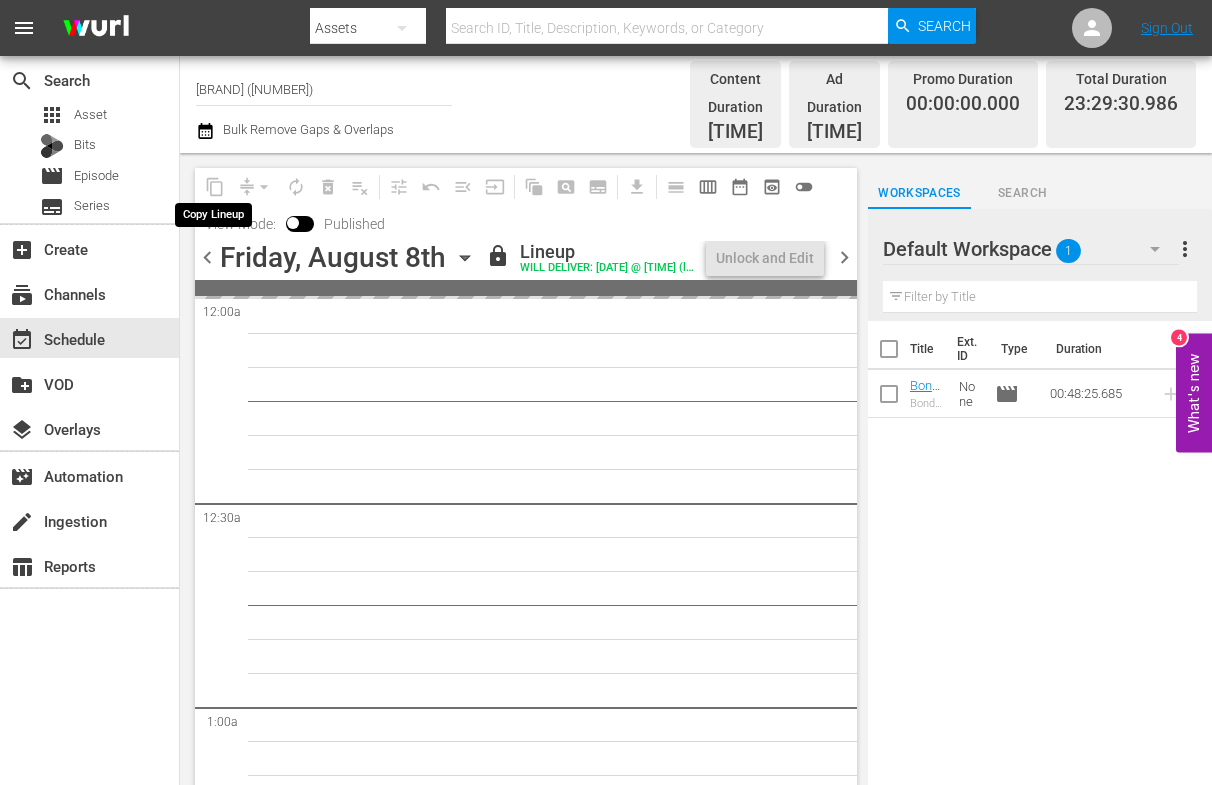 click on "content_copy" at bounding box center [215, 187] 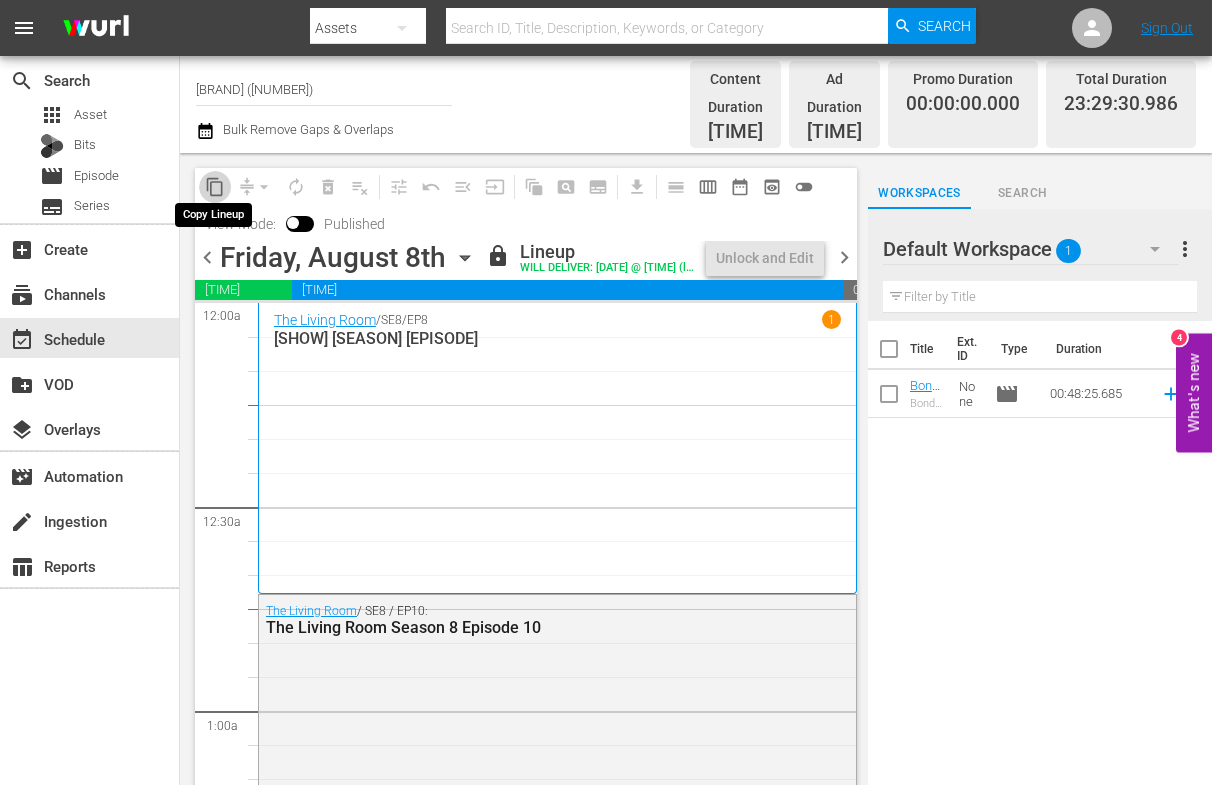 click on "content_copy" at bounding box center (215, 187) 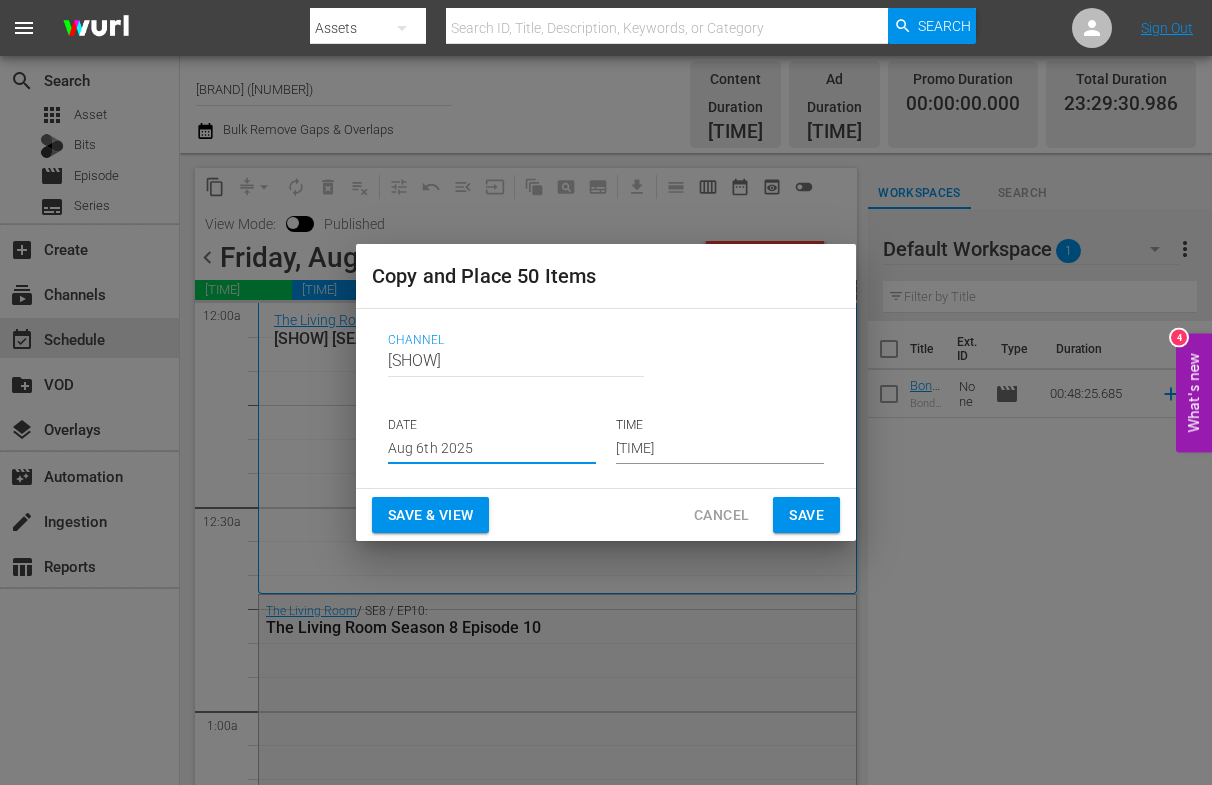 click on "Aug 6th 2025" at bounding box center [492, 449] 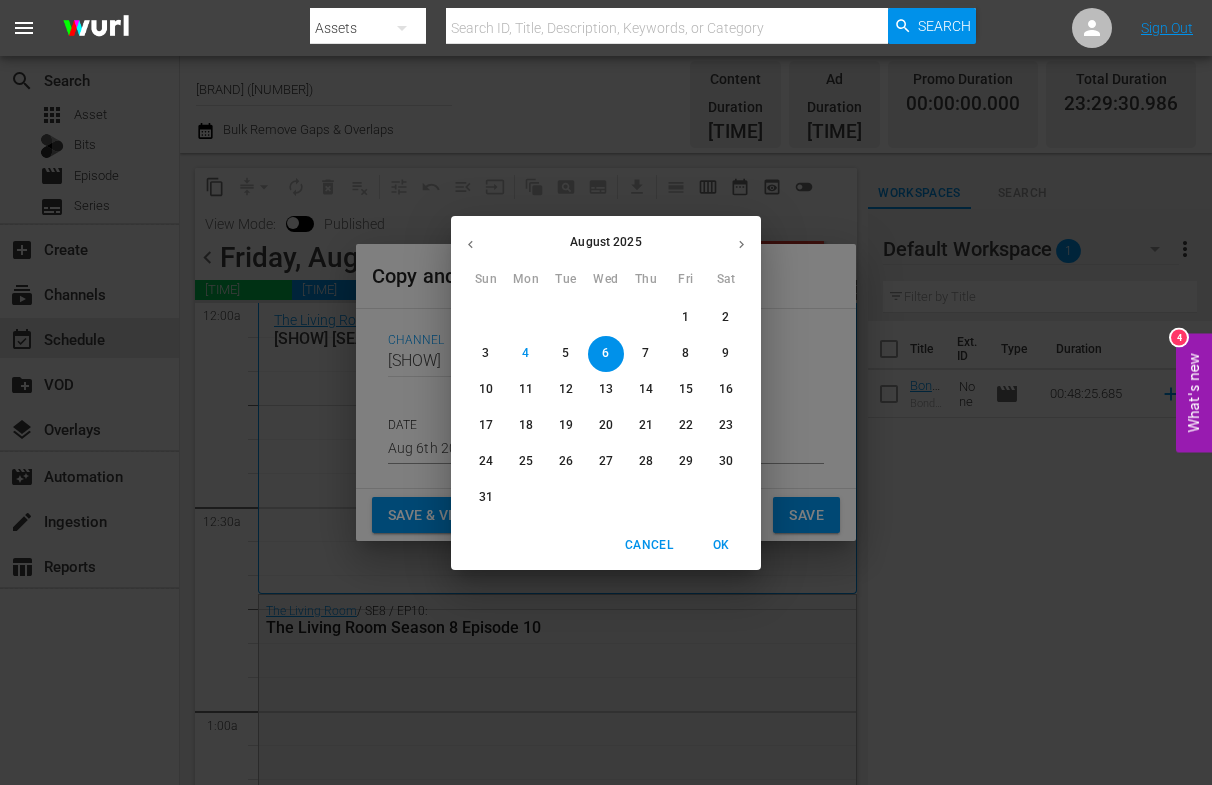 click on "21" at bounding box center (646, 425) 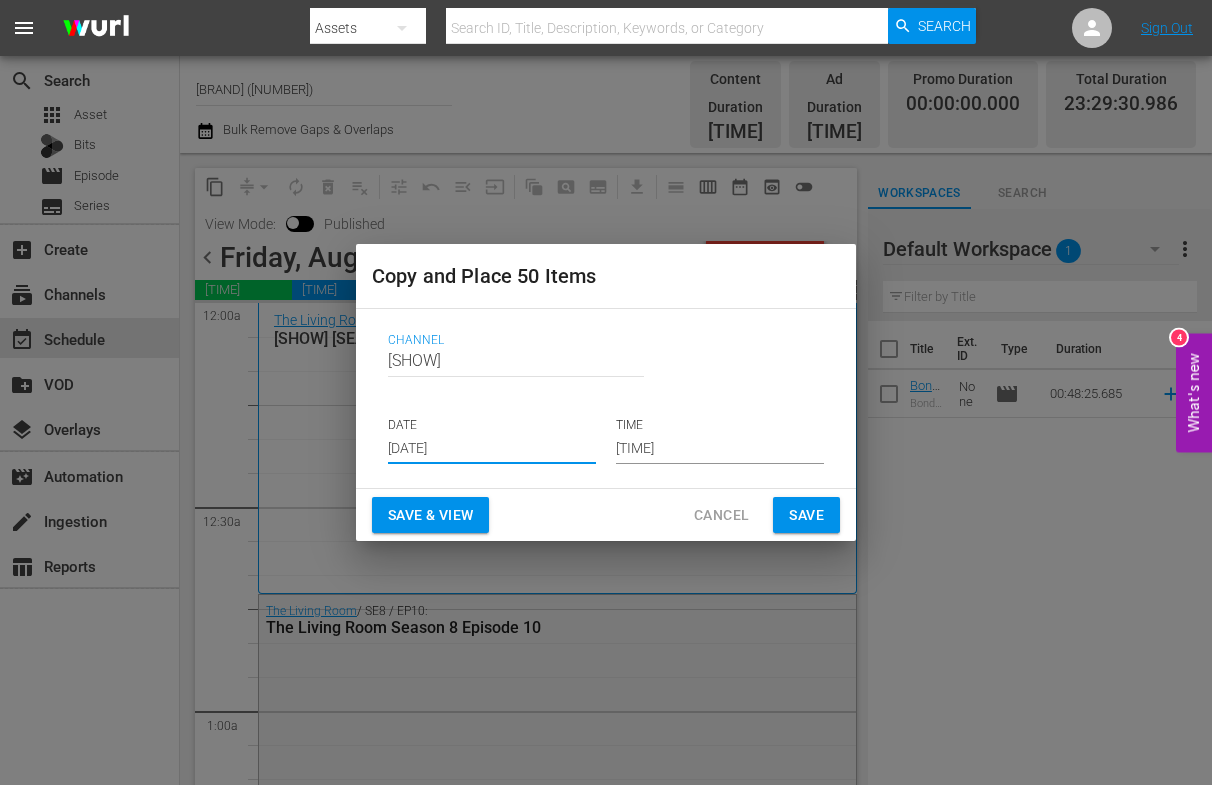 click on "Save & View" at bounding box center [430, 515] 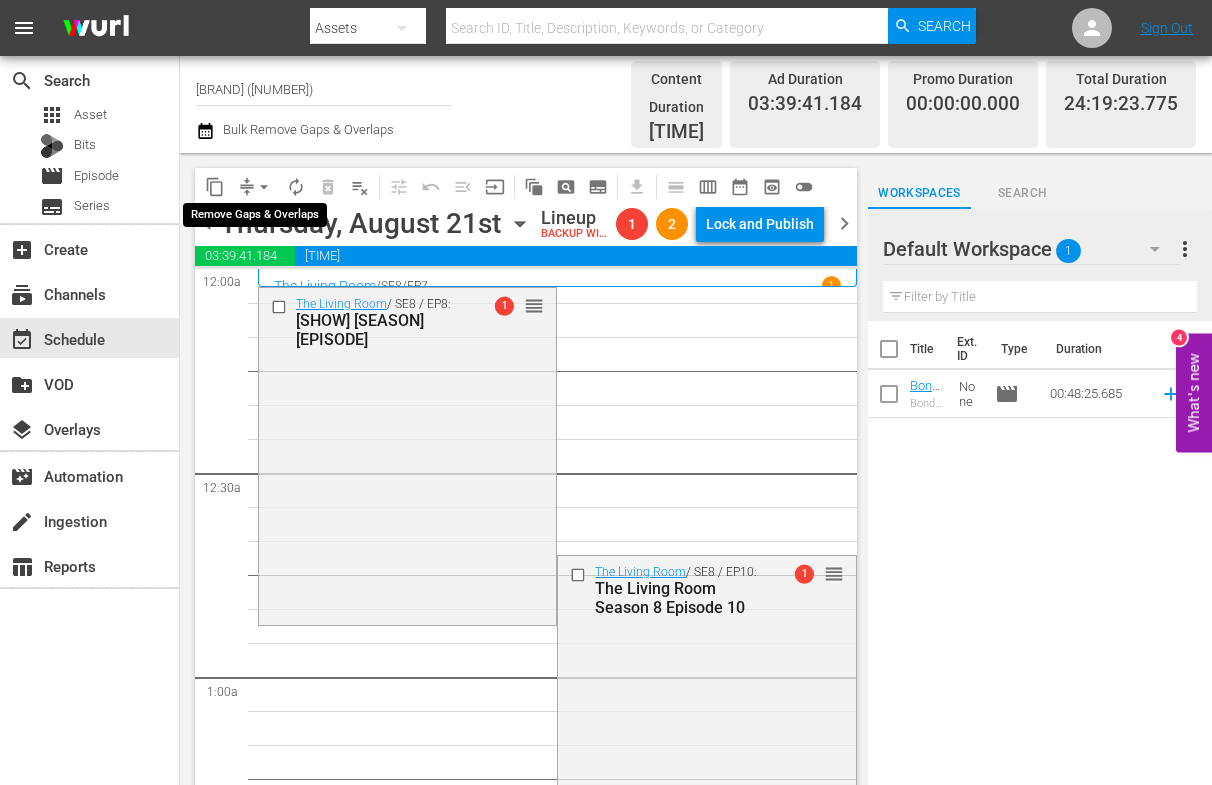drag, startPoint x: 266, startPoint y: 170, endPoint x: 264, endPoint y: 182, distance: 12.165525 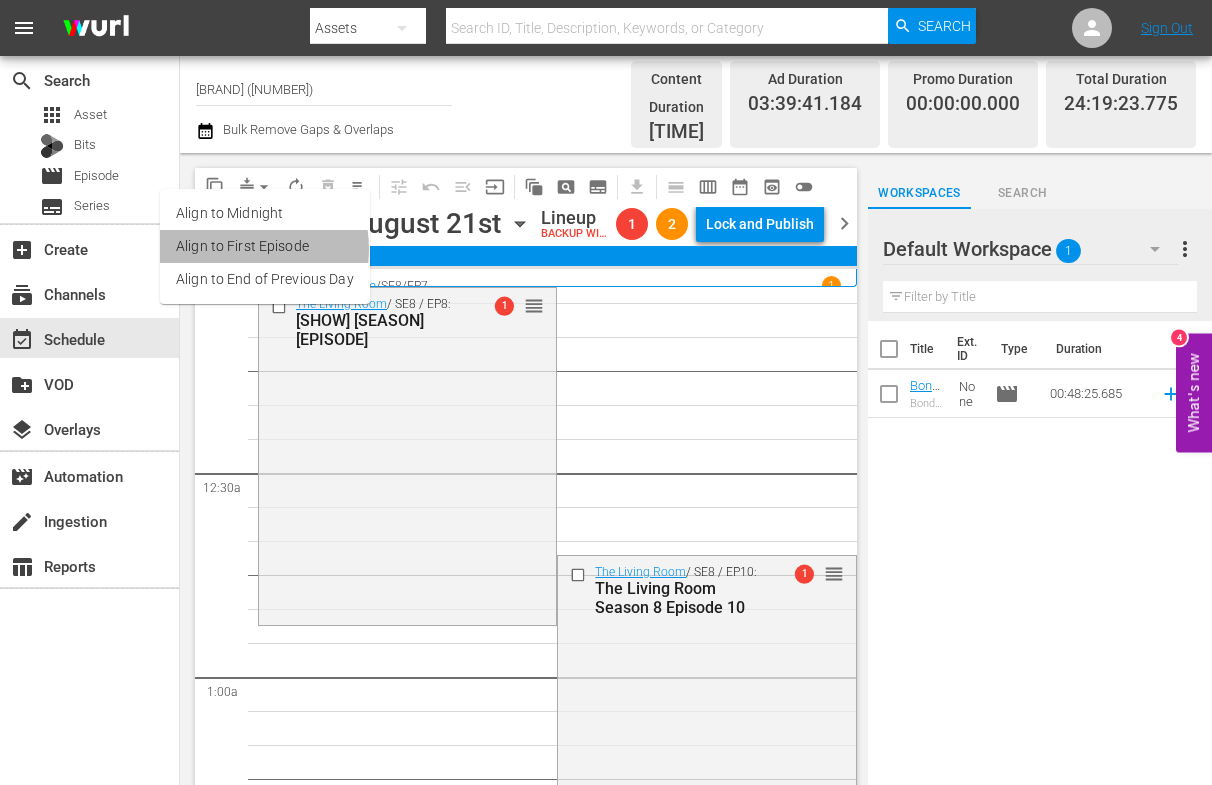 click on "Align to First Episode" at bounding box center [265, 246] 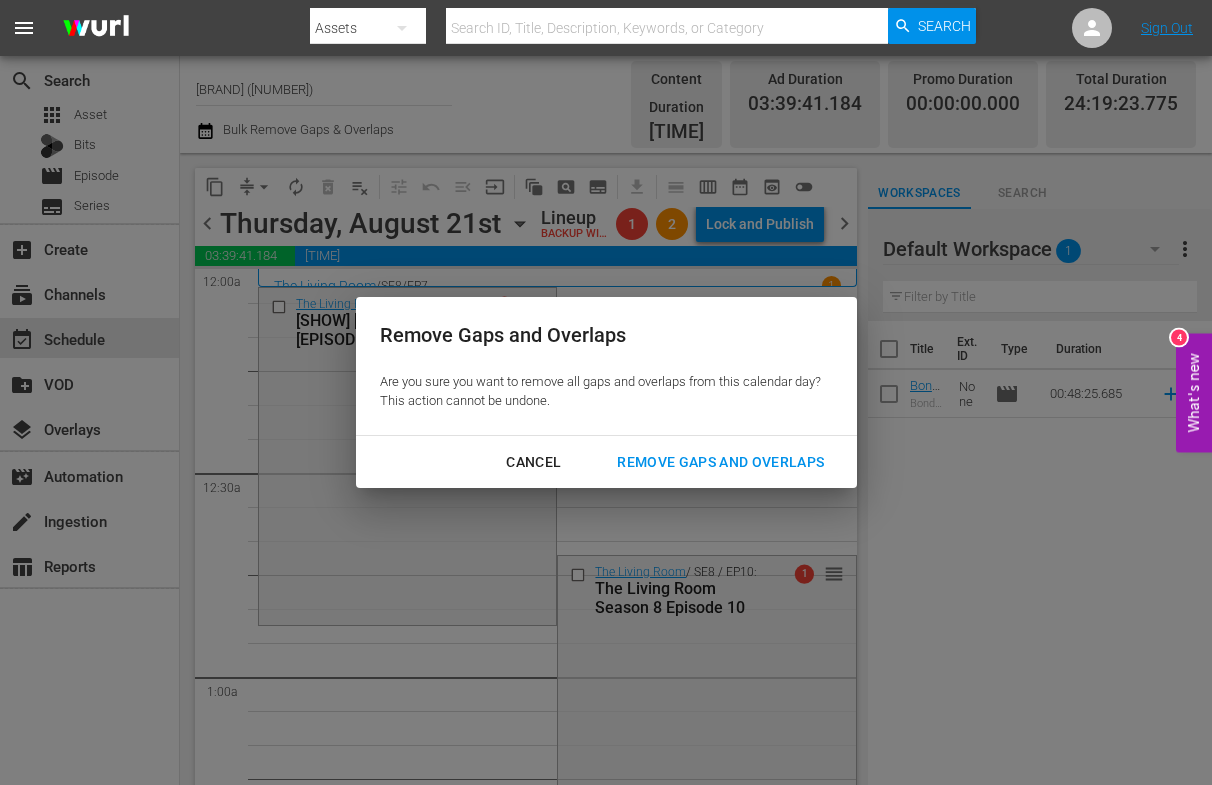 click on "Remove Gaps and Overlaps" at bounding box center [720, 462] 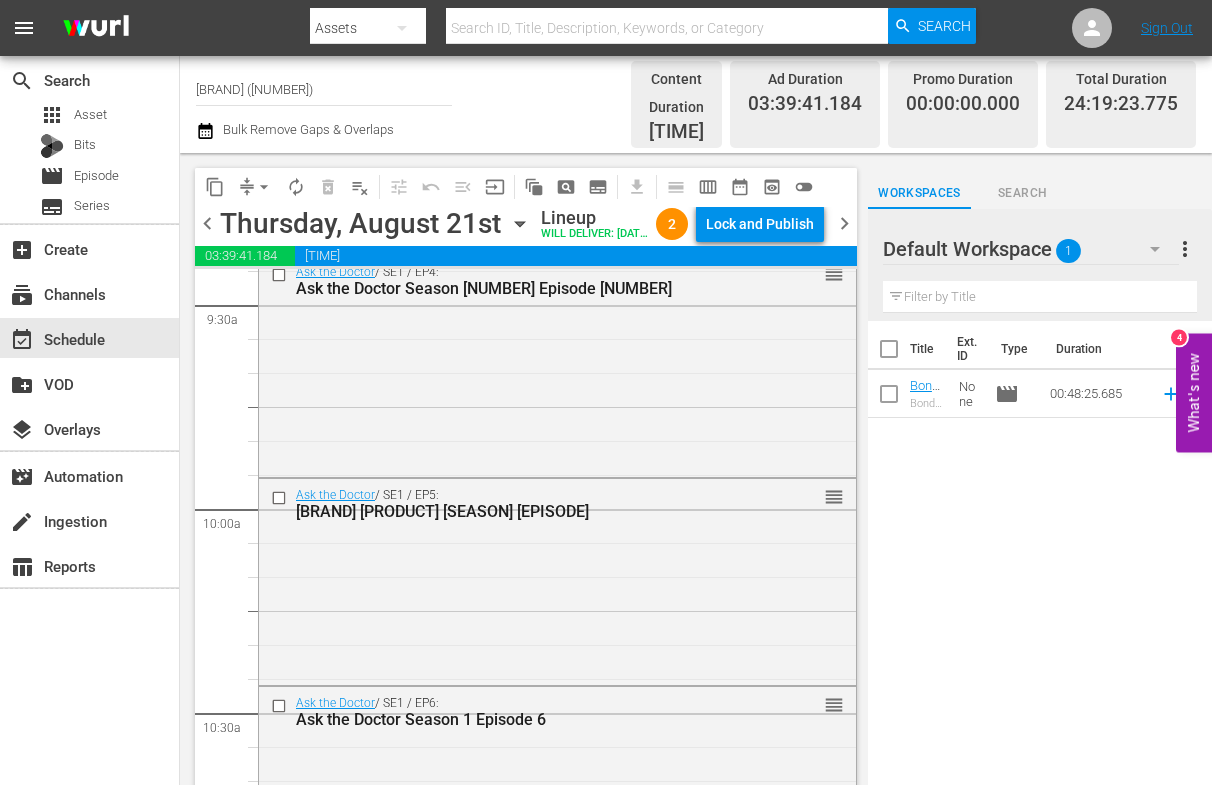 scroll, scrollTop: 3849, scrollLeft: 0, axis: vertical 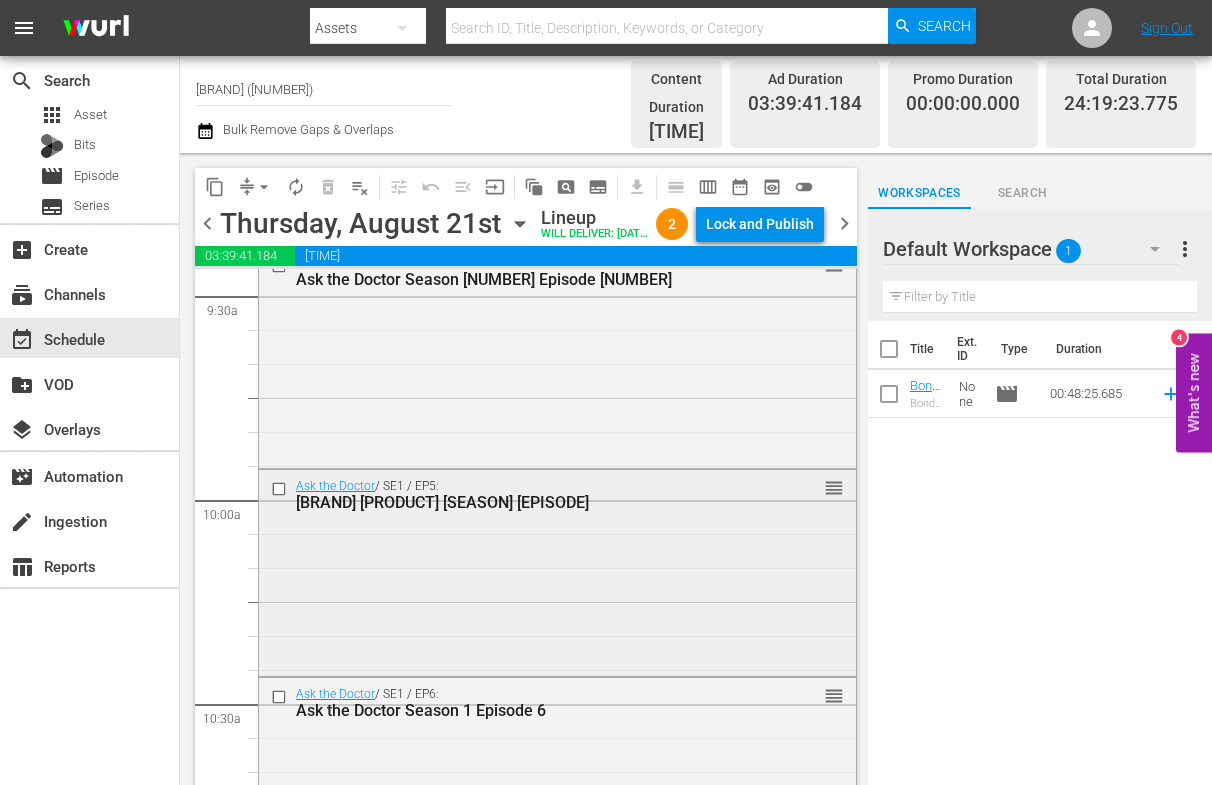 click on "[BRAND] [PRODUCT] [SEASON] [EPISODE]" at bounding box center [524, 502] 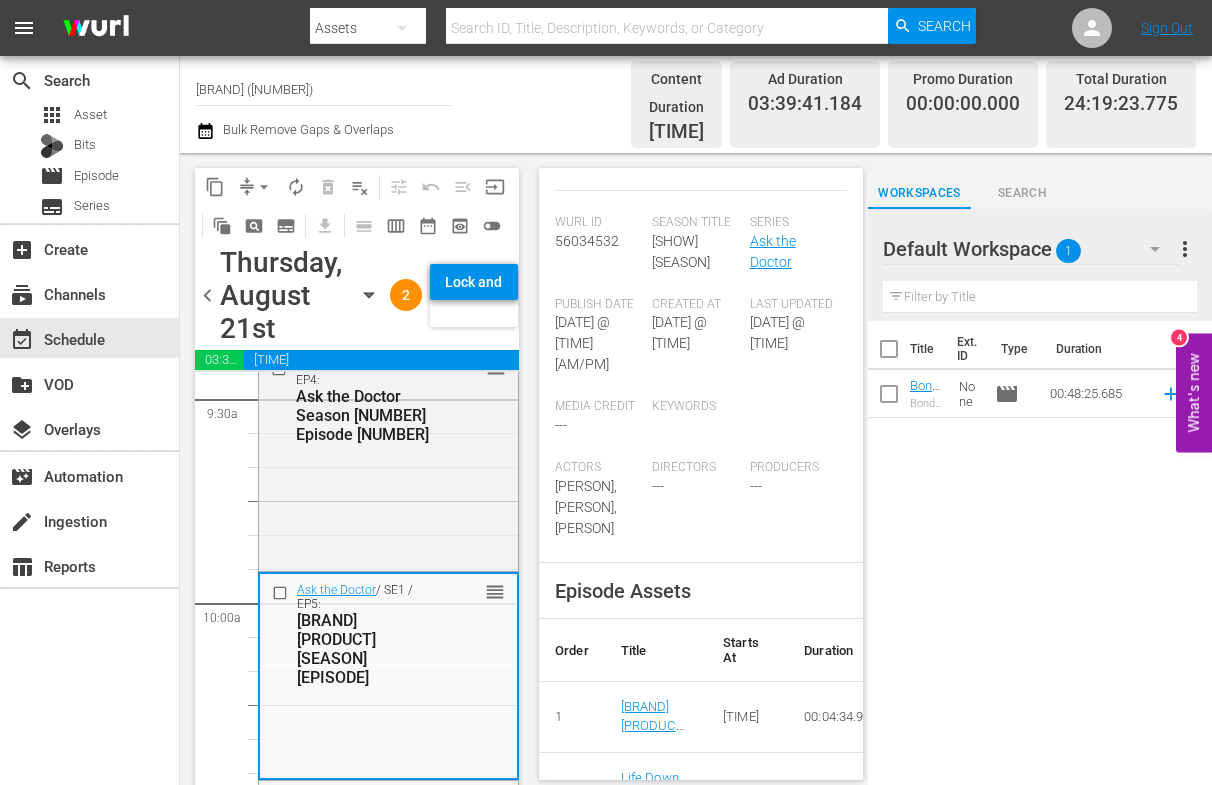 scroll, scrollTop: 511, scrollLeft: 0, axis: vertical 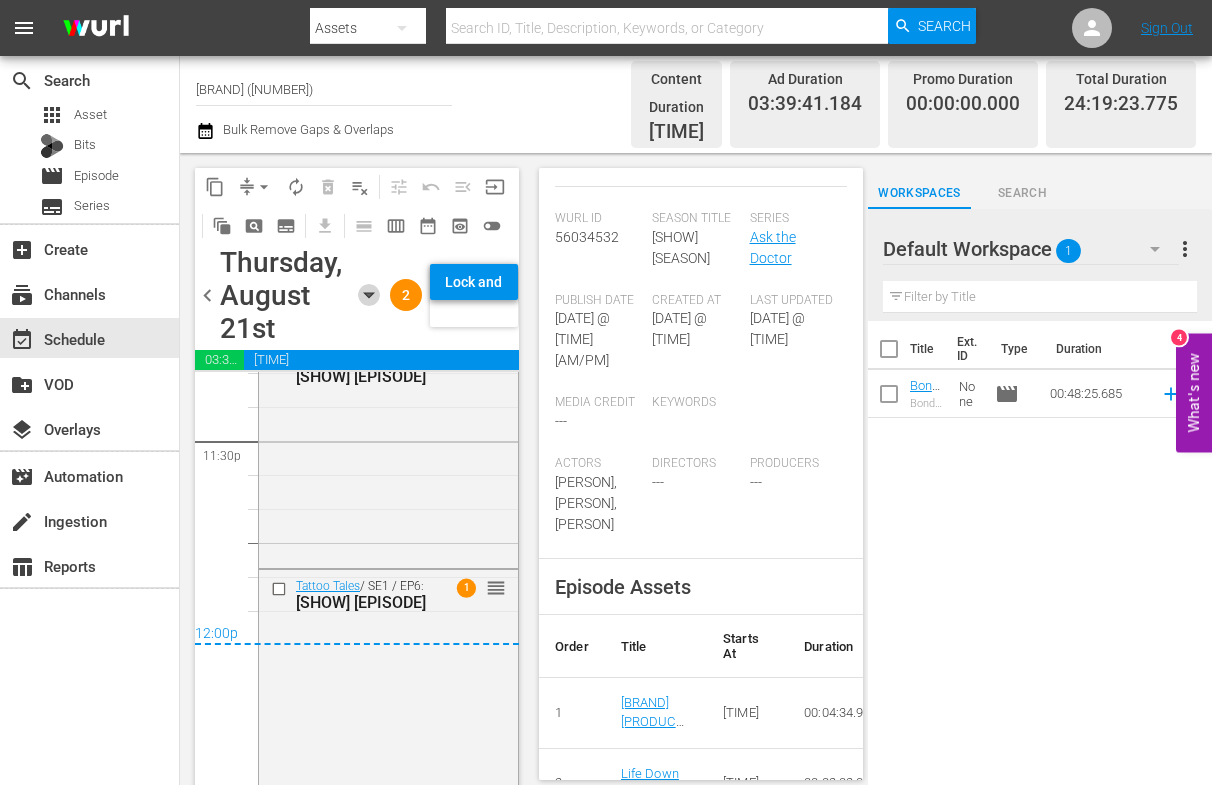 click 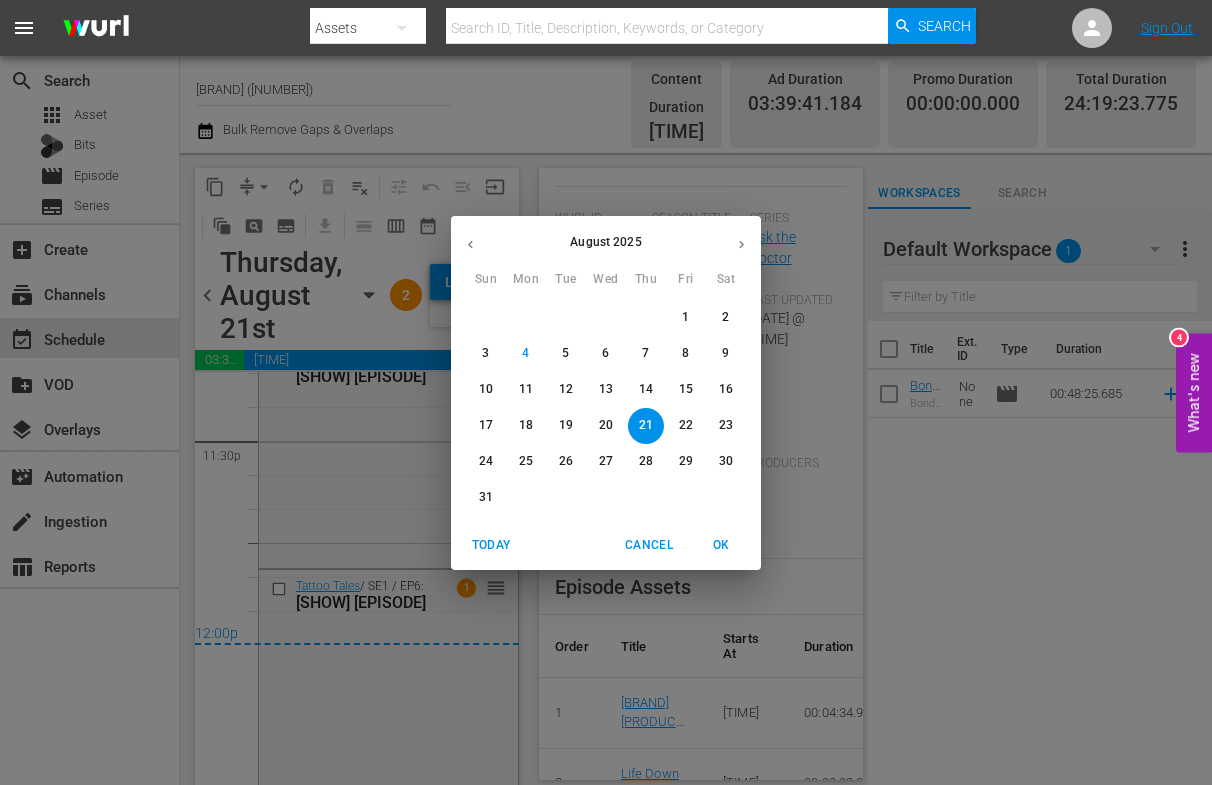 click on "22" at bounding box center [686, 425] 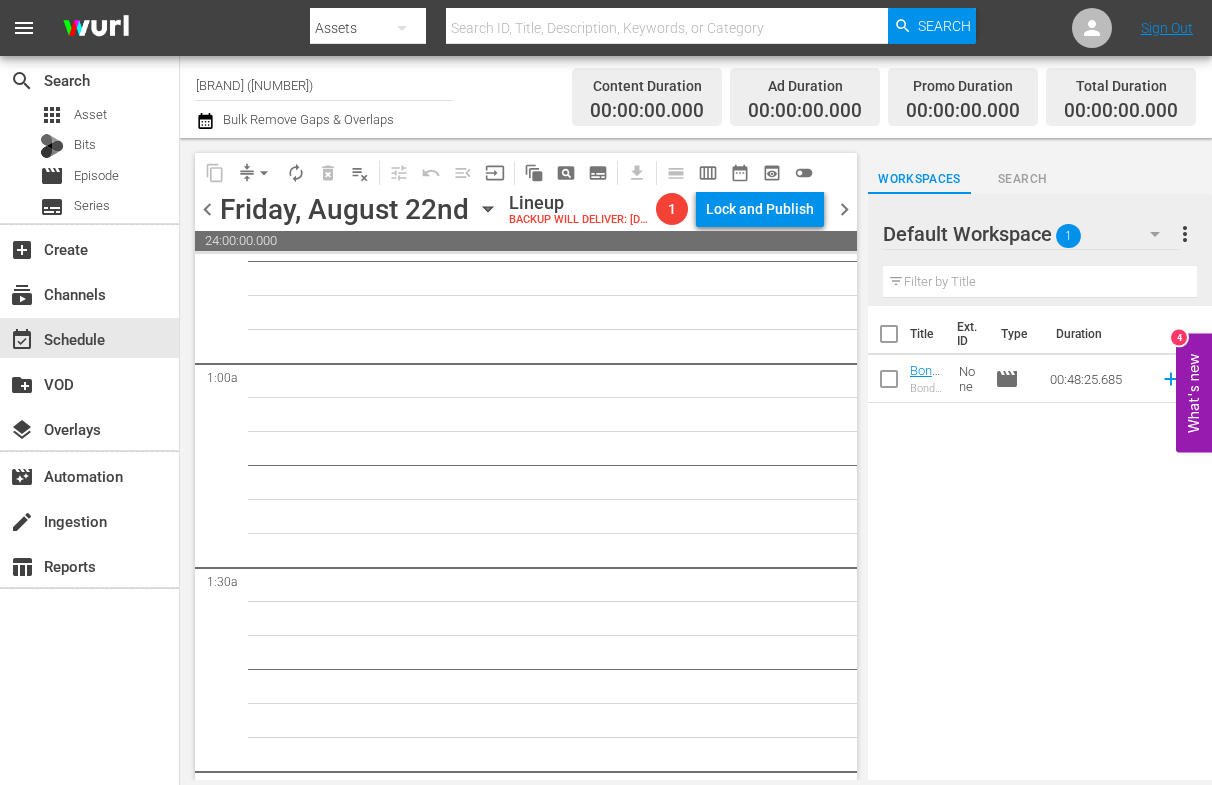 scroll, scrollTop: 0, scrollLeft: 0, axis: both 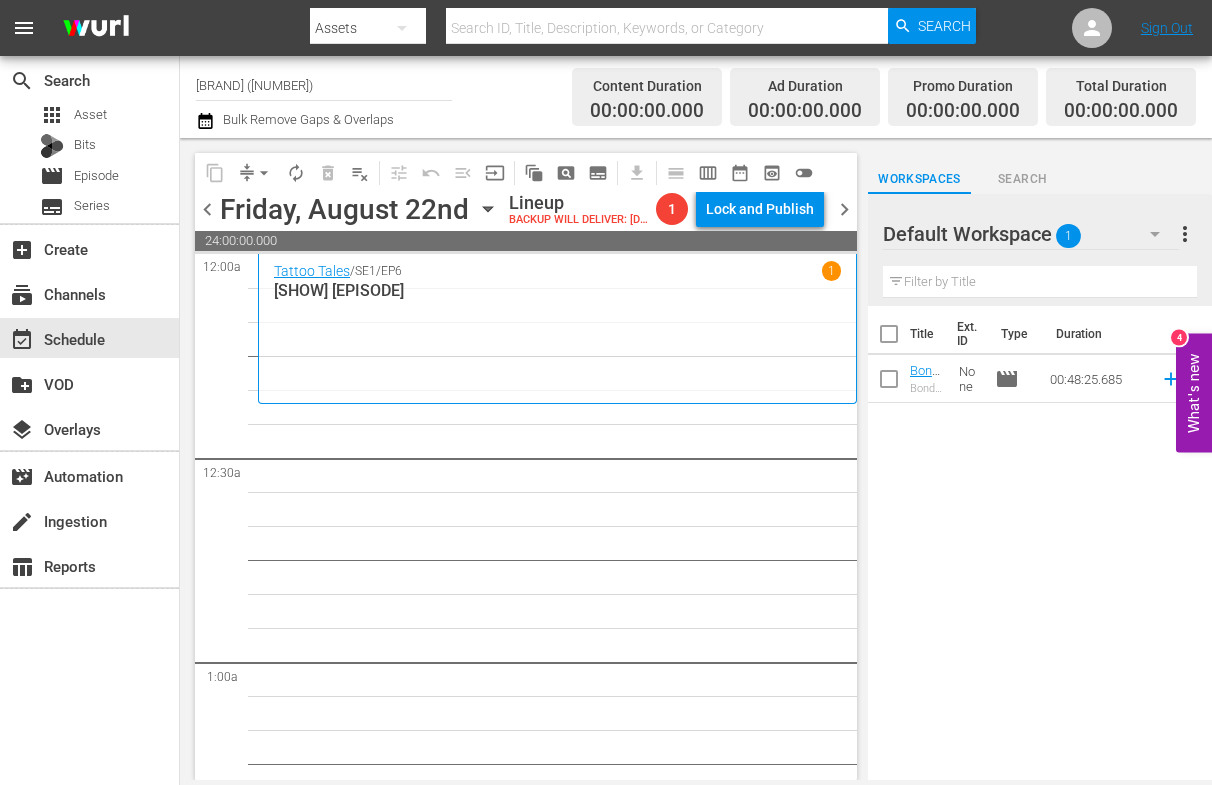 click 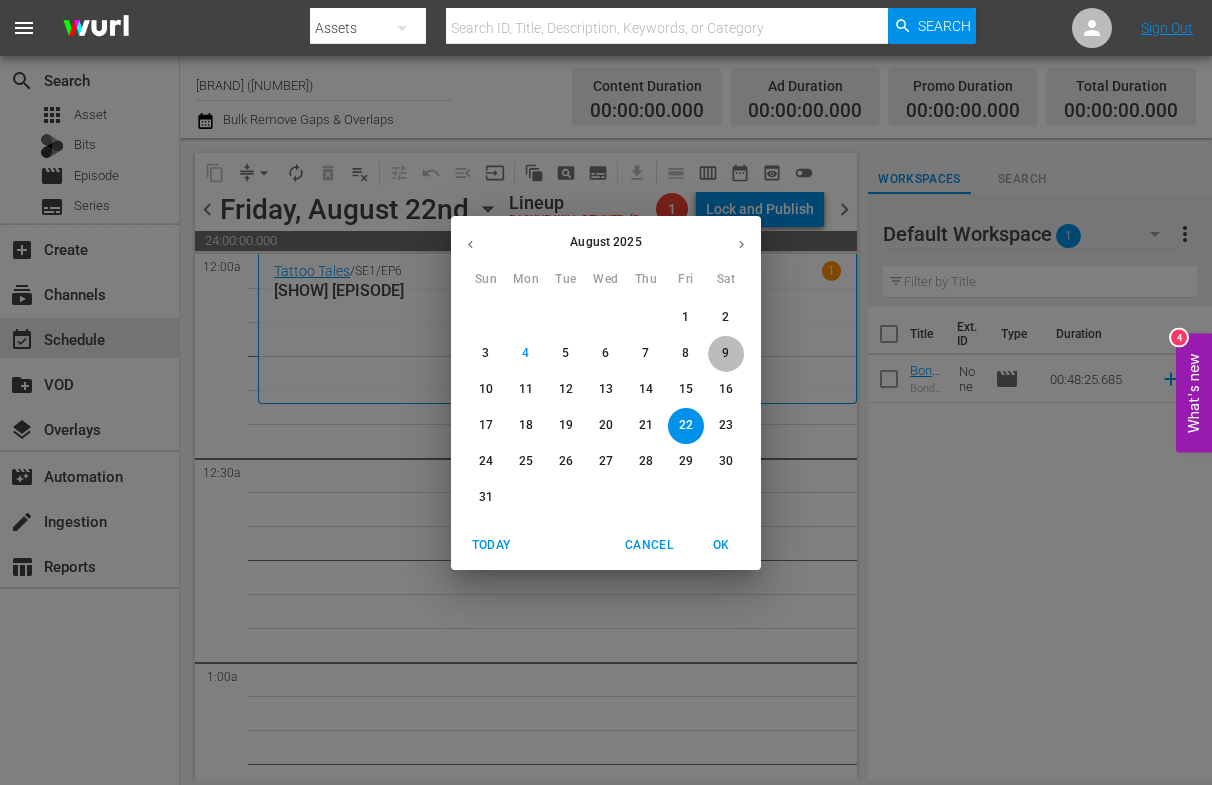 click on "9" at bounding box center (726, 353) 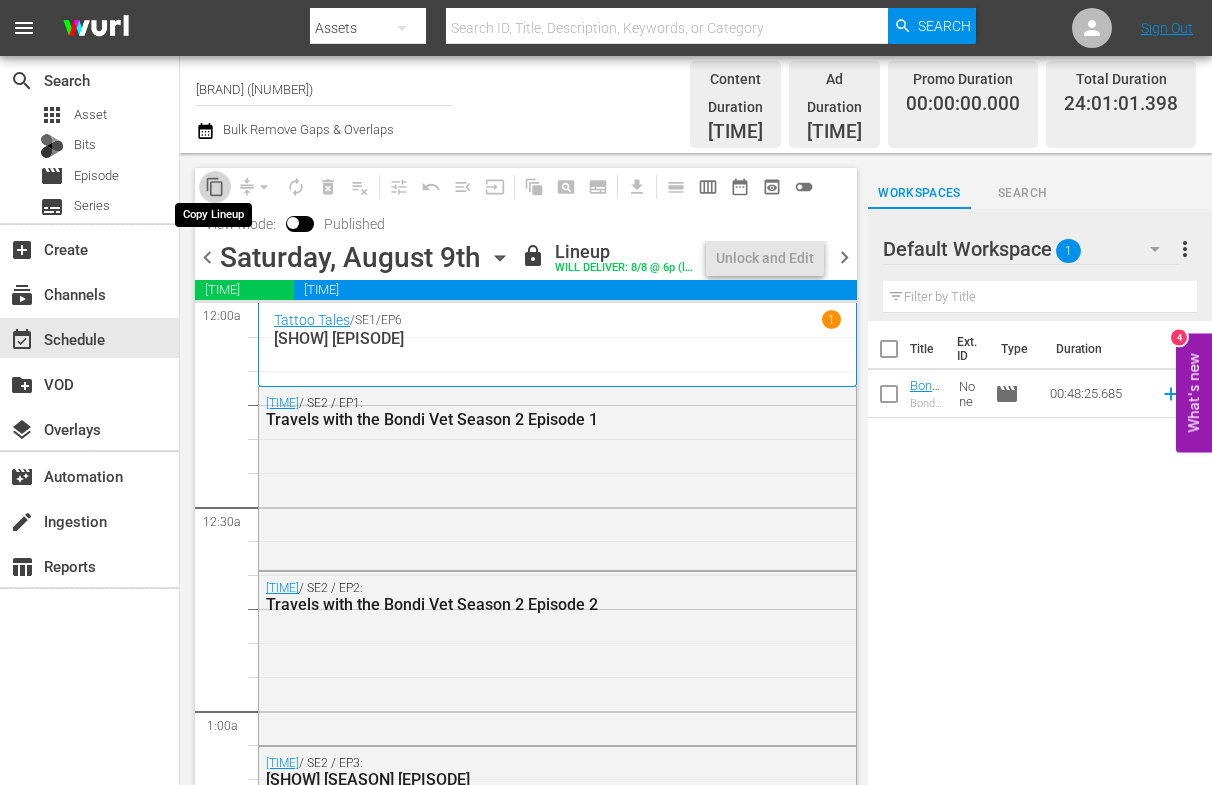 click on "content_copy" at bounding box center [215, 187] 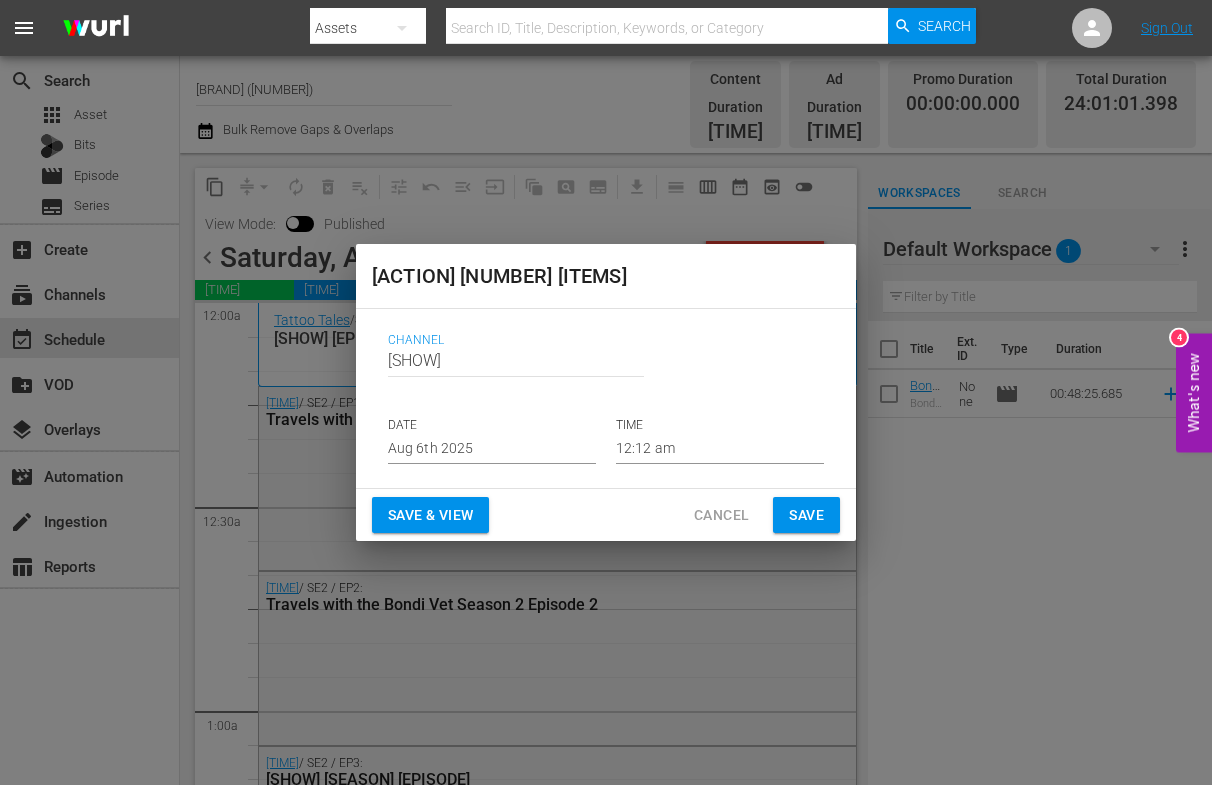 click on "Aug 6th 2025" at bounding box center (492, 449) 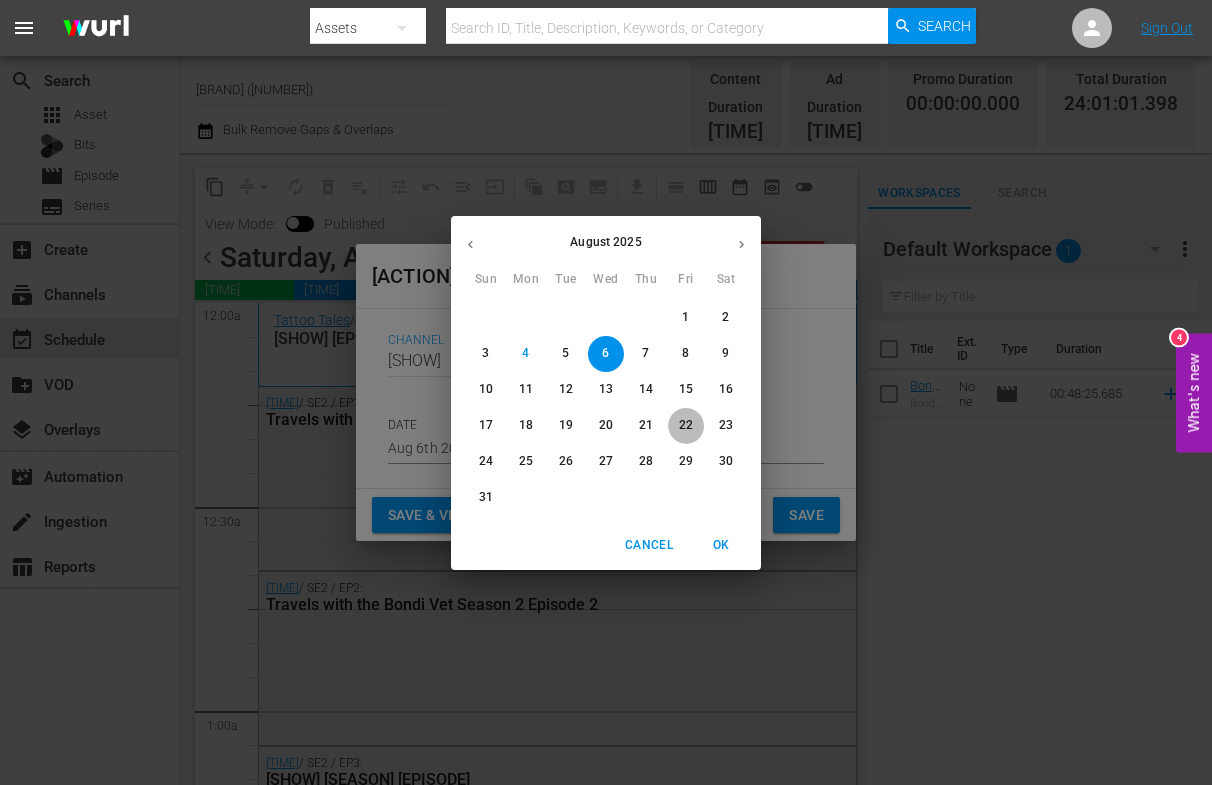 click on "22" at bounding box center [686, 425] 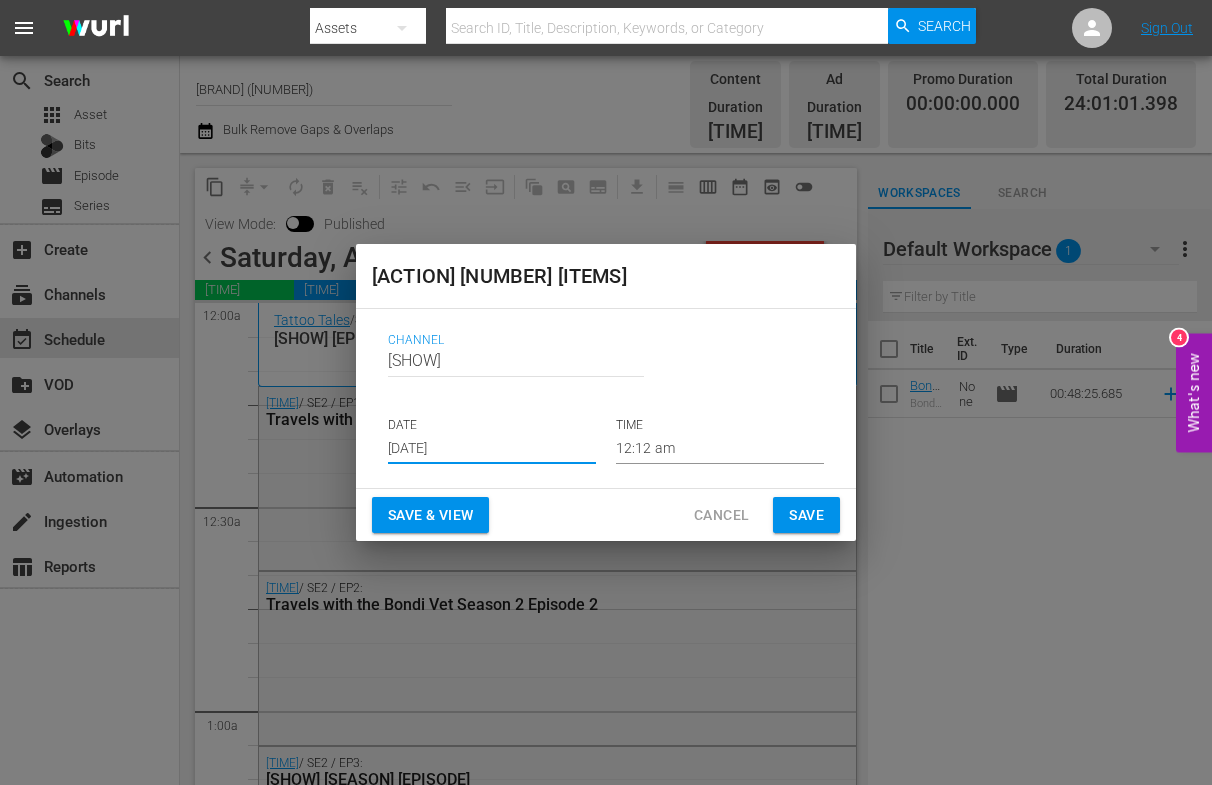 click on "Save & View" at bounding box center [430, 515] 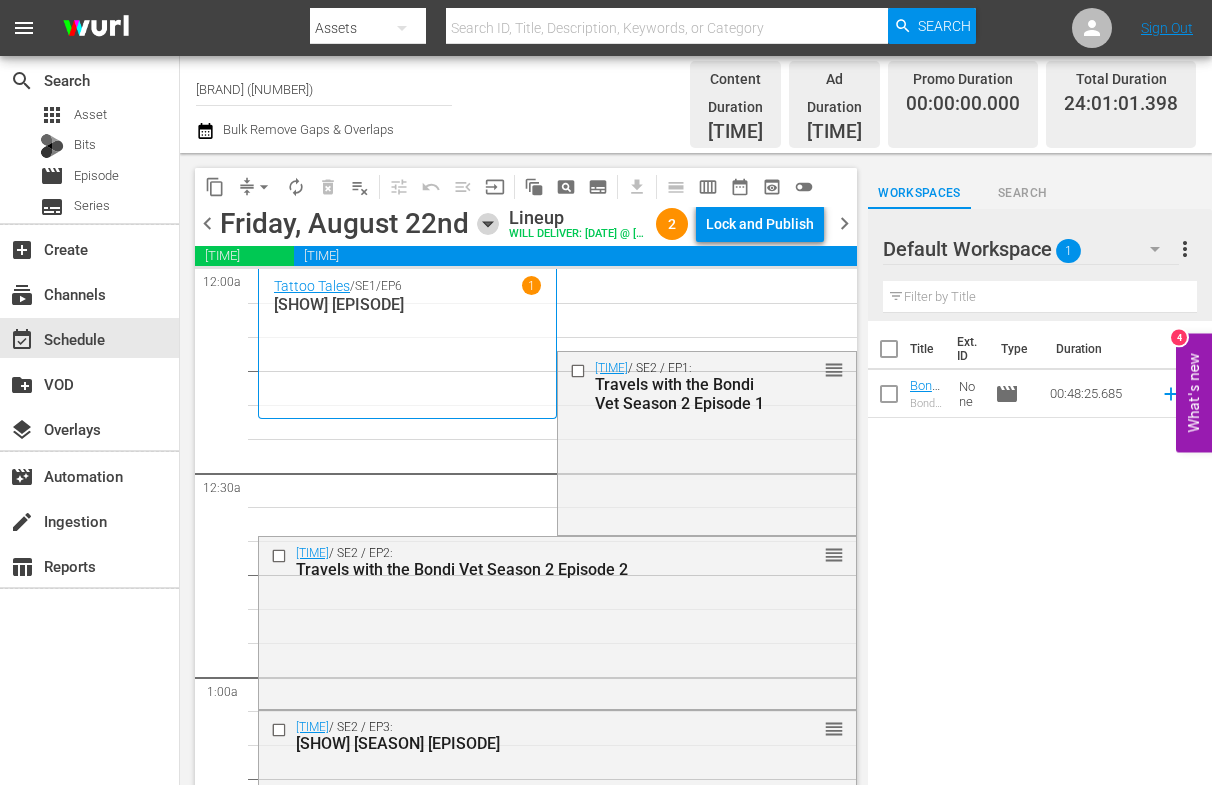 click 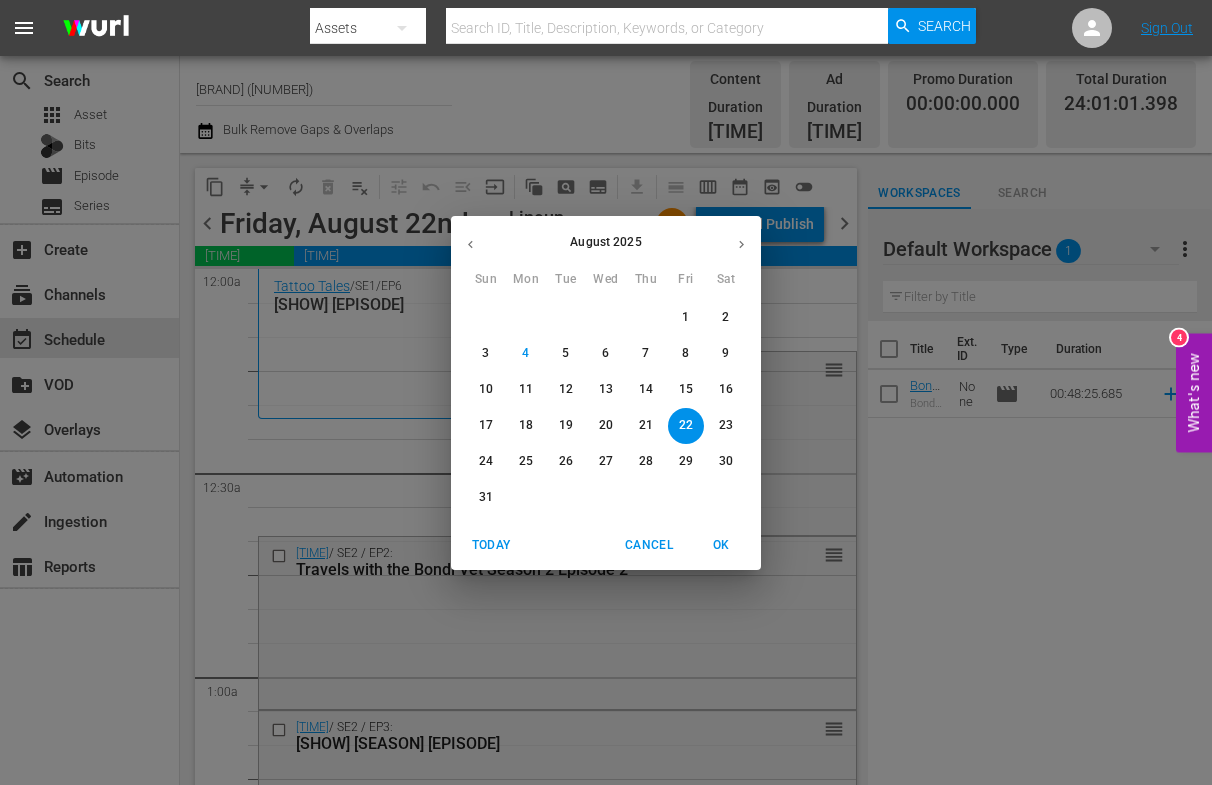 click on "[DATE] Sun Mon Tue Wed Thu Fri Sat 27 28 29 30 31 1 2 3 4 5 6 7 8 9 10 11 12 13 14 15 16 17 18 19 20 21 22 23 24 25 26 27 28 29 30 31 1 2 3 4 5 6 Today Cancel OK" at bounding box center [606, 392] 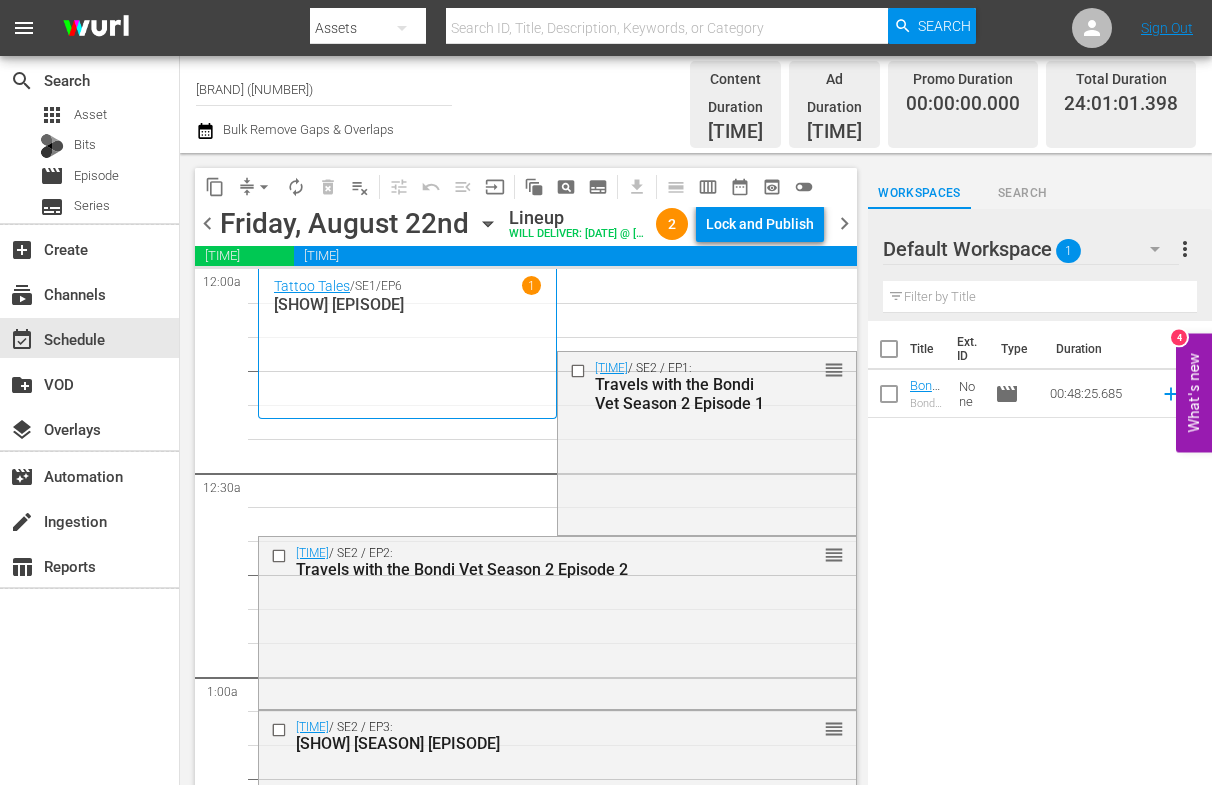 click 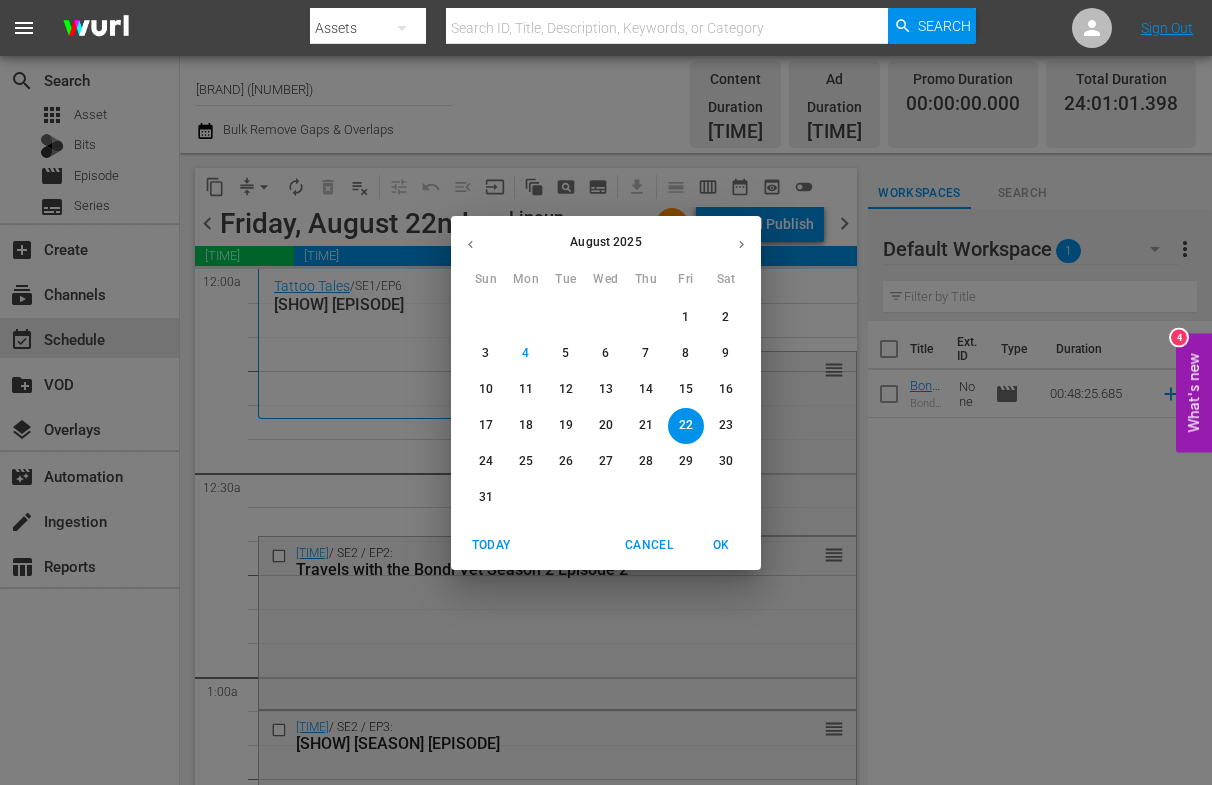 click on "9" at bounding box center [725, 353] 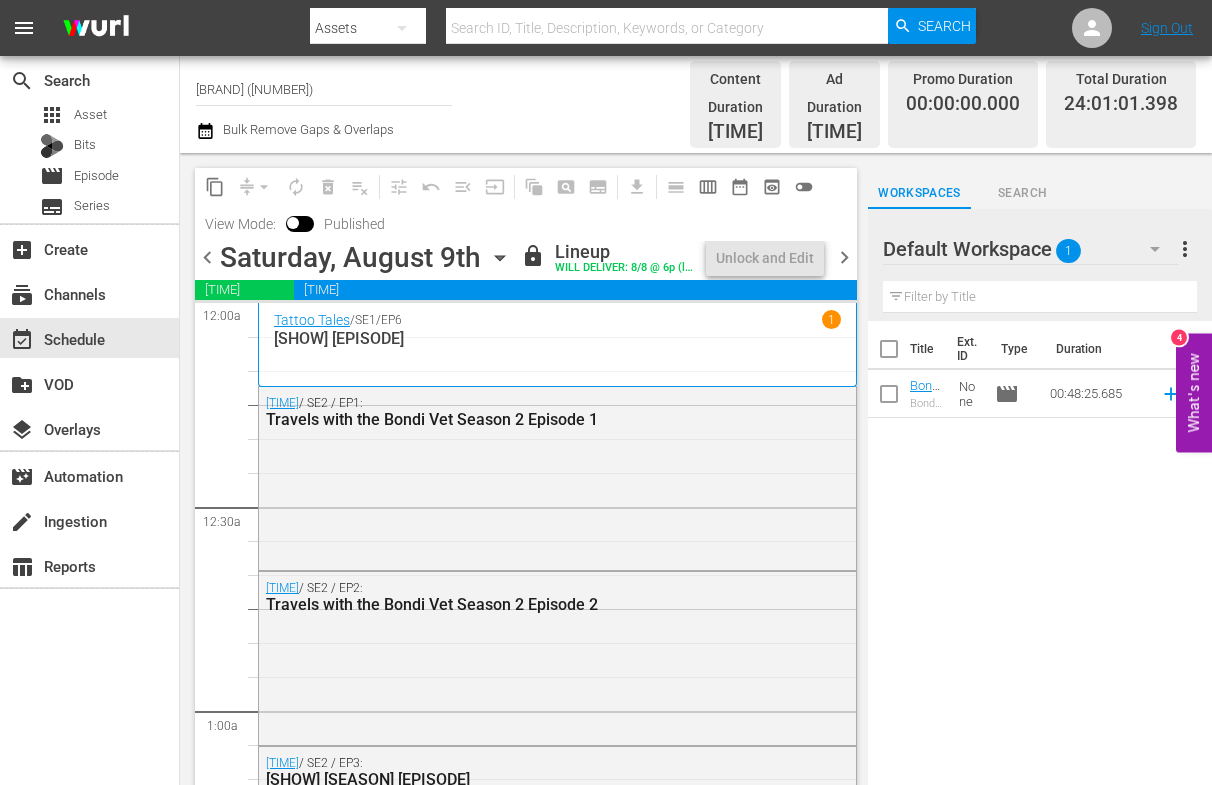 click 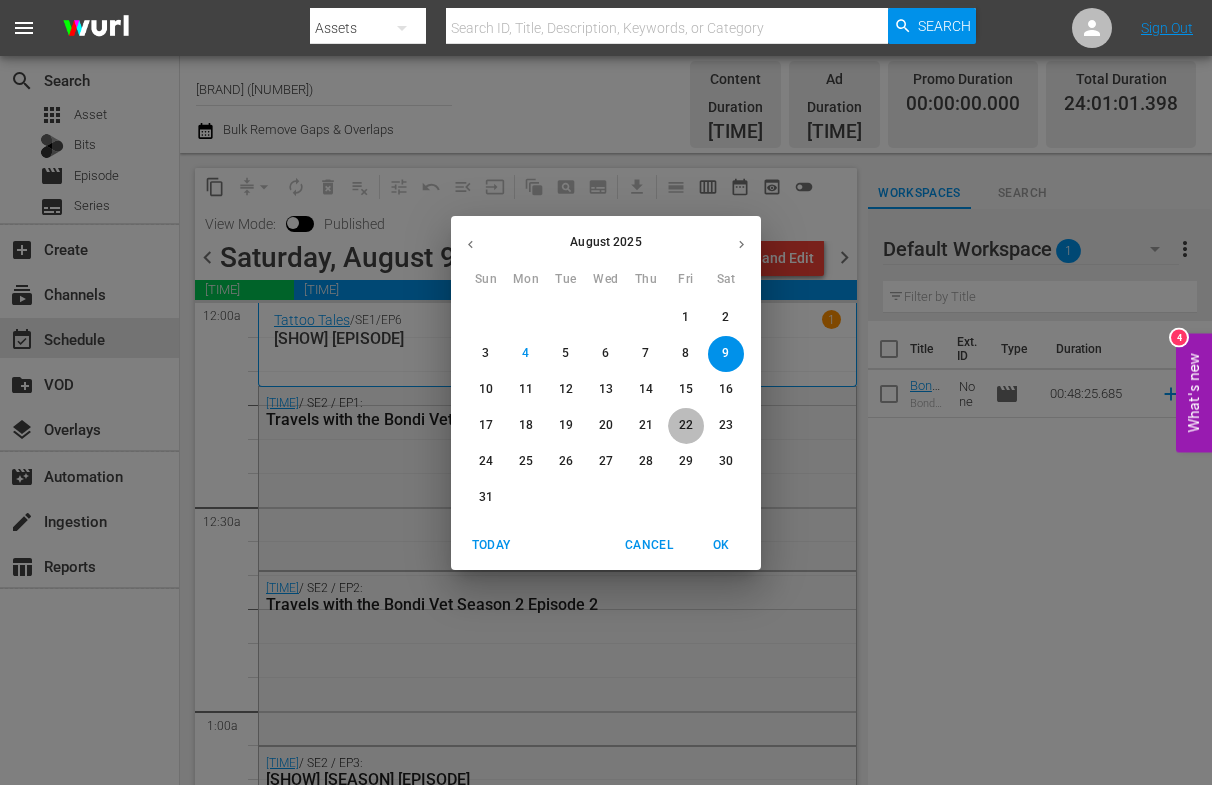 click on "22" at bounding box center (686, 425) 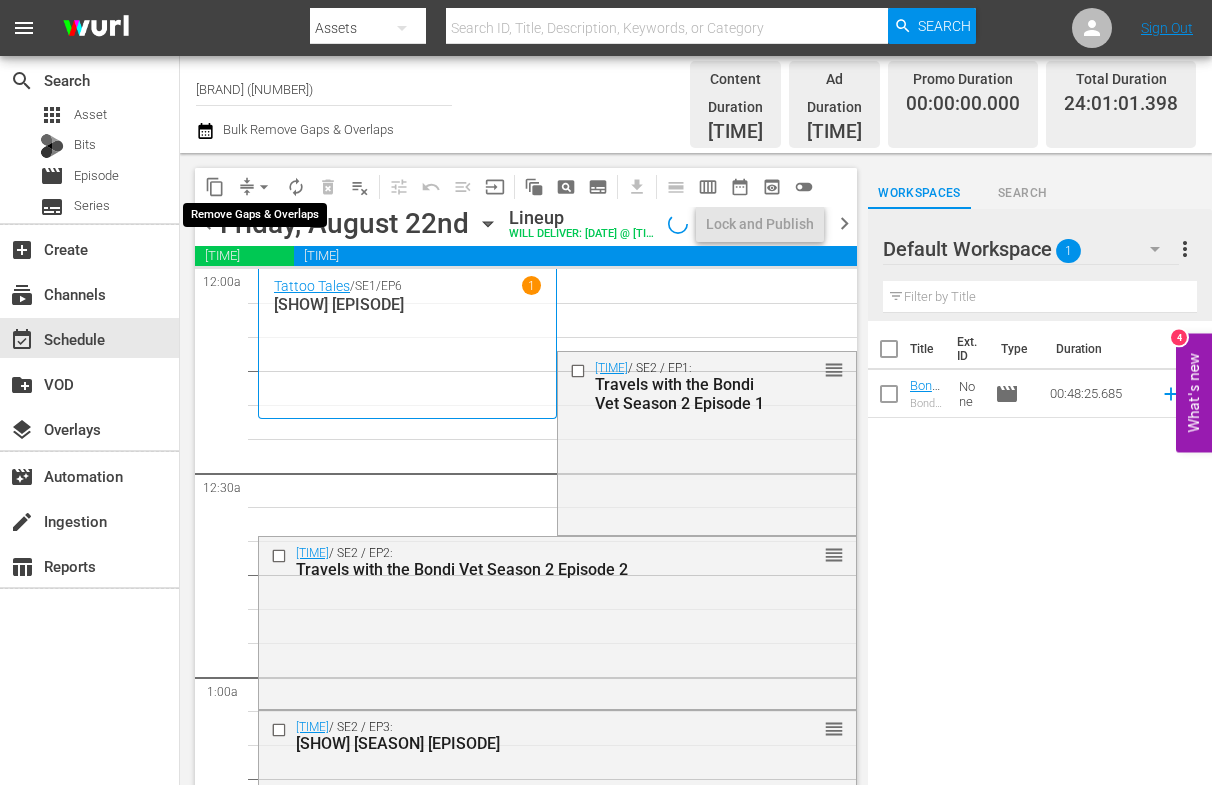 click on "arrow_drop_down" at bounding box center (264, 187) 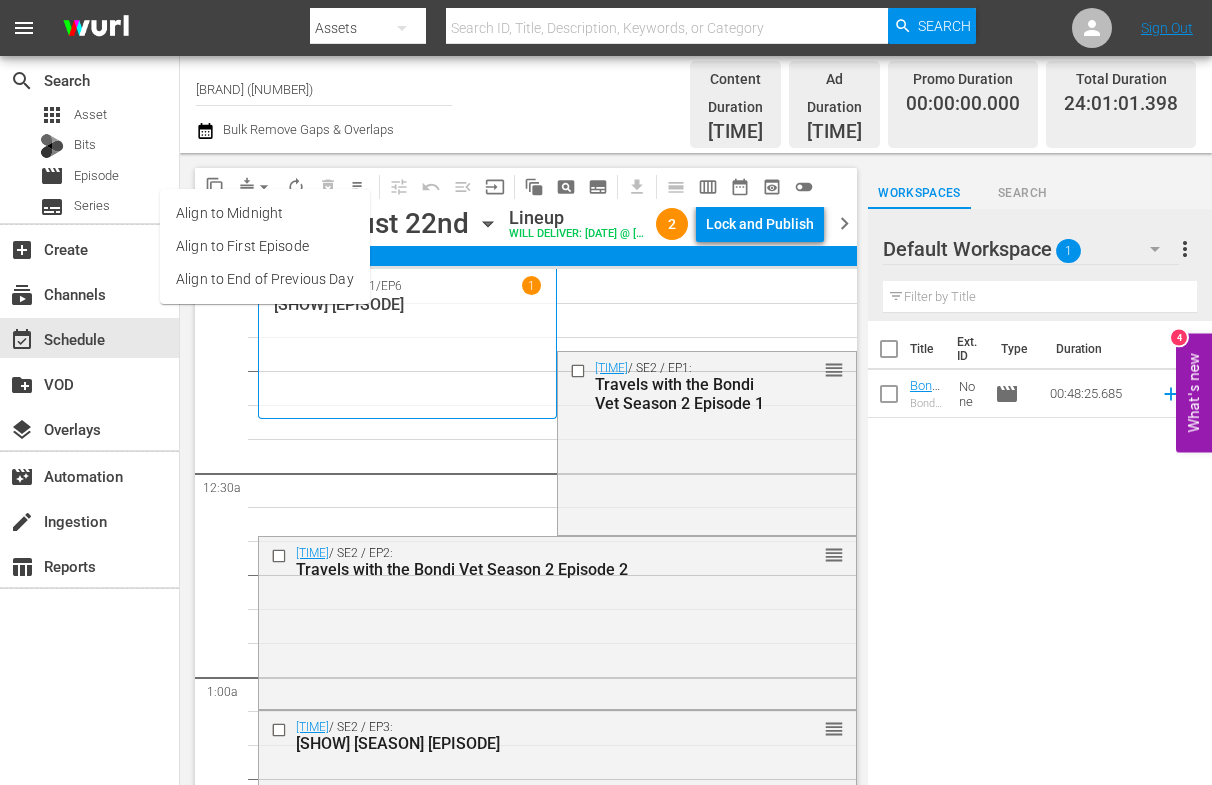click on "Align to End of Previous Day" at bounding box center [265, 279] 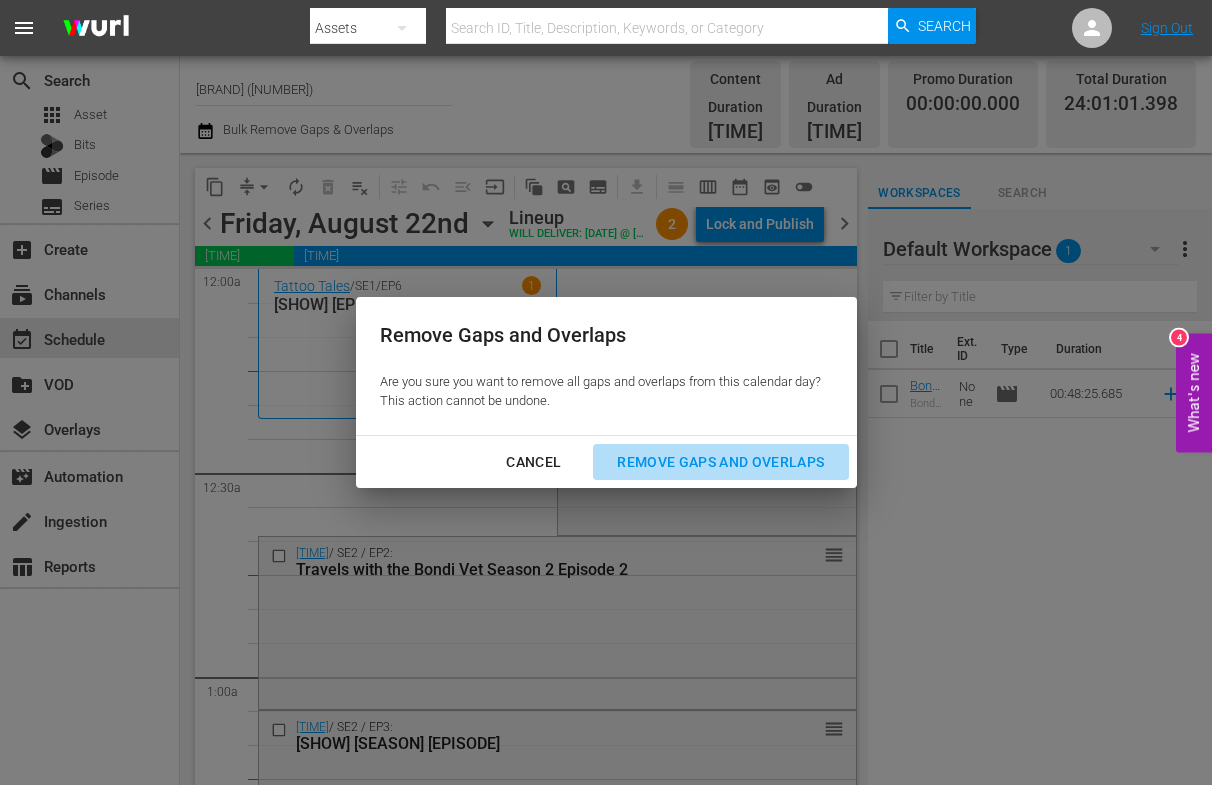 drag, startPoint x: 736, startPoint y: 455, endPoint x: 593, endPoint y: 495, distance: 148.48906 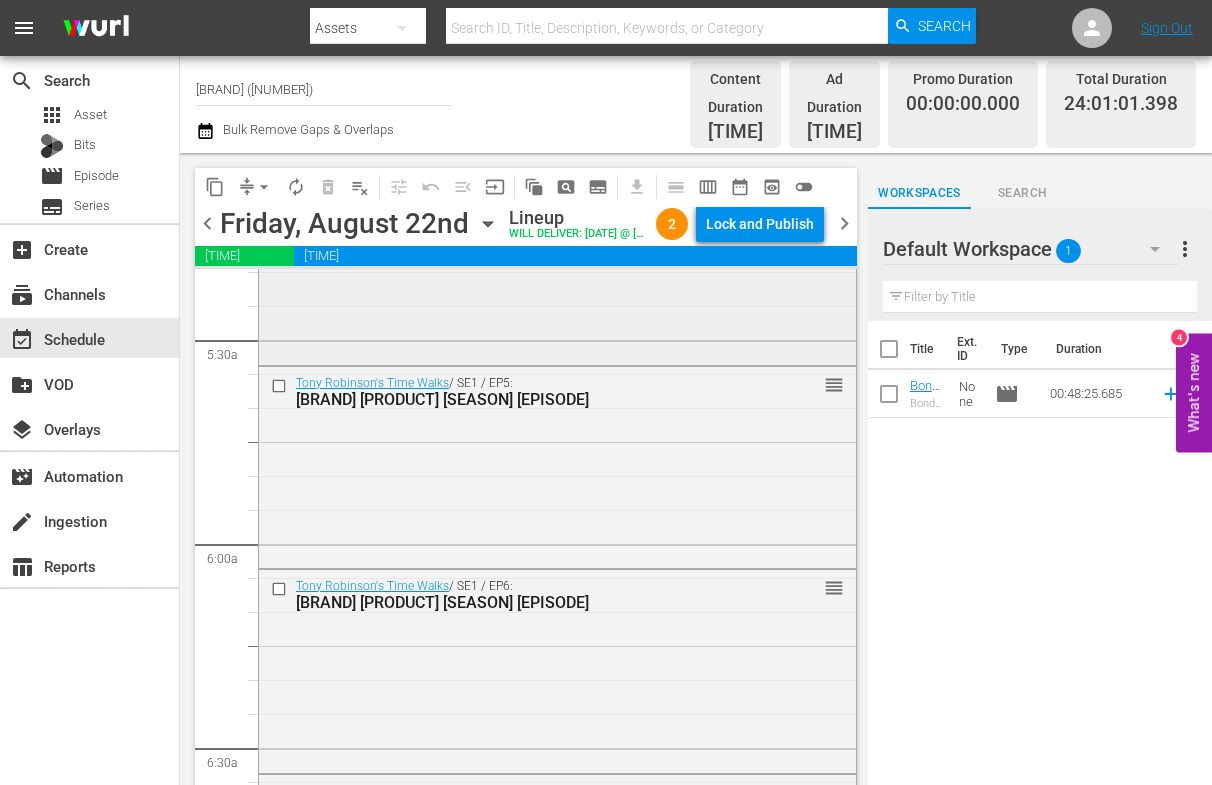 scroll, scrollTop: 2137, scrollLeft: 0, axis: vertical 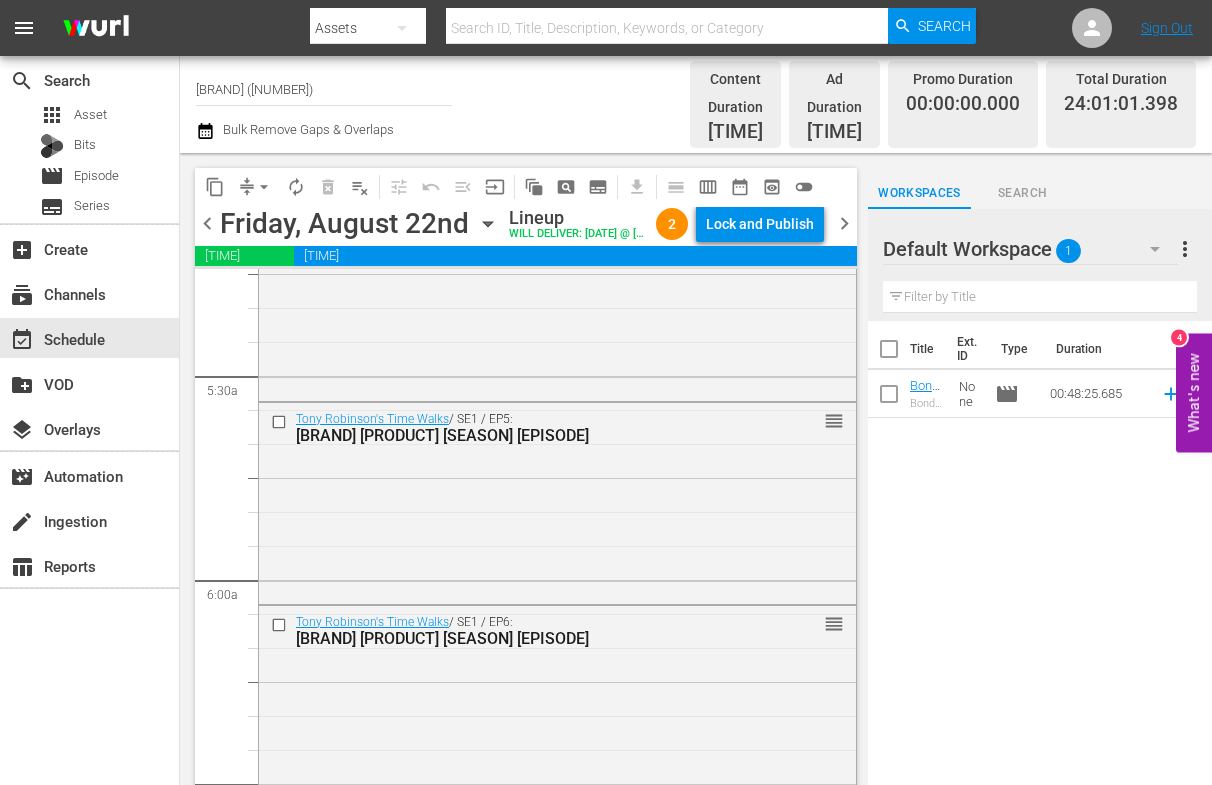 click on "chevron_left" at bounding box center [207, 223] 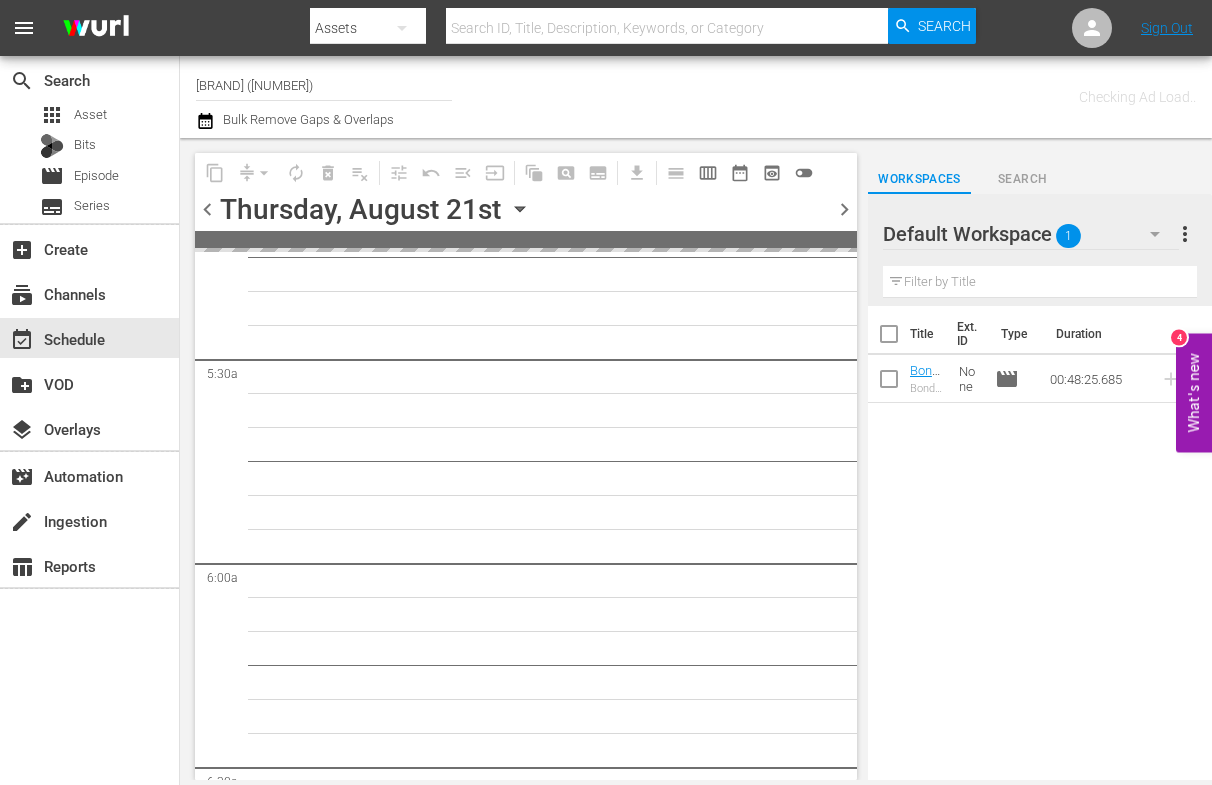 scroll, scrollTop: 2375, scrollLeft: 0, axis: vertical 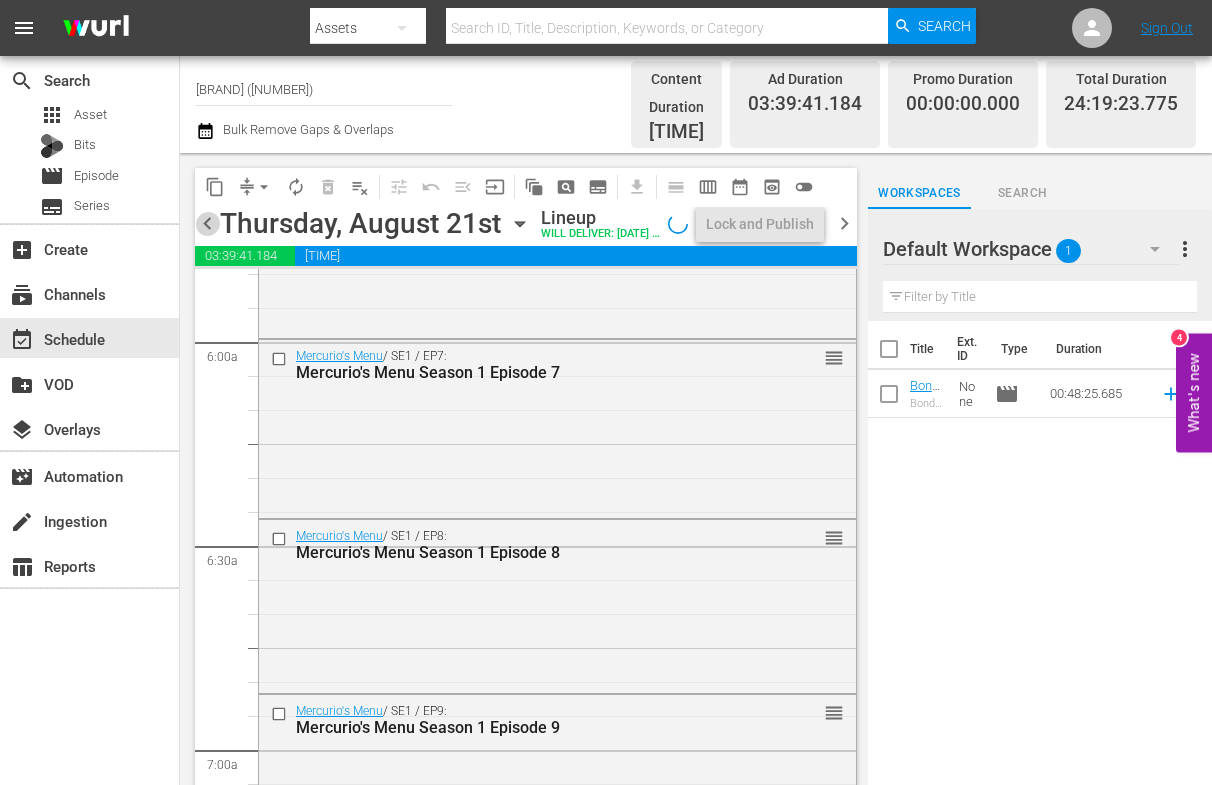 click on "chevron_left" at bounding box center [207, 223] 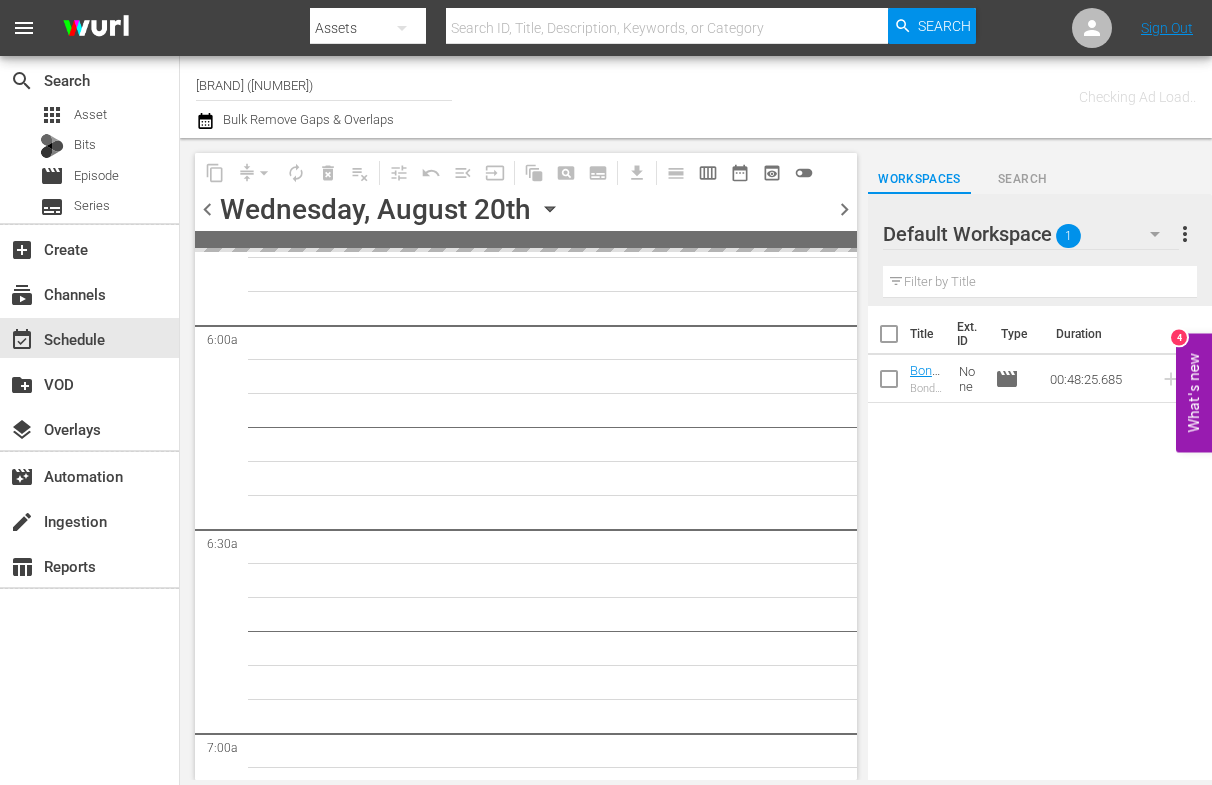 scroll, scrollTop: 2715, scrollLeft: 0, axis: vertical 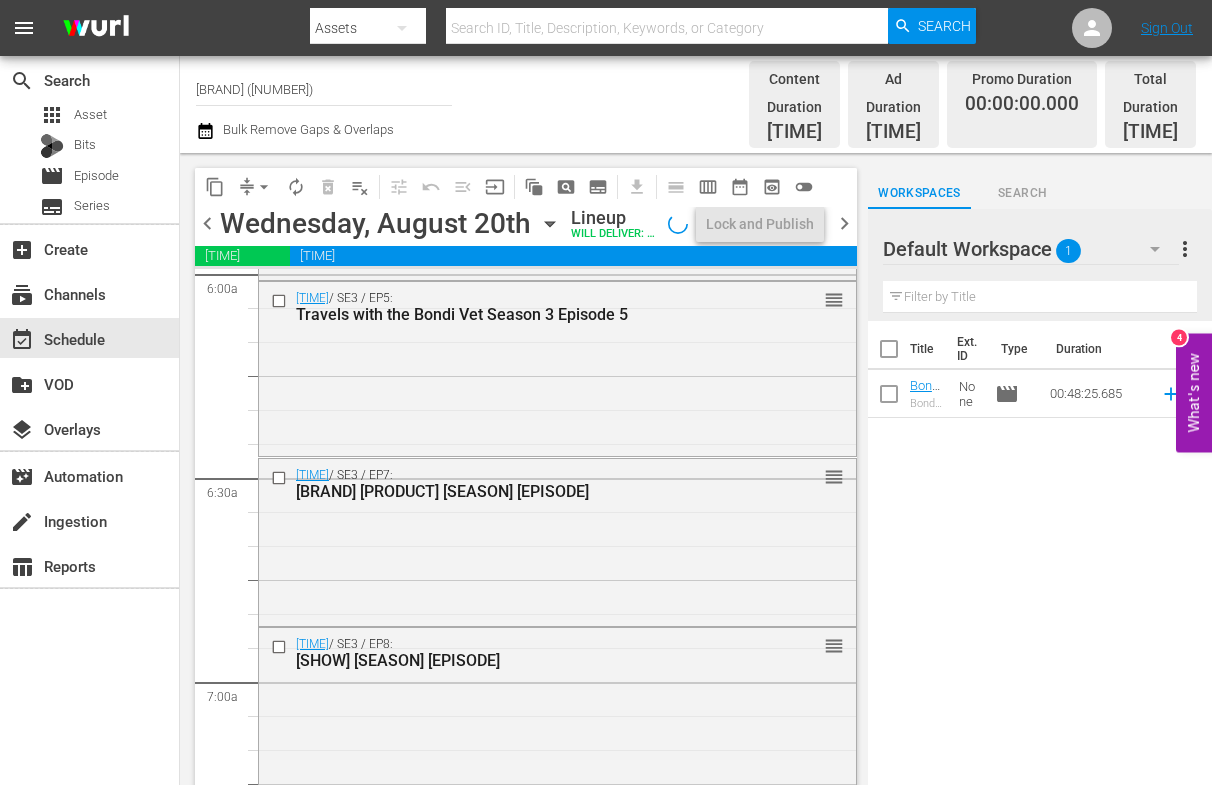 click on "chevron_left" at bounding box center [207, 223] 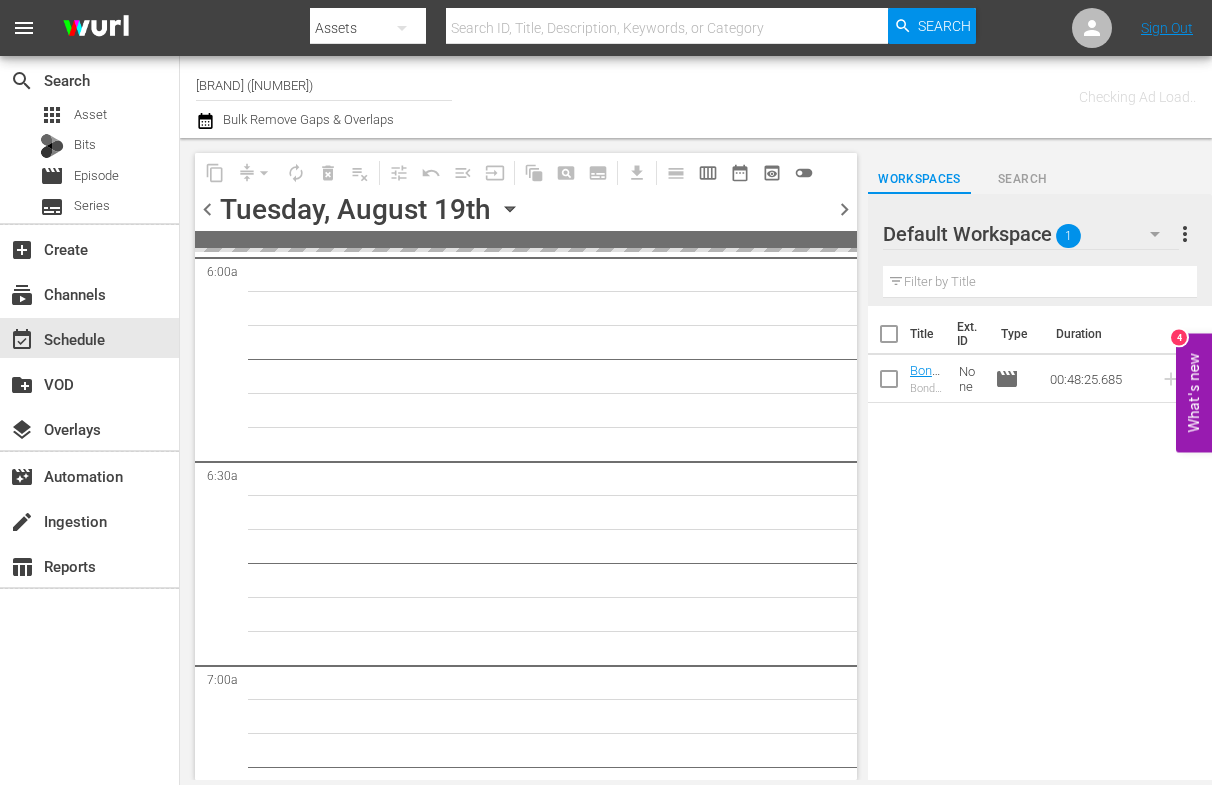 scroll, scrollTop: 2715, scrollLeft: 0, axis: vertical 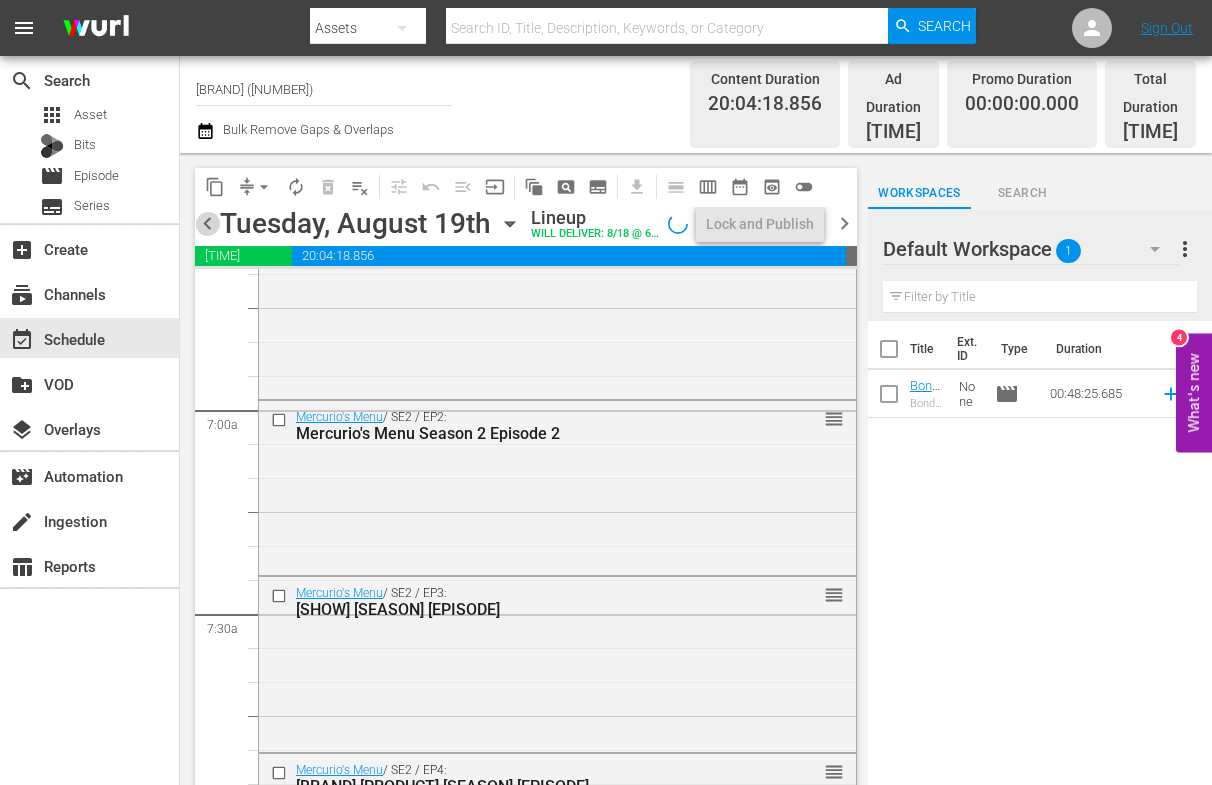 click on "chevron_left" at bounding box center (207, 223) 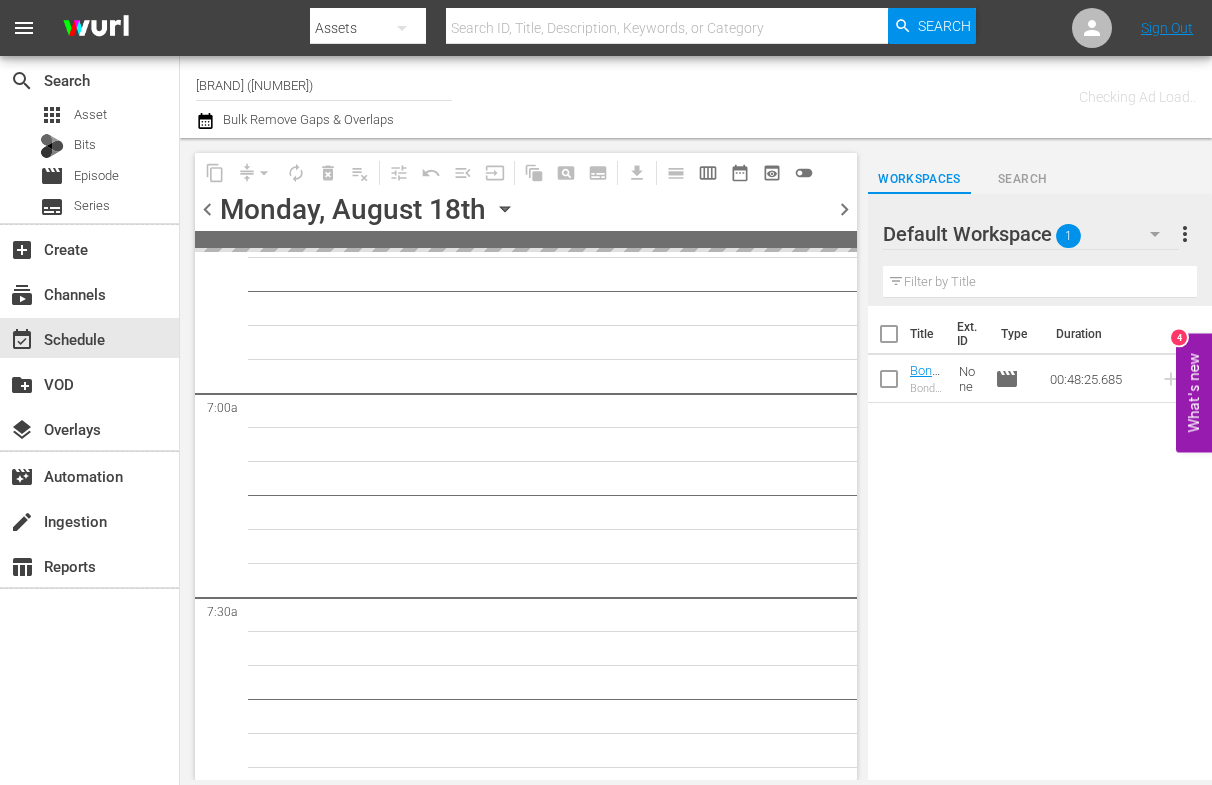 scroll, scrollTop: 2987, scrollLeft: 0, axis: vertical 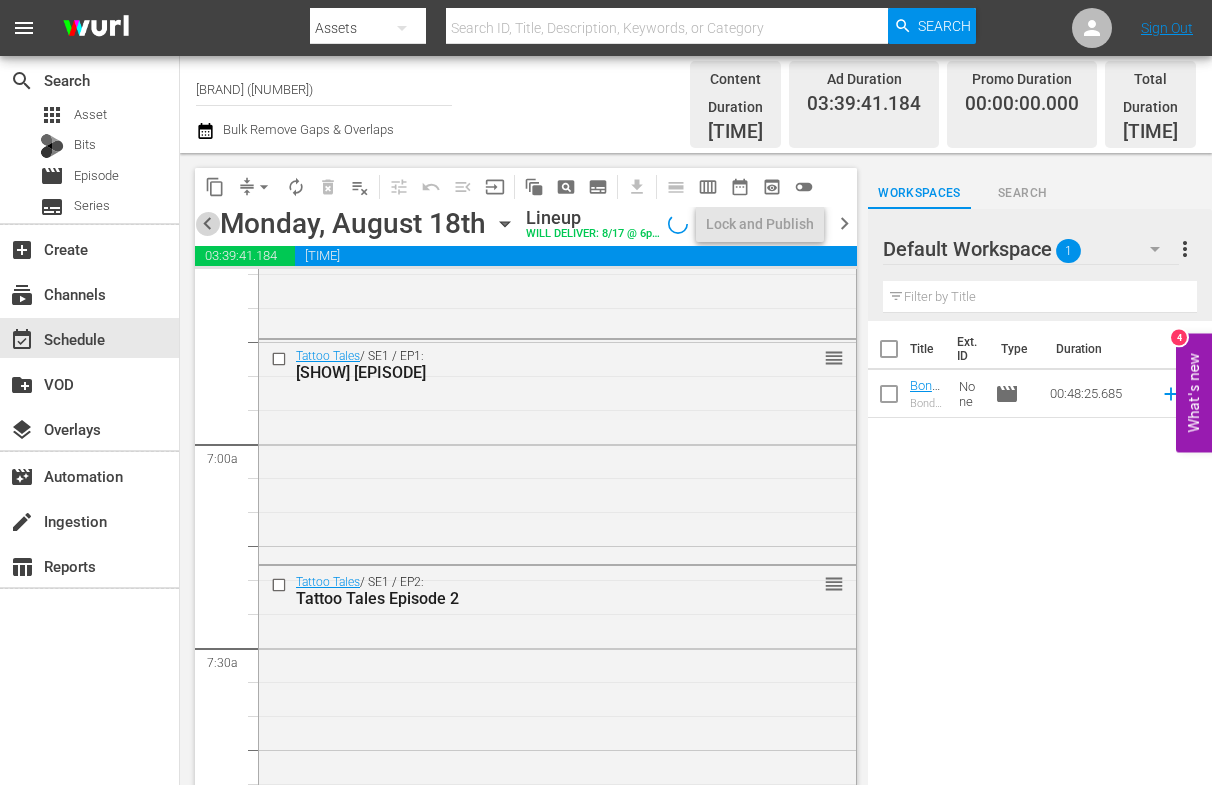 click on "chevron_left" at bounding box center (207, 223) 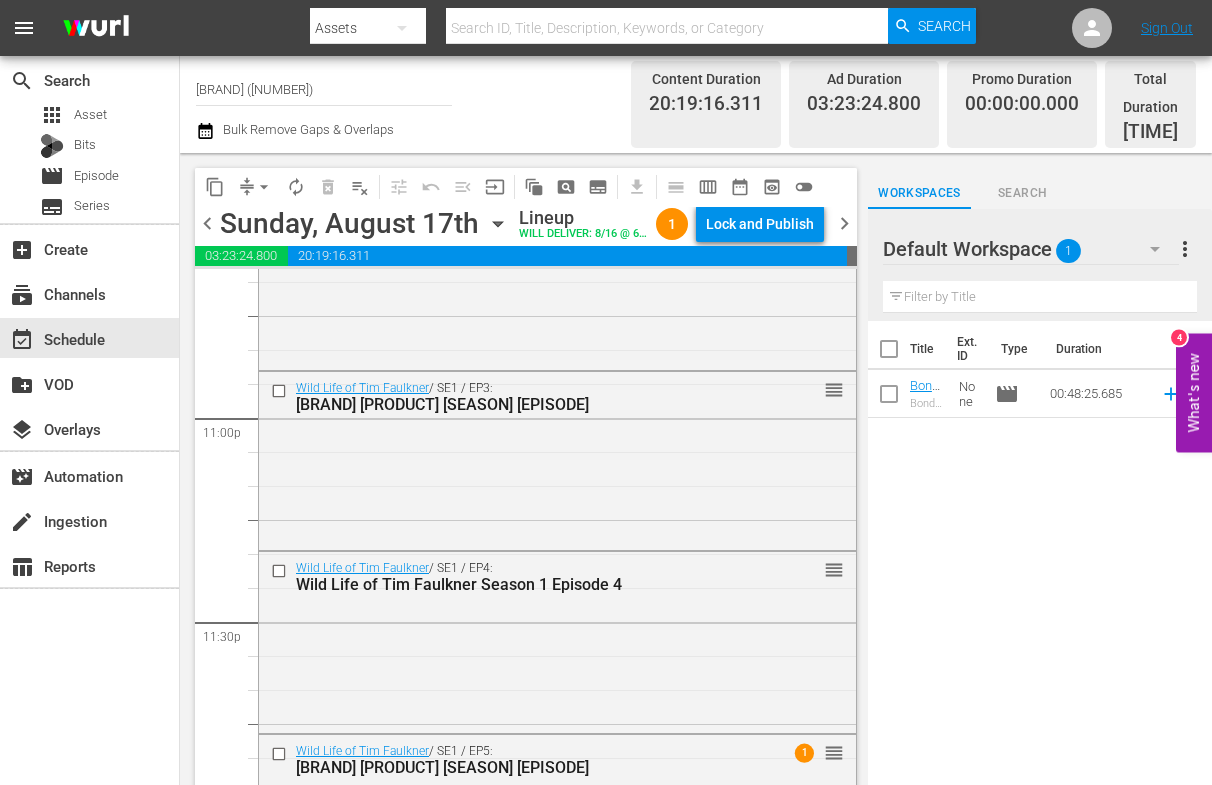 scroll, scrollTop: 9353, scrollLeft: 0, axis: vertical 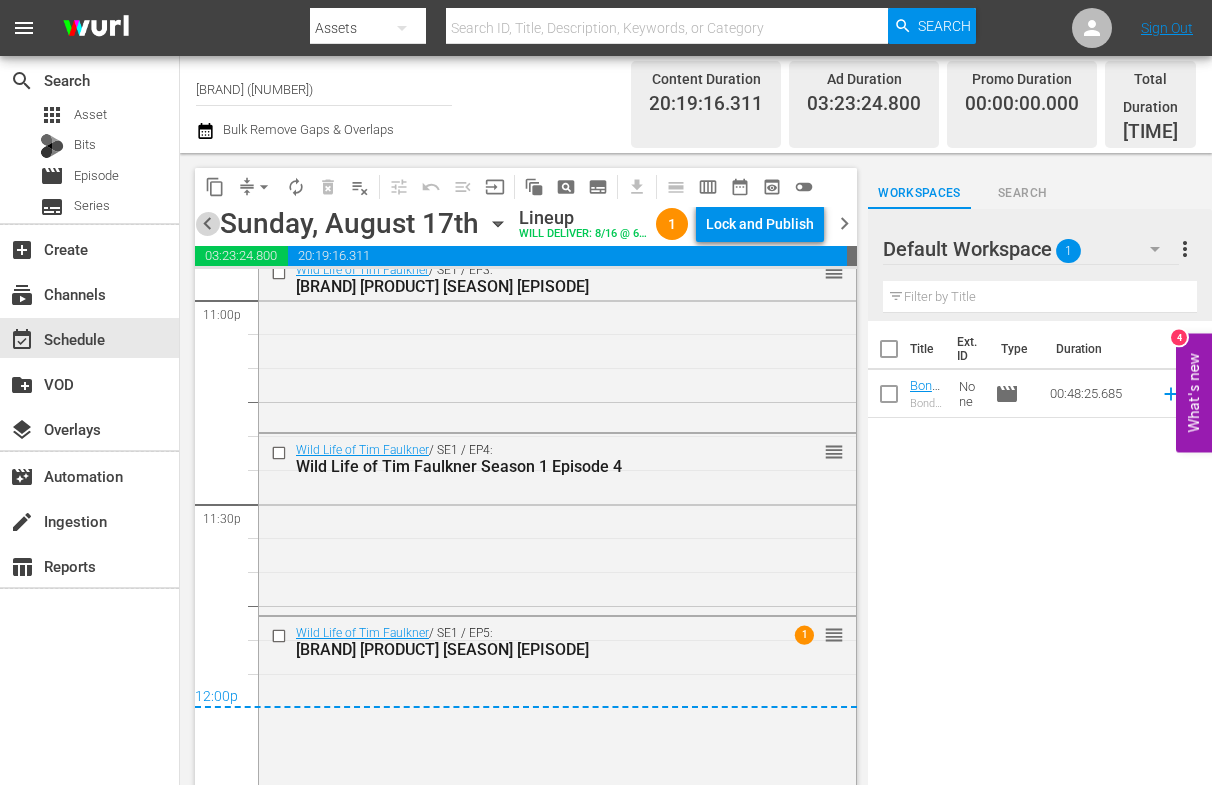 click on "chevron_left" at bounding box center [207, 223] 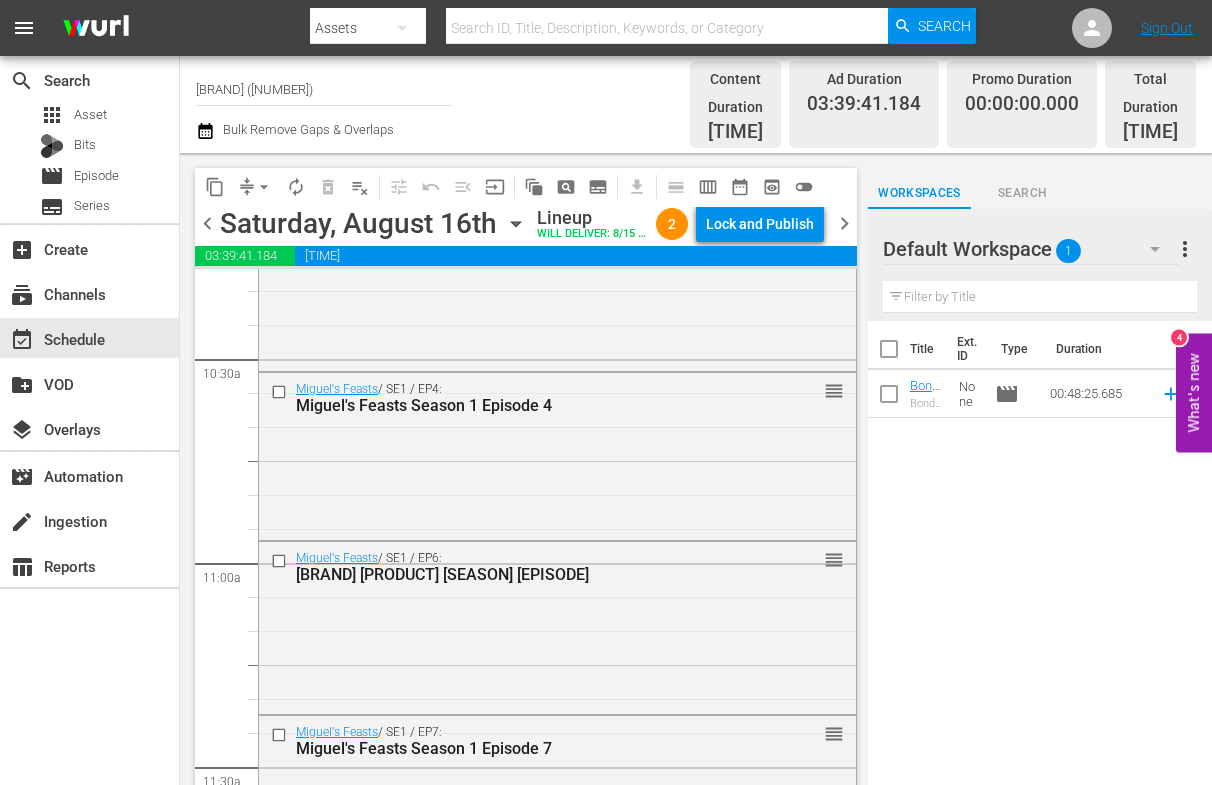 scroll, scrollTop: 4334, scrollLeft: 0, axis: vertical 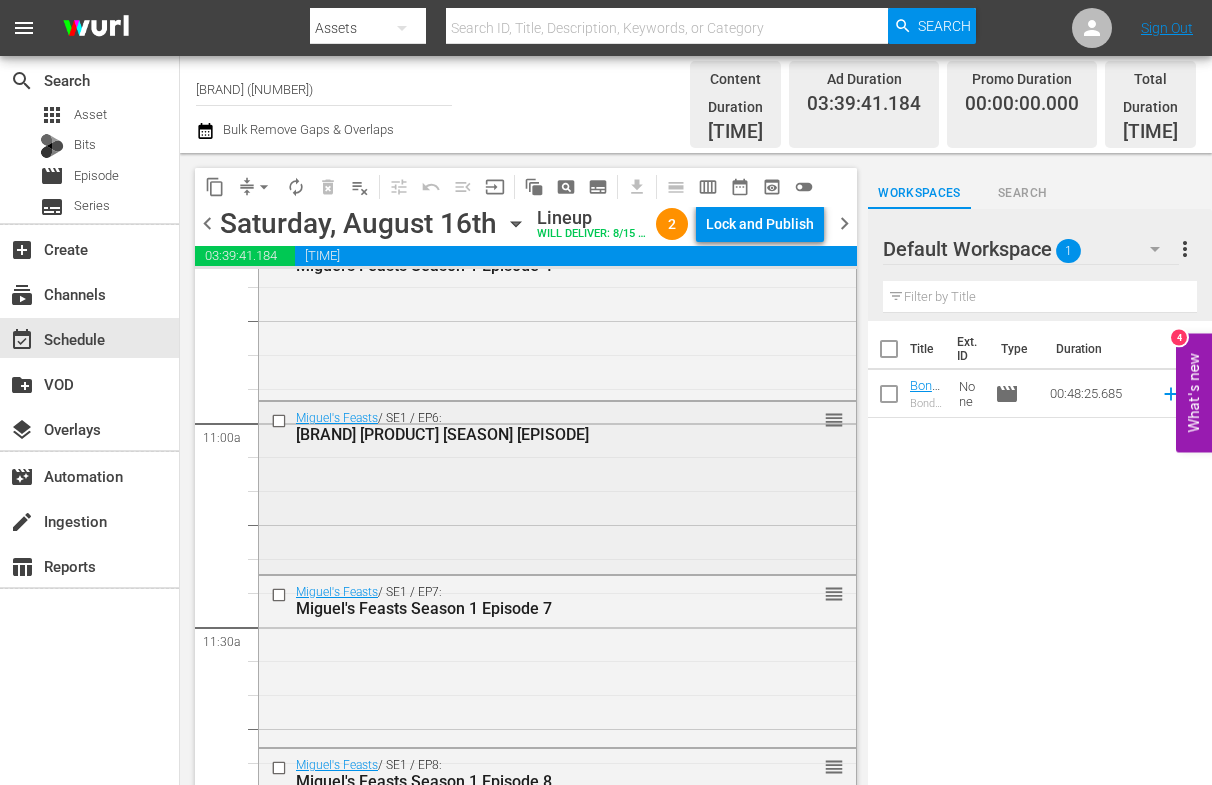 click on "[BRAND] [PRODUCT] [SEASON] [EPISODE]" at bounding box center [524, 434] 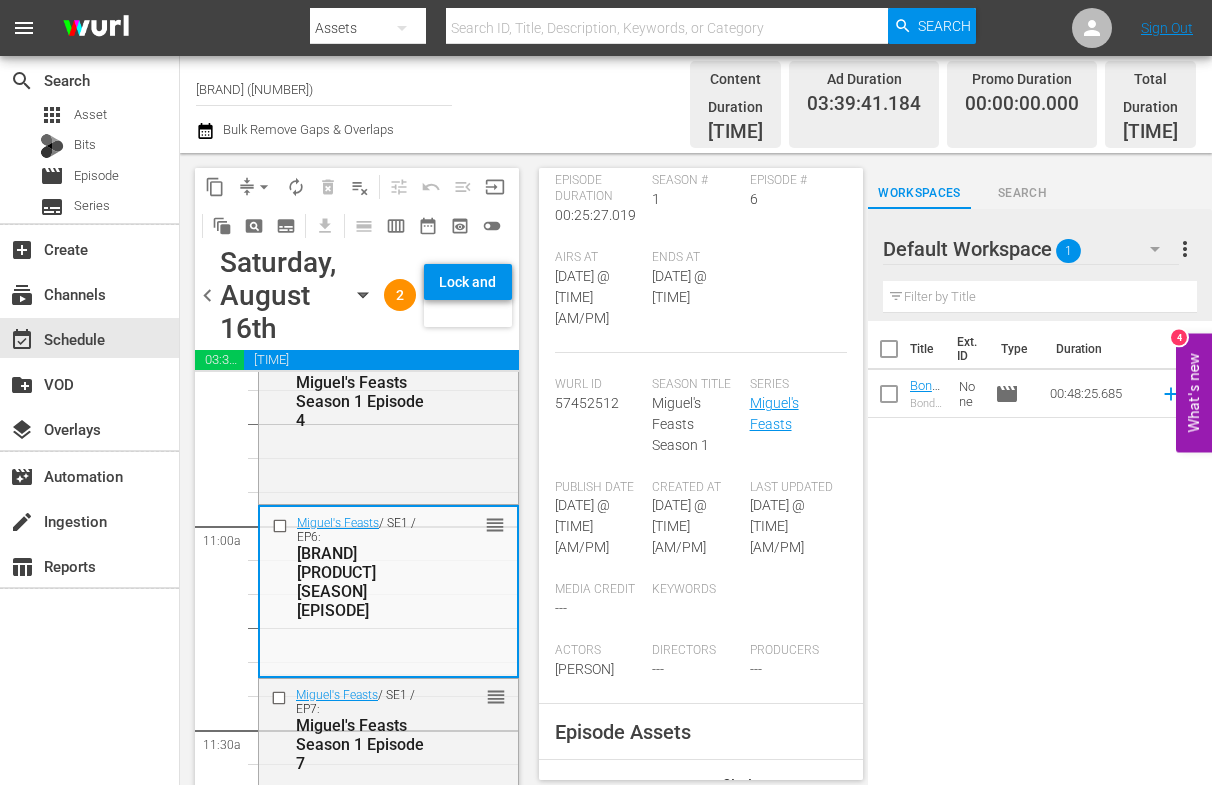 scroll, scrollTop: 368, scrollLeft: 0, axis: vertical 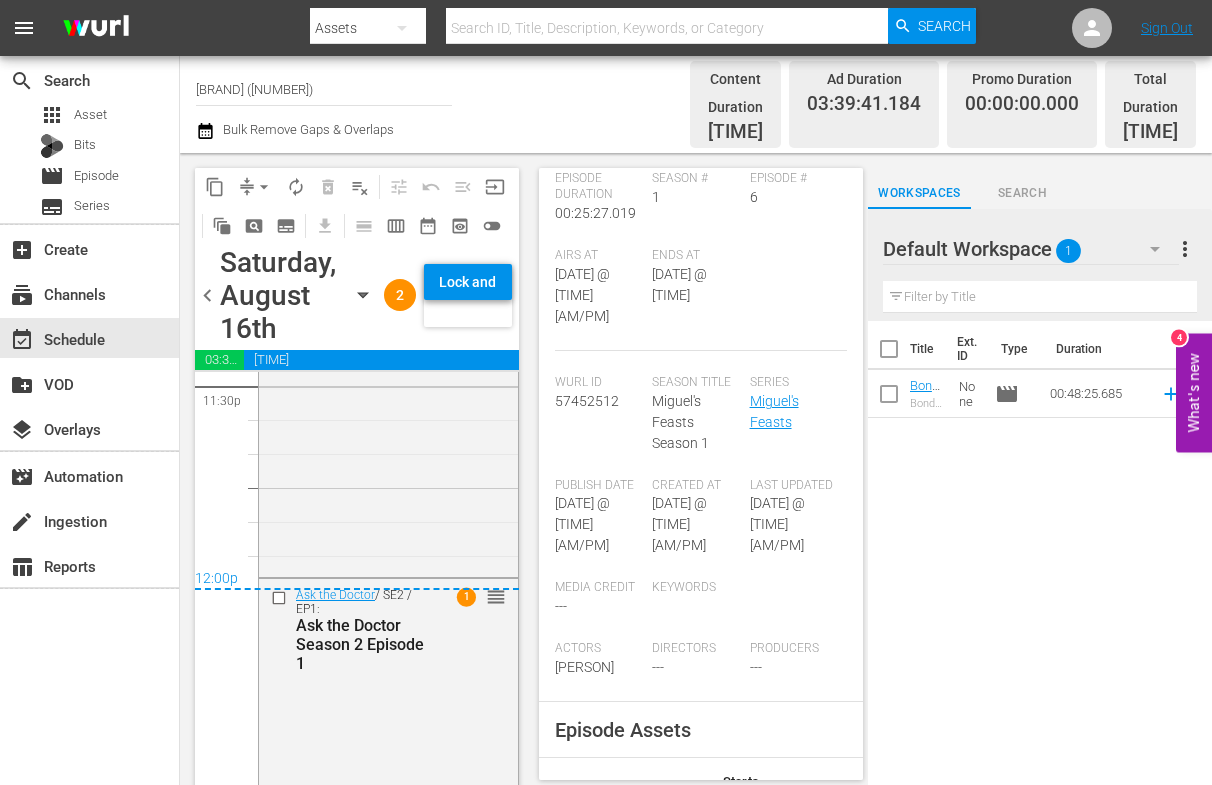 click 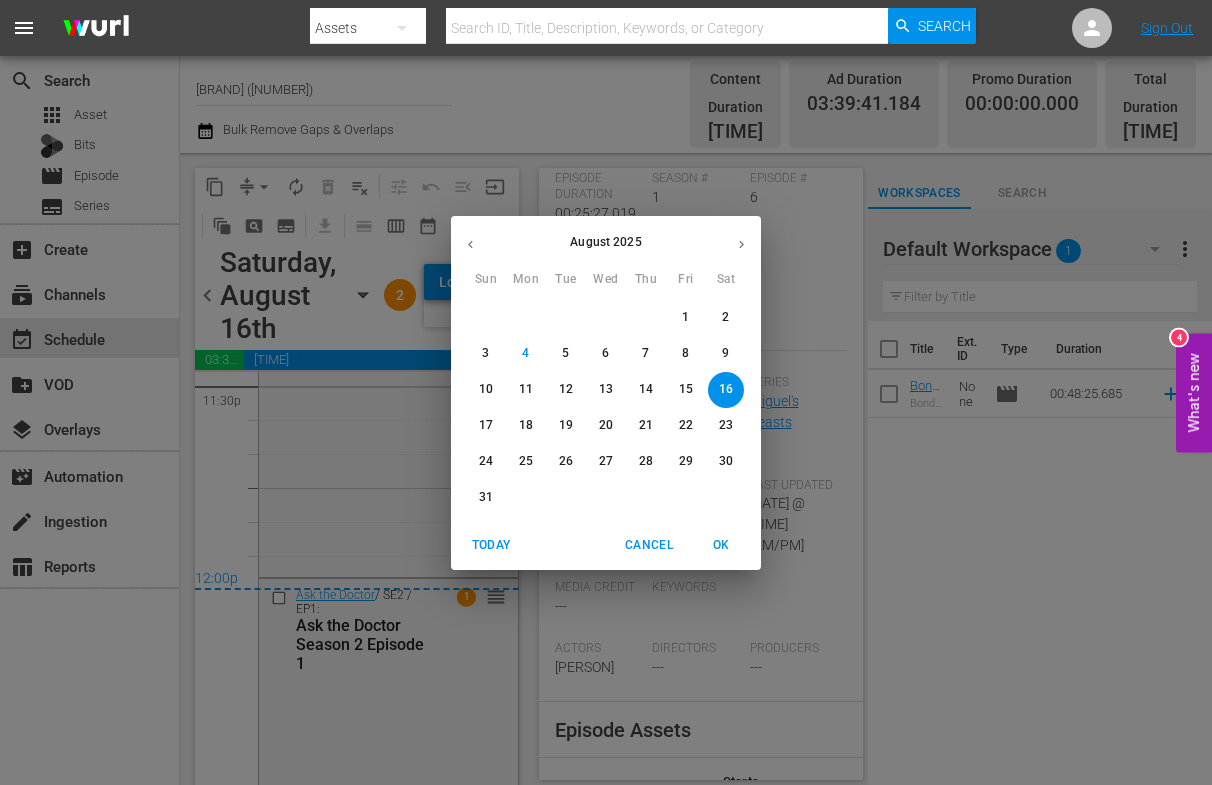 click on "17" at bounding box center (486, 425) 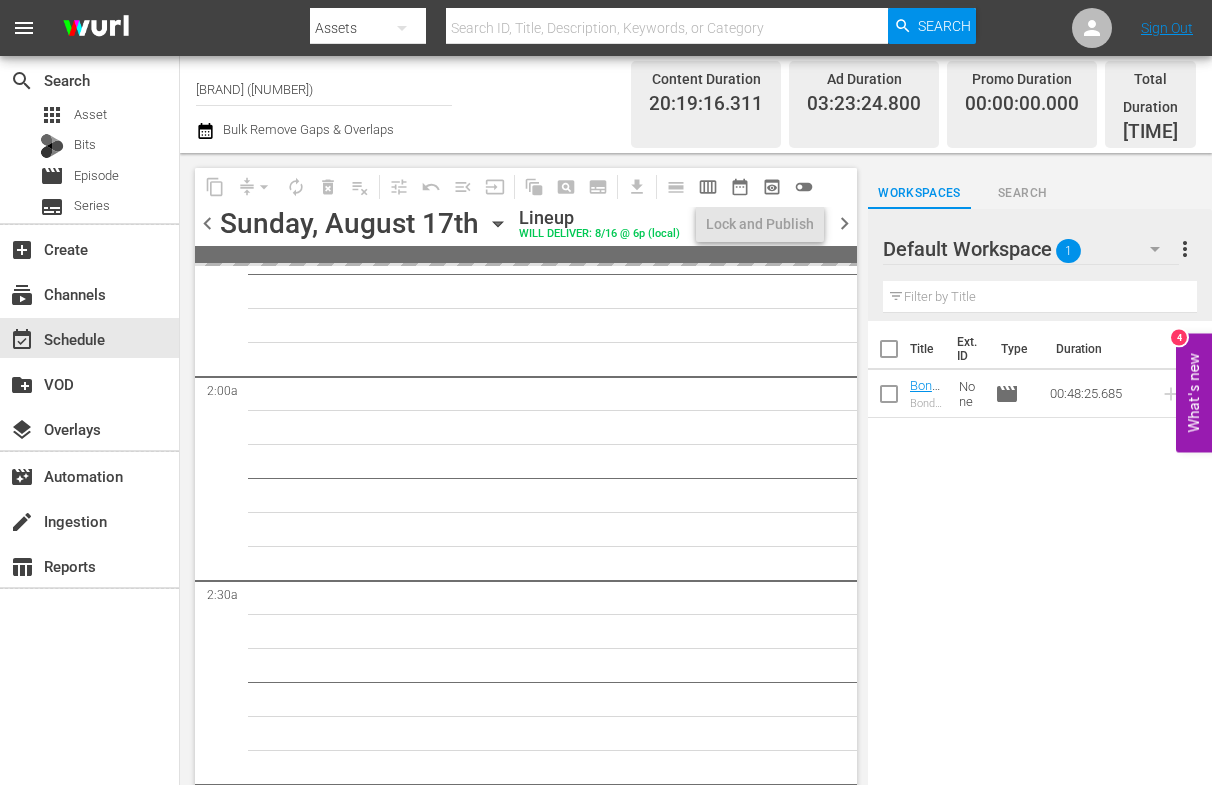 scroll, scrollTop: 0, scrollLeft: 0, axis: both 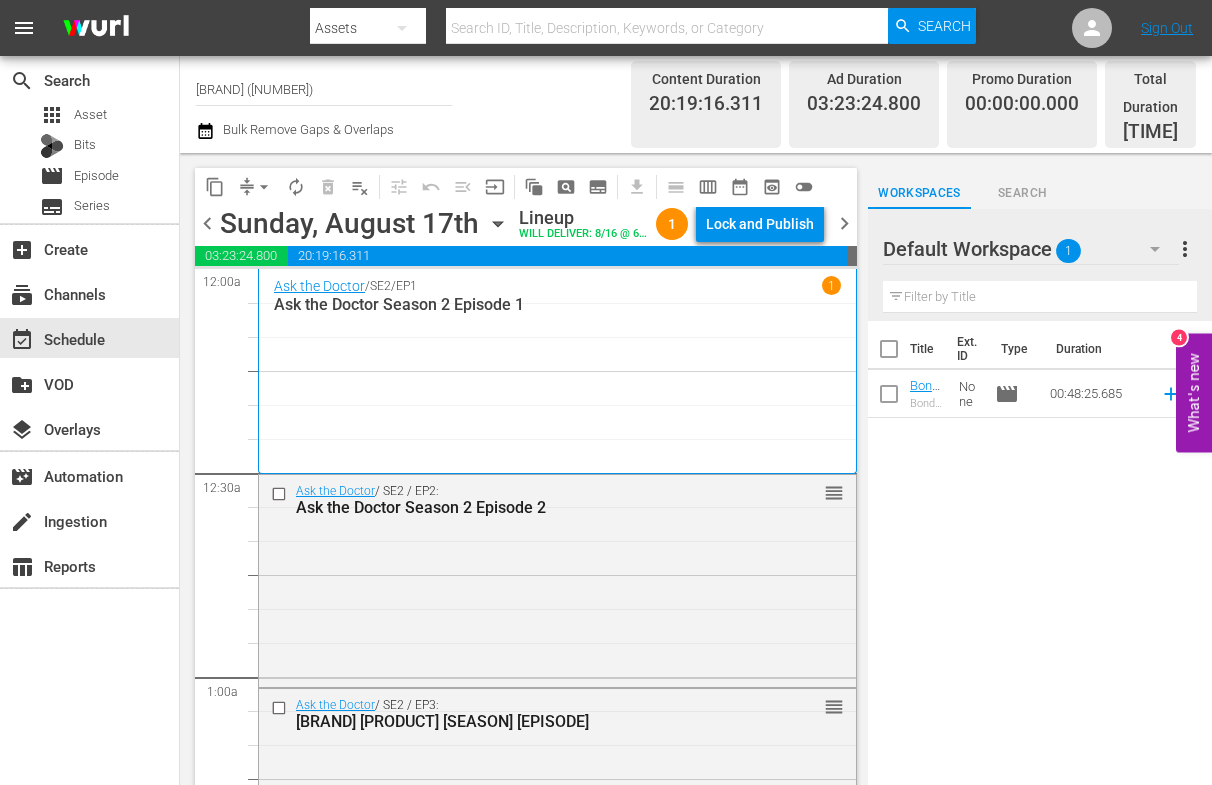 click 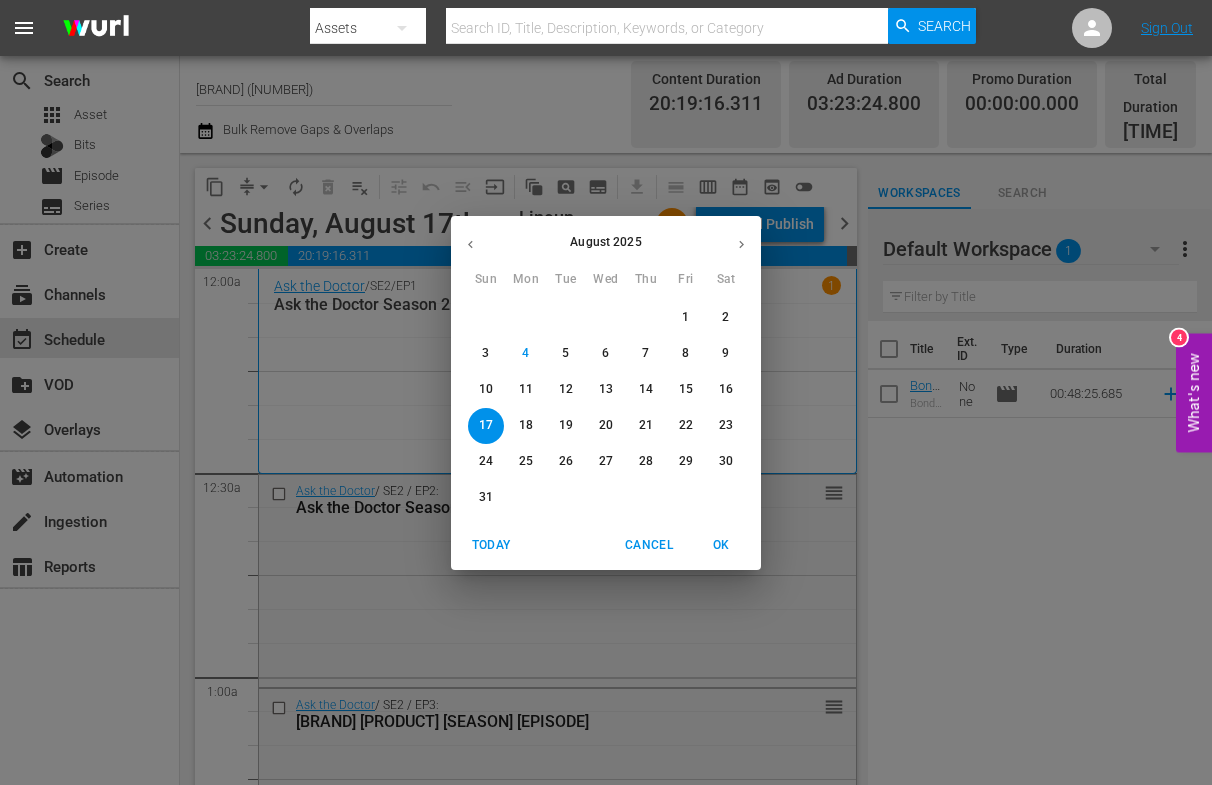 click on "22" at bounding box center (686, 425) 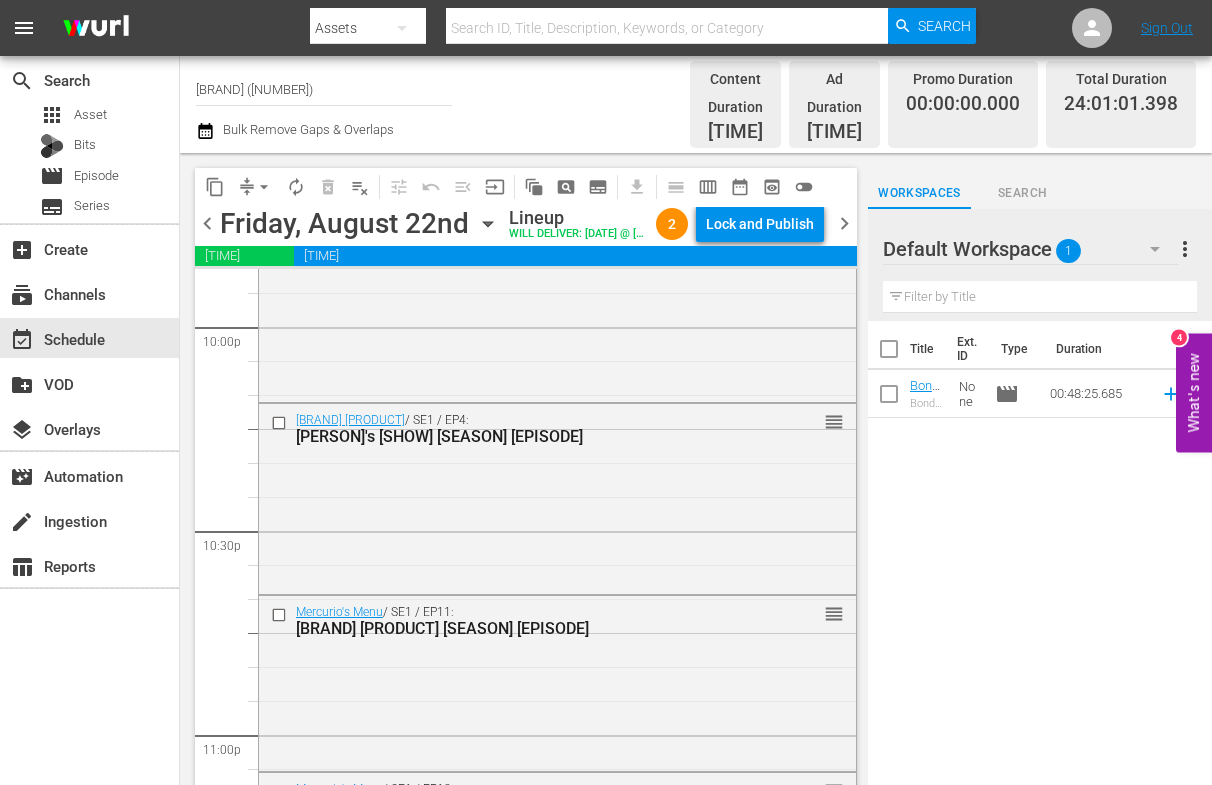 scroll, scrollTop: 9423, scrollLeft: 0, axis: vertical 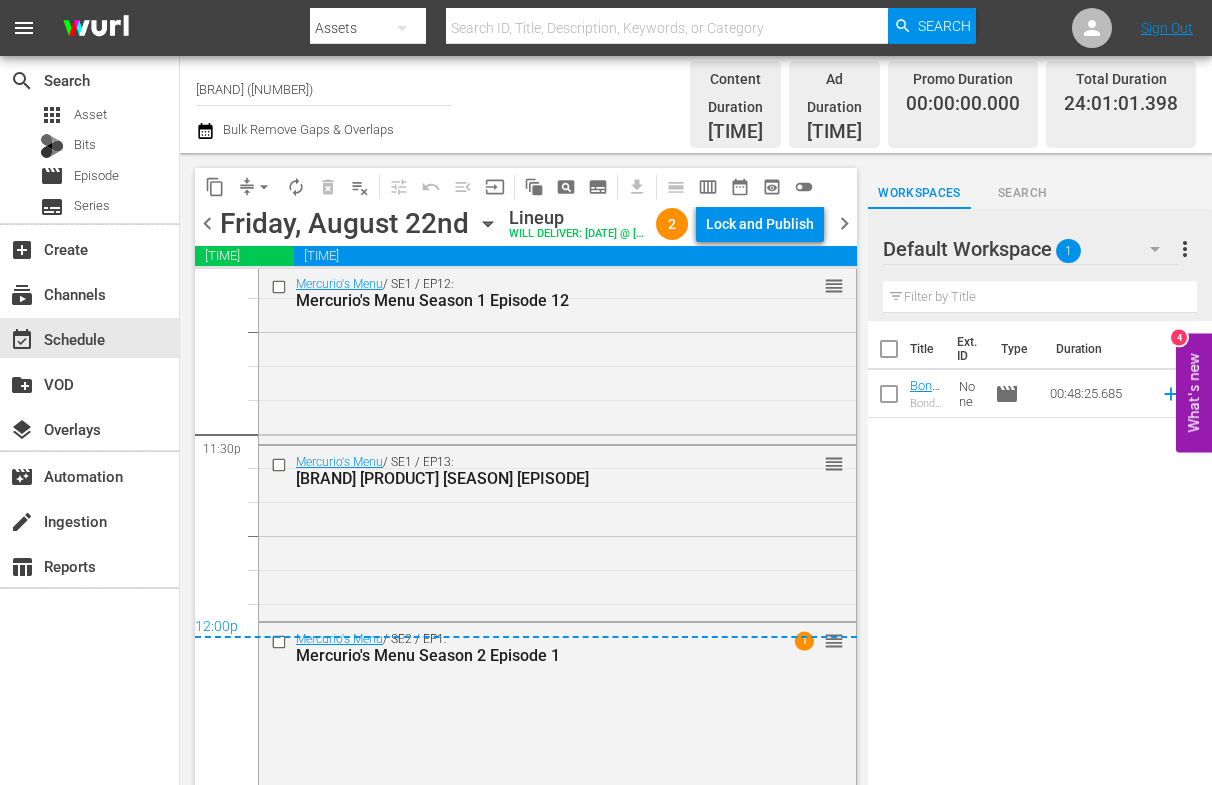 click on "chevron_right" at bounding box center [844, 223] 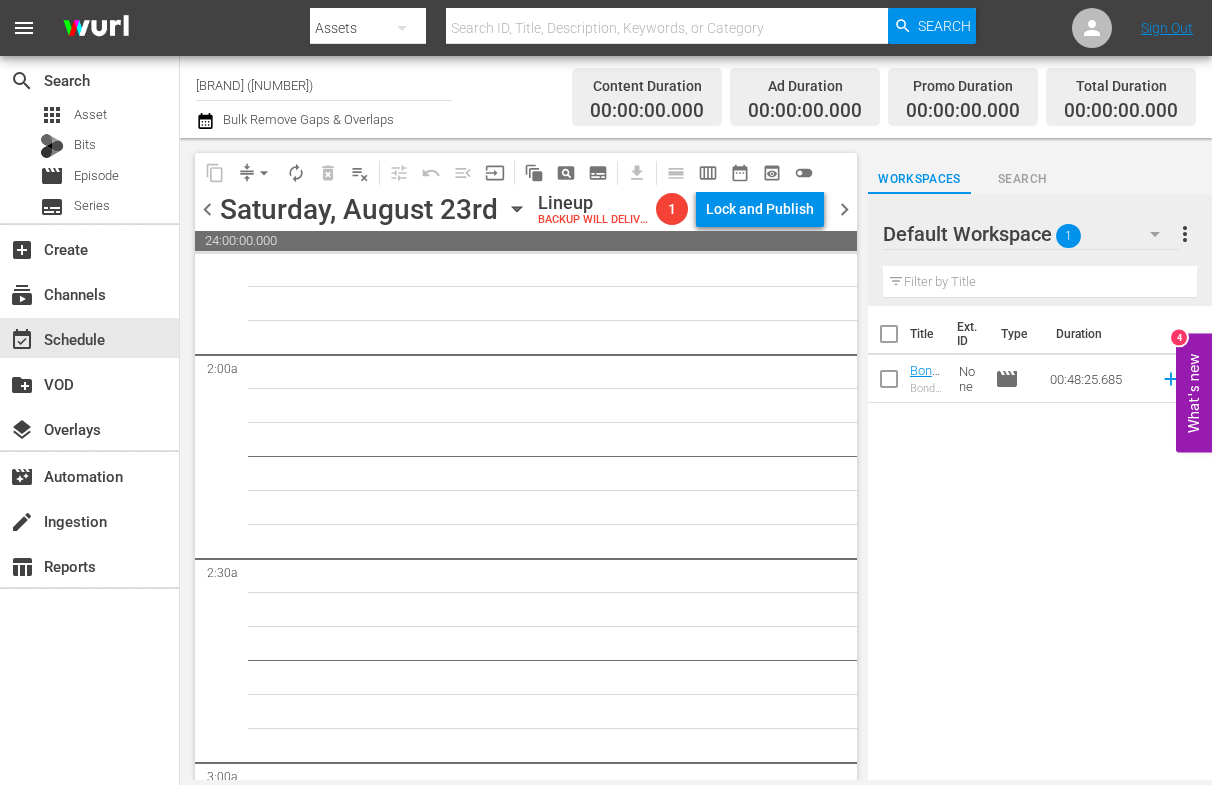 scroll, scrollTop: 0, scrollLeft: 0, axis: both 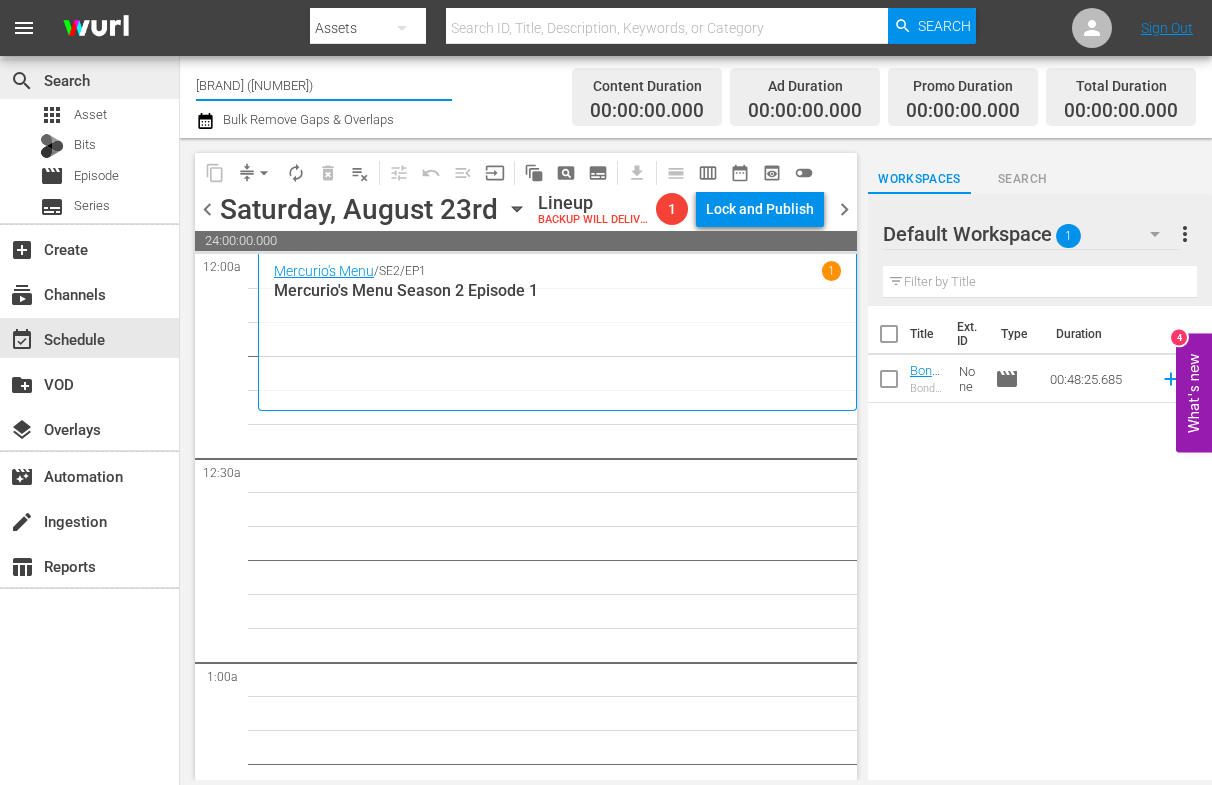 drag, startPoint x: 201, startPoint y: 81, endPoint x: 172, endPoint y: 82, distance: 29.017237 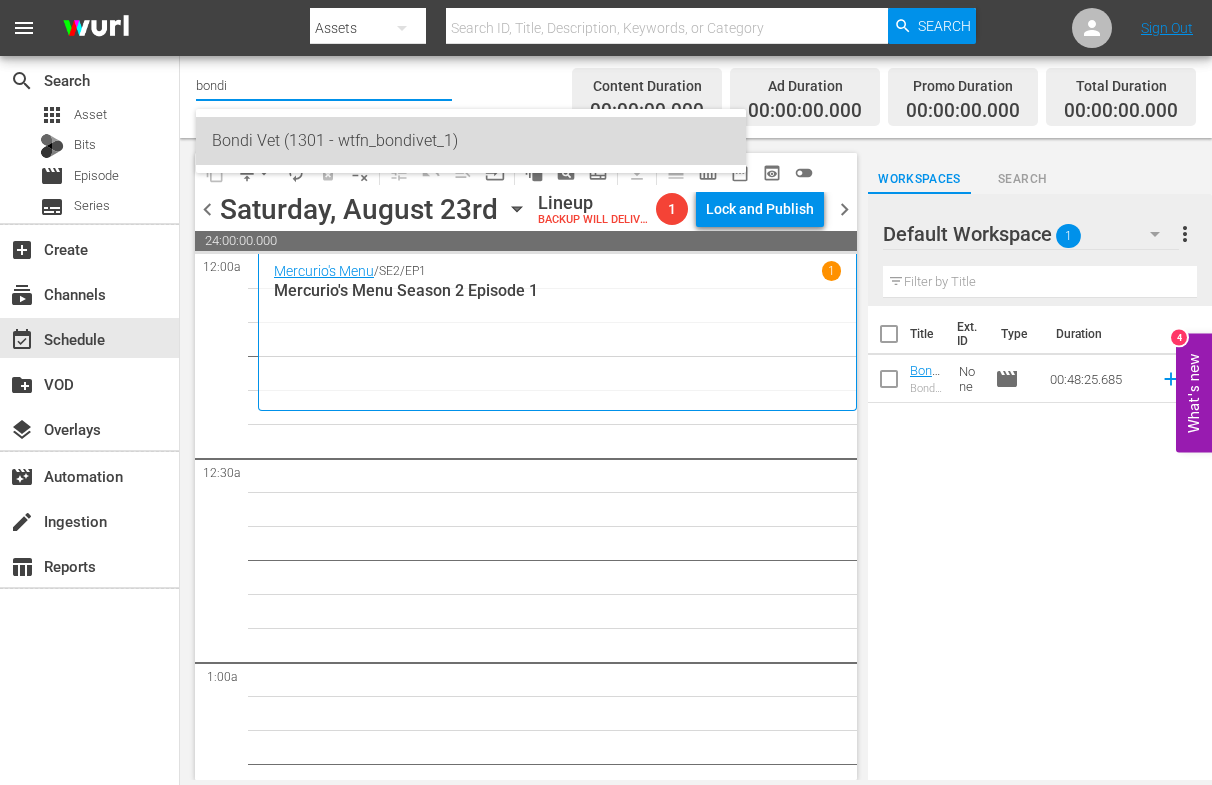 click on "Bondi Vet (1301 - wtfn_bondivet_1)" at bounding box center (471, 141) 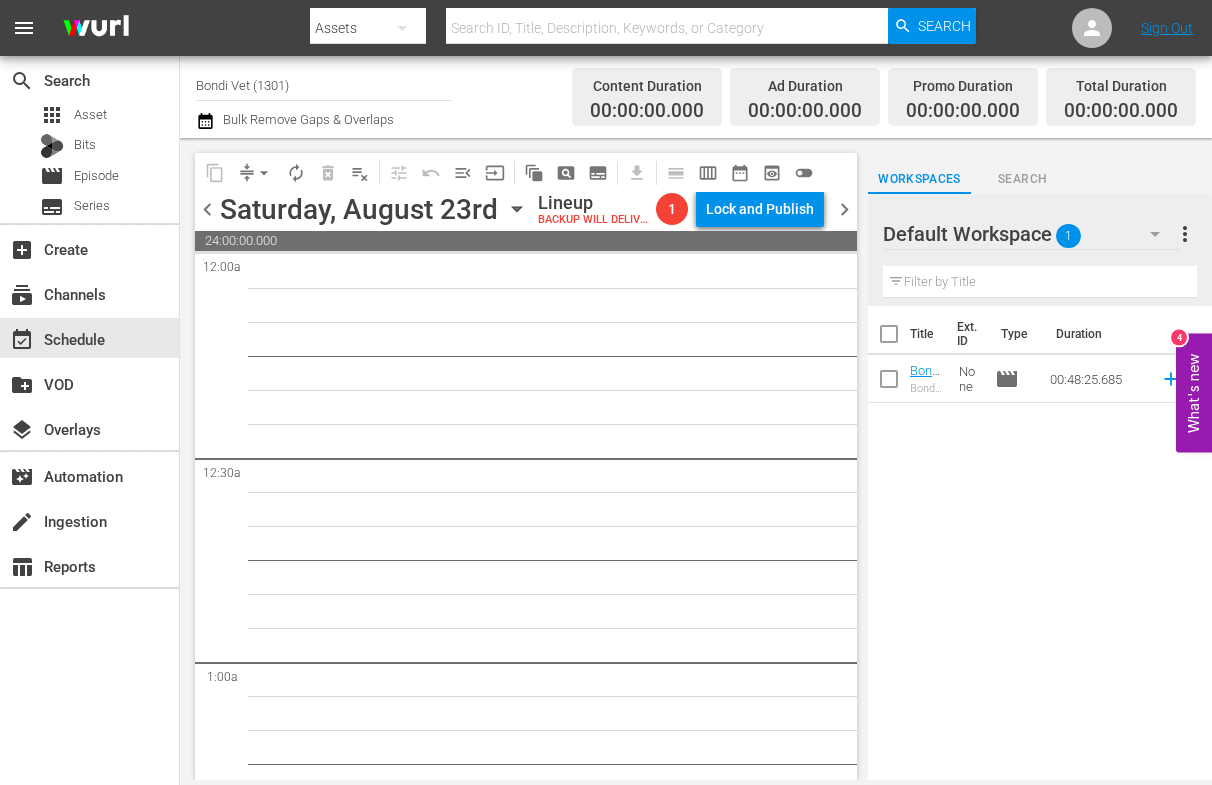click on "chevron_left" at bounding box center (207, 209) 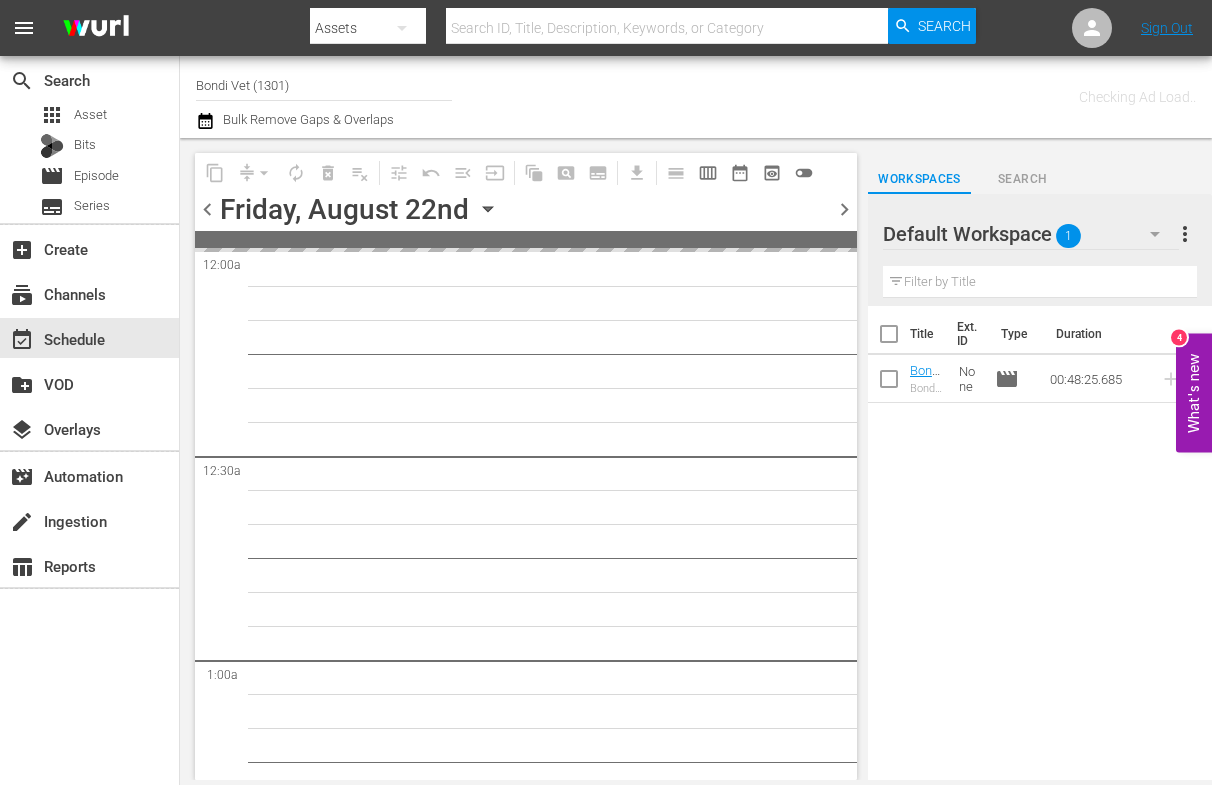 click on "chevron_left" at bounding box center [207, 209] 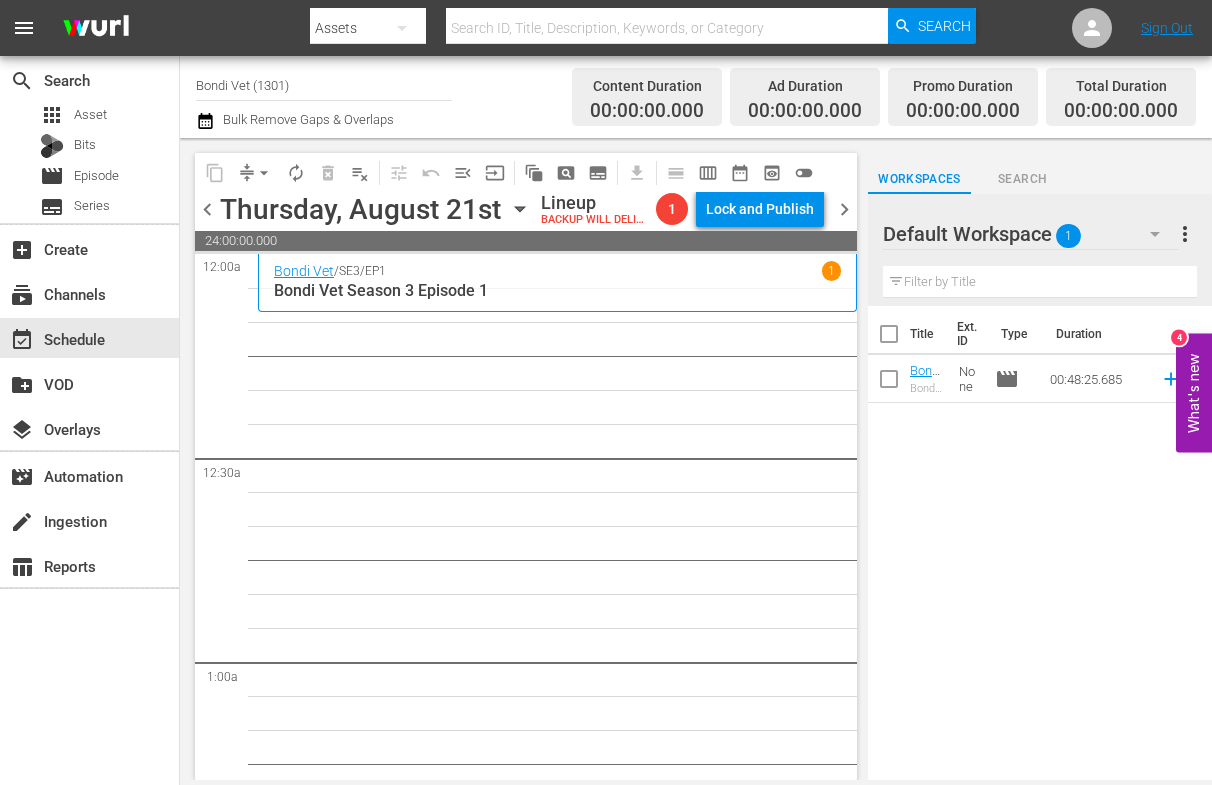 click 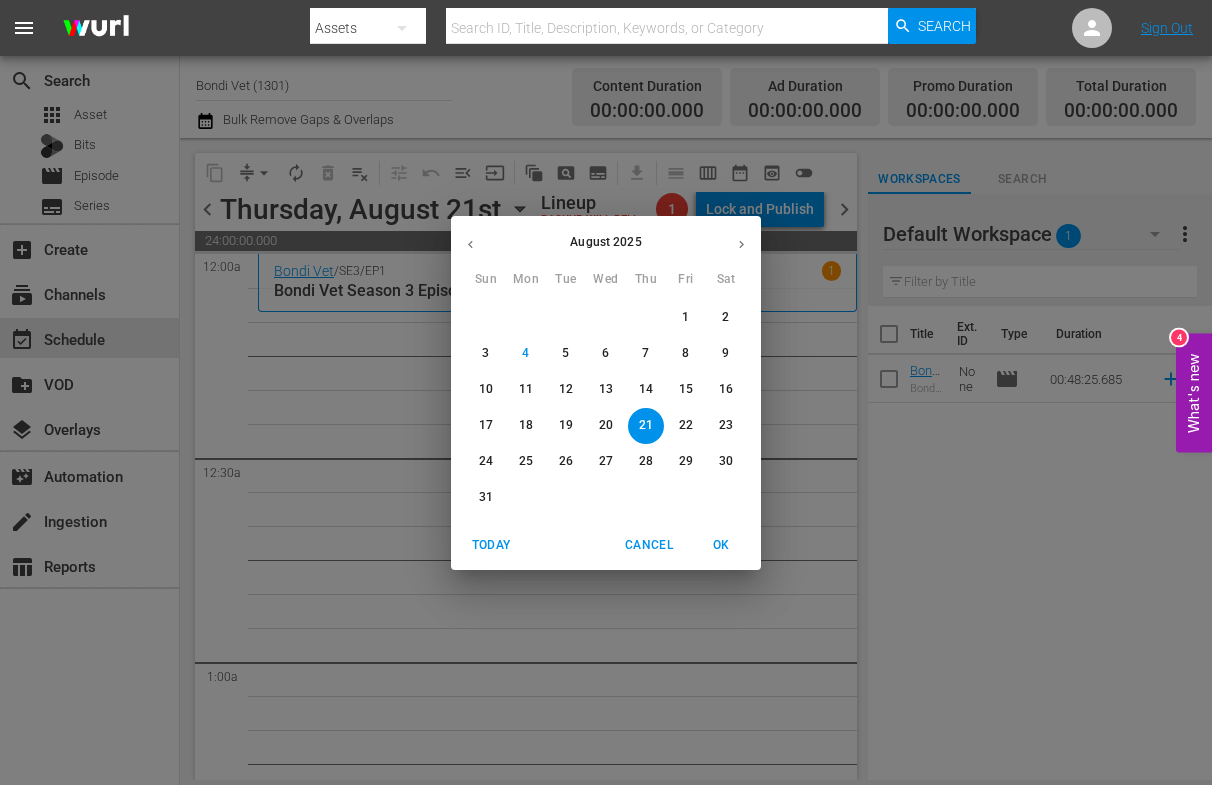 click on "7" at bounding box center [645, 353] 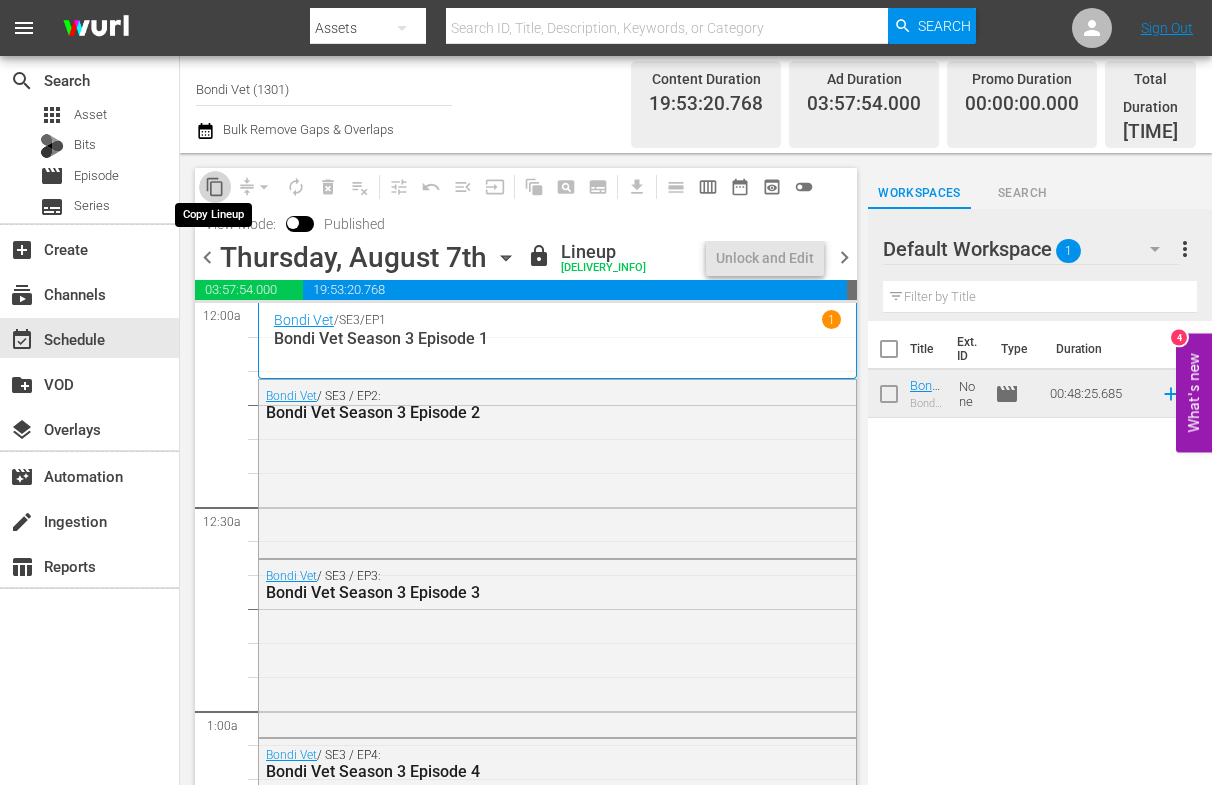 click on "content_copy" at bounding box center (215, 187) 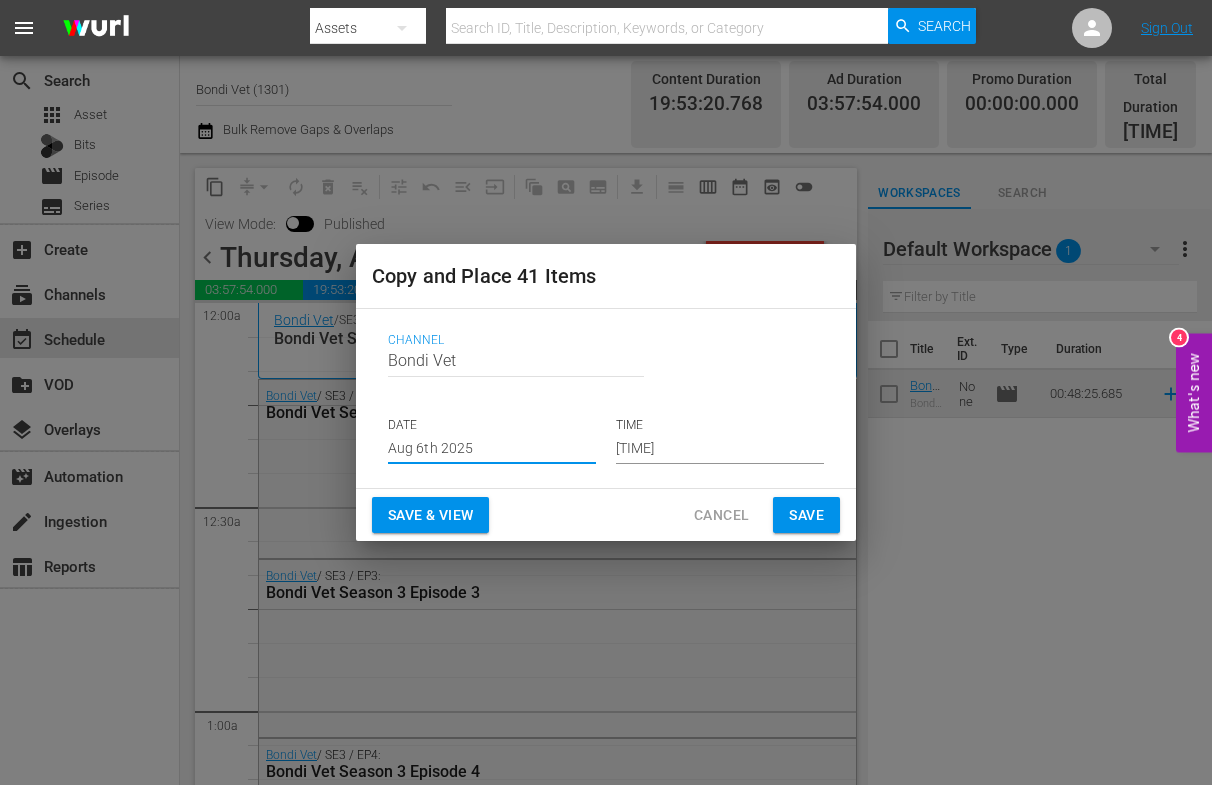 click on "Aug 6th 2025" at bounding box center (492, 449) 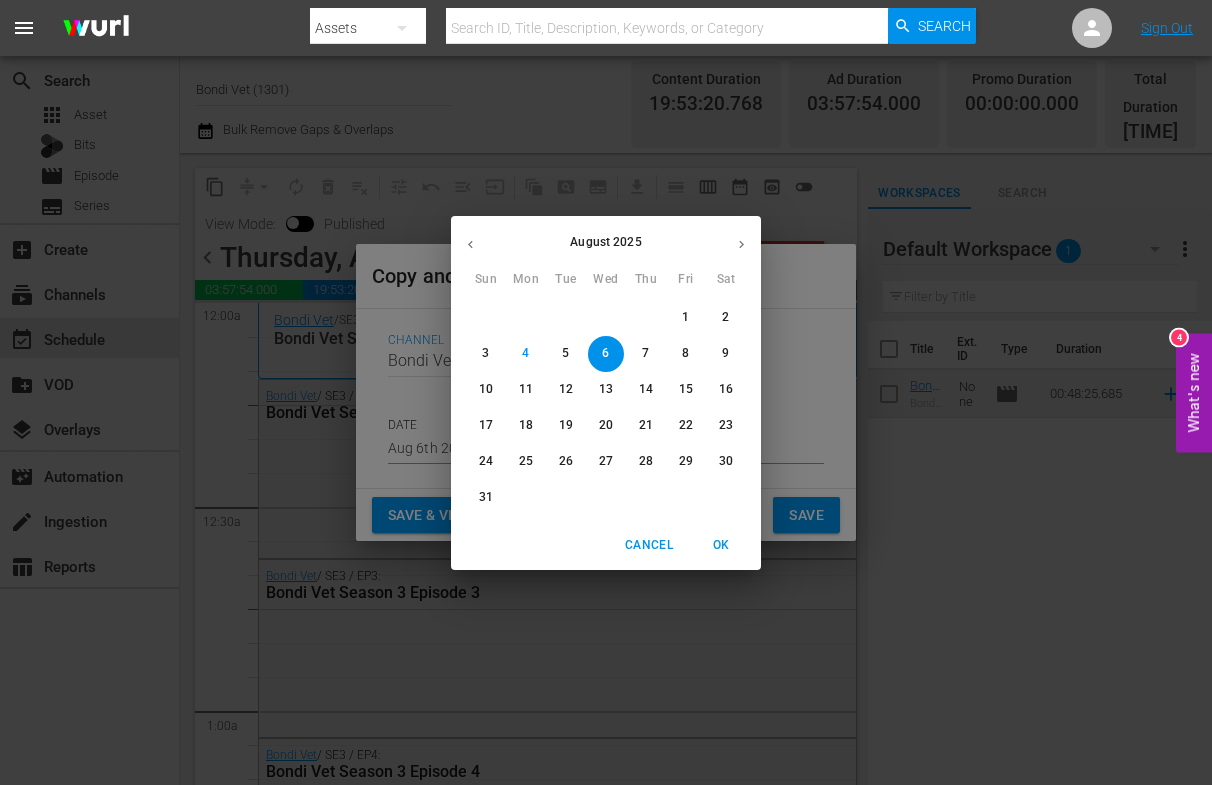 click on "21" at bounding box center (646, 425) 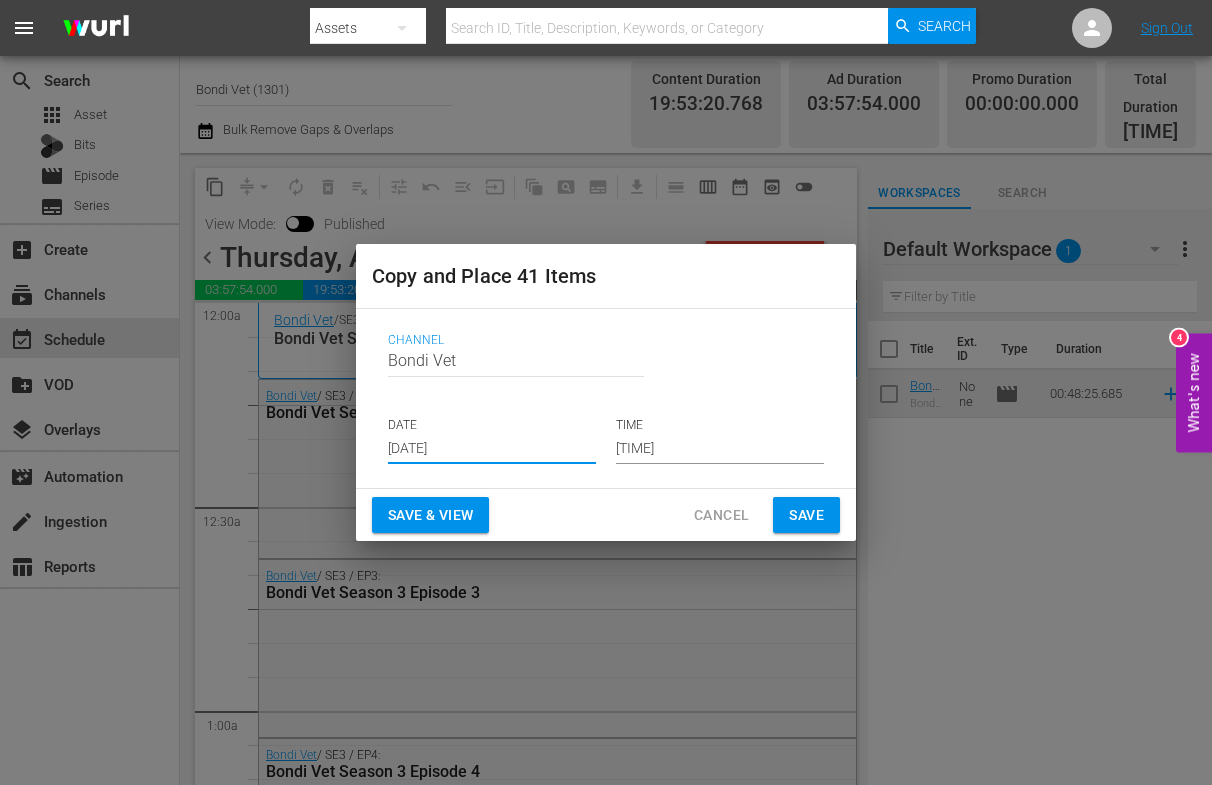 click on "Save & View" at bounding box center [430, 515] 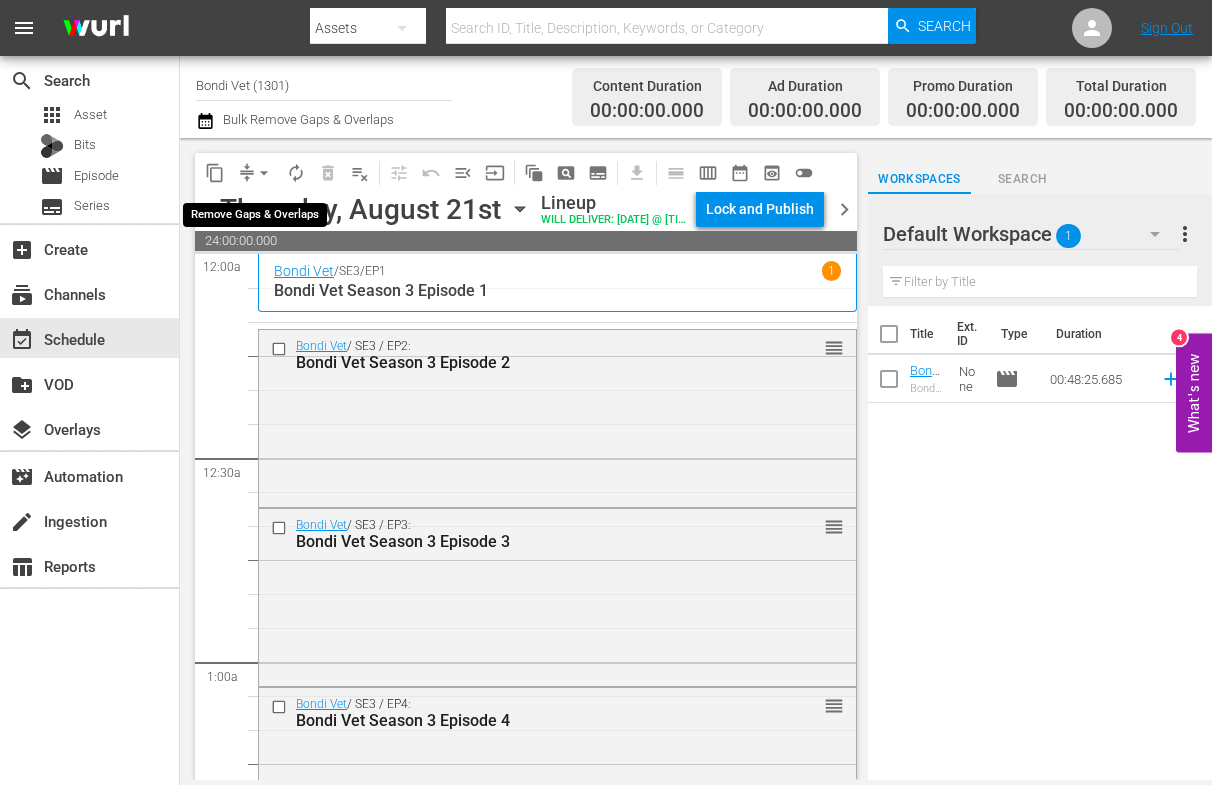 click on "arrow_drop_down" at bounding box center [264, 173] 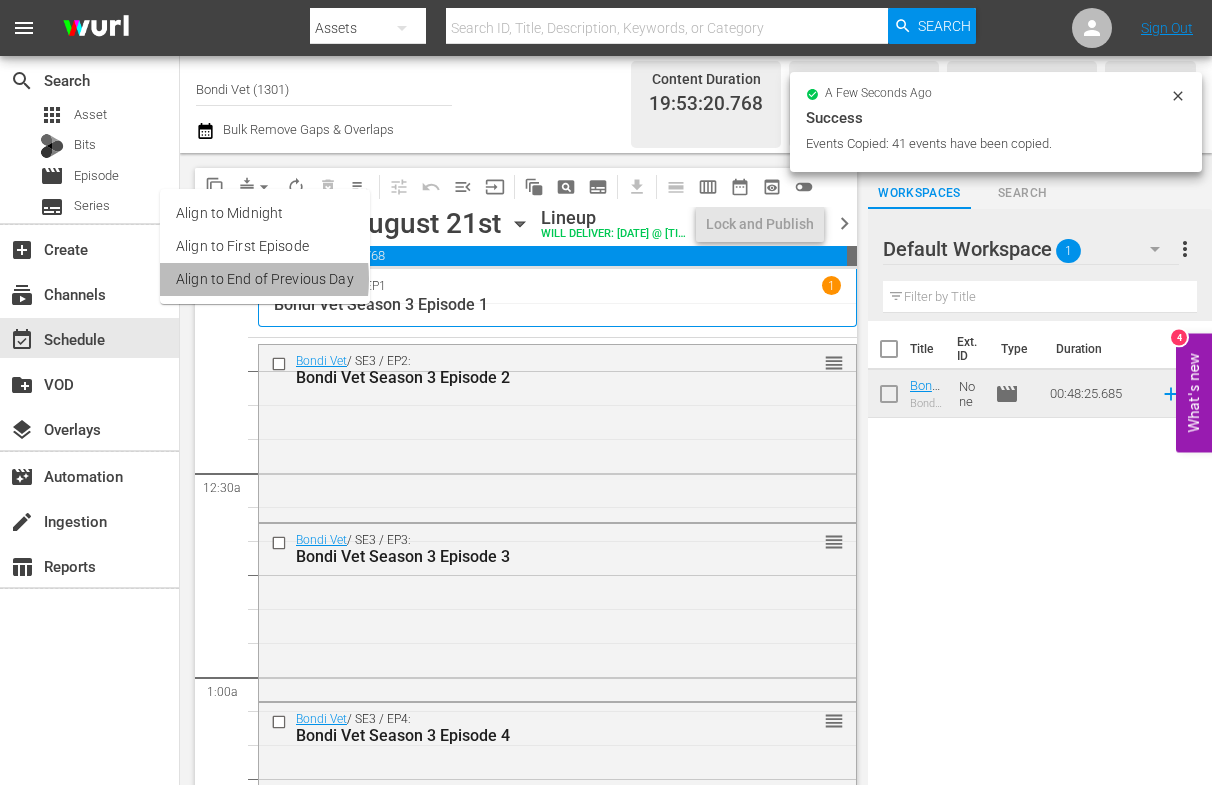 click on "Align to End of Previous Day" at bounding box center [265, 279] 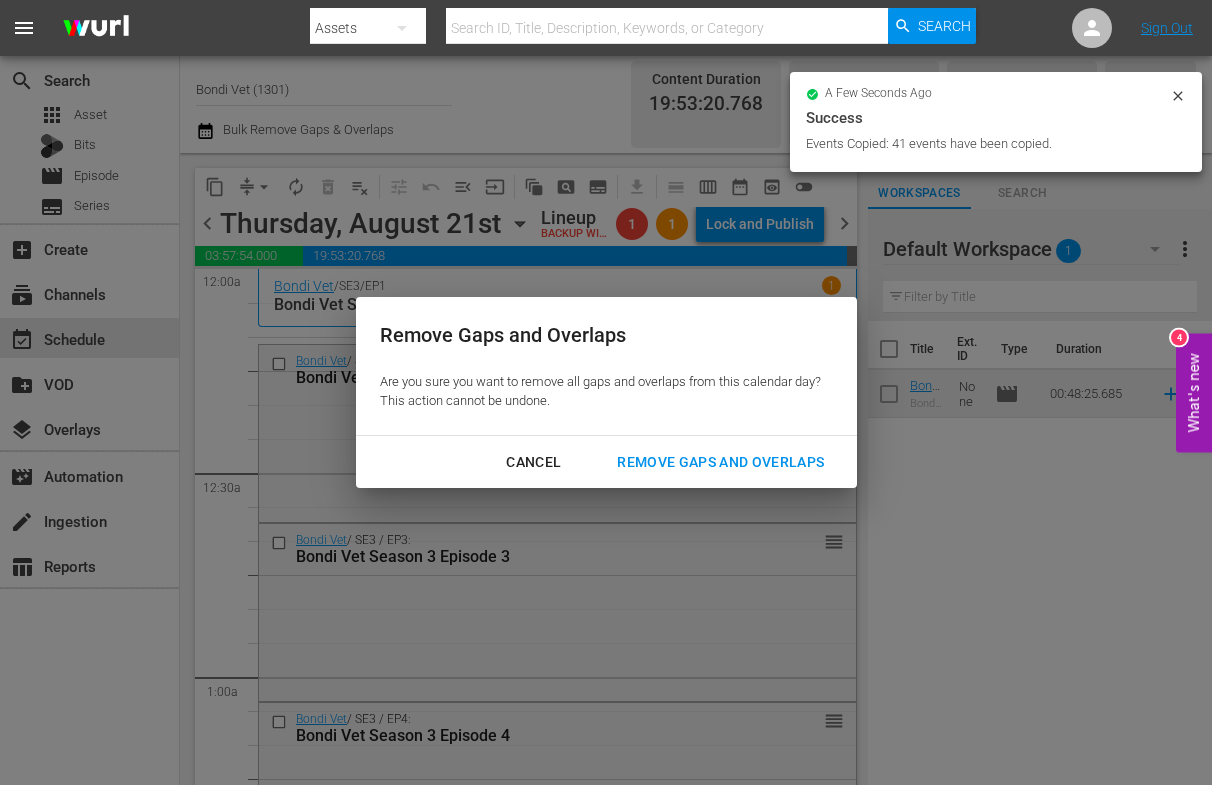 click on "Remove Gaps and Overlaps" at bounding box center (720, 462) 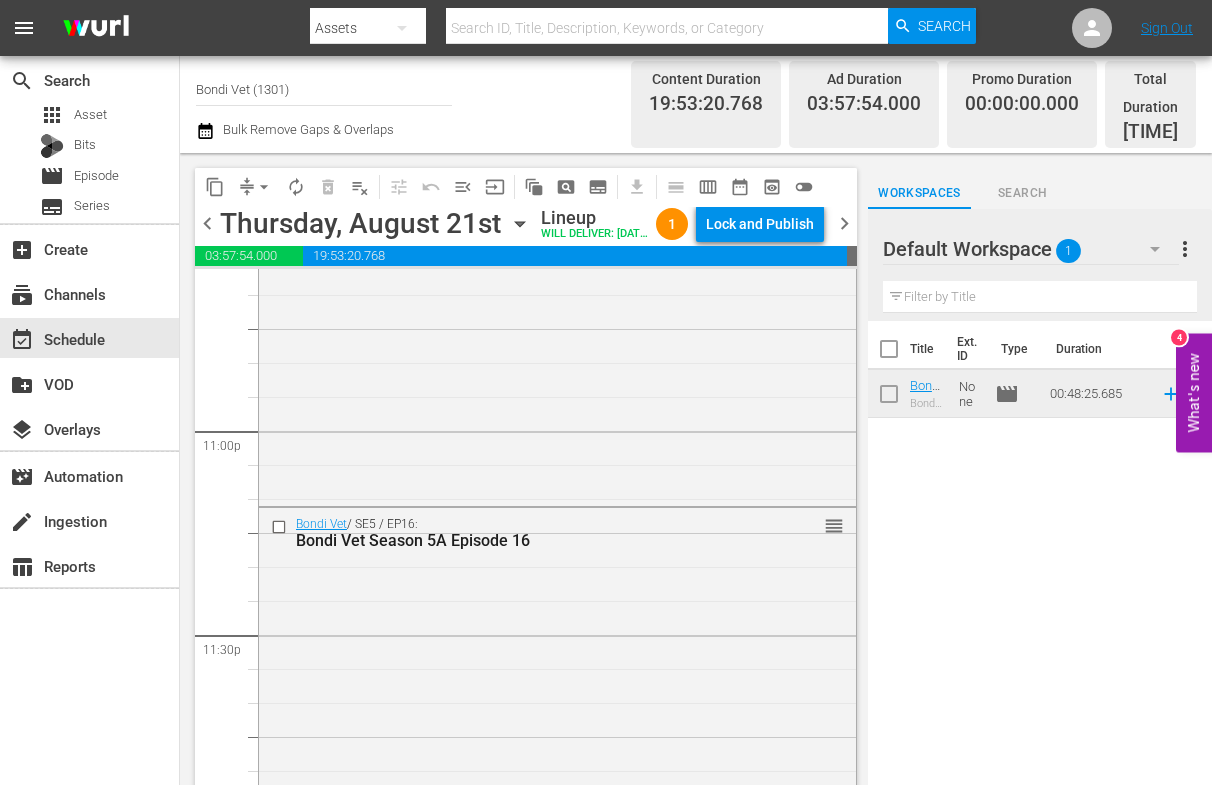 scroll, scrollTop: 9266, scrollLeft: 0, axis: vertical 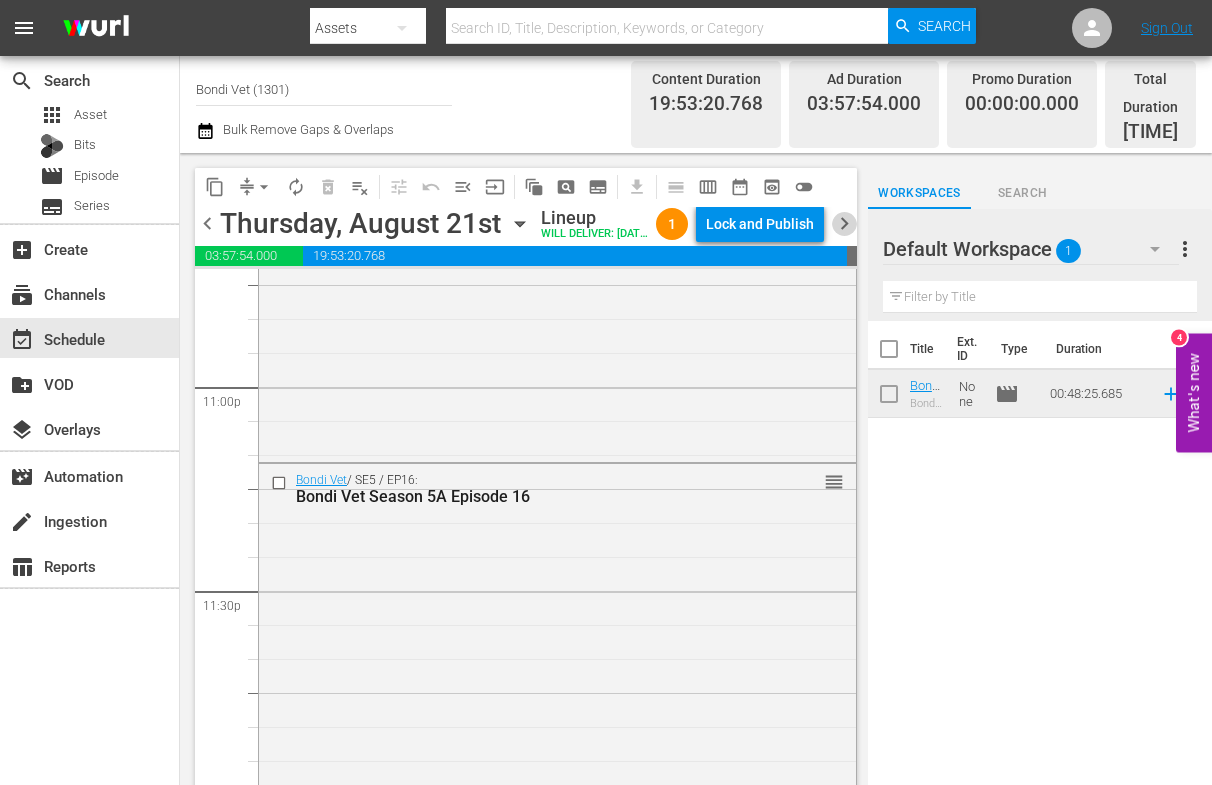 click on "chevron_right" at bounding box center (844, 223) 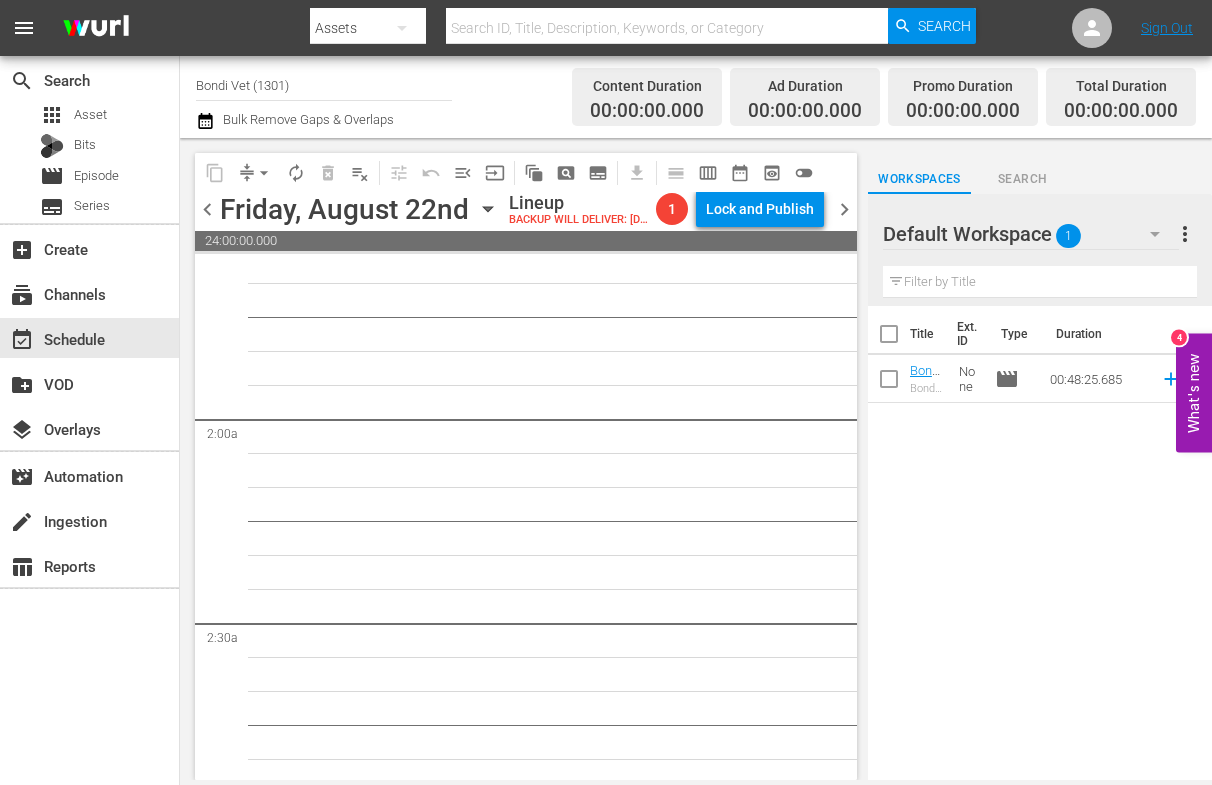 scroll, scrollTop: 0, scrollLeft: 0, axis: both 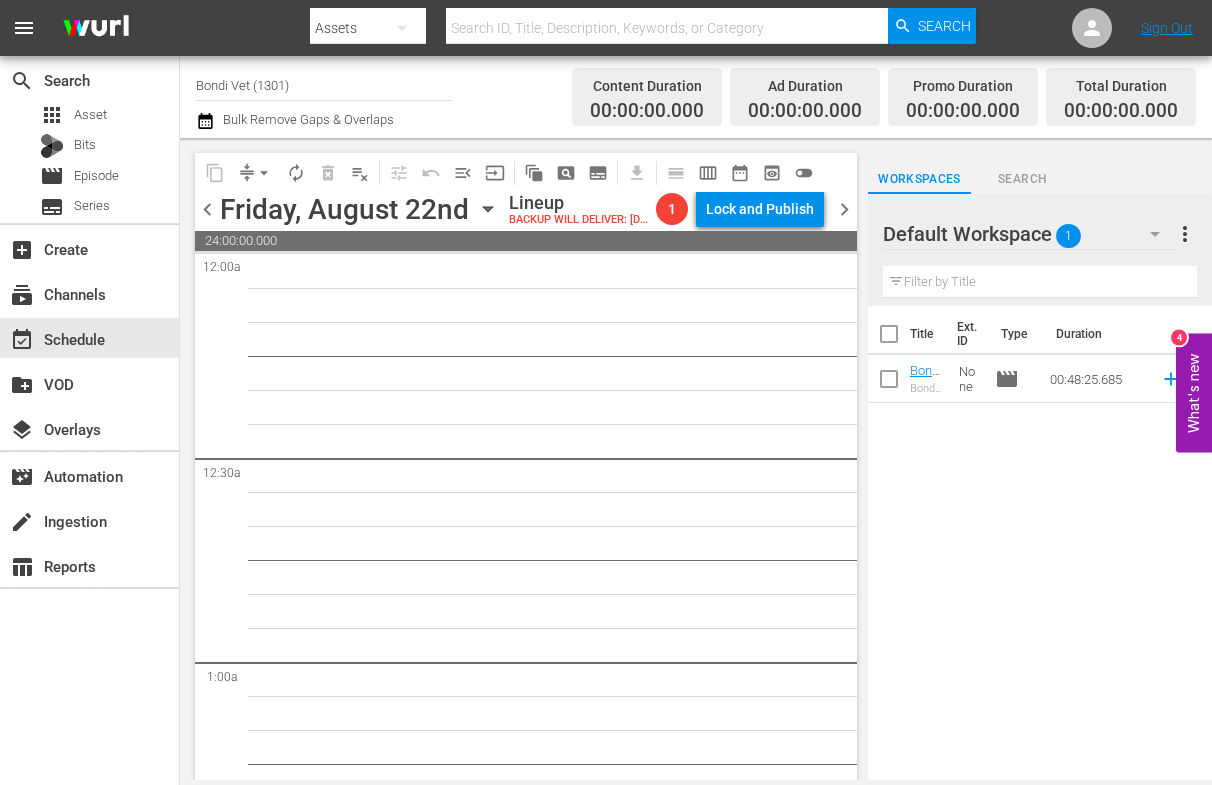 click on "chevron_left" at bounding box center [207, 209] 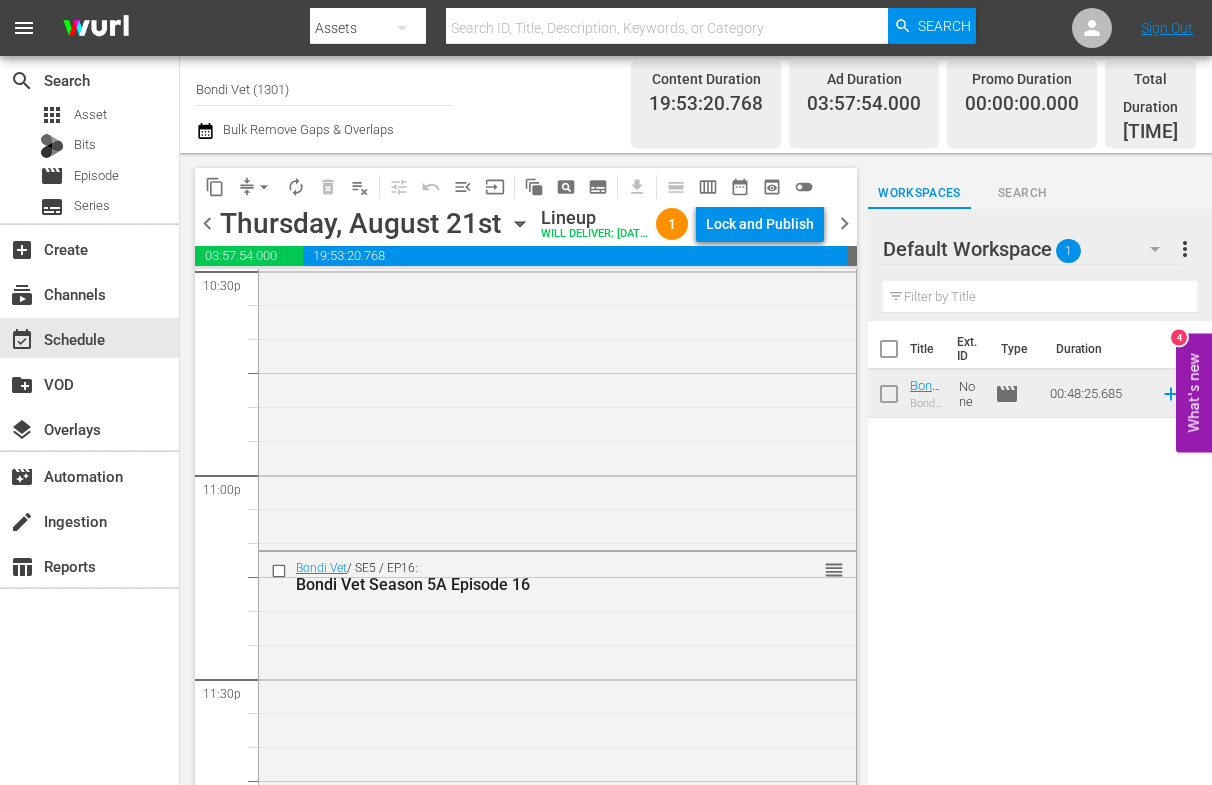scroll, scrollTop: 9266, scrollLeft: 0, axis: vertical 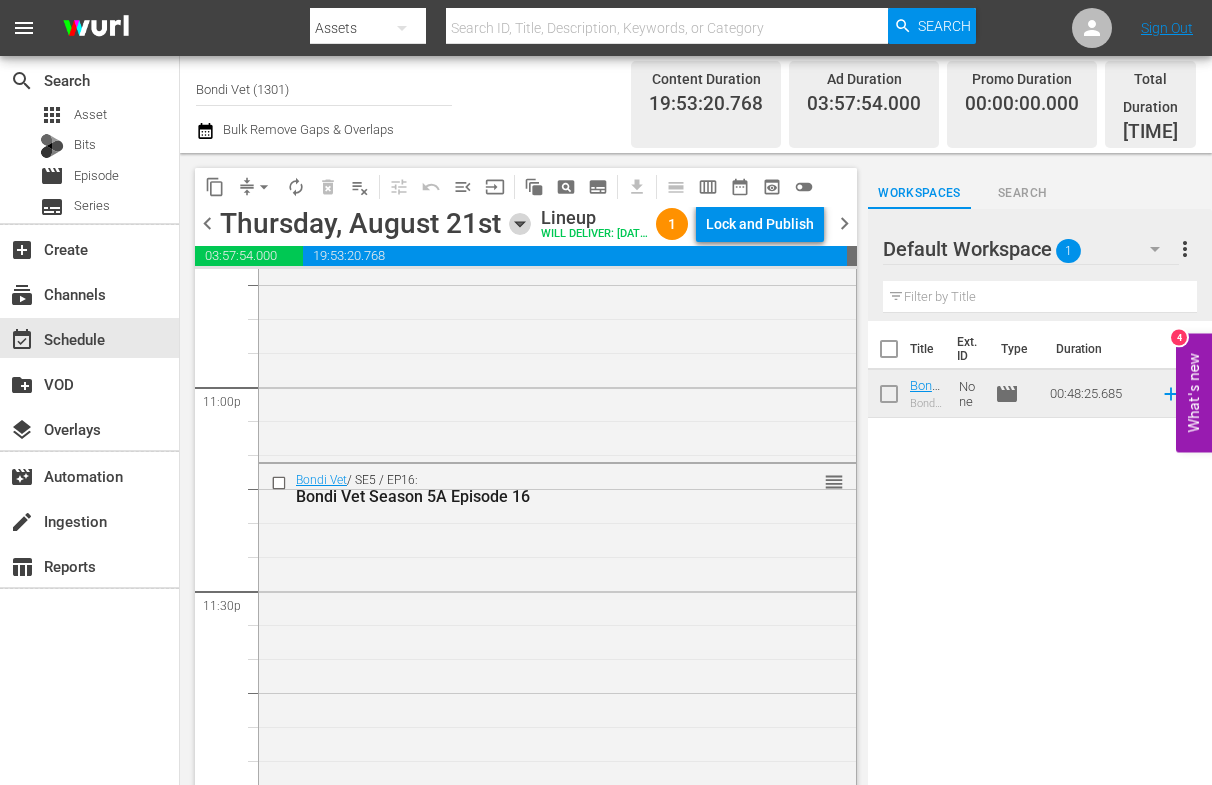 click 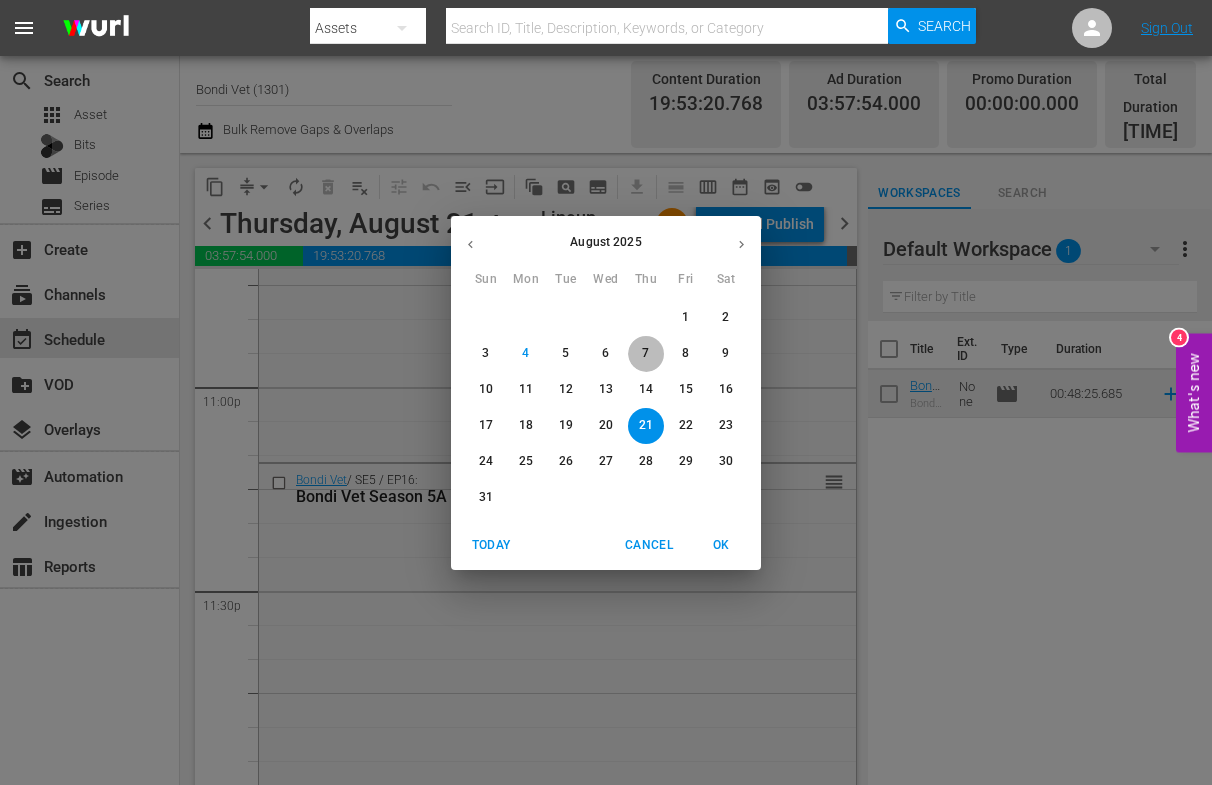 drag, startPoint x: 651, startPoint y: 358, endPoint x: 563, endPoint y: 366, distance: 88.362885 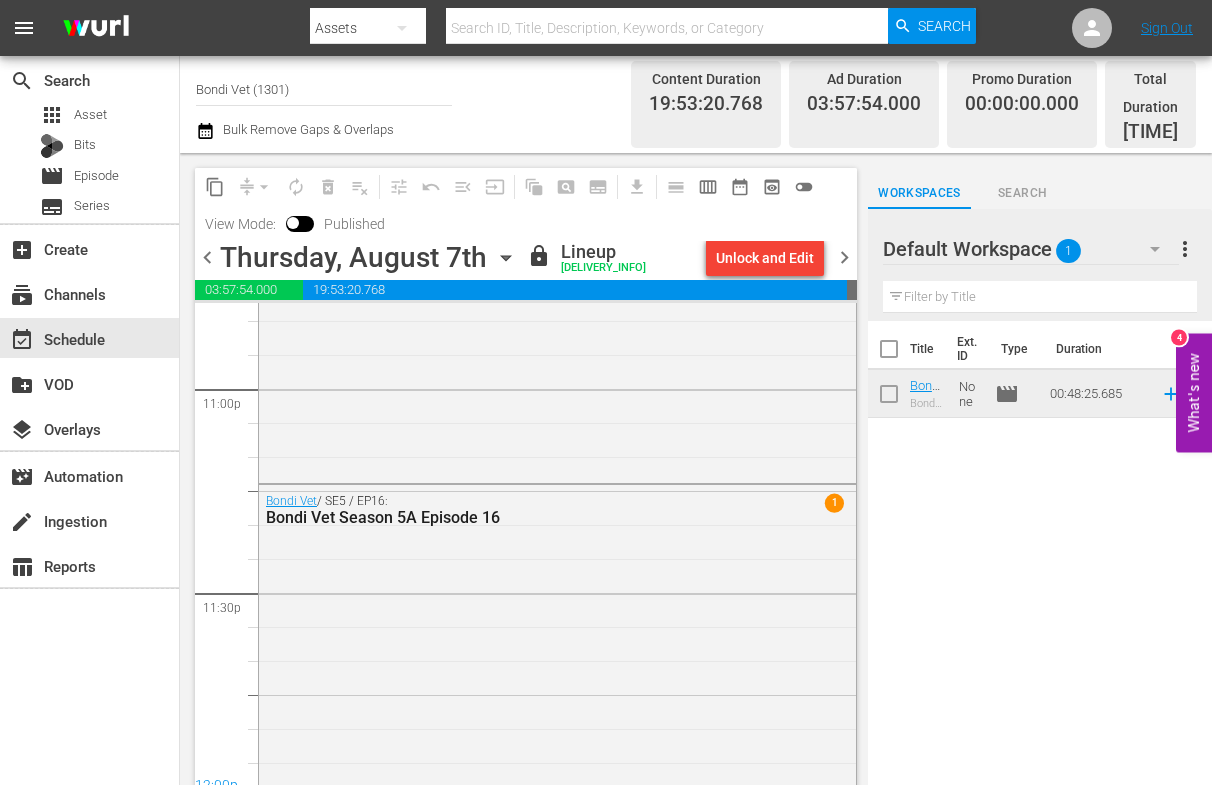scroll, scrollTop: 9317, scrollLeft: 0, axis: vertical 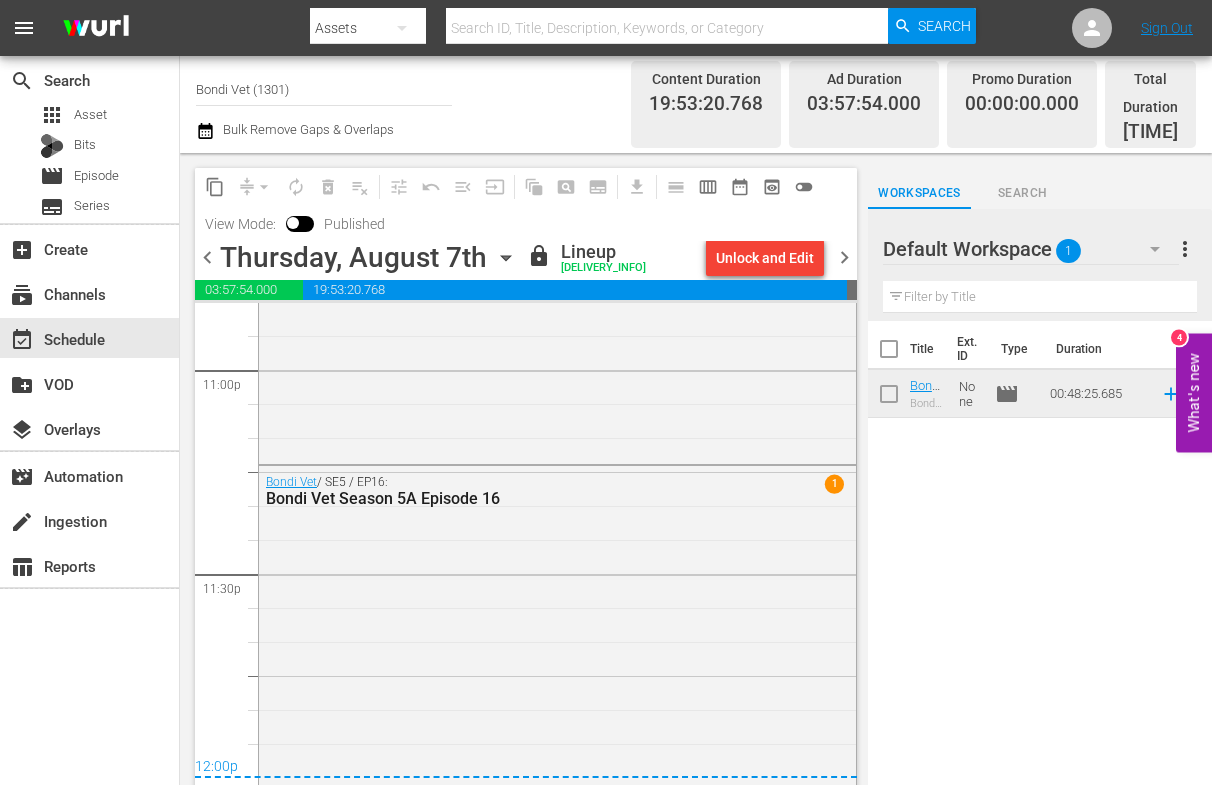 click on "chevron_right" at bounding box center [844, 257] 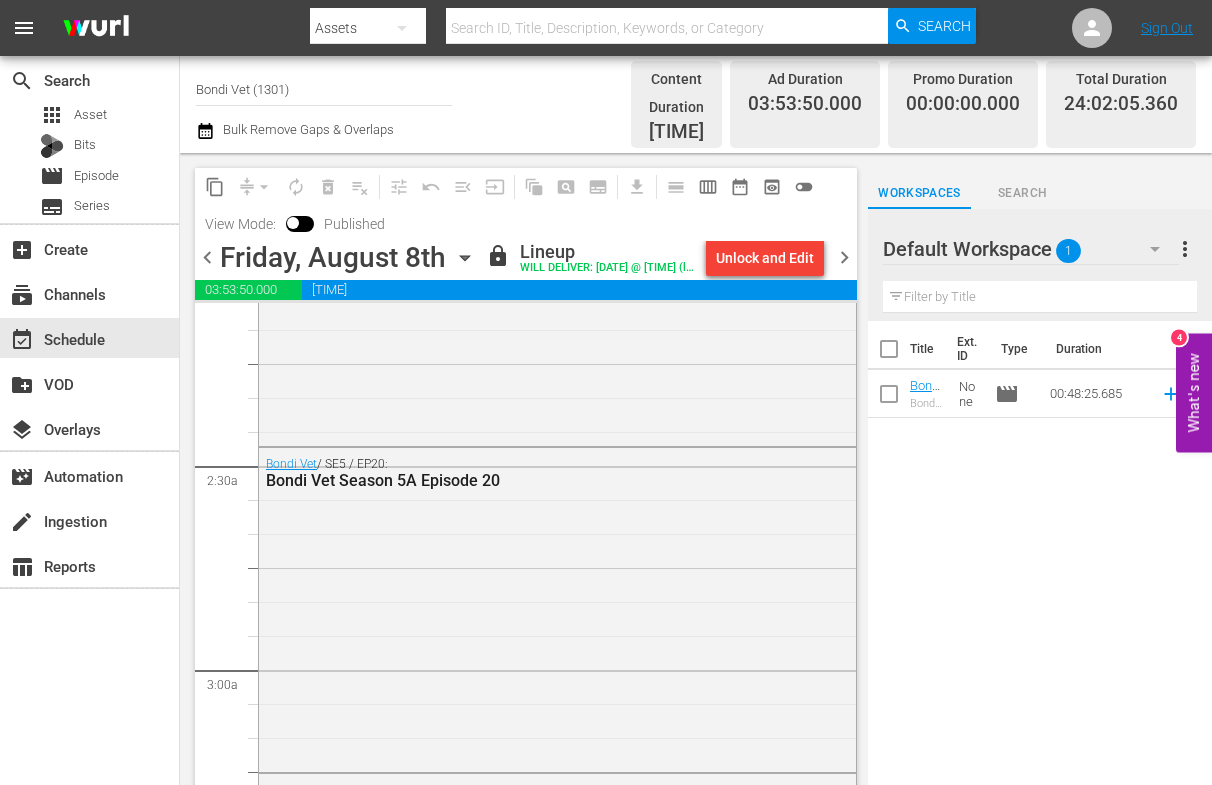 scroll, scrollTop: 0, scrollLeft: 0, axis: both 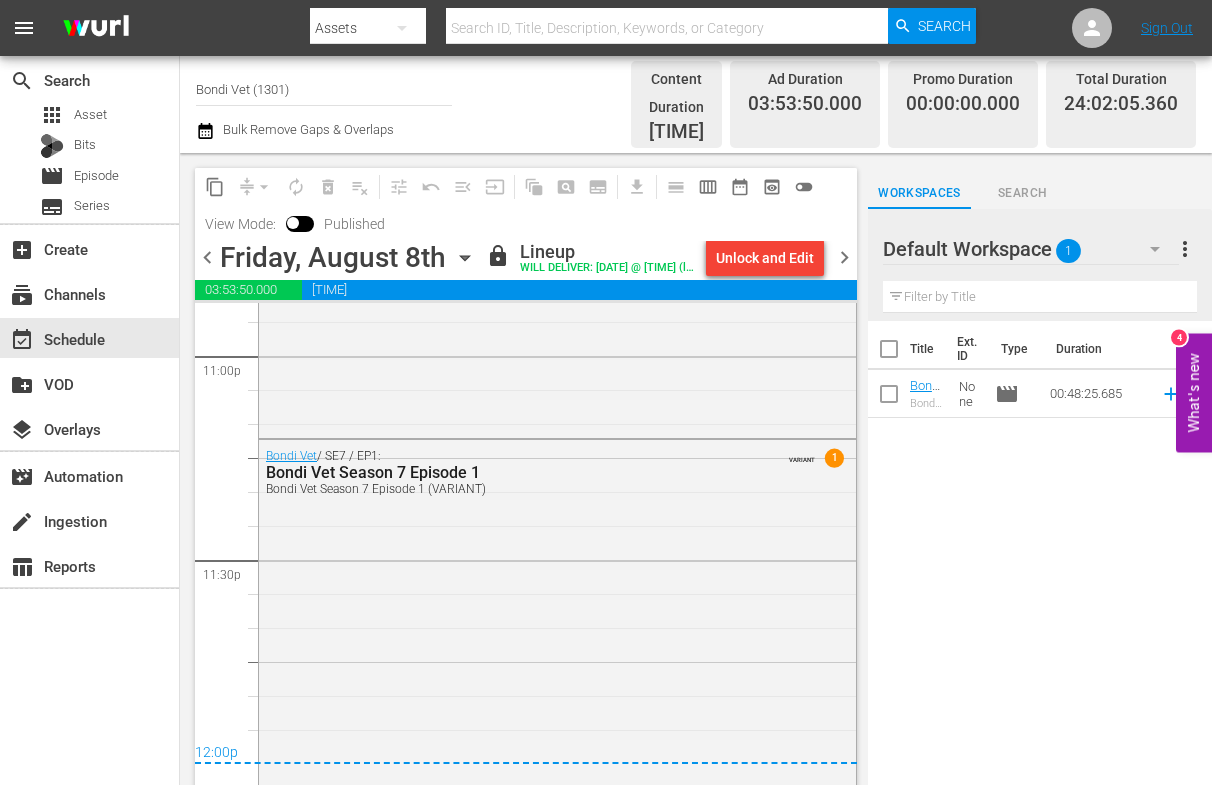 click 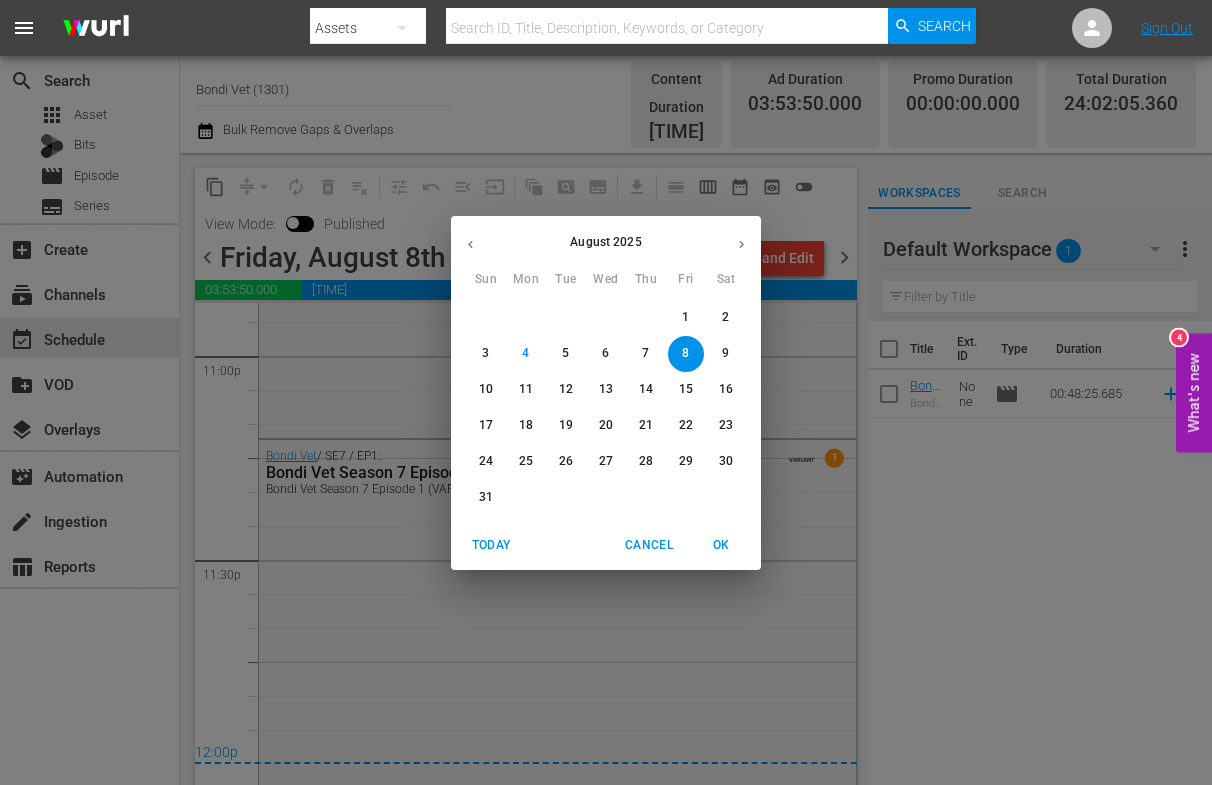 drag, startPoint x: 630, startPoint y: 422, endPoint x: 525, endPoint y: 409, distance: 105.801704 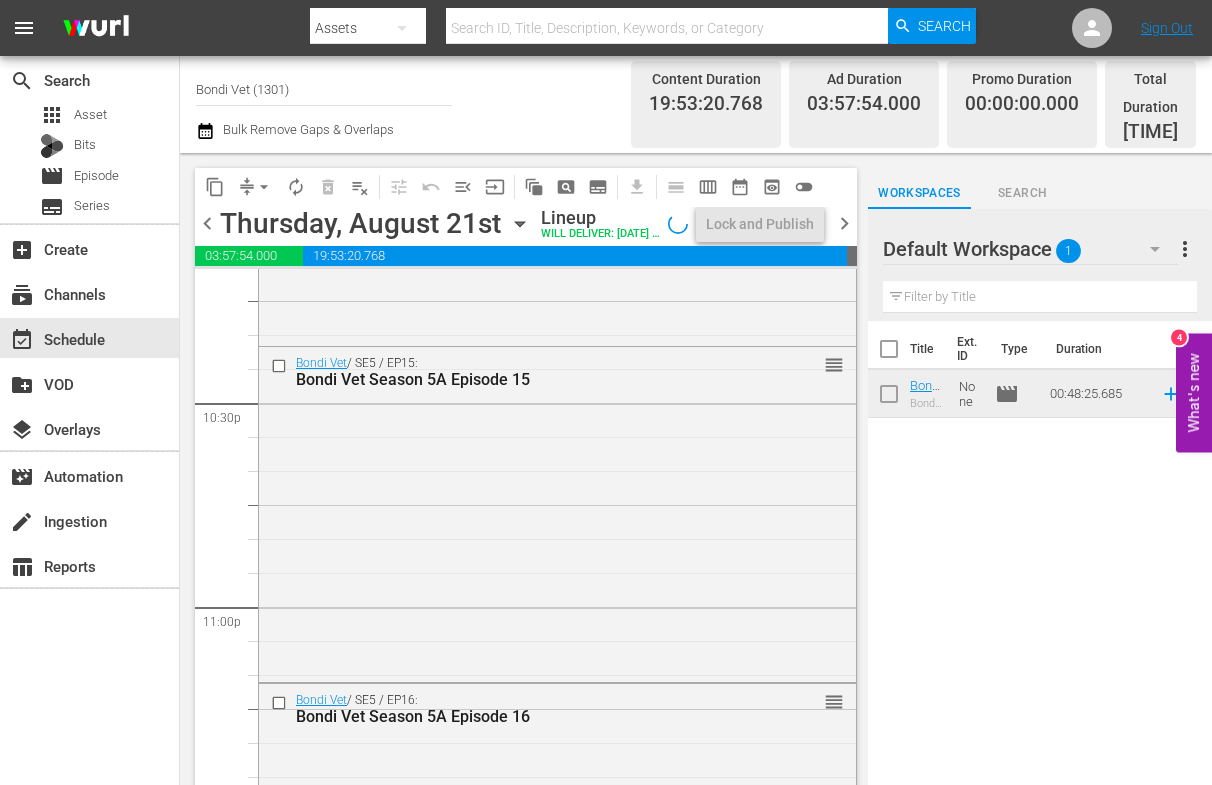 scroll, scrollTop: 9266, scrollLeft: 0, axis: vertical 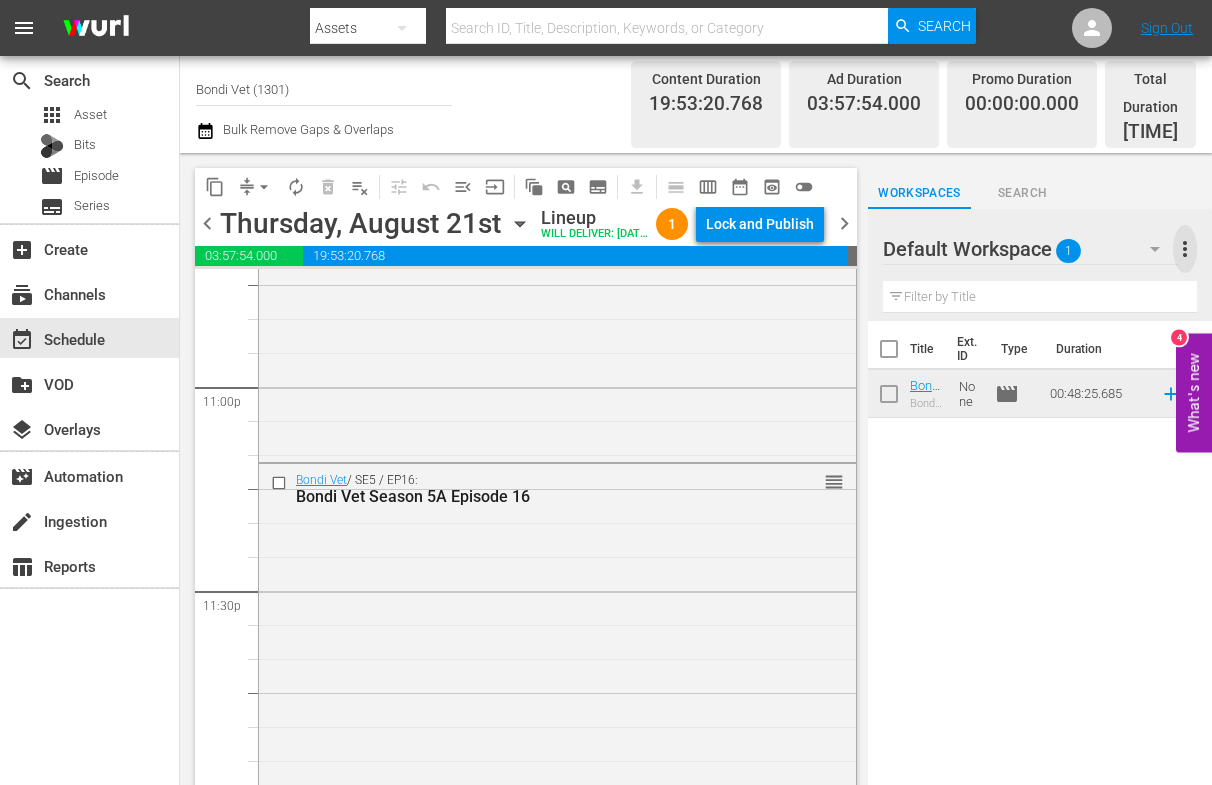 click on "more_vert" at bounding box center [1185, 249] 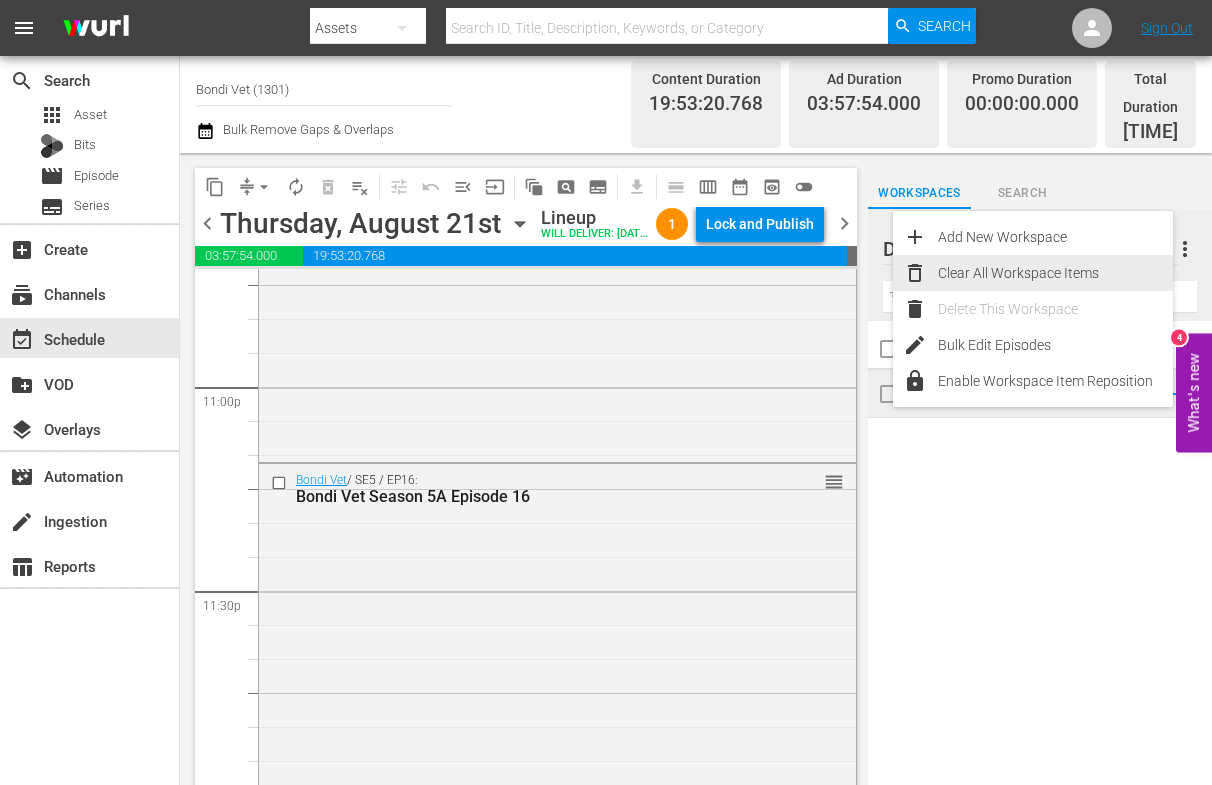 click on "Clear All Workspace Items" at bounding box center [1055, 273] 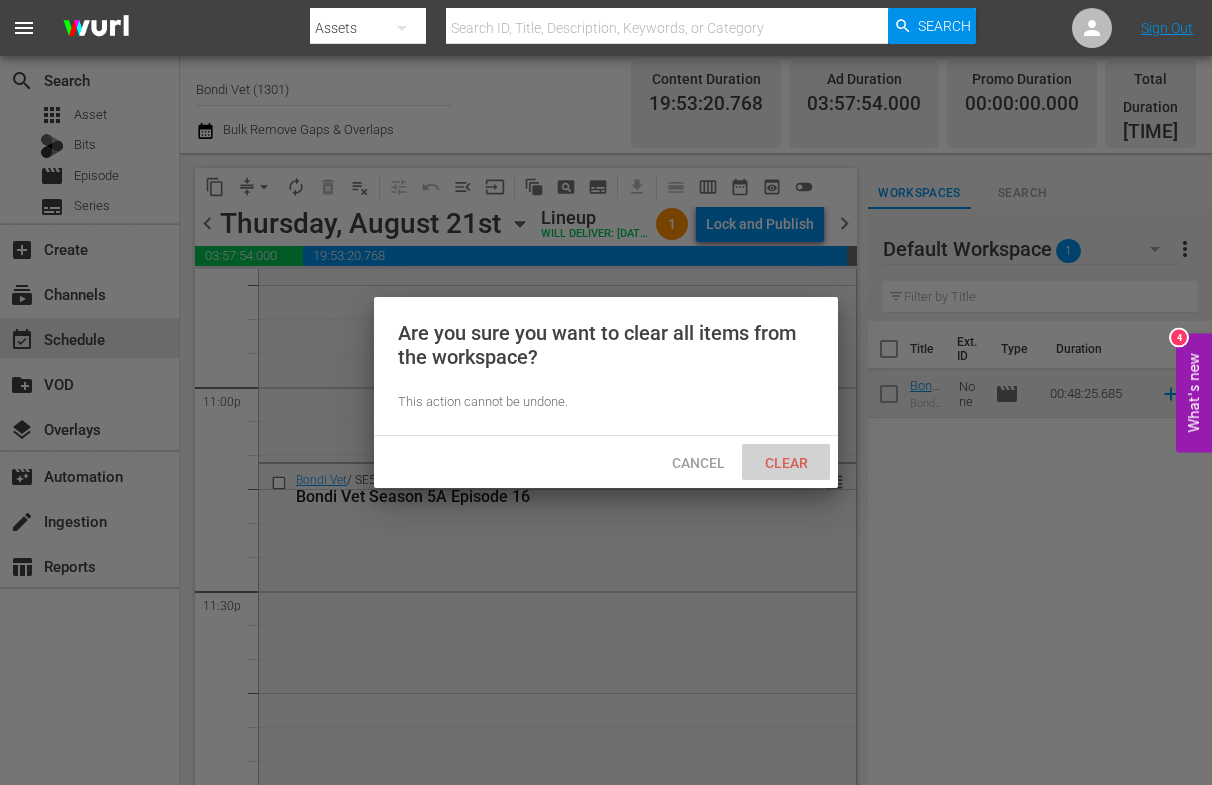 drag, startPoint x: 772, startPoint y: 462, endPoint x: 879, endPoint y: 478, distance: 108.18965 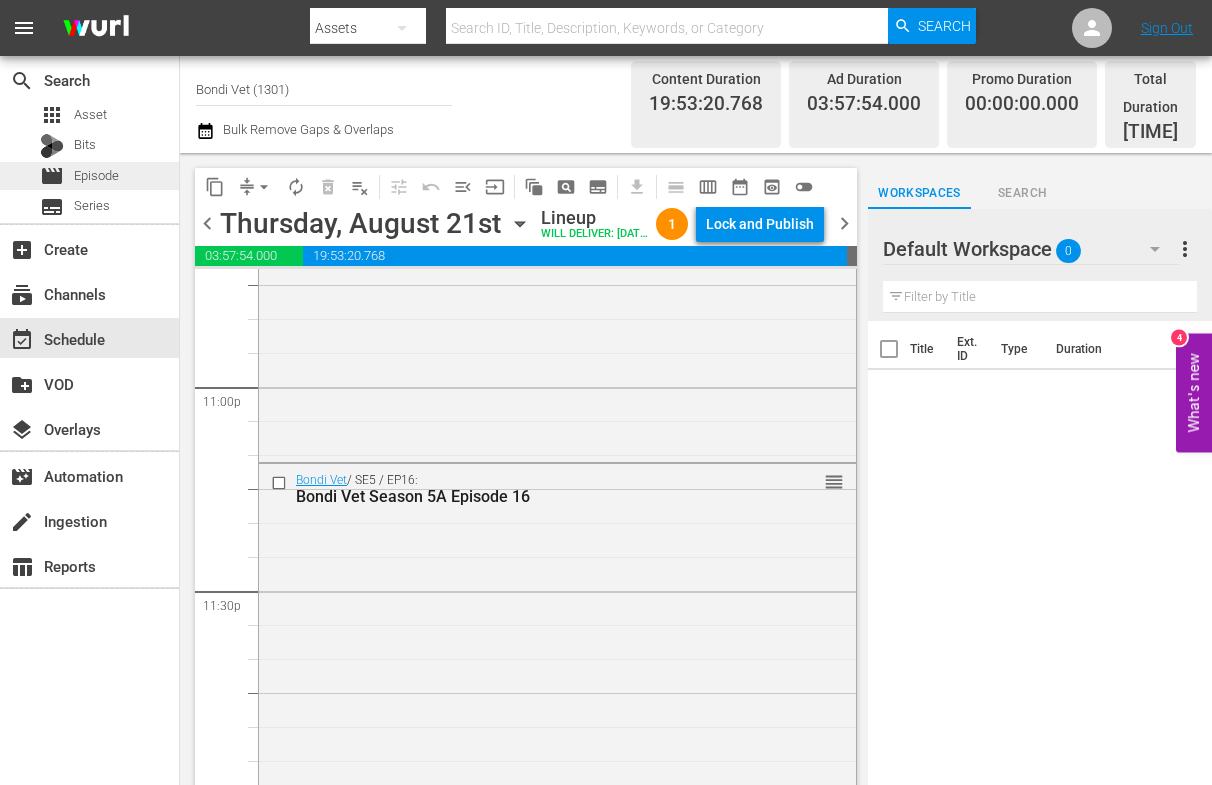 click on "Episode" at bounding box center [96, 176] 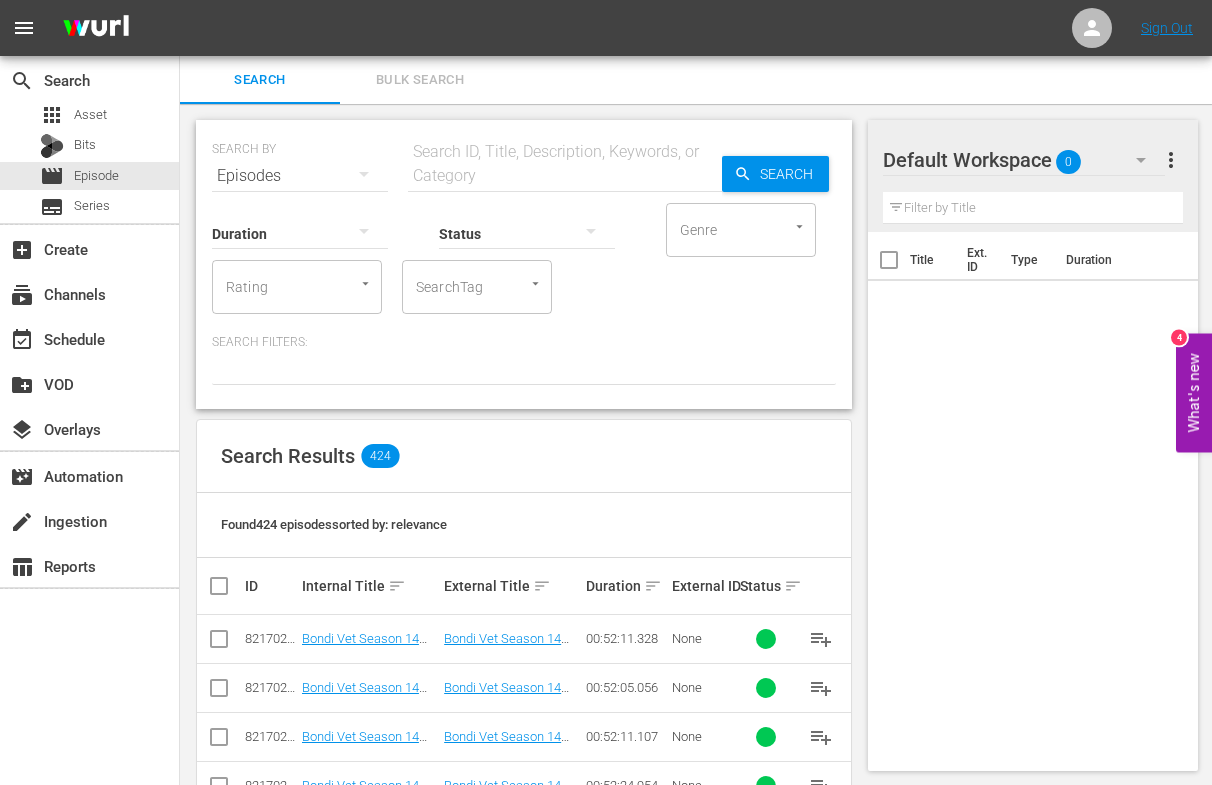 click at bounding box center (565, 176) 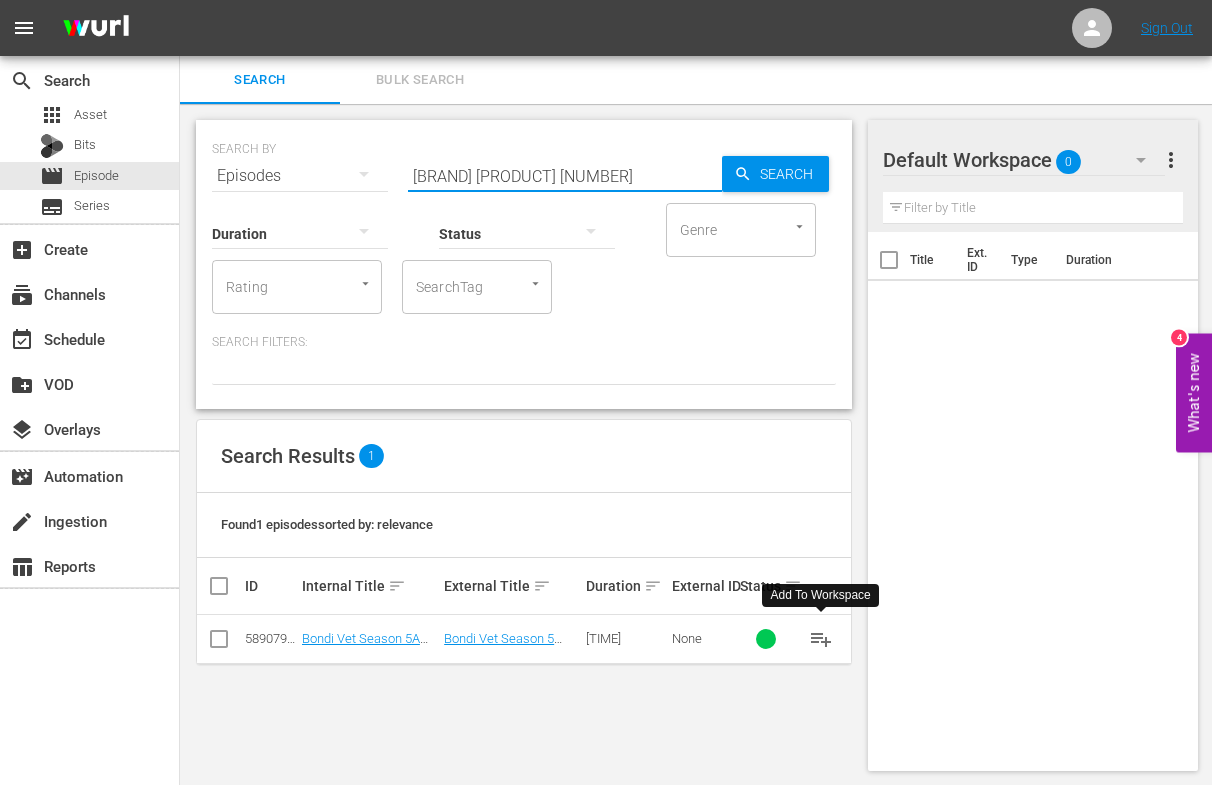 type on "[BRAND] [PRODUCT] [NUMBER]" 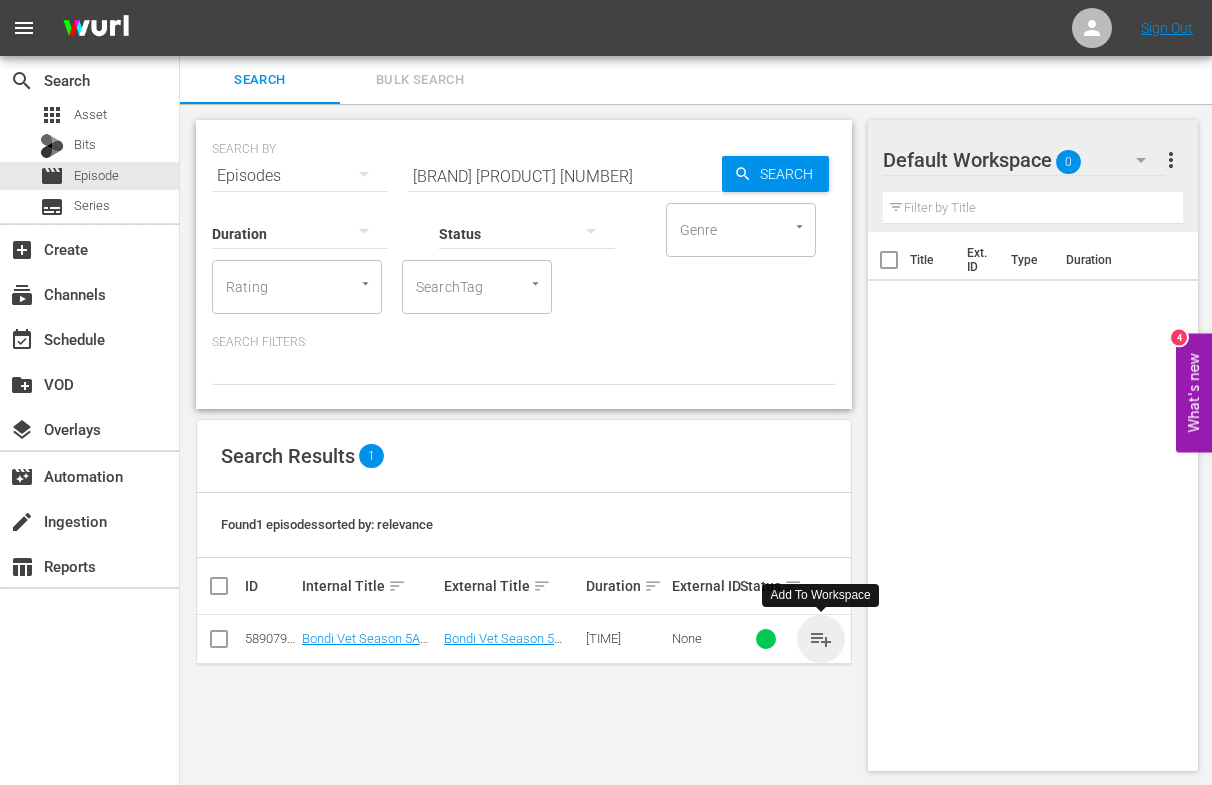 click on "playlist_add" at bounding box center (821, 639) 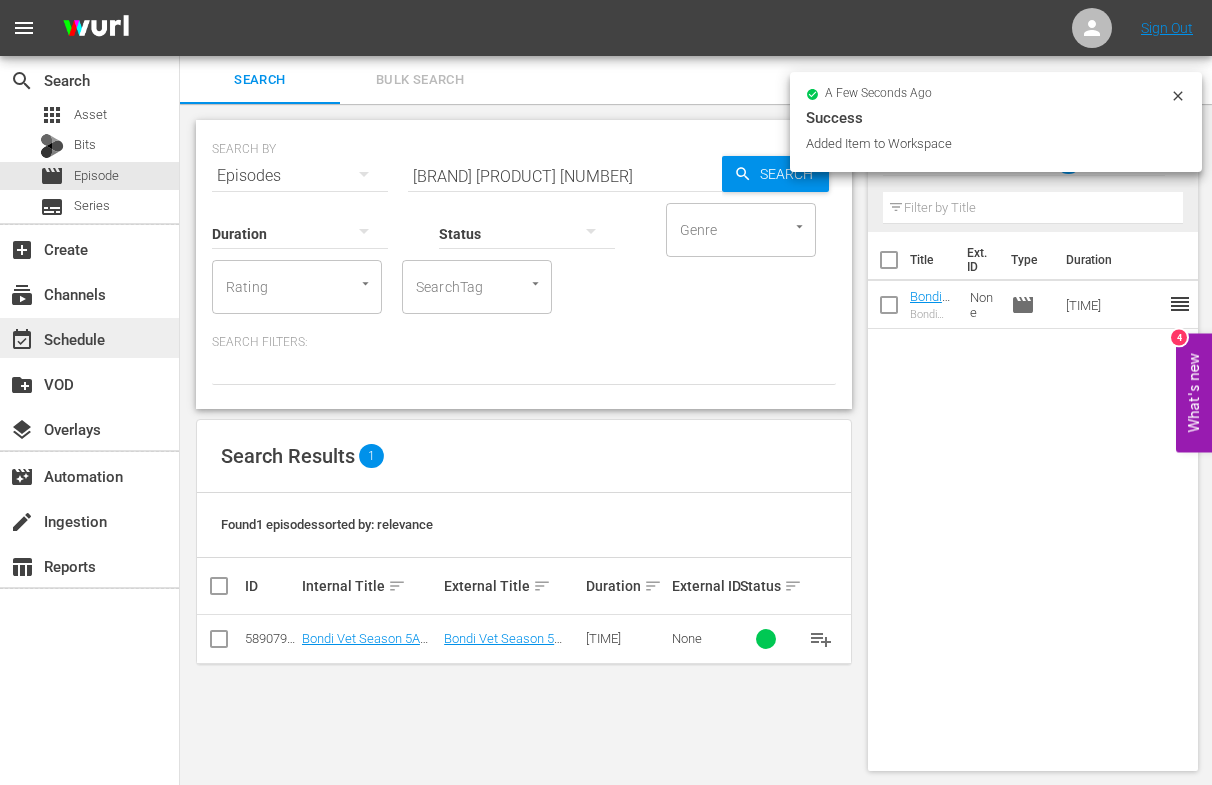 click on "event_available   Schedule" at bounding box center [56, 336] 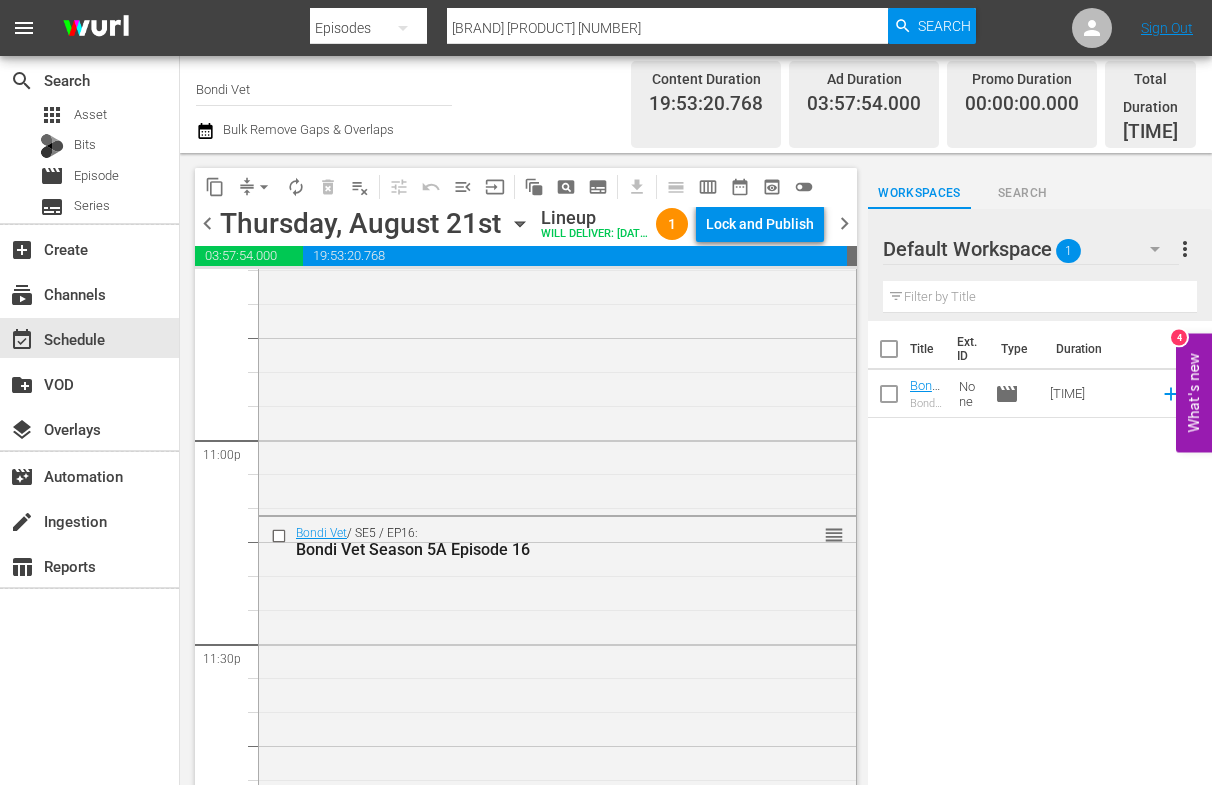 scroll, scrollTop: 9266, scrollLeft: 0, axis: vertical 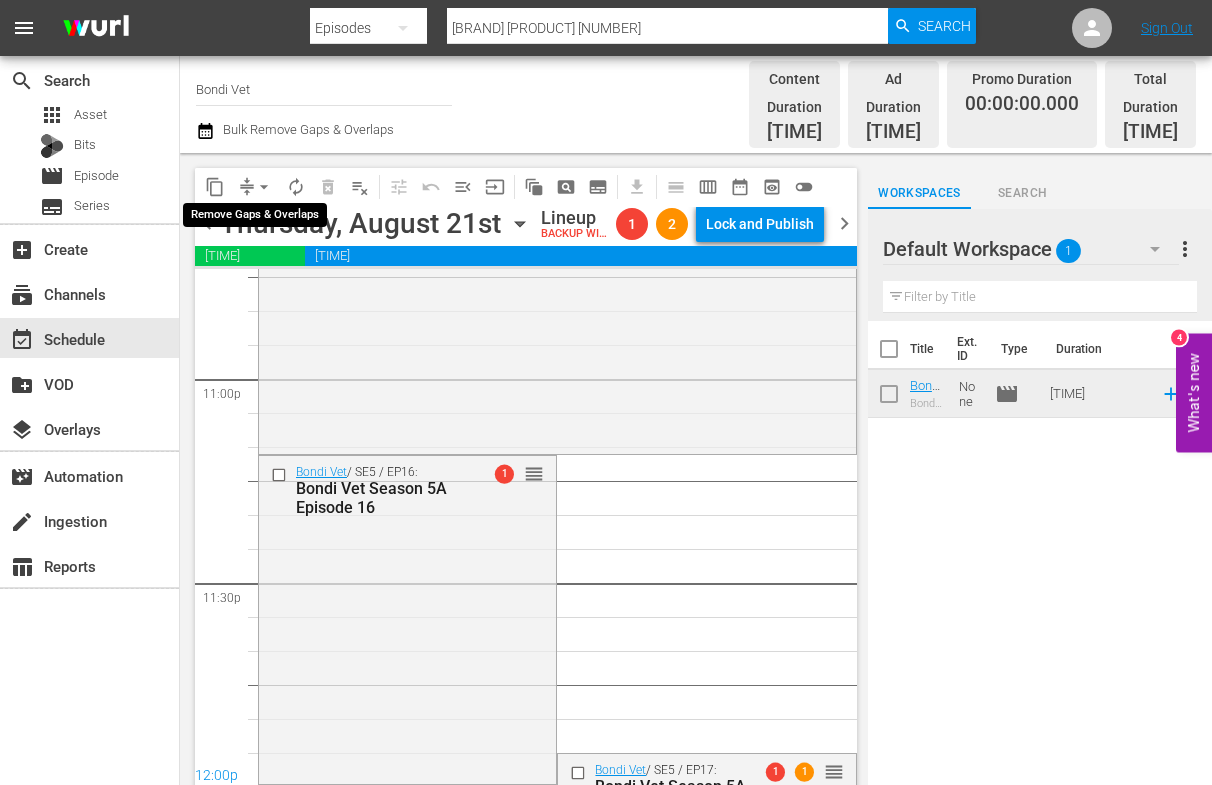 click on "arrow_drop_down" at bounding box center [264, 187] 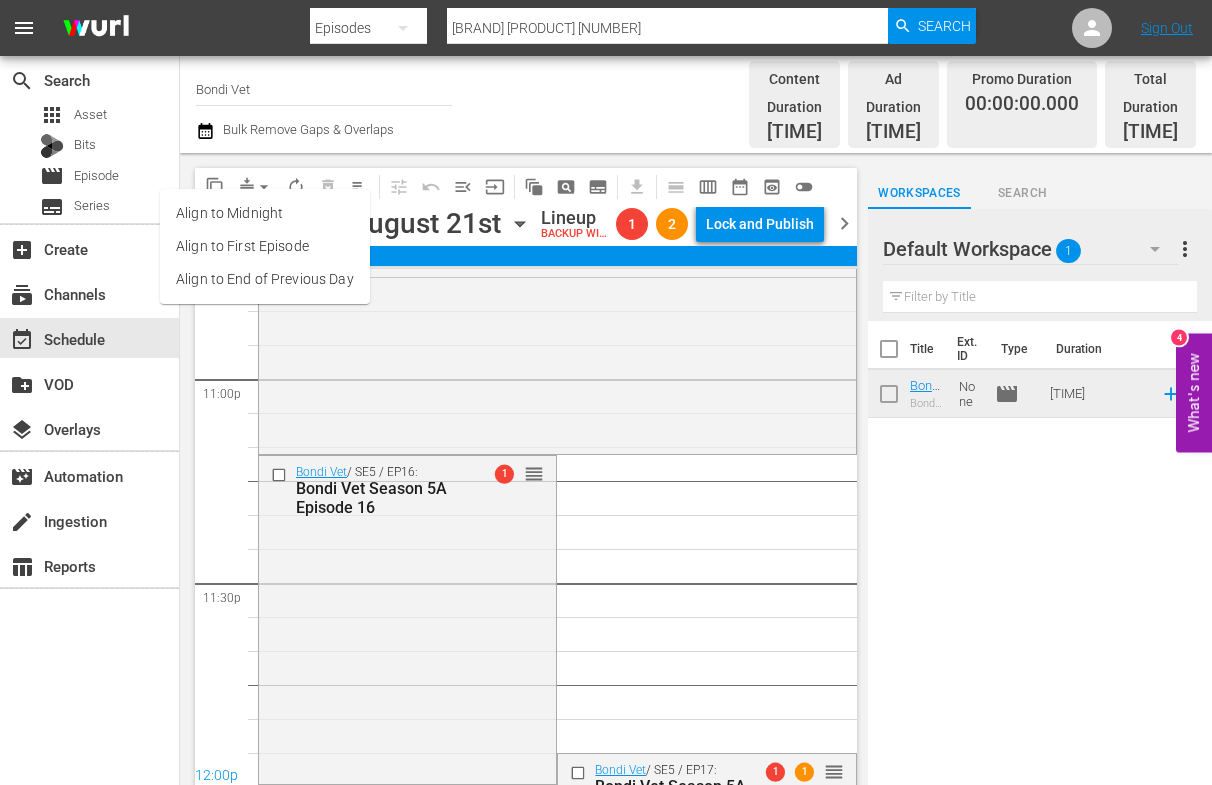 click on "12:00p" at bounding box center (526, 777) 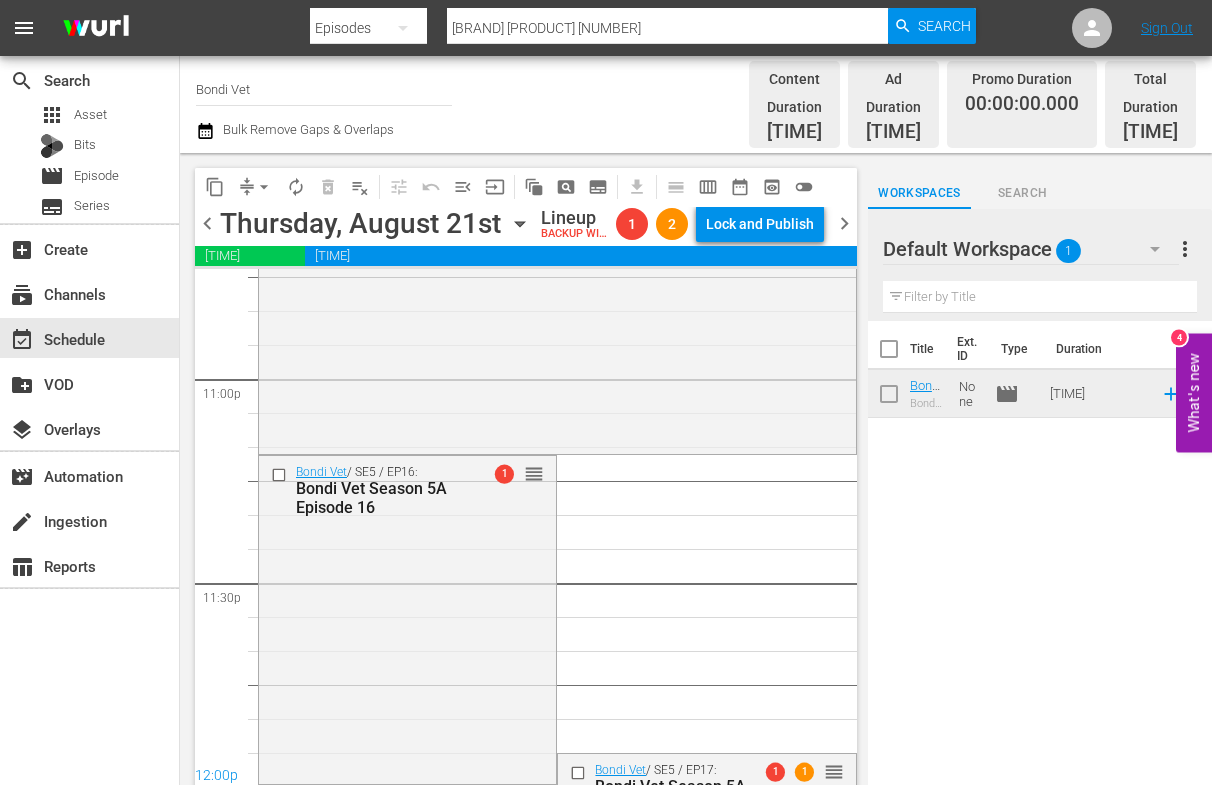 click on "12:00p" at bounding box center [526, 777] 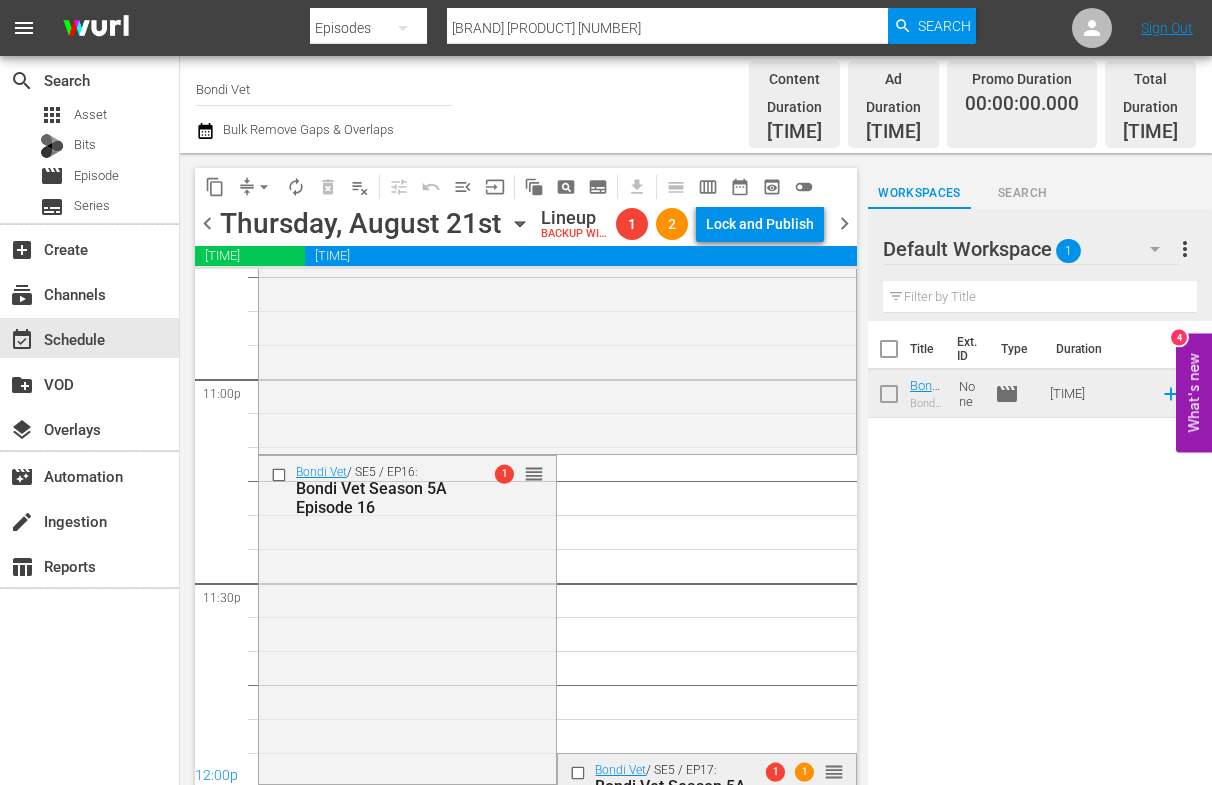 click on "[BRAND] [PRODUCT]  / [SEASON] / [EPISODE]:
[BRAND] [SEASON] [EPISODE]" at bounding box center [675, 789] 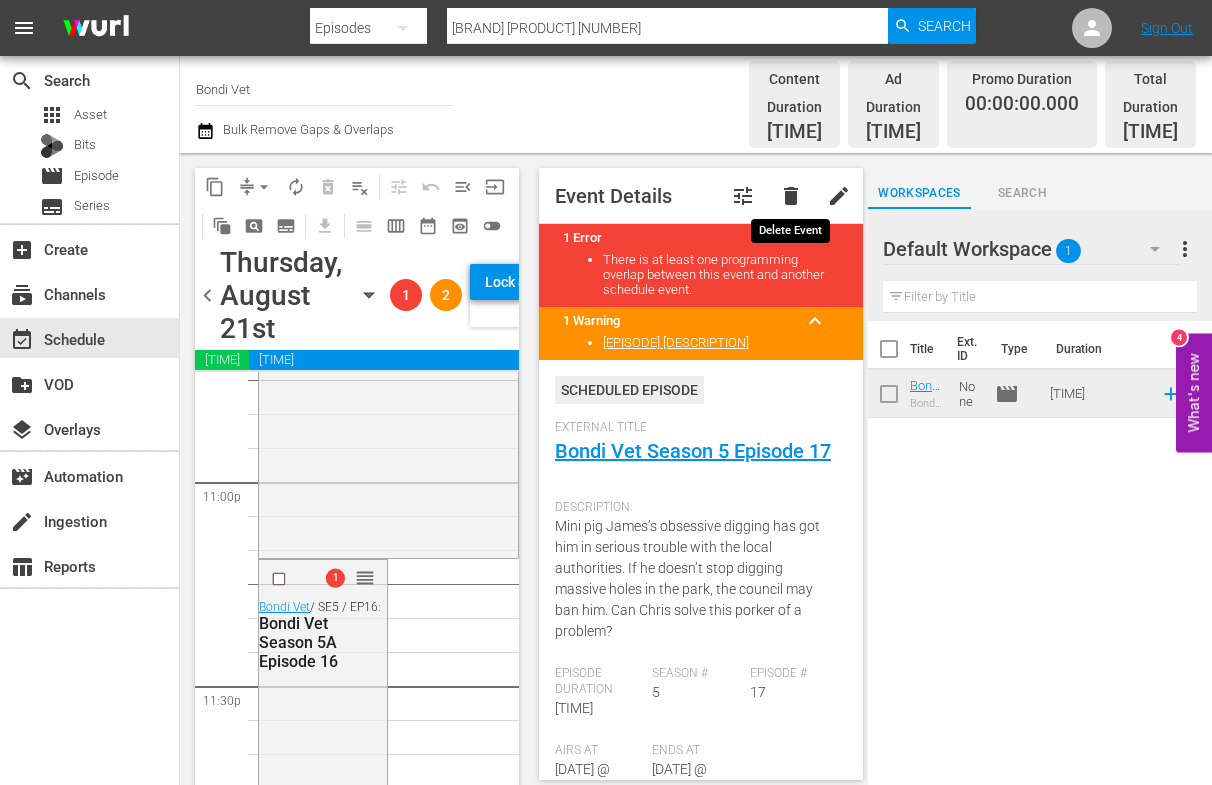 click on "delete" at bounding box center [791, 196] 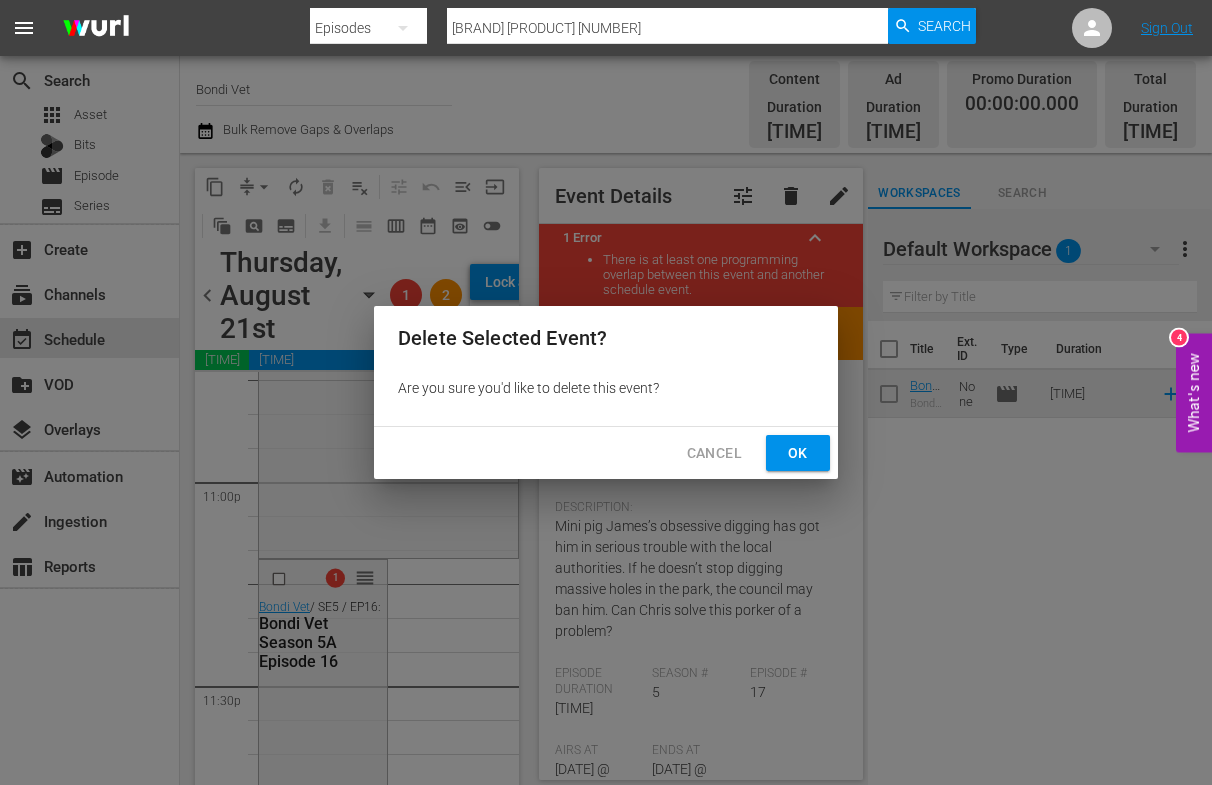 click on "Ok" at bounding box center (798, 453) 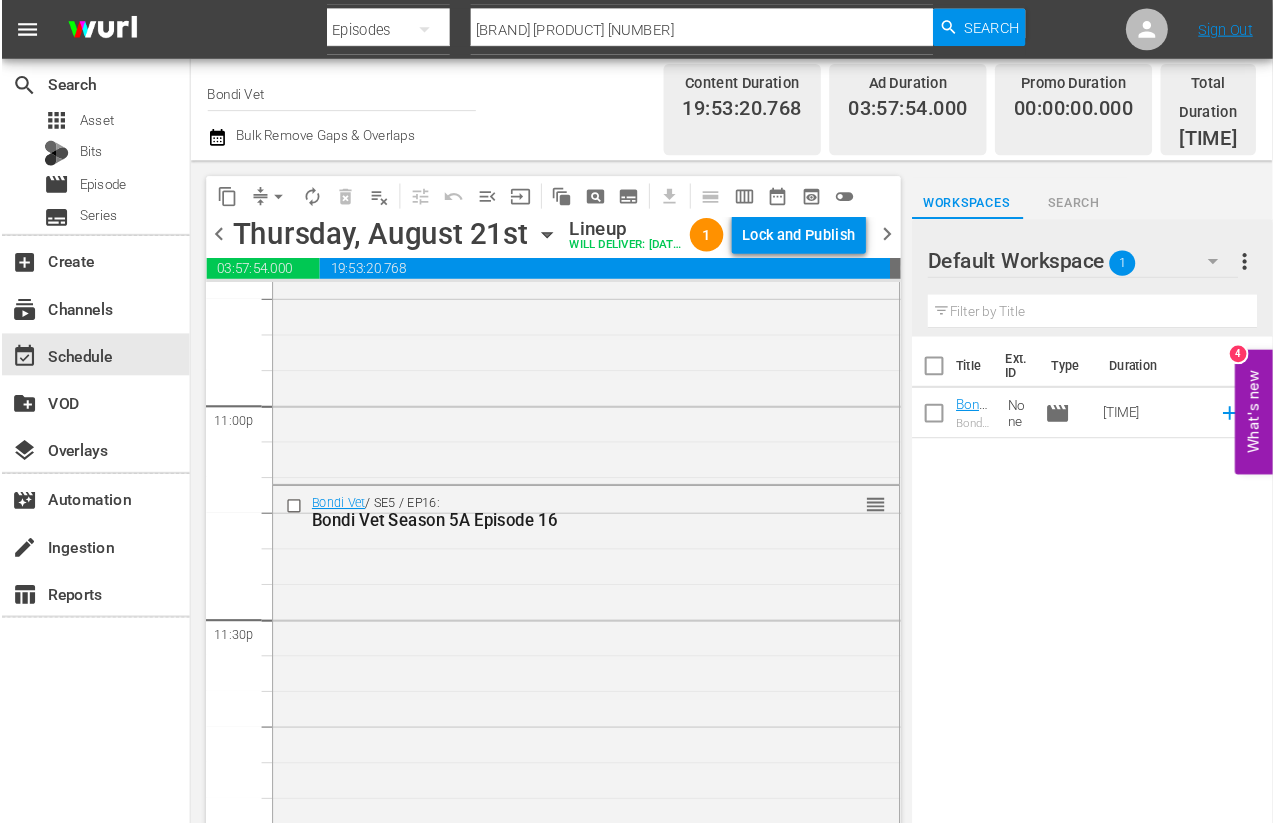 scroll, scrollTop: 9228, scrollLeft: 0, axis: vertical 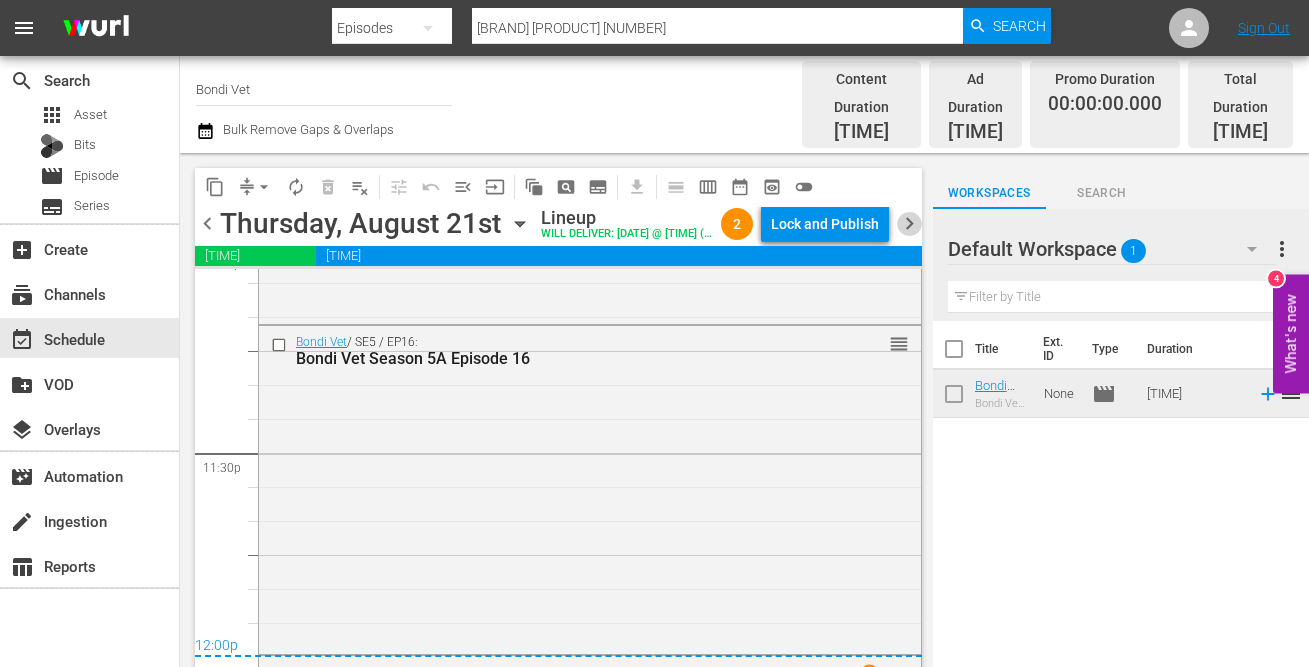 click on "chevron_right" at bounding box center (909, 223) 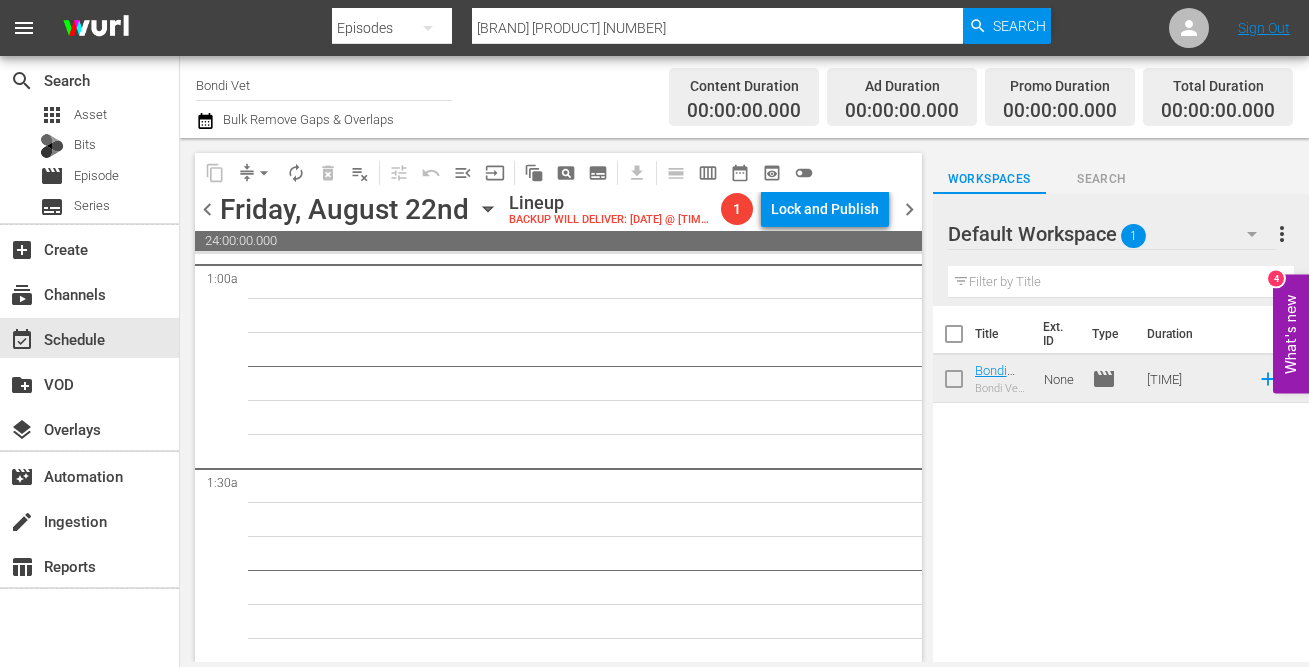 scroll, scrollTop: 0, scrollLeft: 0, axis: both 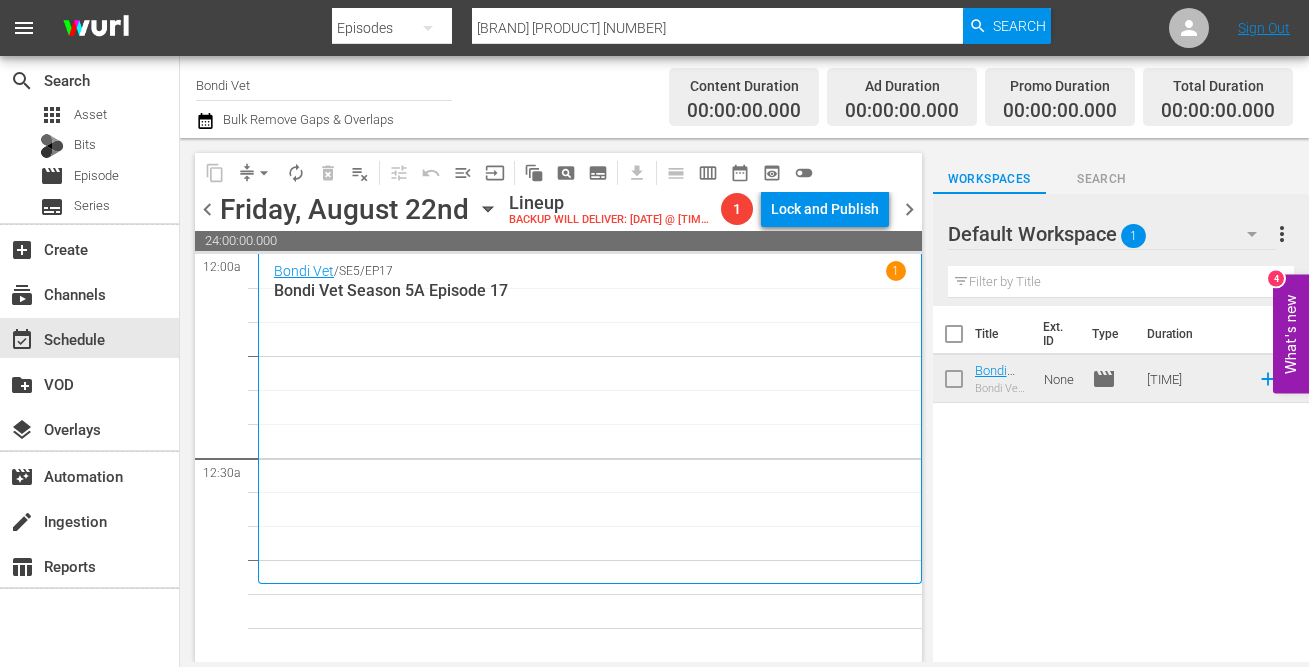 click on "Bondi Vet Season 5A Episode 17" at bounding box center (590, 290) 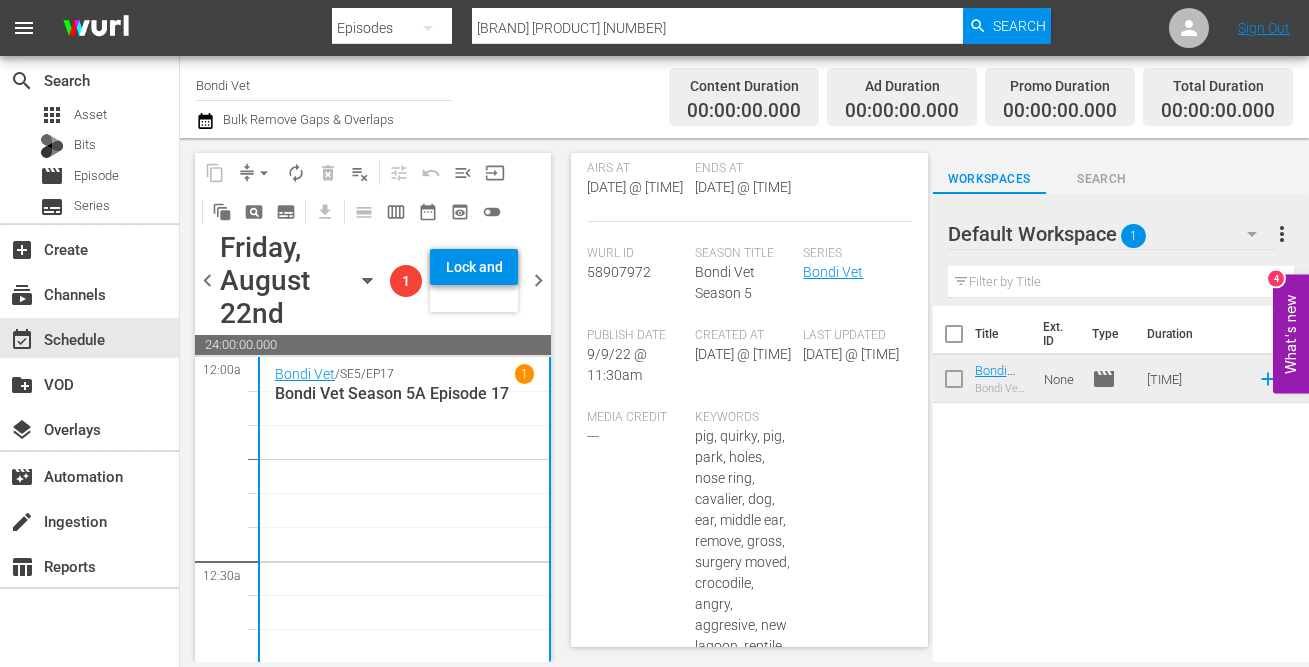 scroll, scrollTop: 0, scrollLeft: 0, axis: both 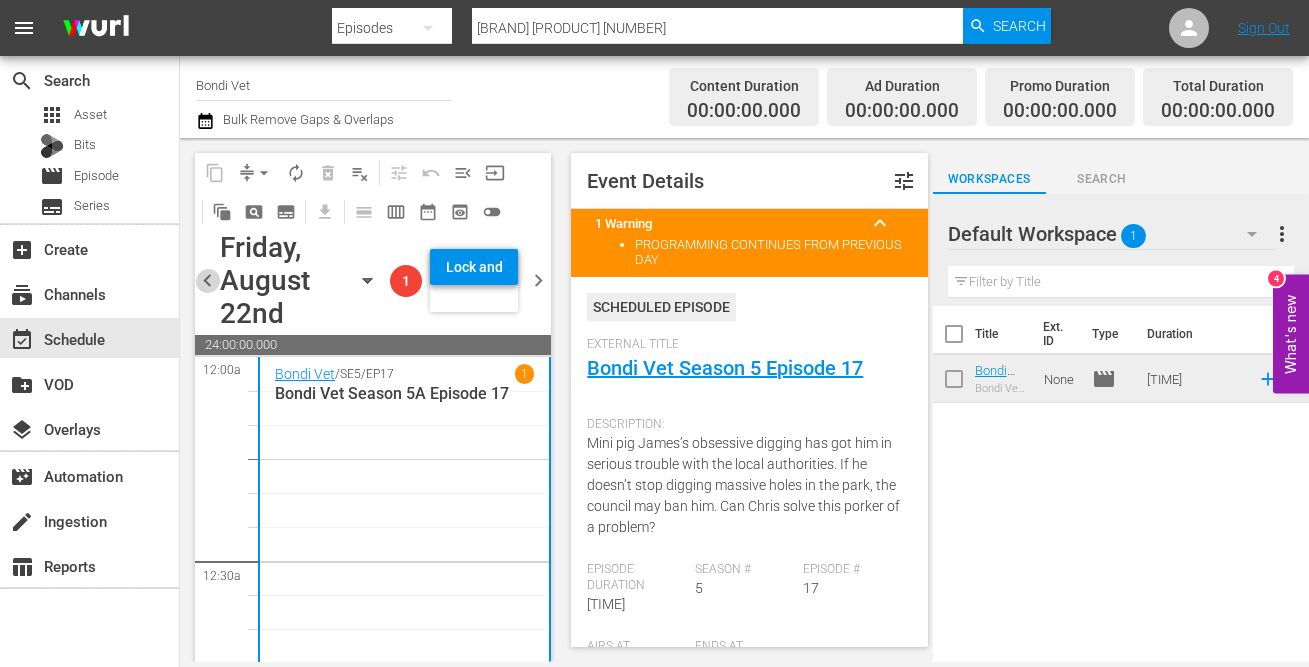click on "chevron_left" at bounding box center (207, 280) 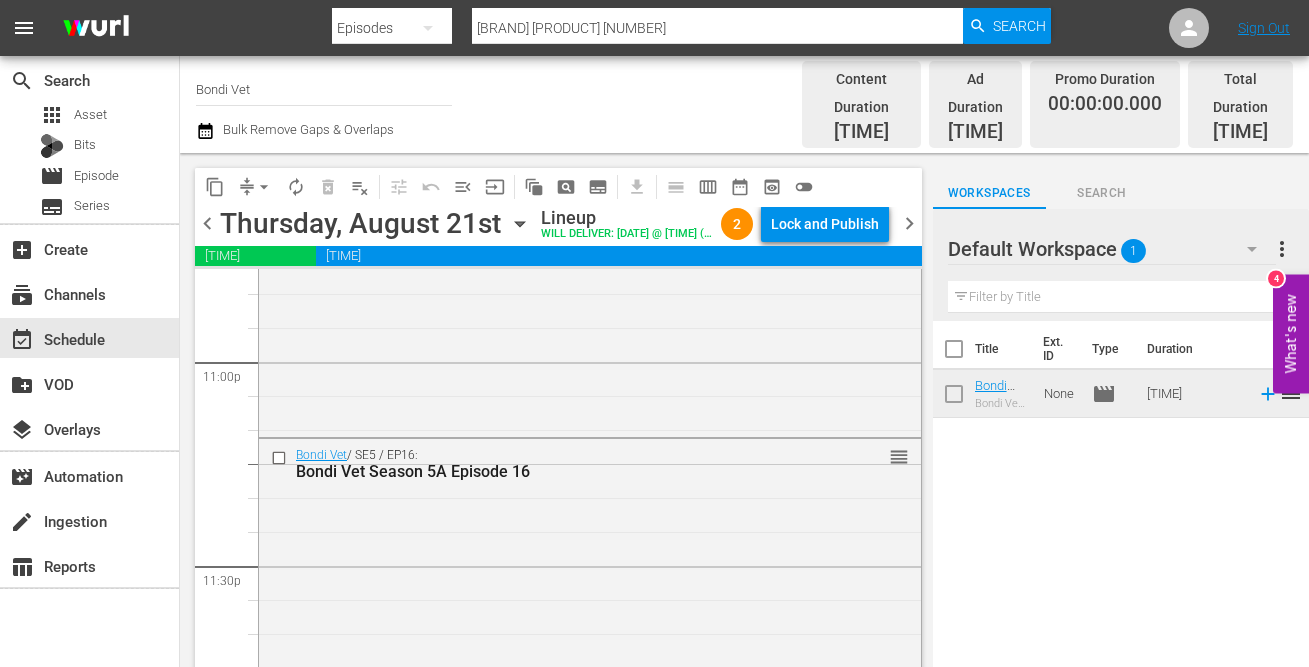 scroll, scrollTop: 9713, scrollLeft: 0, axis: vertical 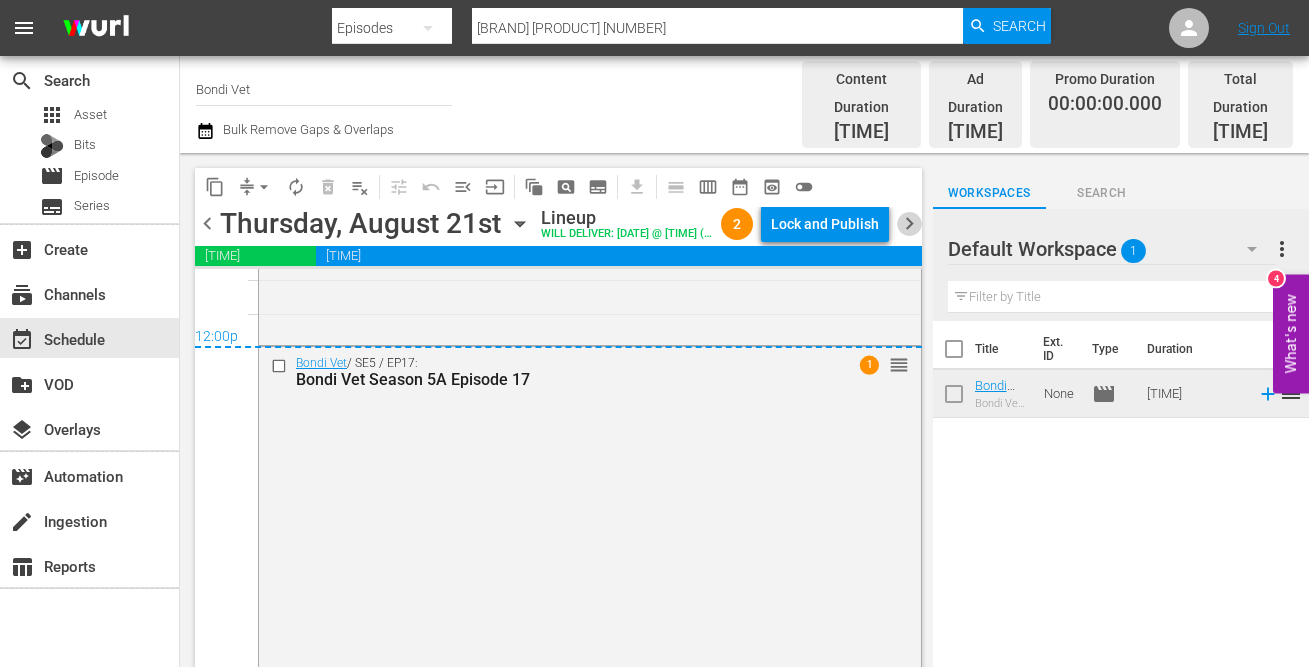 click on "chevron_right" at bounding box center (909, 223) 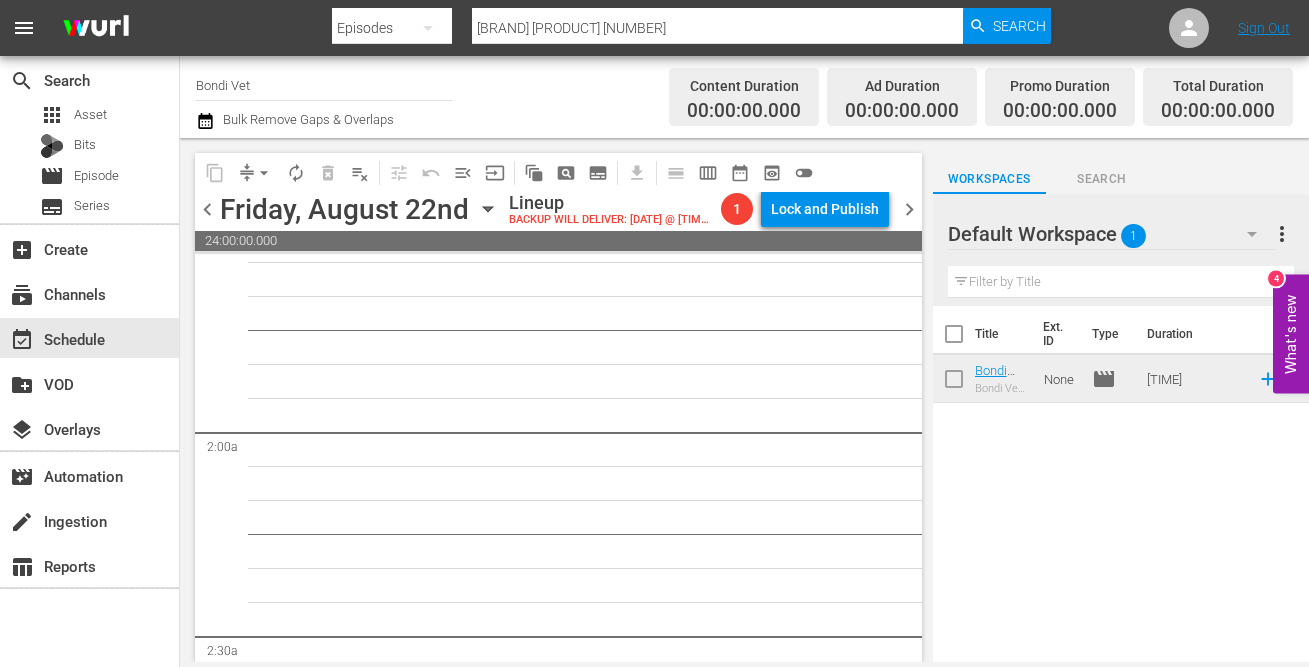 scroll, scrollTop: 0, scrollLeft: 0, axis: both 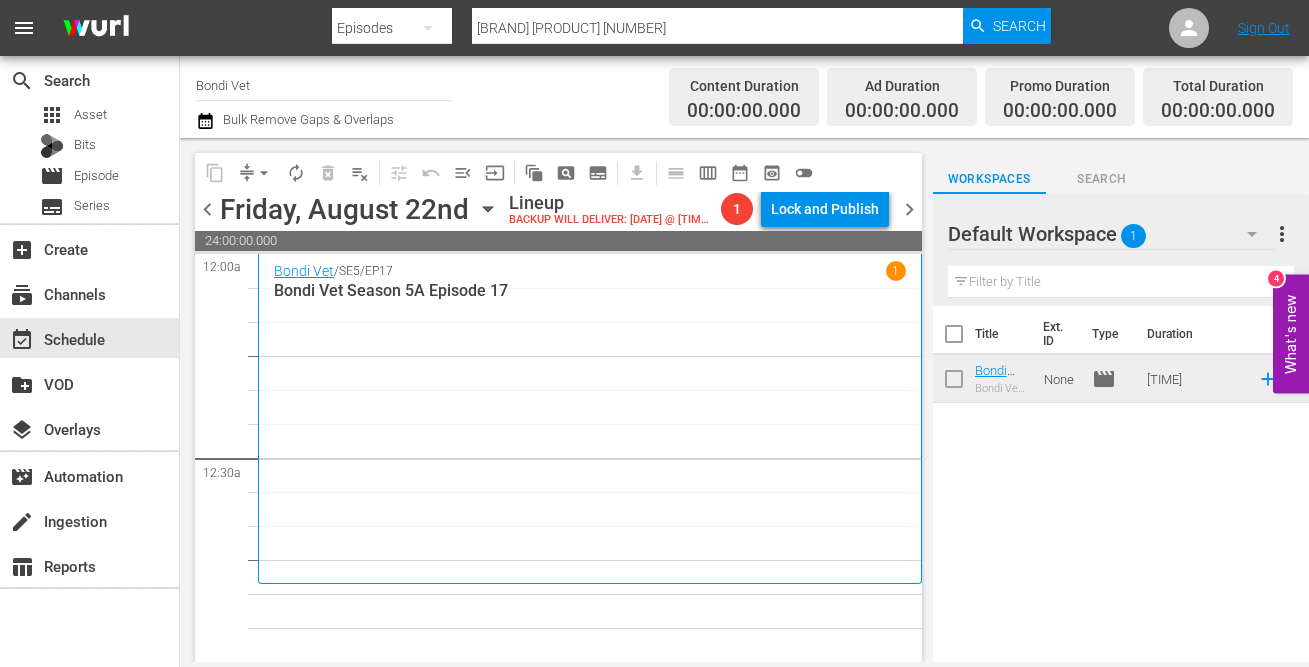 click 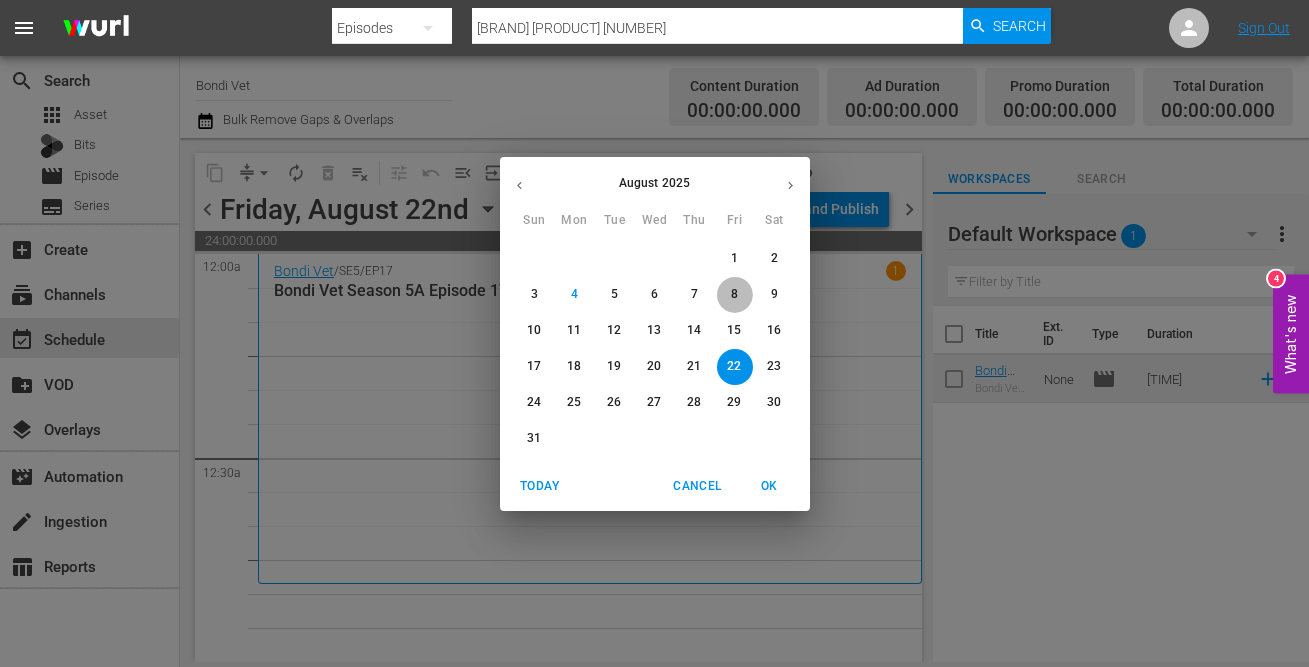 click on "8" at bounding box center (734, 294) 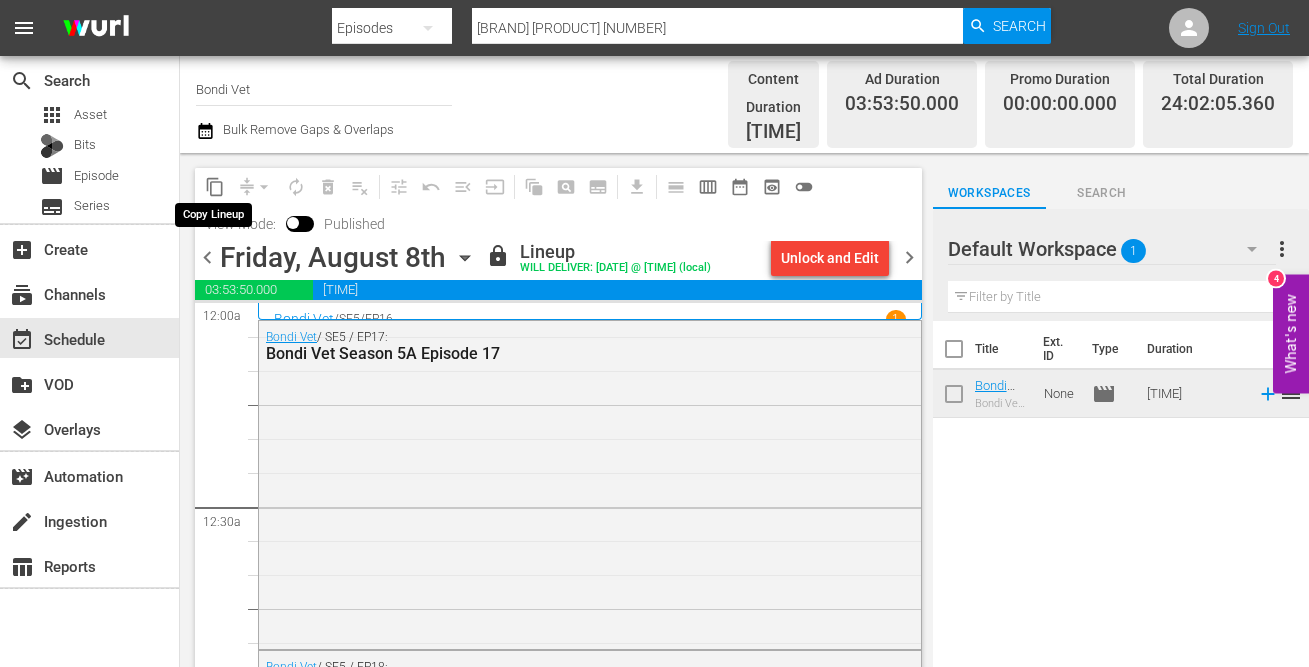 click on "content_copy" at bounding box center [215, 187] 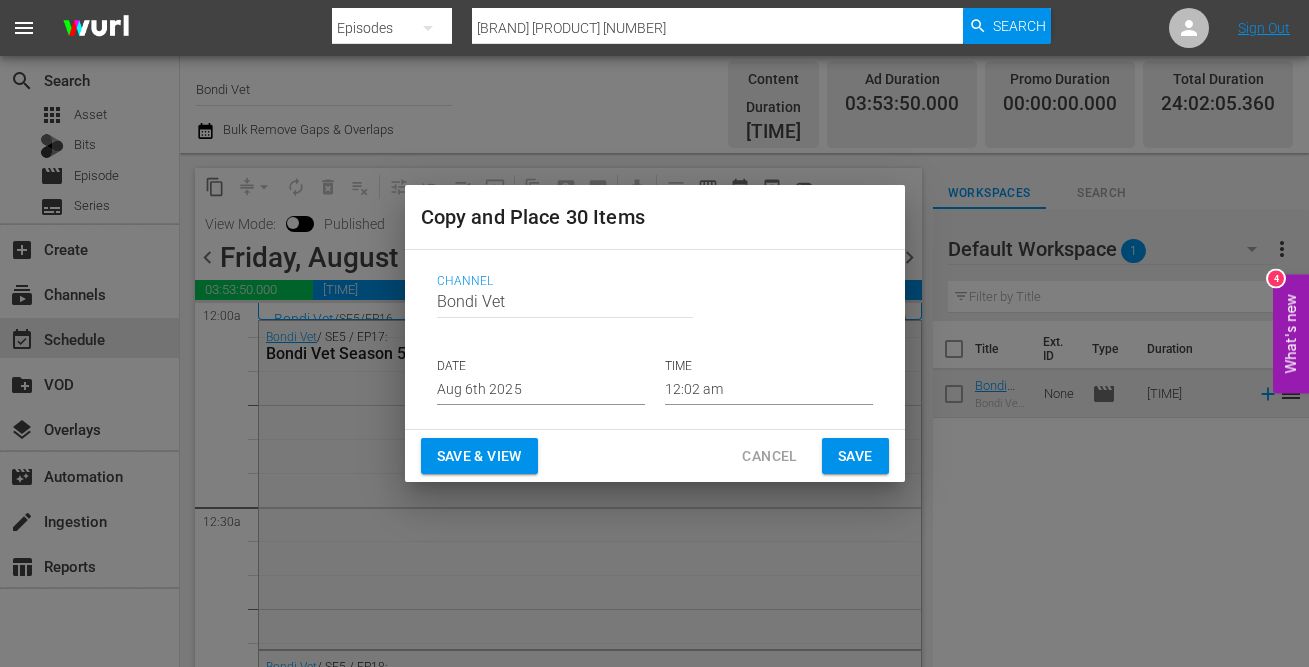 click on "Aug 6th 2025" at bounding box center [541, 390] 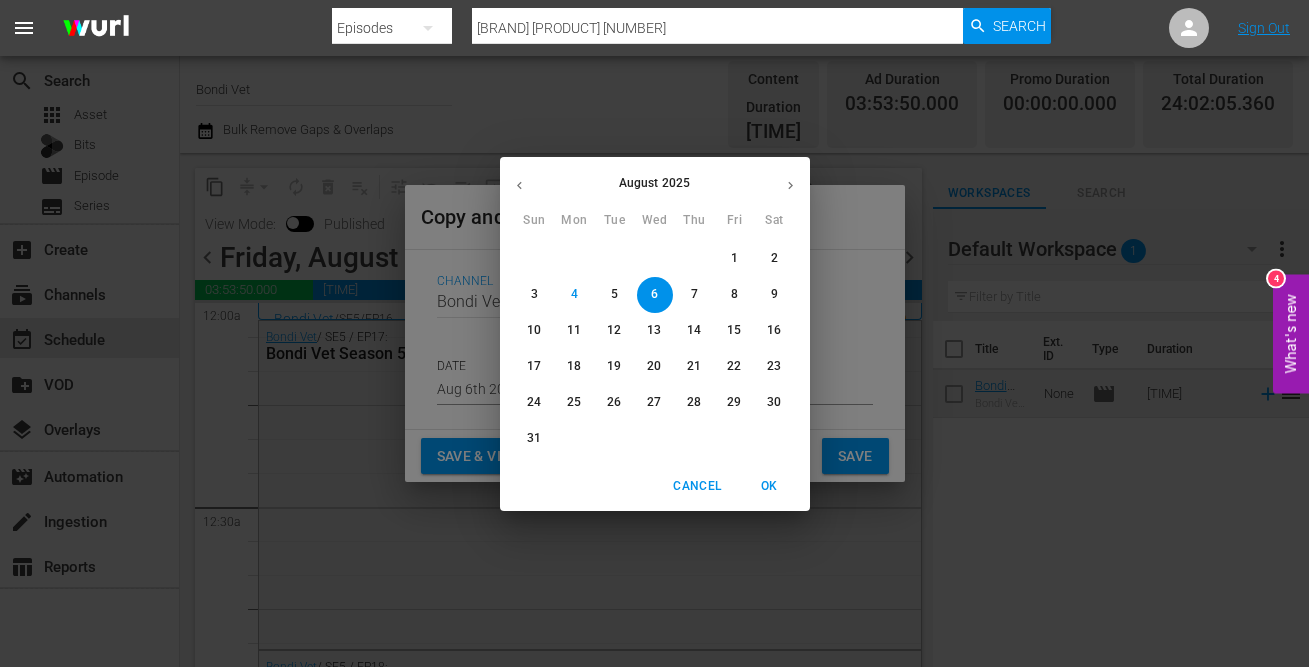 click on "22" at bounding box center [735, 366] 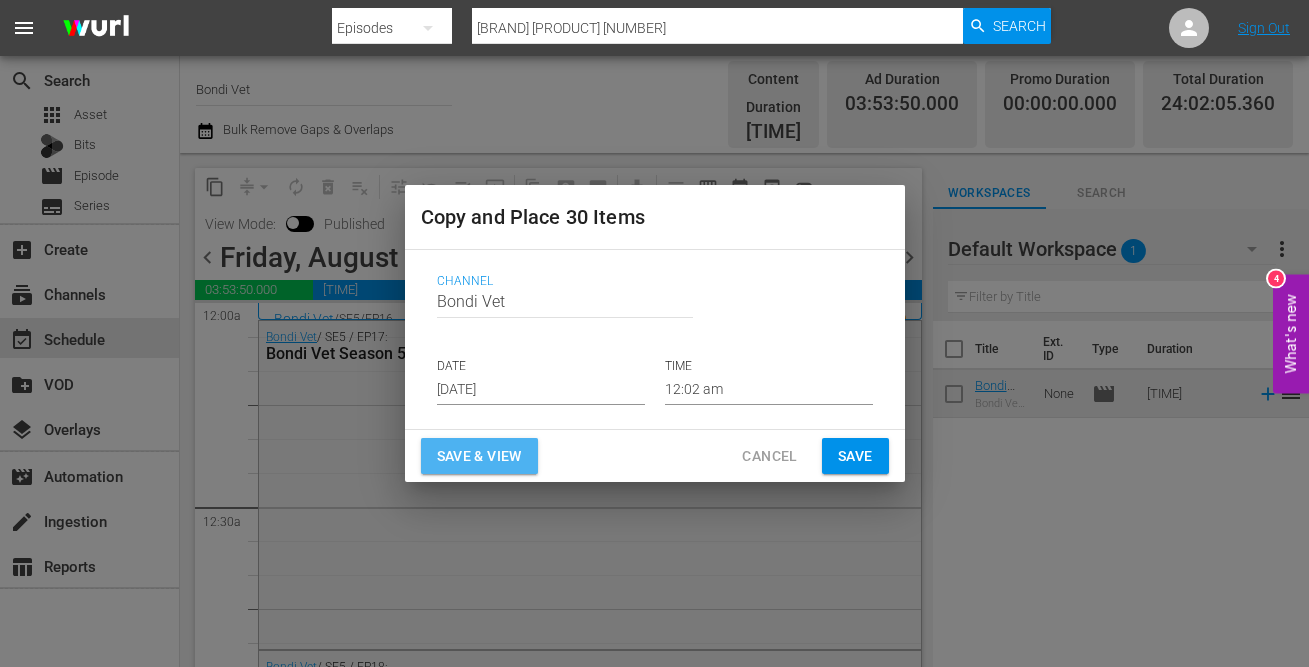 click on "Save & View" at bounding box center (479, 456) 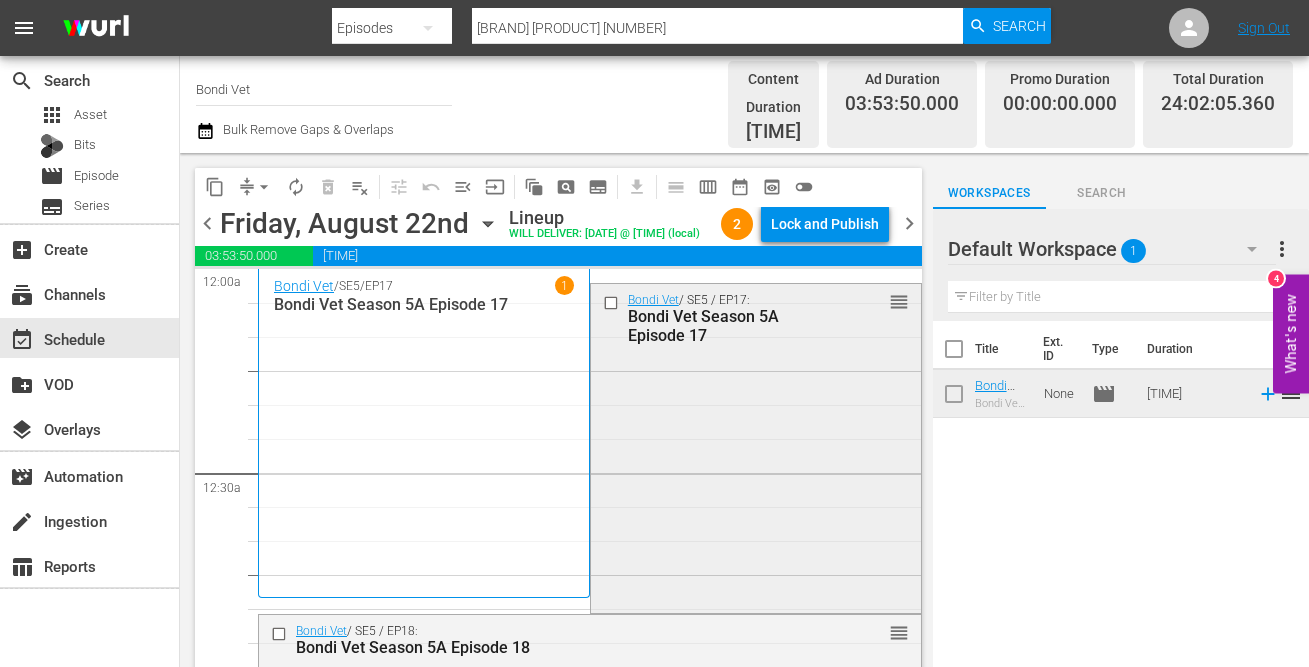 click at bounding box center [612, 302] 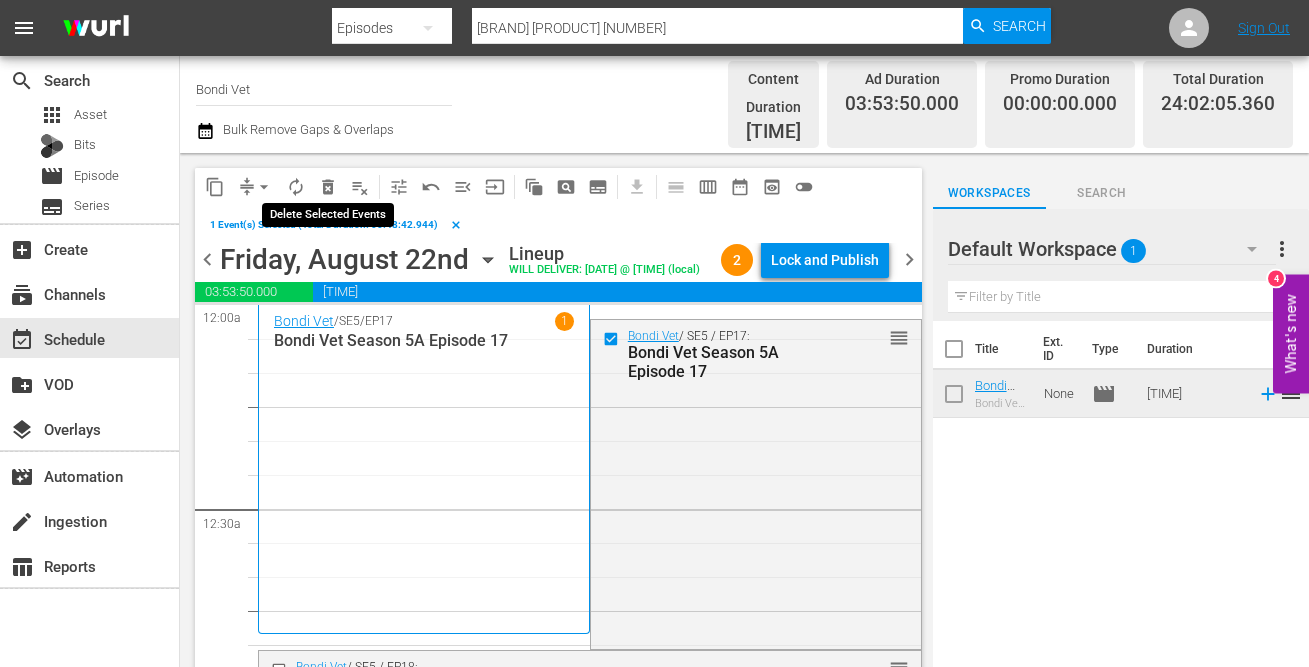 click on "delete_forever_outlined" at bounding box center [328, 187] 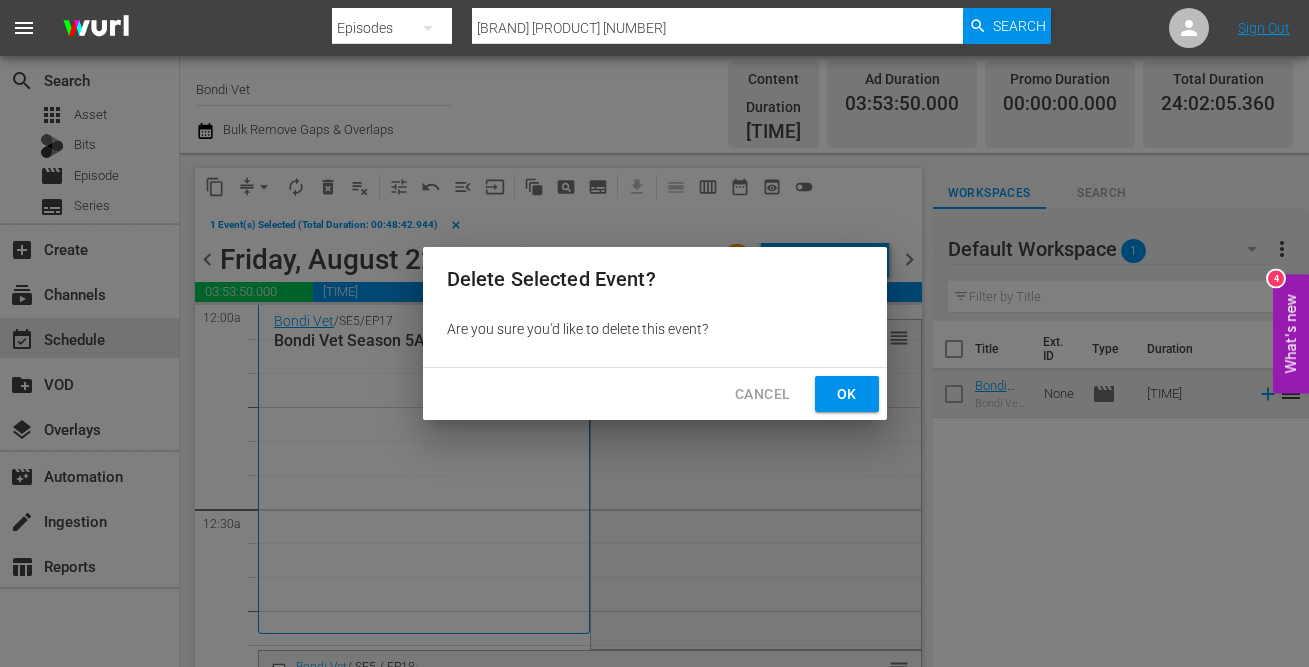 click on "Ok" at bounding box center (847, 394) 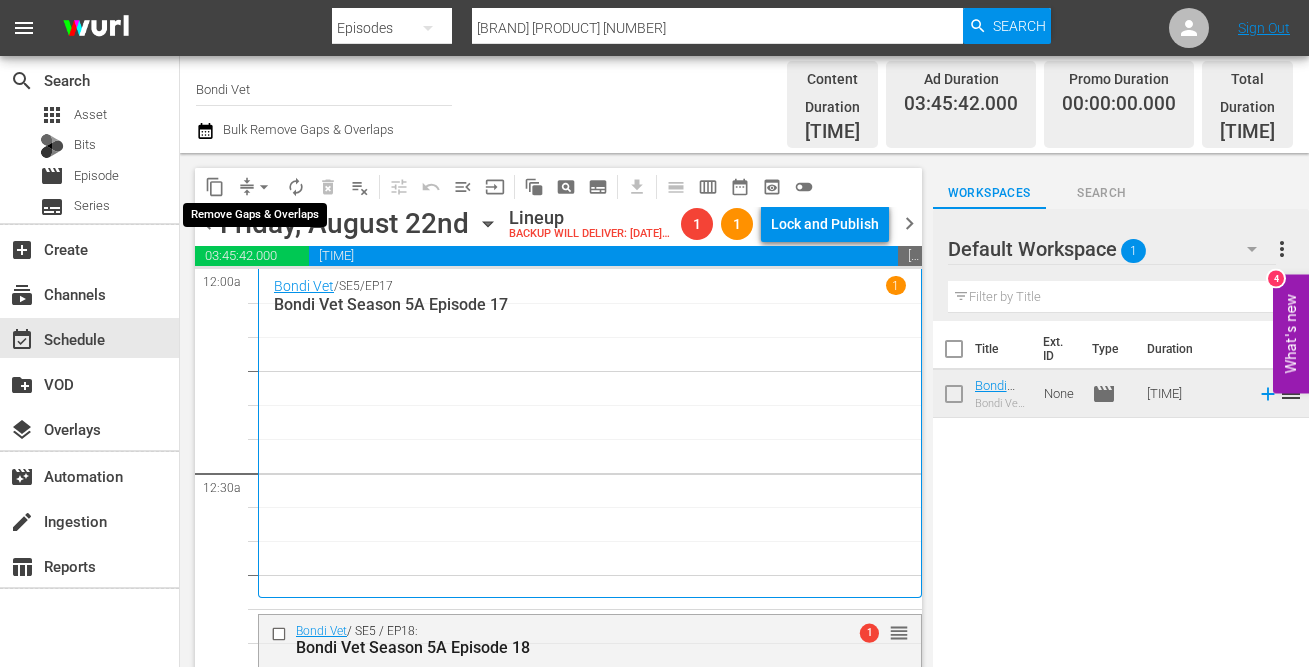 click on "arrow_drop_down" at bounding box center [264, 187] 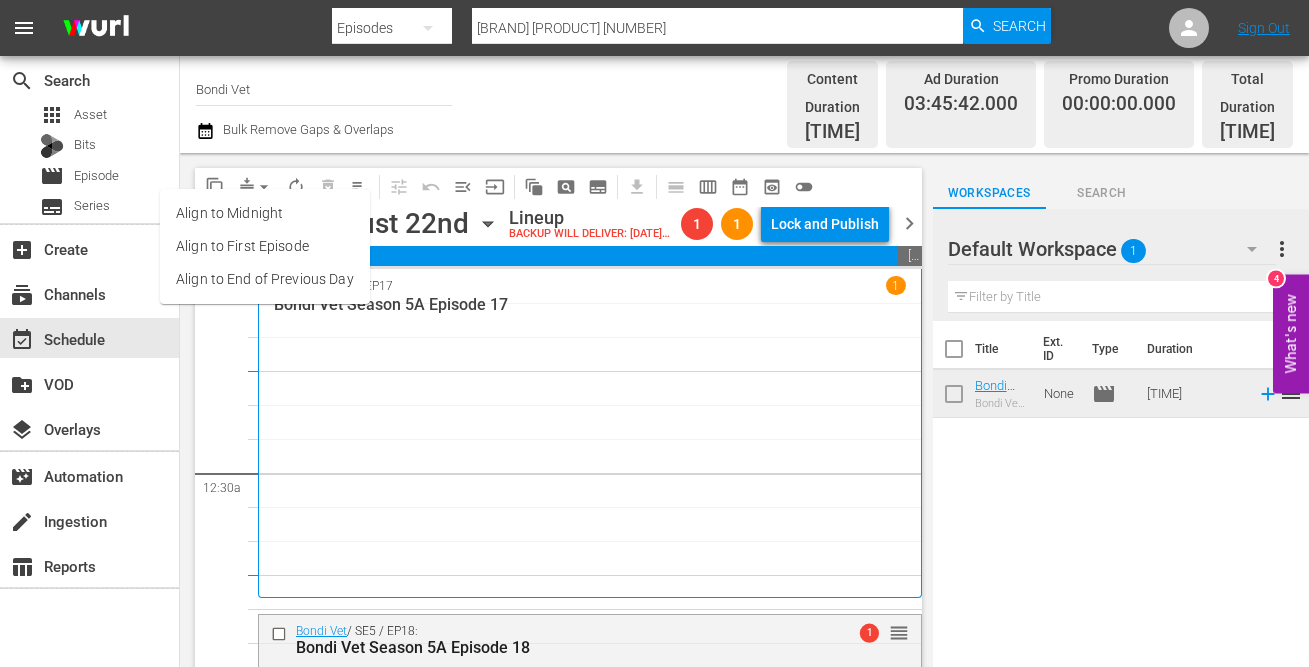 click on "Align to End of Previous Day" at bounding box center [265, 279] 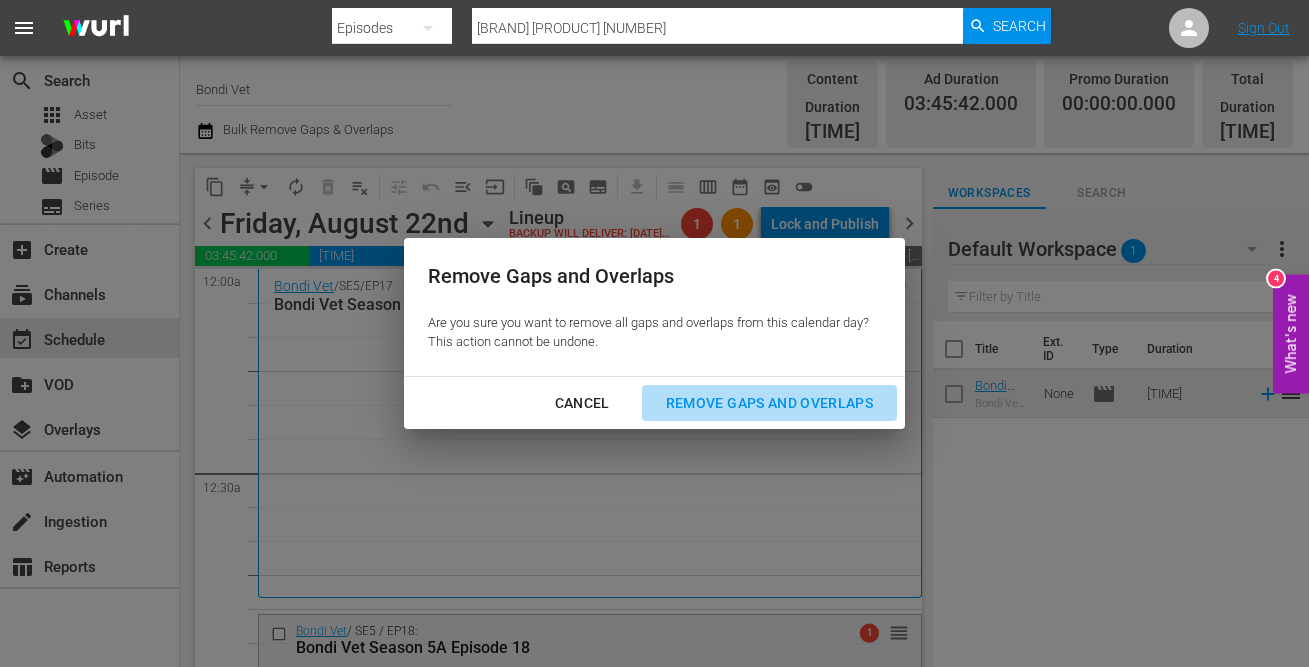 click on "Remove Gaps and Overlaps" at bounding box center (769, 403) 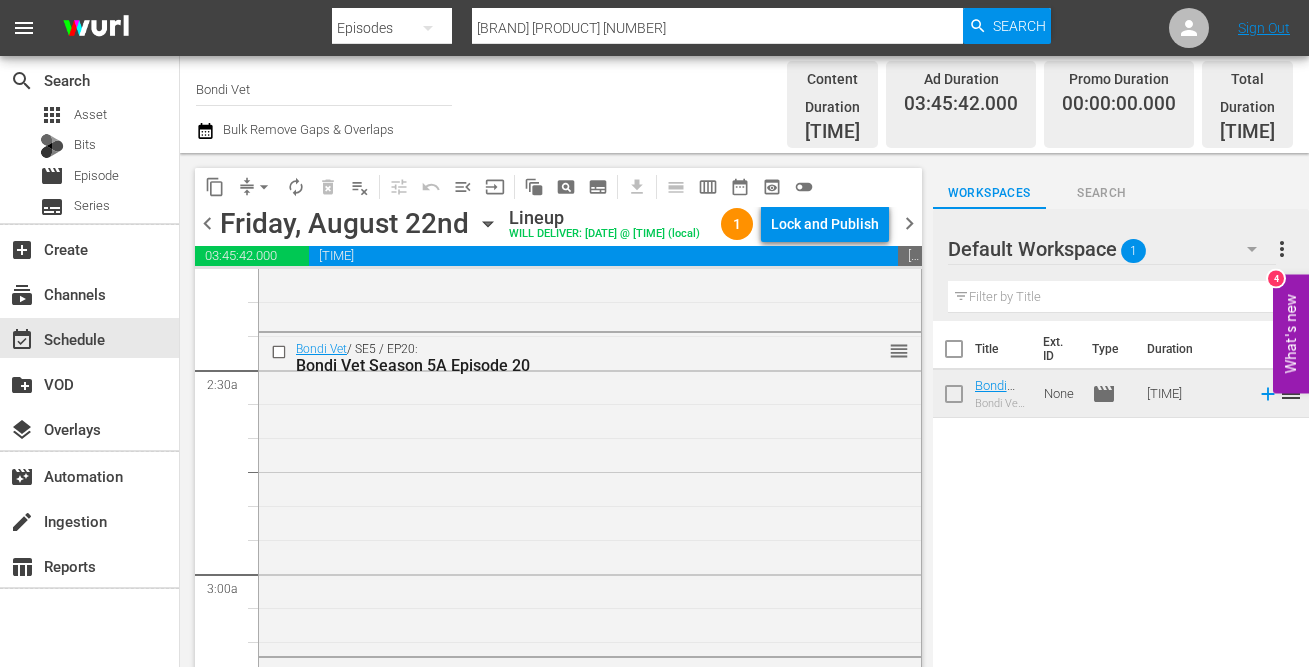 scroll, scrollTop: 0, scrollLeft: 0, axis: both 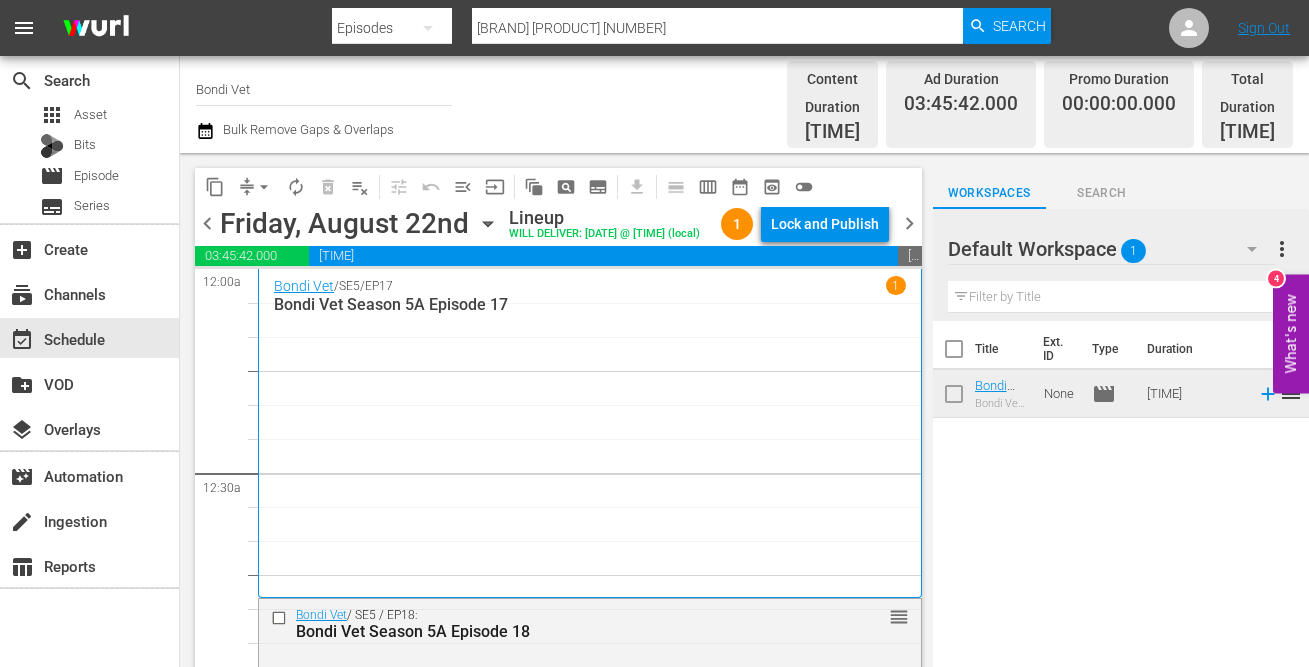 drag, startPoint x: 211, startPoint y: 211, endPoint x: 252, endPoint y: 230, distance: 45.188496 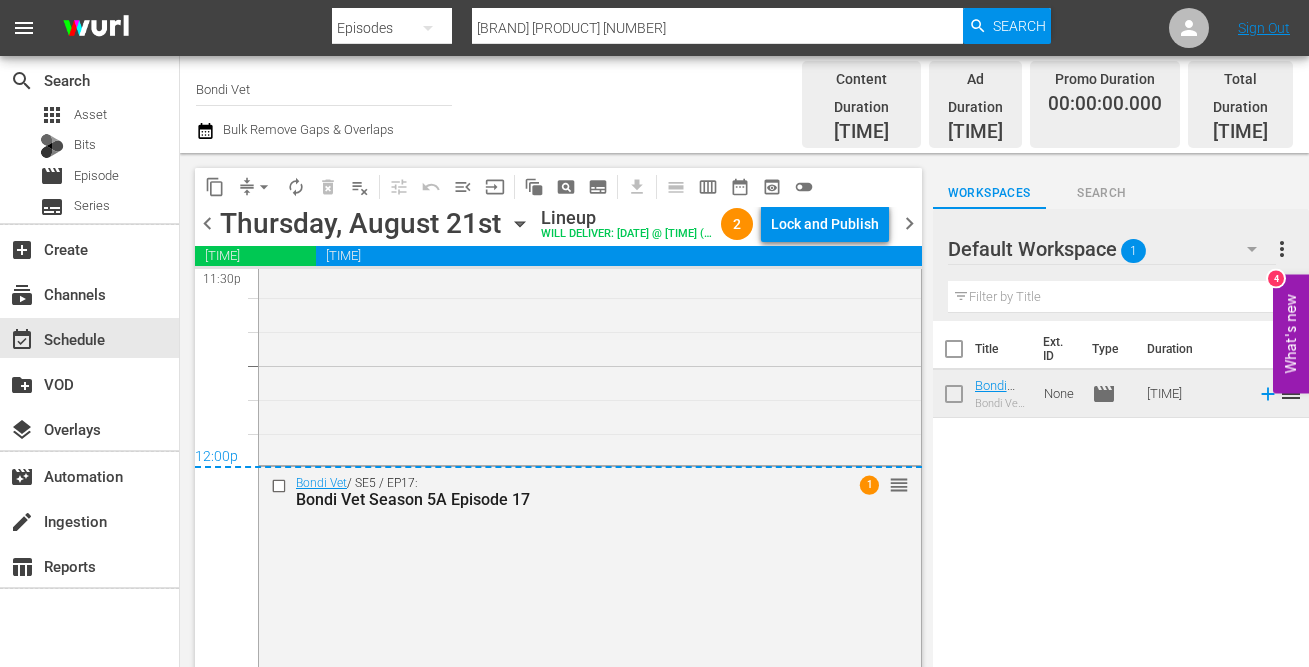 scroll, scrollTop: 9713, scrollLeft: 0, axis: vertical 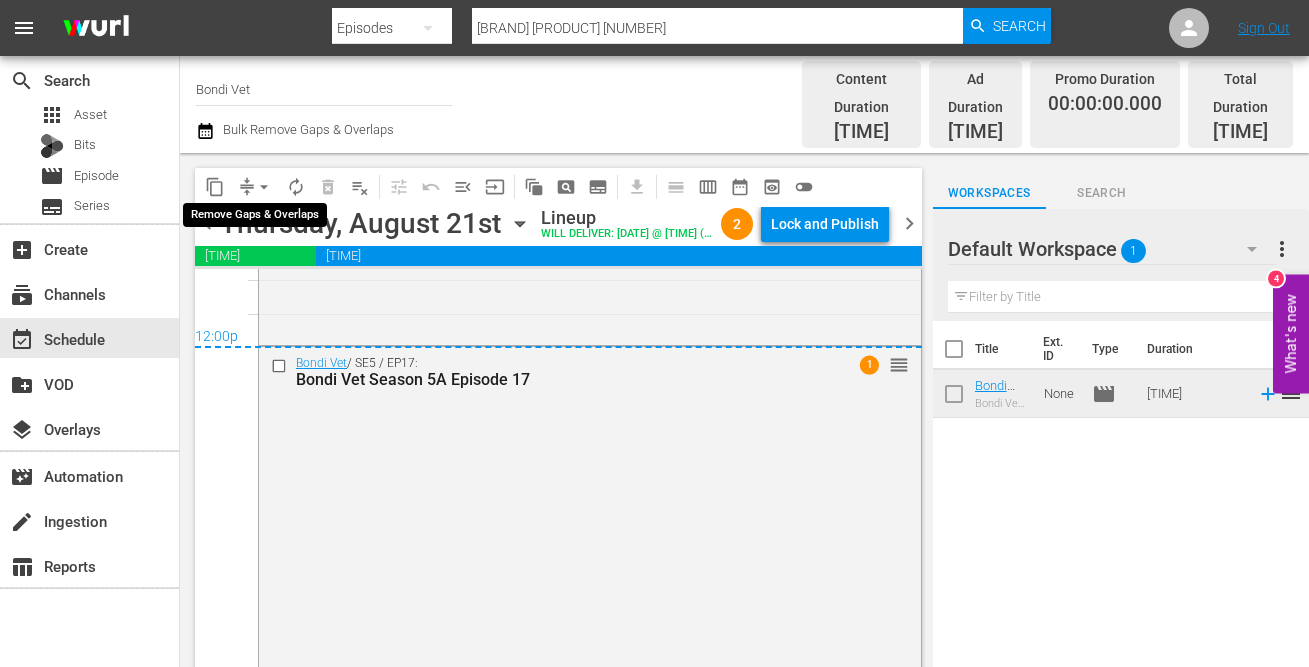 click on "arrow_drop_down" at bounding box center (264, 187) 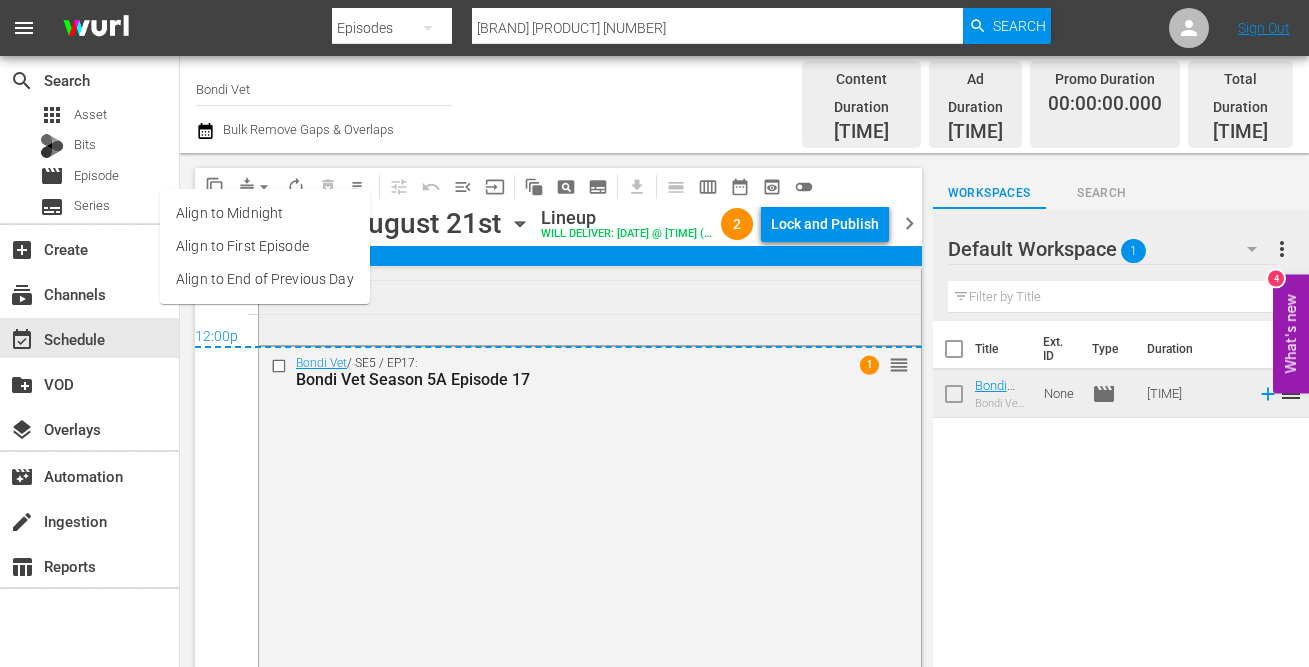 click on "[BRAND] [PRODUCT]  / [SEASON] / [EPISODE]:
[BRAND] [SEASON] [EPISODE] reorder" at bounding box center (590, 179) 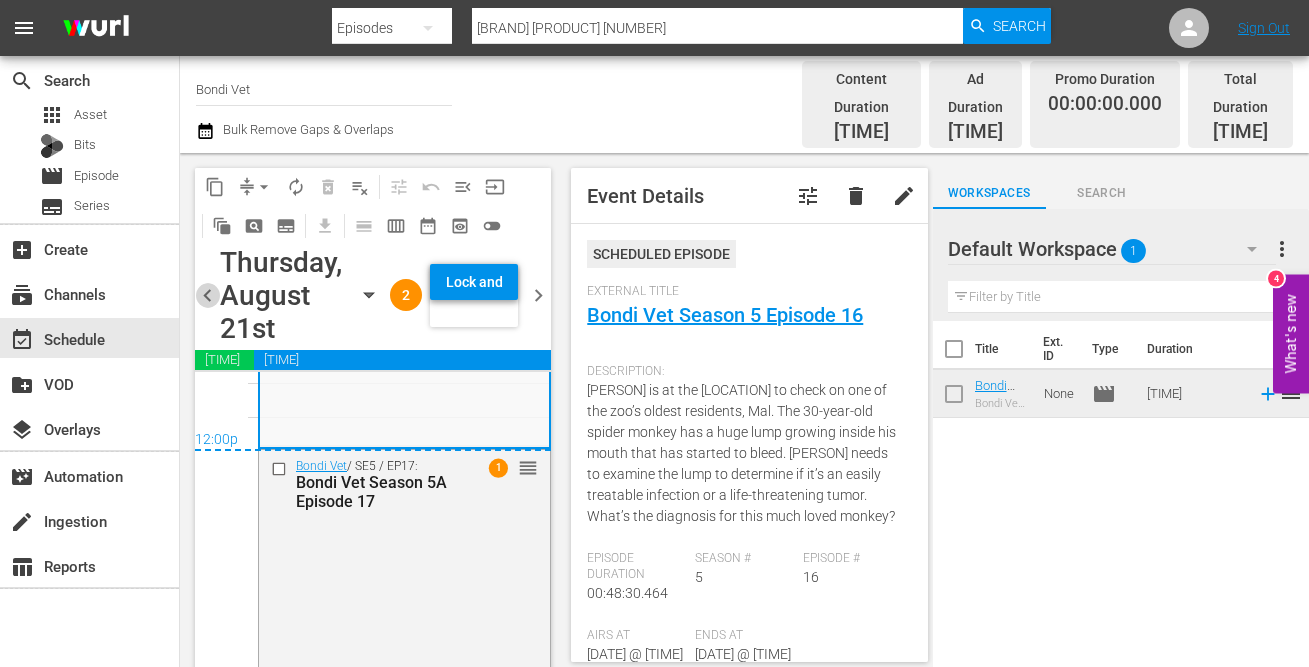click on "chevron_left" at bounding box center [207, 295] 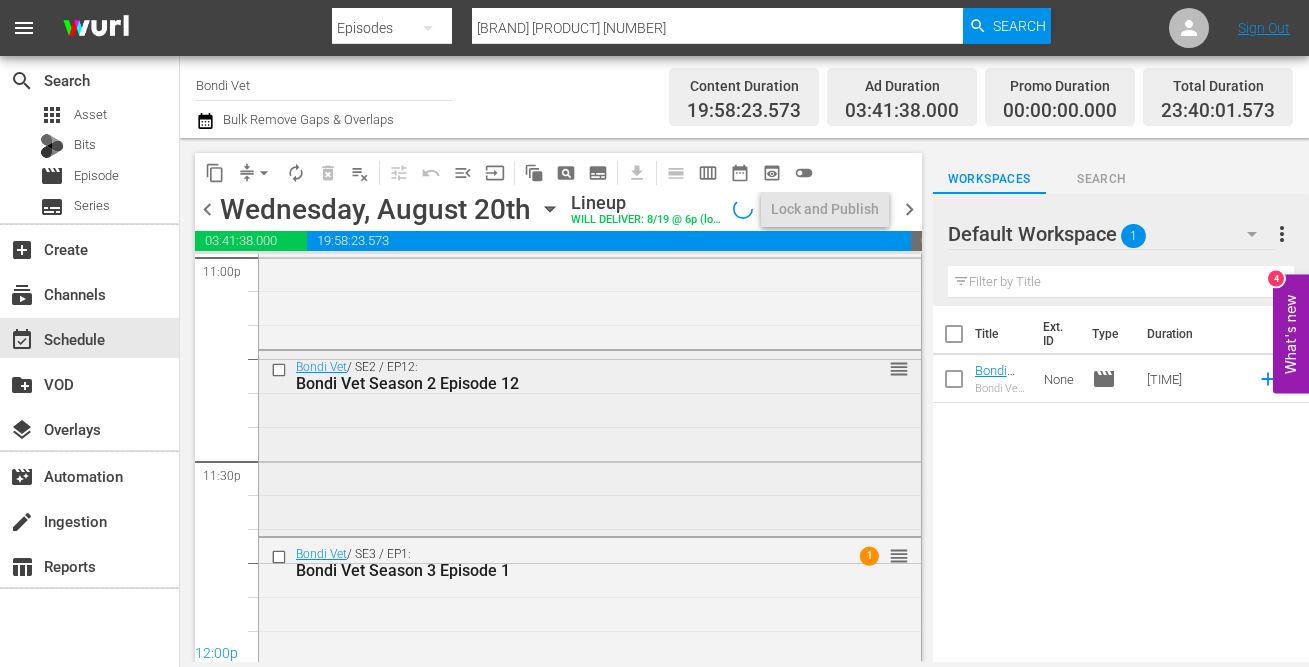scroll, scrollTop: 9442, scrollLeft: 0, axis: vertical 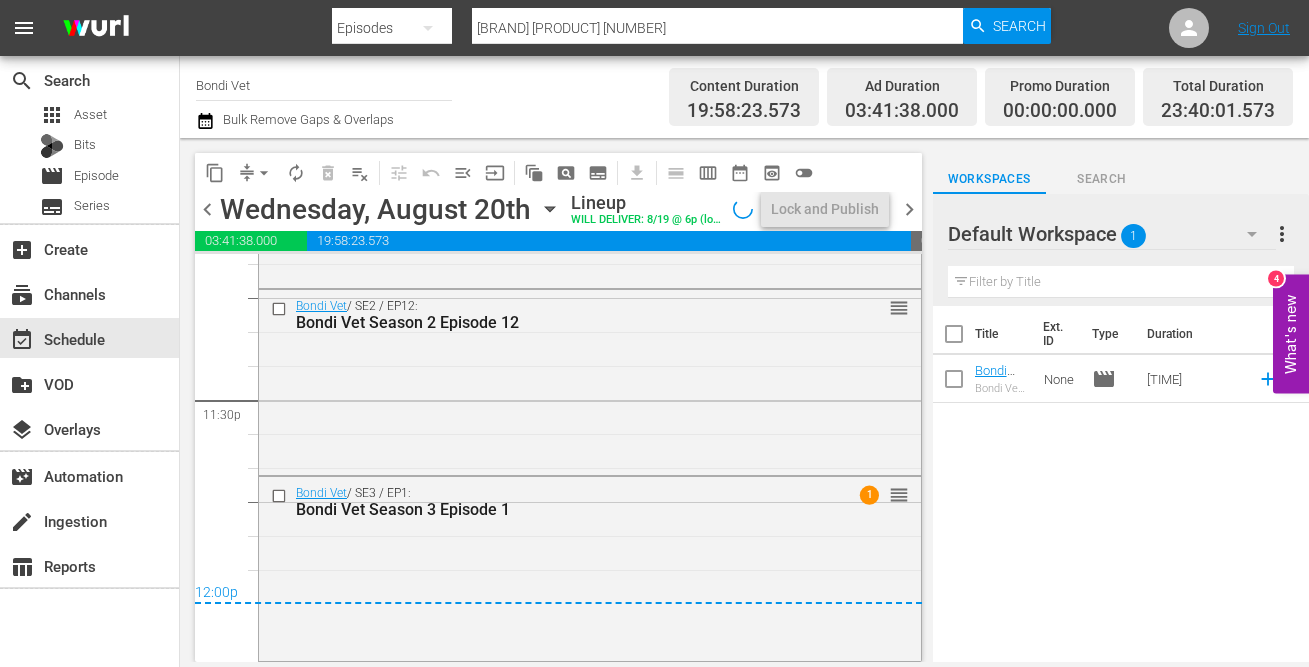 click on "chevron_right" at bounding box center [909, 209] 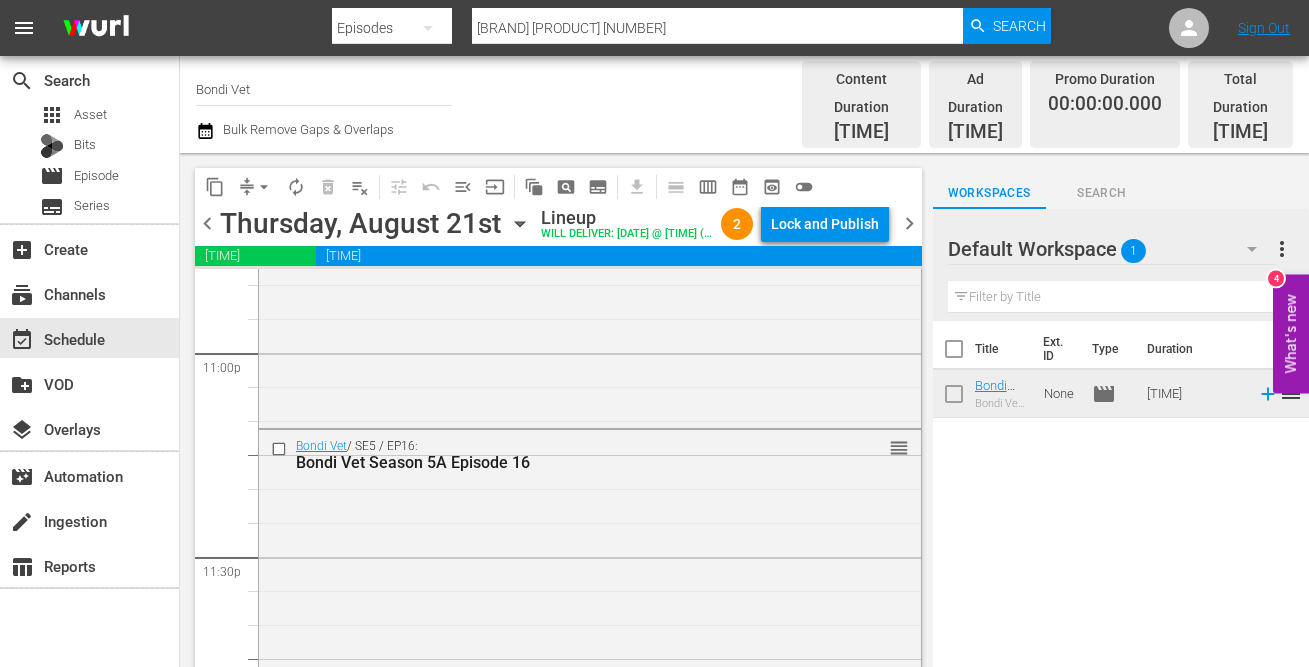 scroll, scrollTop: 9713, scrollLeft: 0, axis: vertical 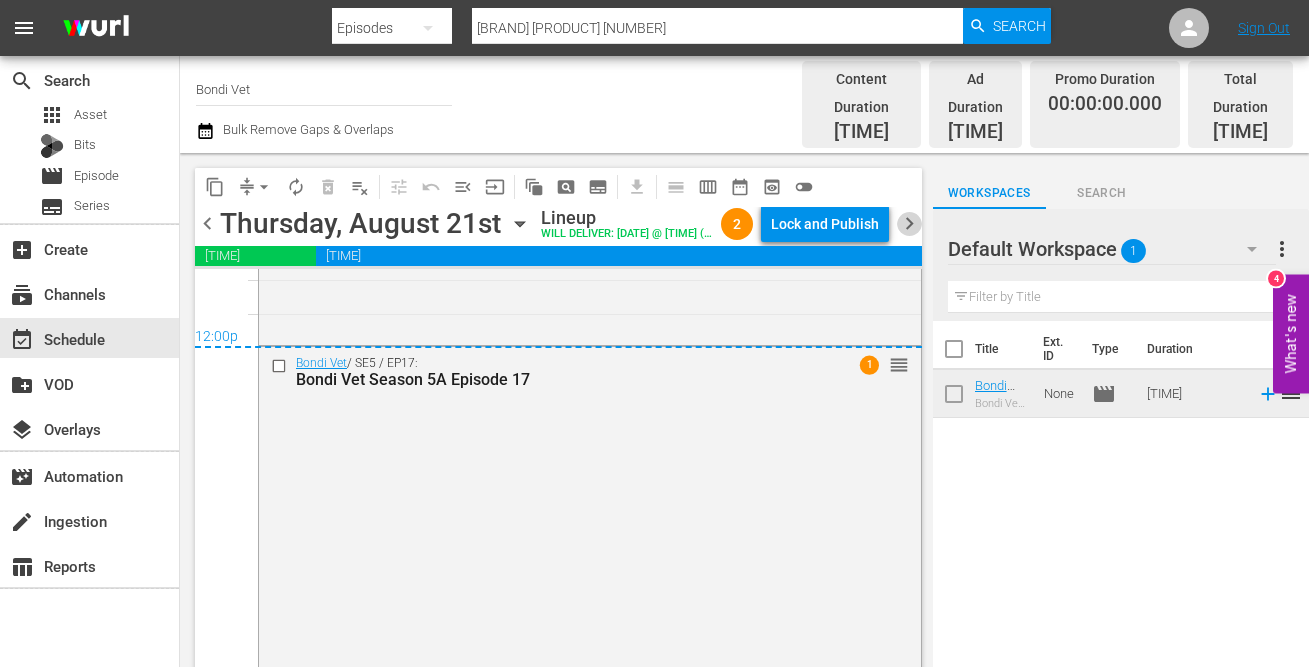 click on "chevron_right" at bounding box center [909, 223] 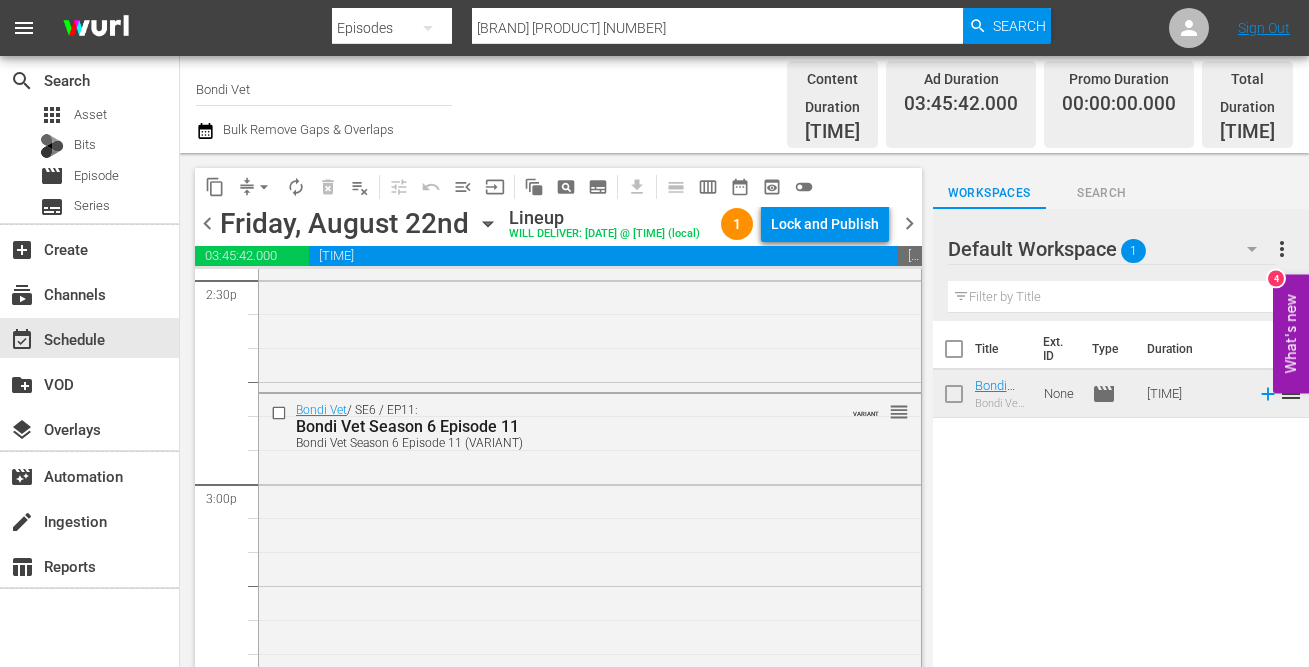 scroll, scrollTop: 5906, scrollLeft: 0, axis: vertical 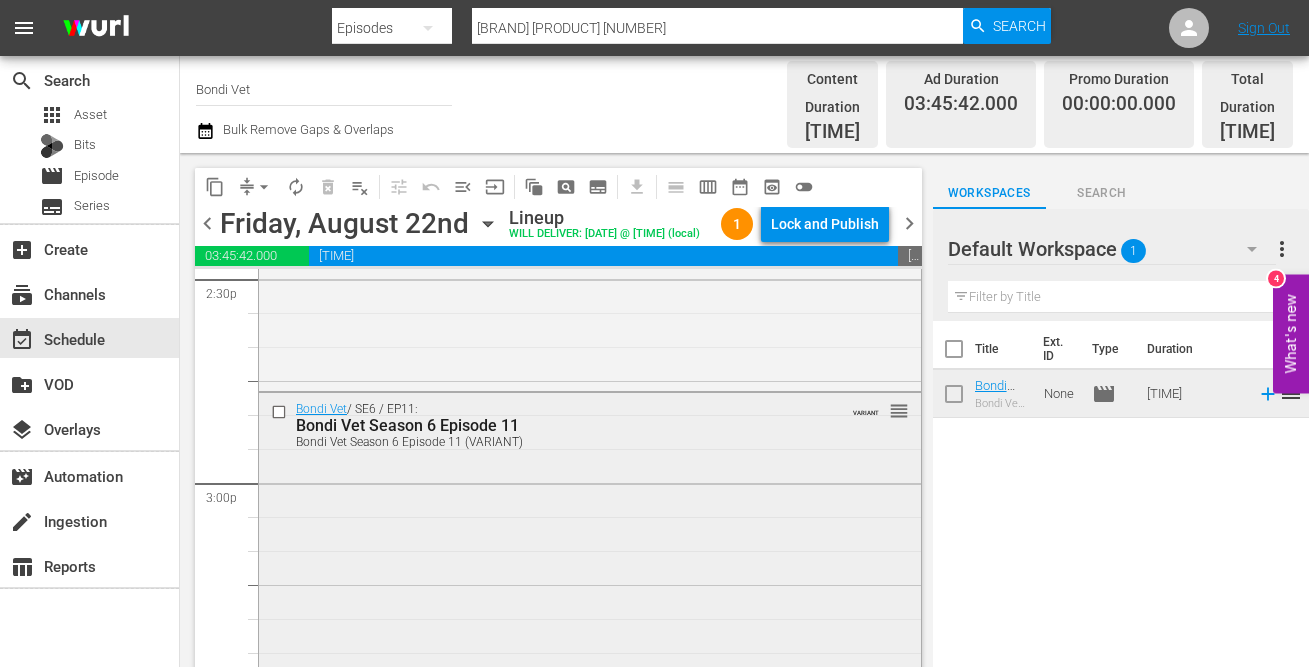 click on "Bondi Vet Season 6 Episode 11" at bounding box center [555, 425] 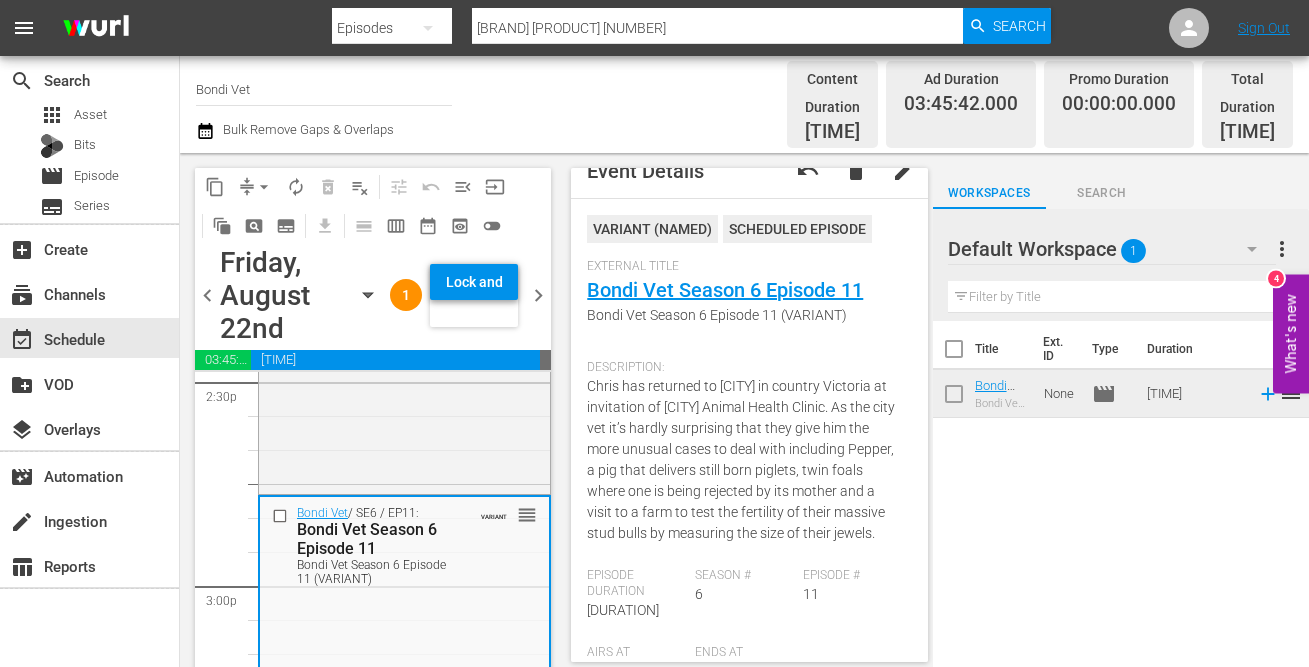 scroll, scrollTop: 0, scrollLeft: 0, axis: both 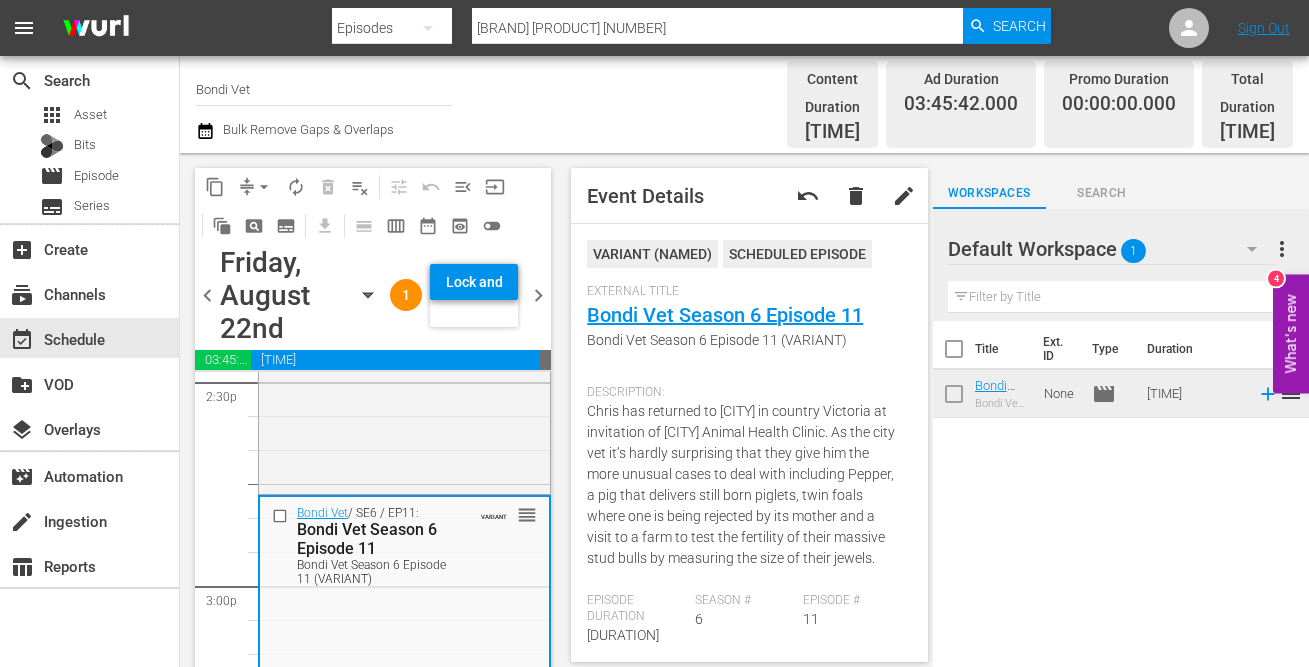 click on "chevron_left" at bounding box center [207, 295] 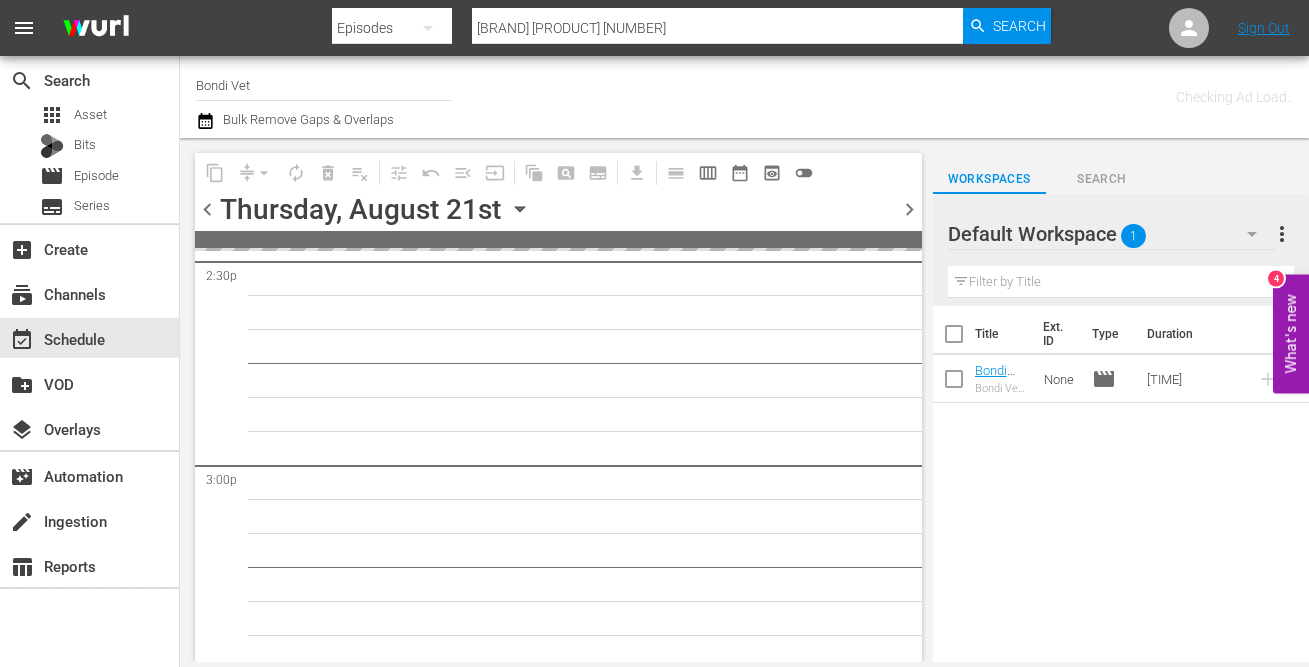 scroll, scrollTop: 6314, scrollLeft: 0, axis: vertical 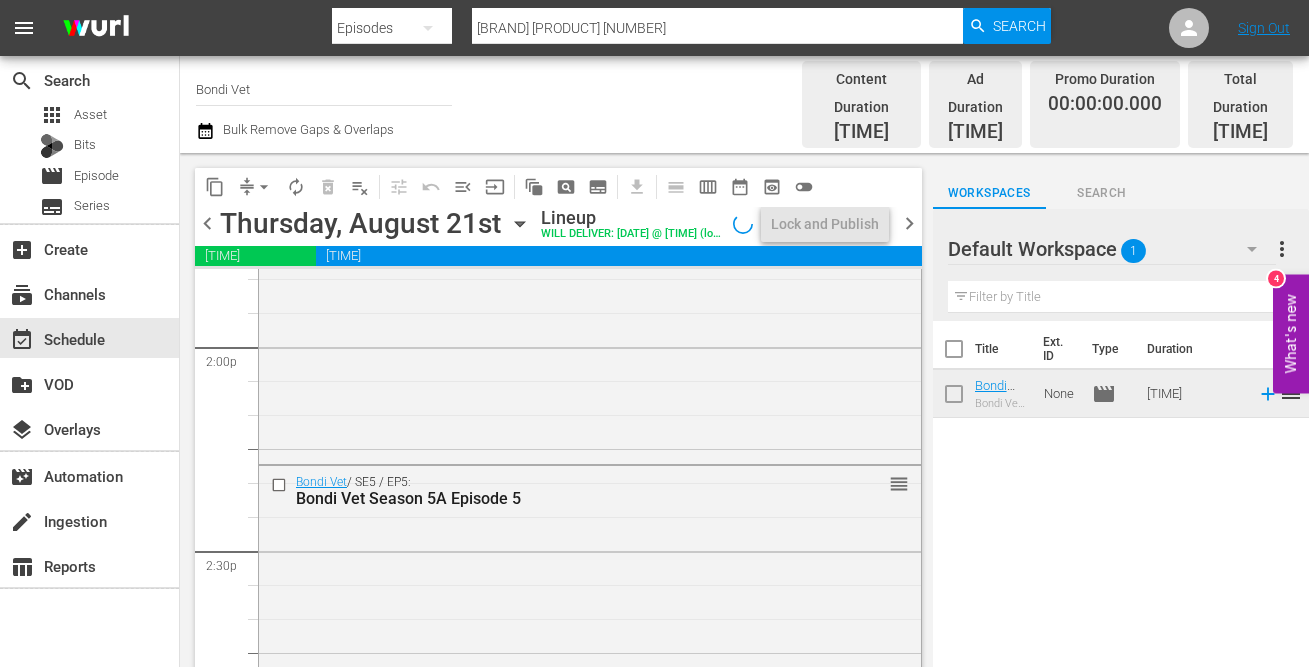 click on "chevron_right" at bounding box center (909, 223) 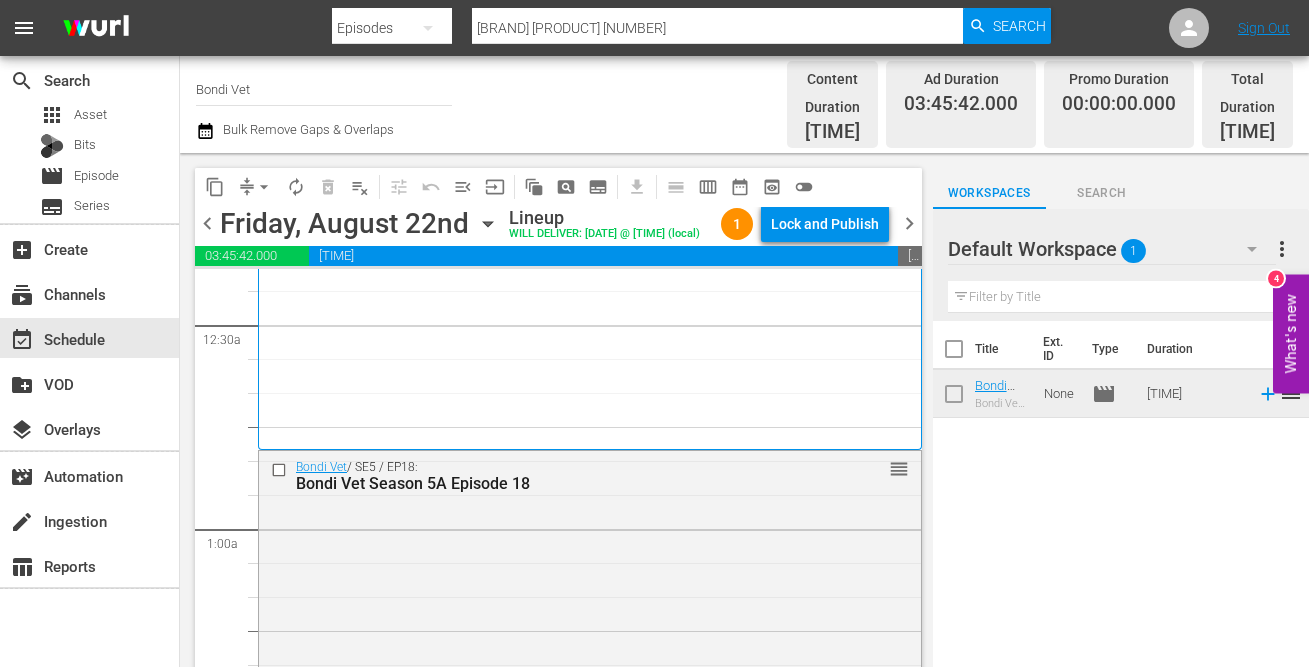 scroll, scrollTop: 156, scrollLeft: 0, axis: vertical 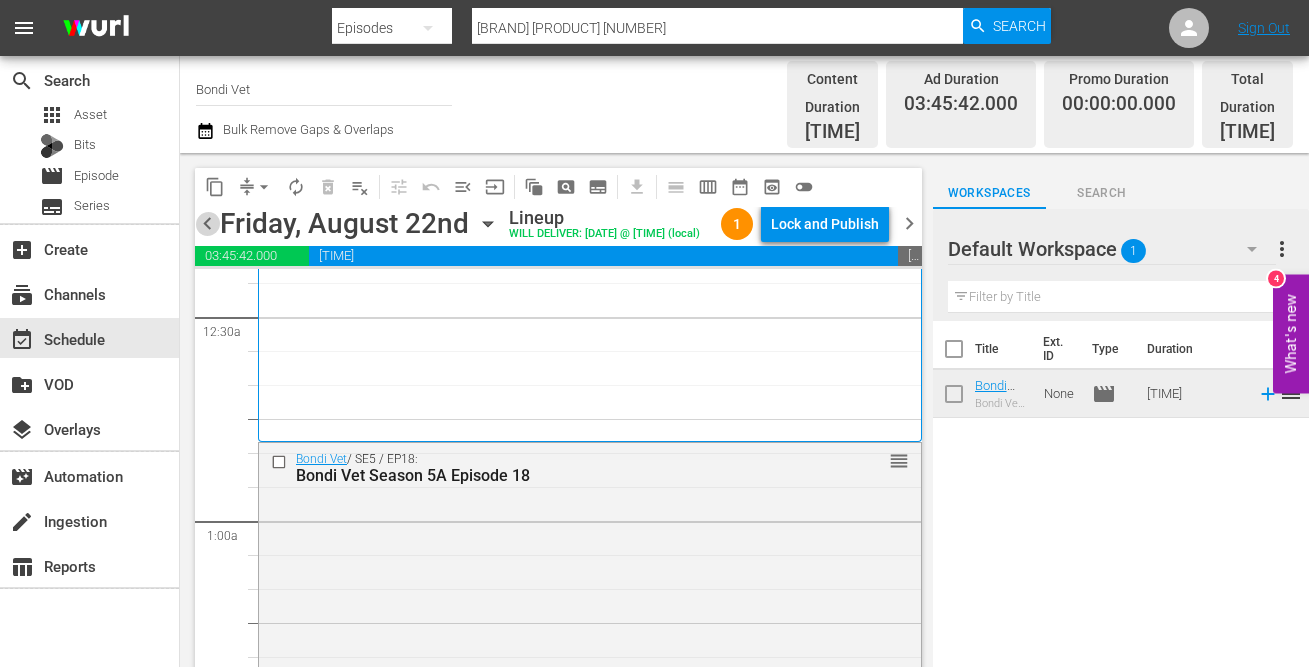 click on "chevron_left" at bounding box center (207, 223) 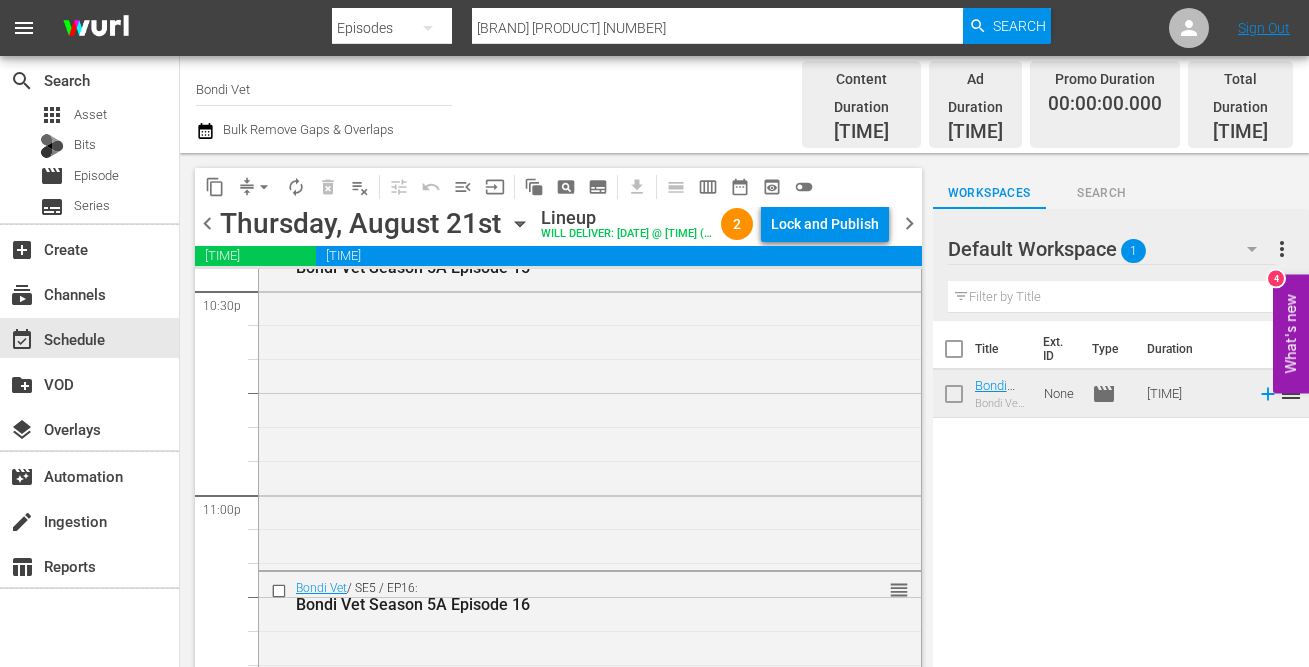 scroll, scrollTop: 9713, scrollLeft: 0, axis: vertical 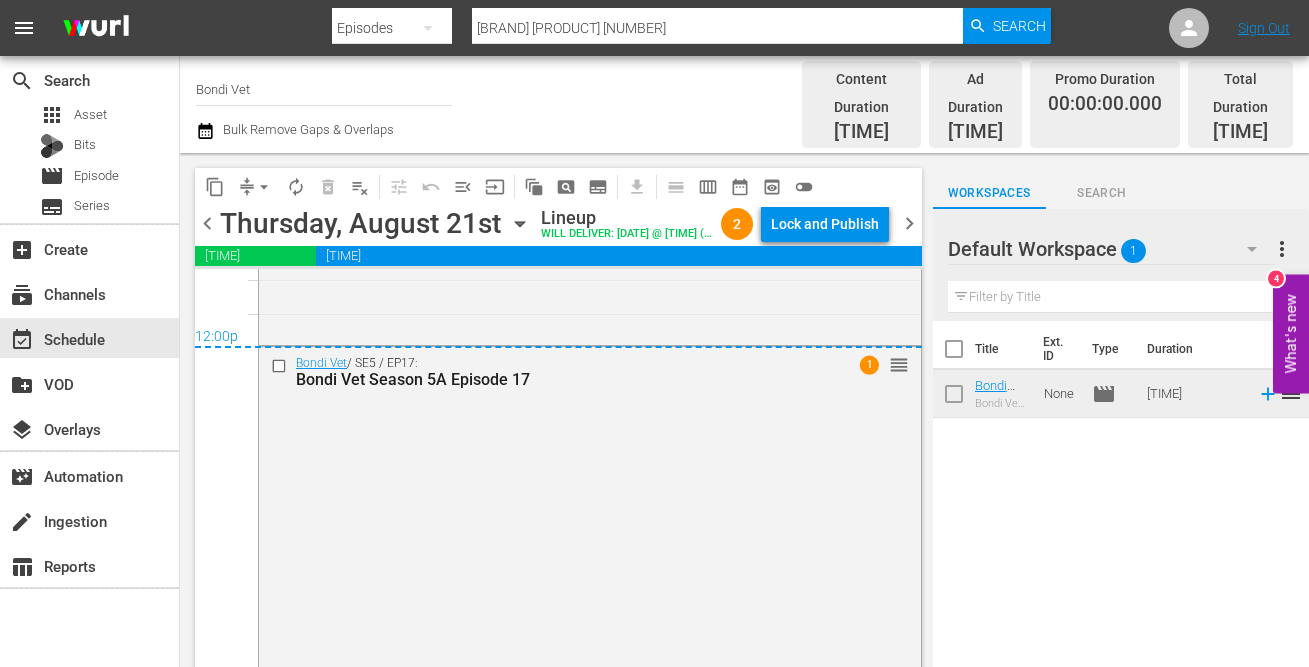 click on "chevron_right" at bounding box center [909, 223] 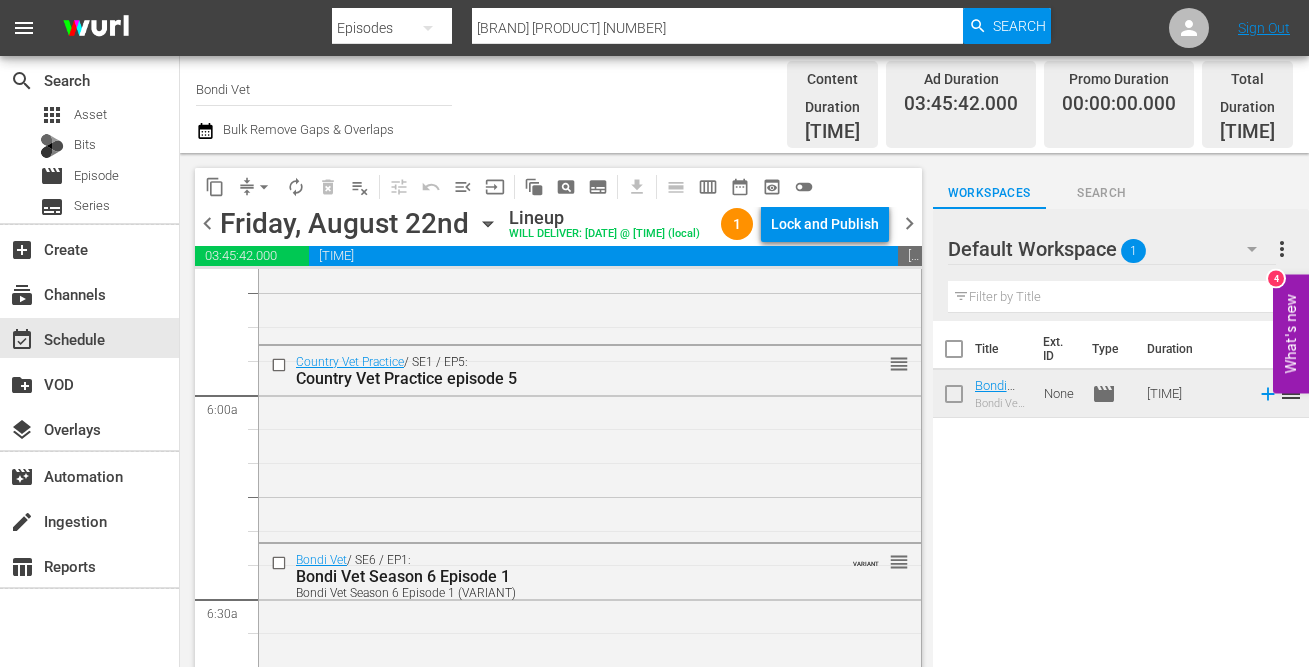 scroll, scrollTop: 2301, scrollLeft: 0, axis: vertical 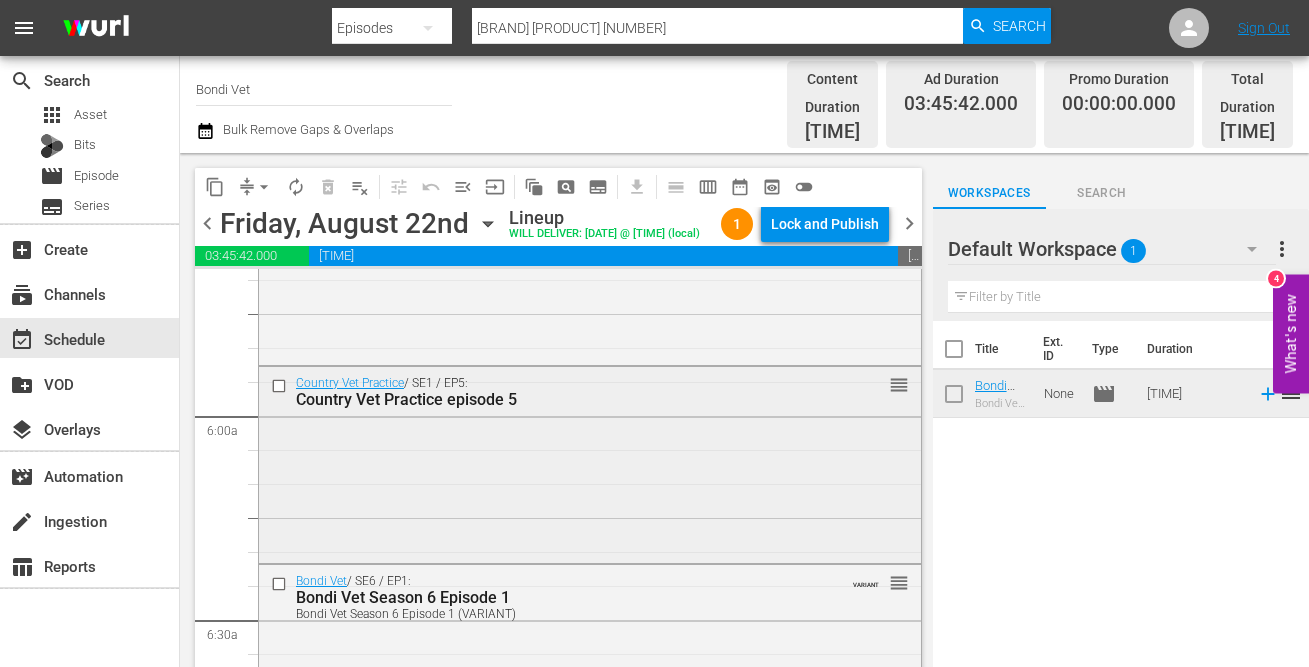 click on "Country Vet Practice episode 5" at bounding box center [555, 399] 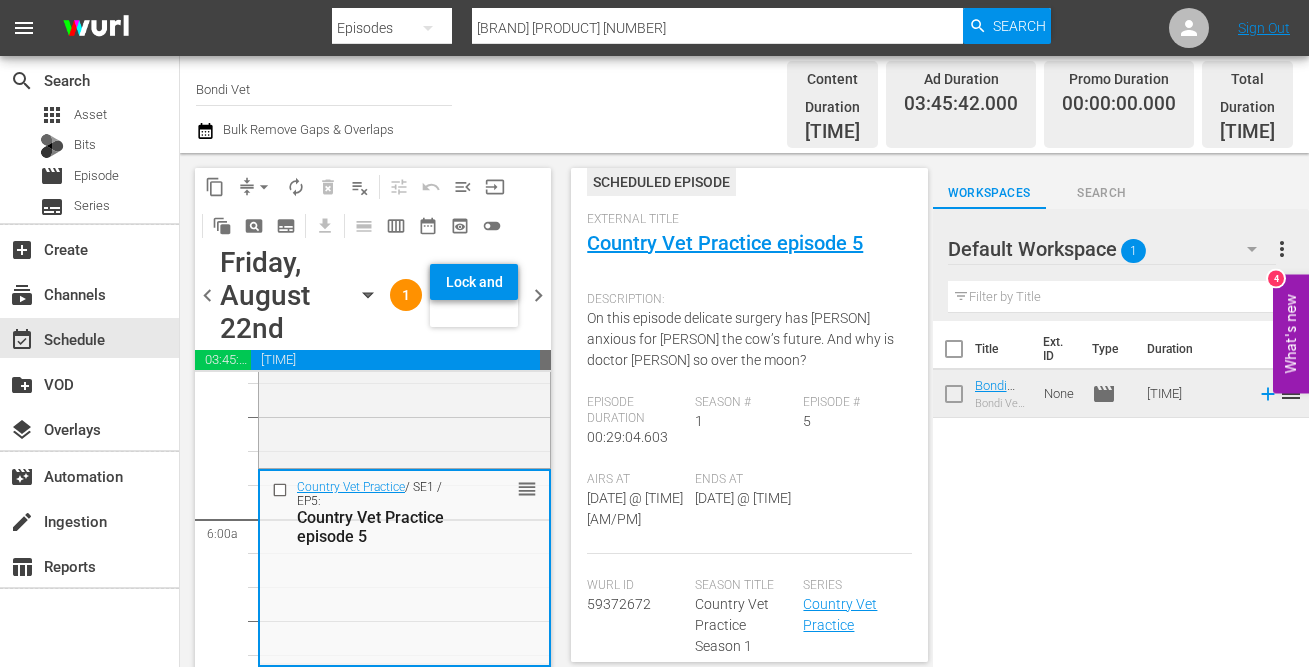 scroll, scrollTop: 0, scrollLeft: 0, axis: both 